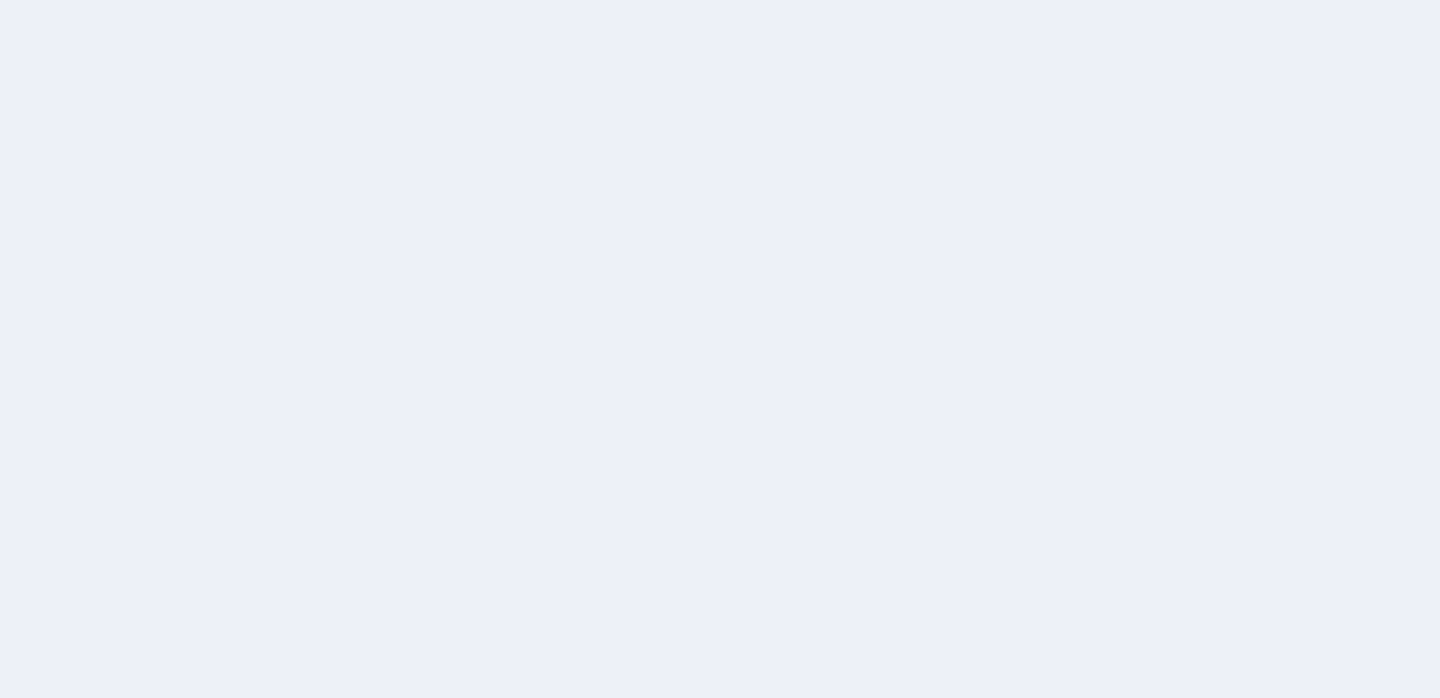 scroll, scrollTop: 0, scrollLeft: 0, axis: both 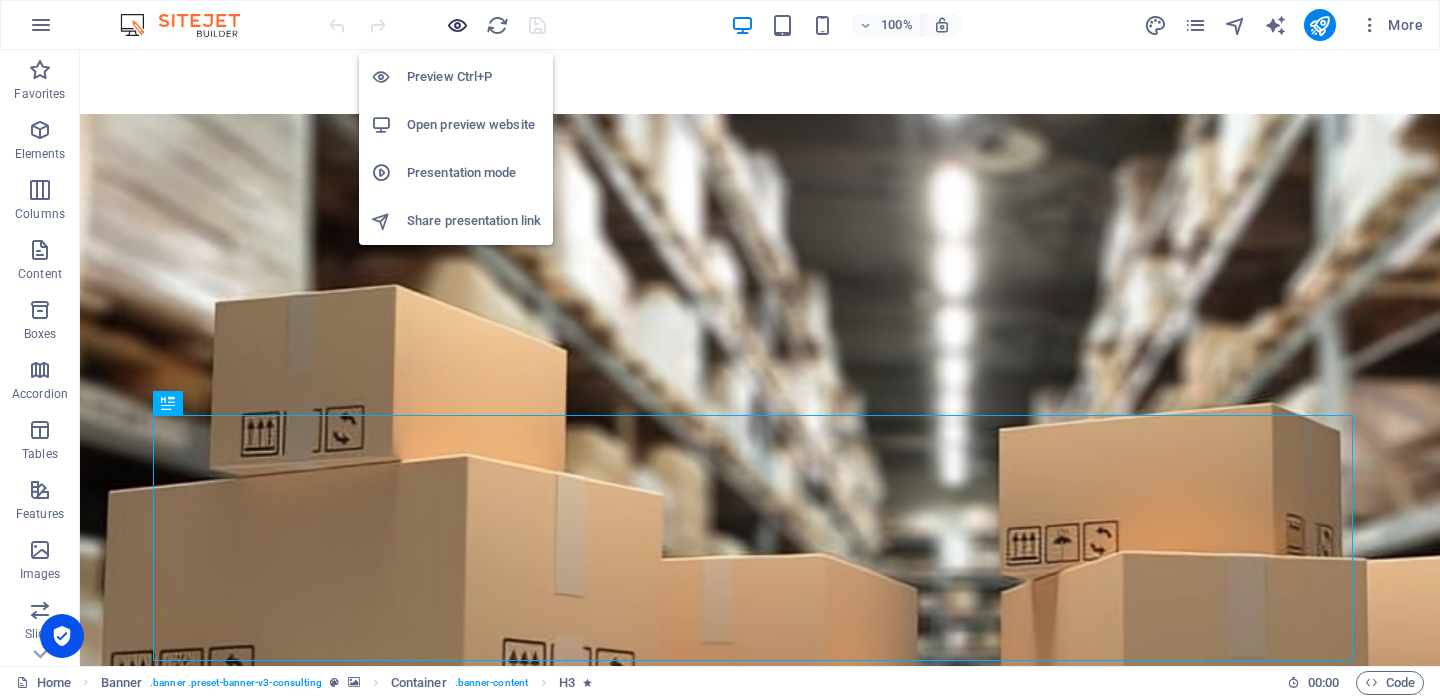 click at bounding box center [457, 25] 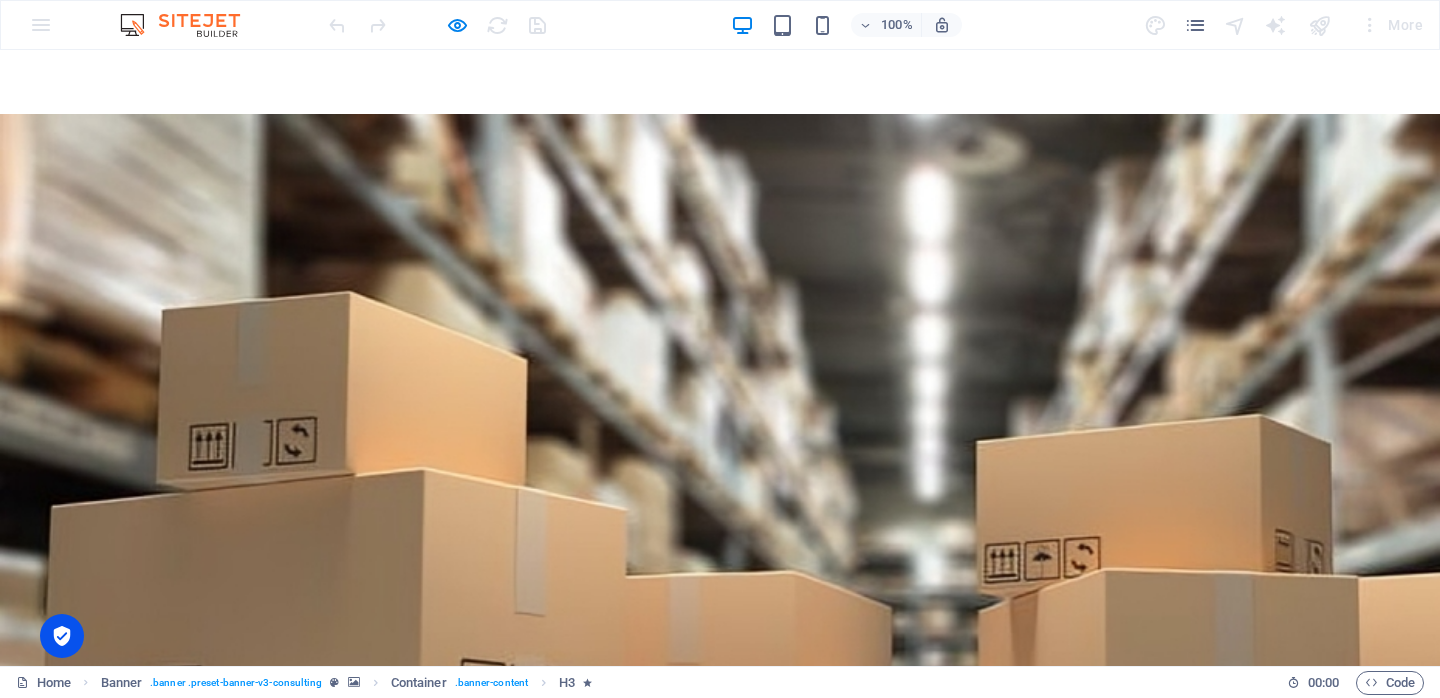 click on "About Us" at bounding box center (287, 1090) 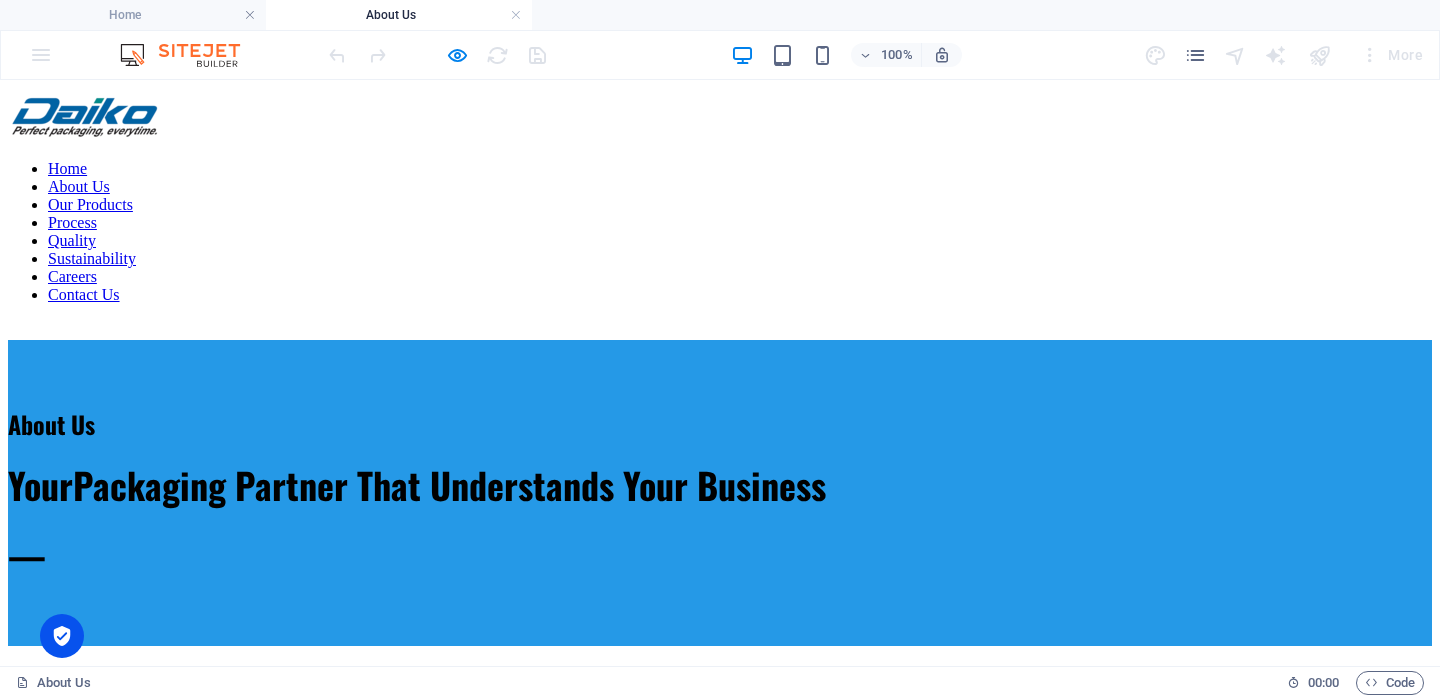scroll, scrollTop: 0, scrollLeft: 0, axis: both 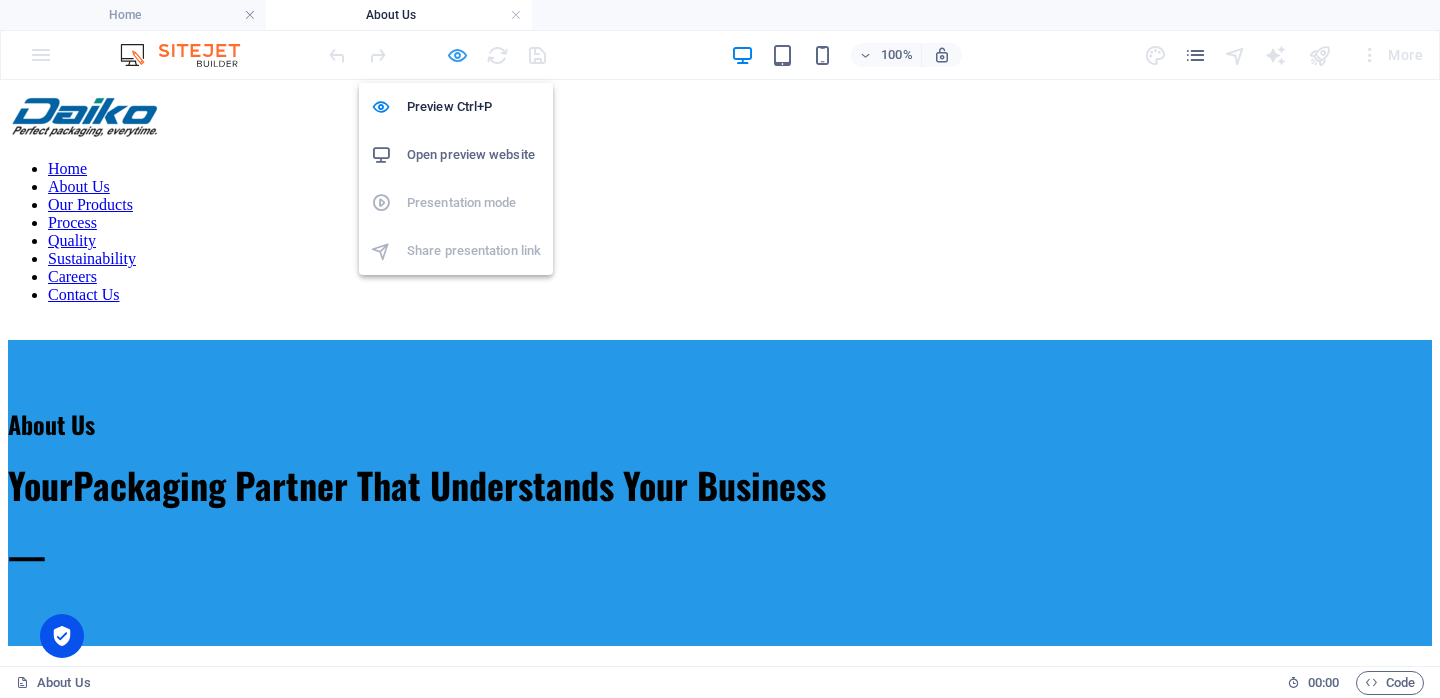 click at bounding box center (457, 55) 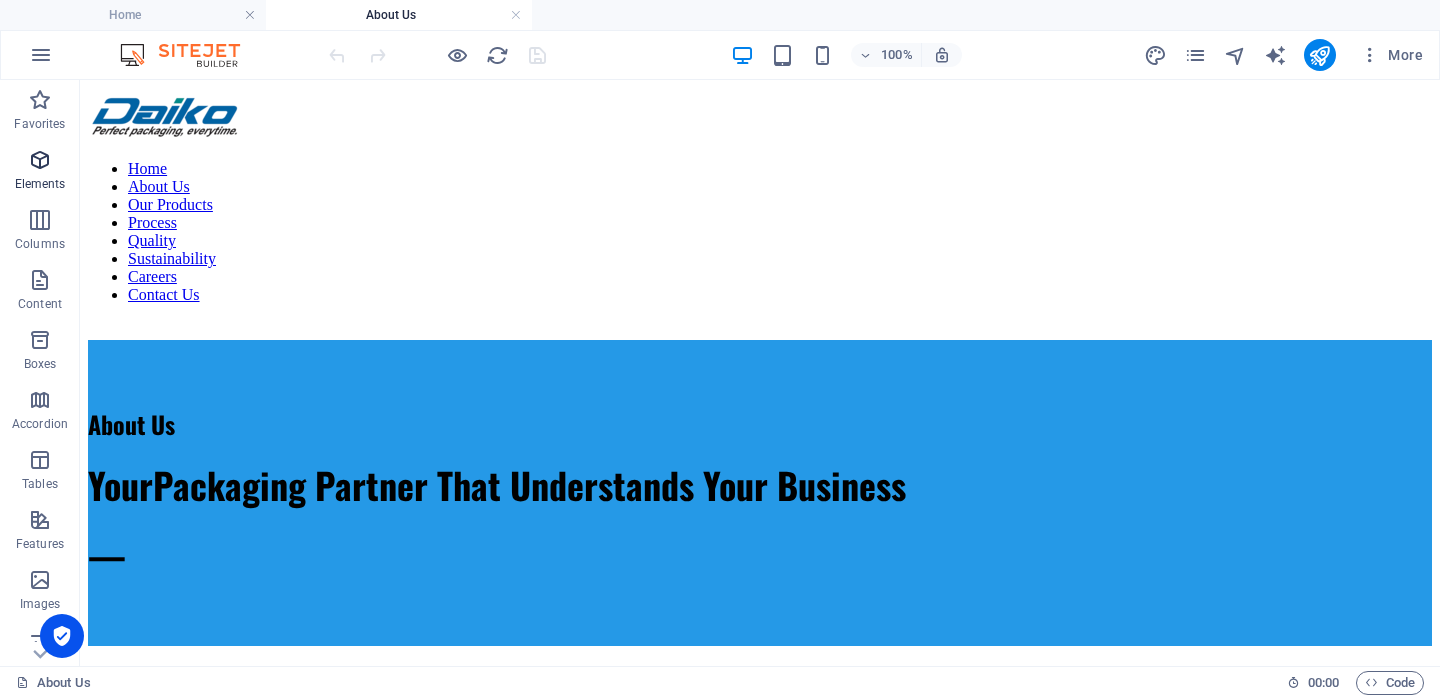 click on "Elements" at bounding box center (40, 184) 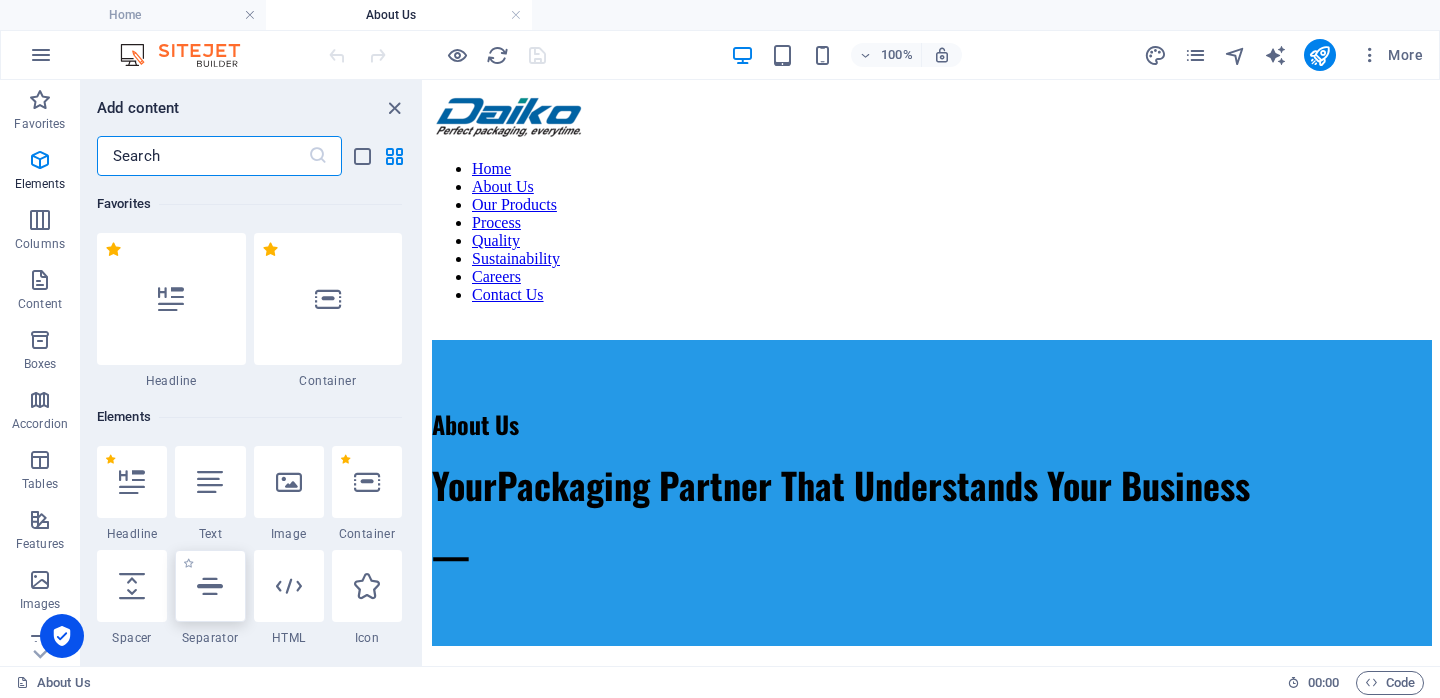 scroll, scrollTop: 213, scrollLeft: 0, axis: vertical 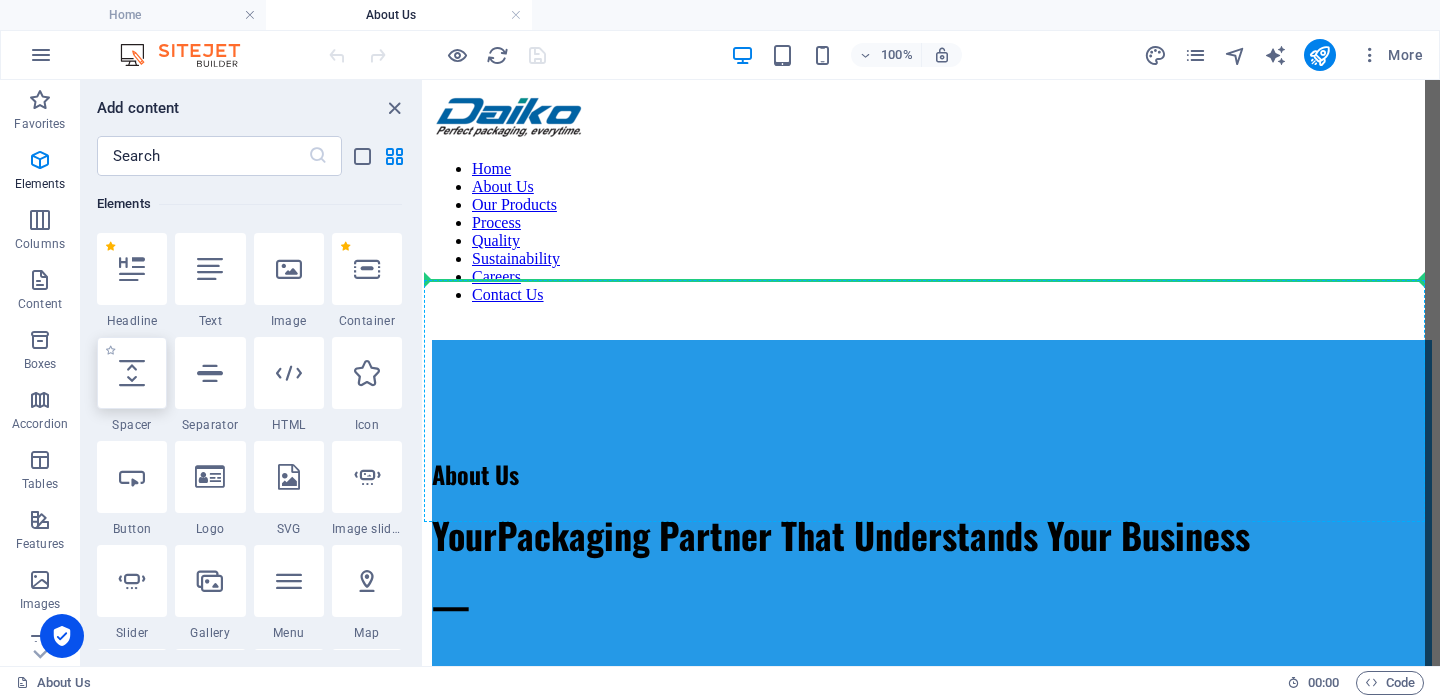 select on "px" 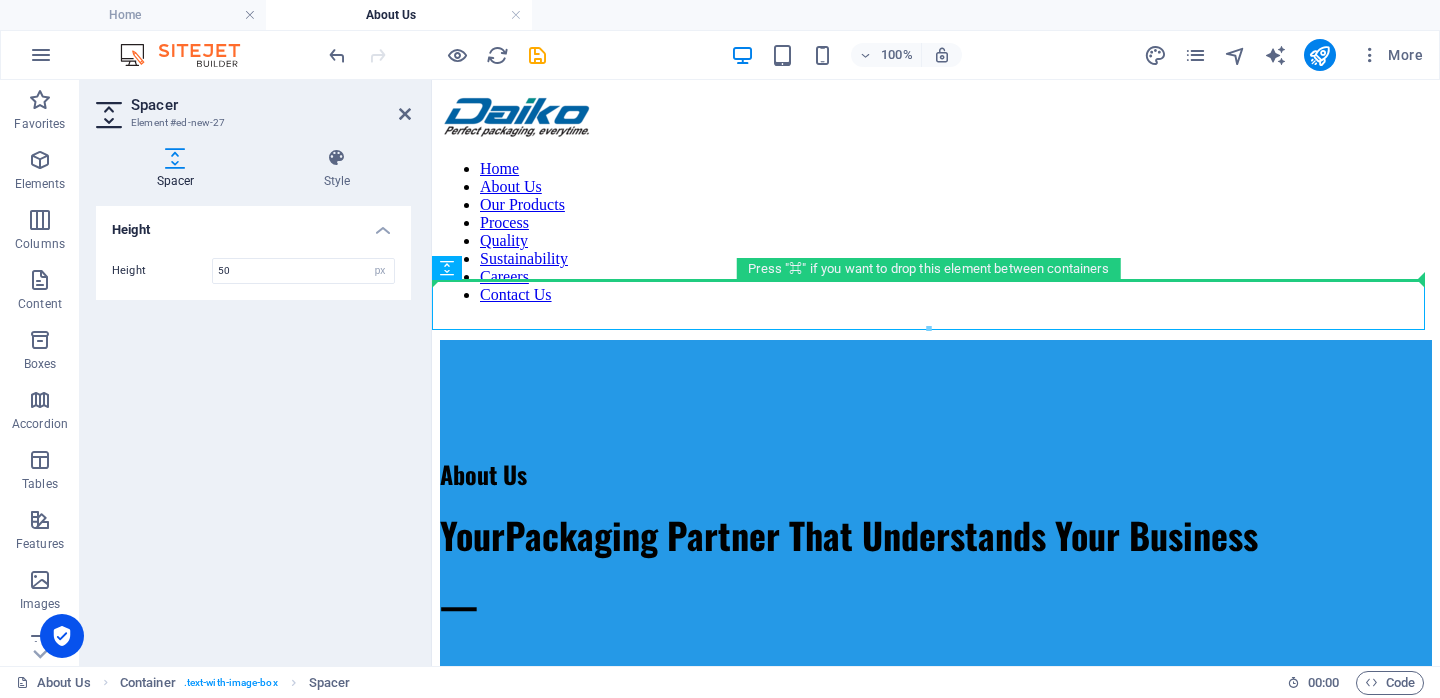 drag, startPoint x: 652, startPoint y: 313, endPoint x: 646, endPoint y: 274, distance: 39.45884 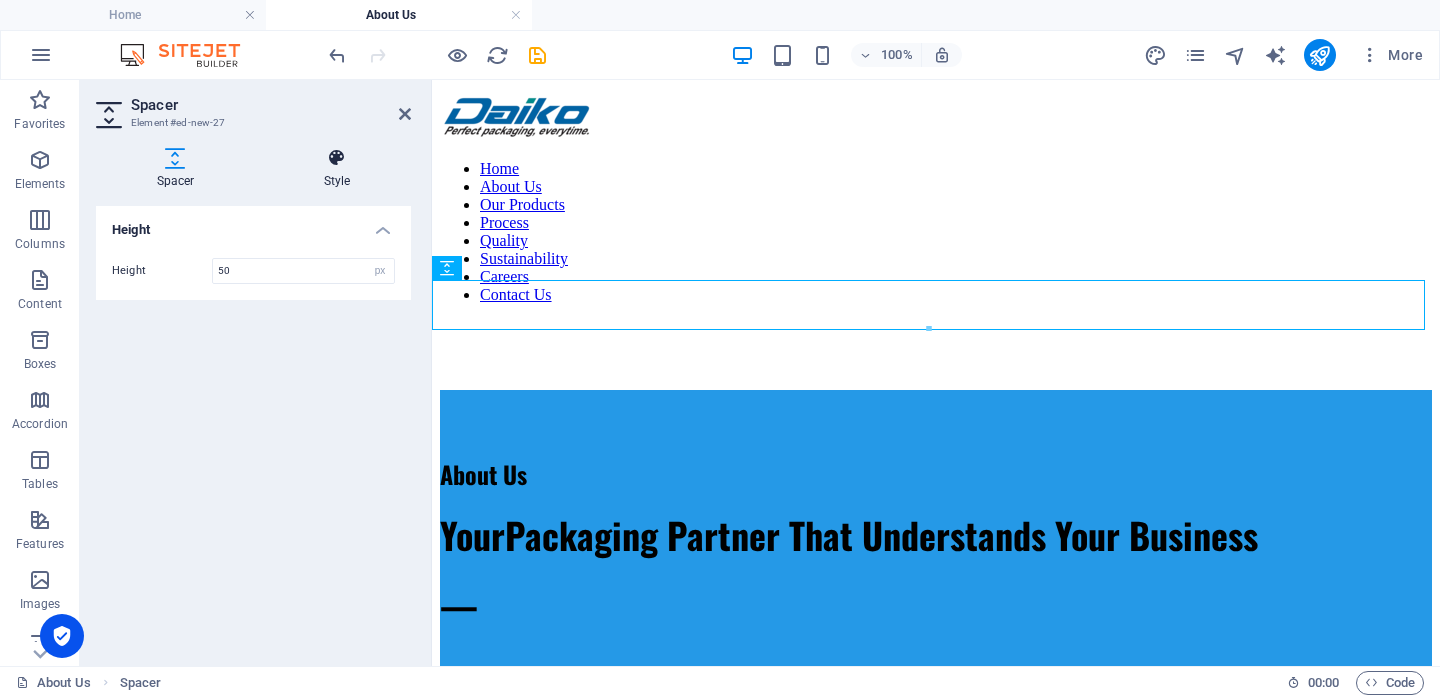 click on "Style" at bounding box center (337, 169) 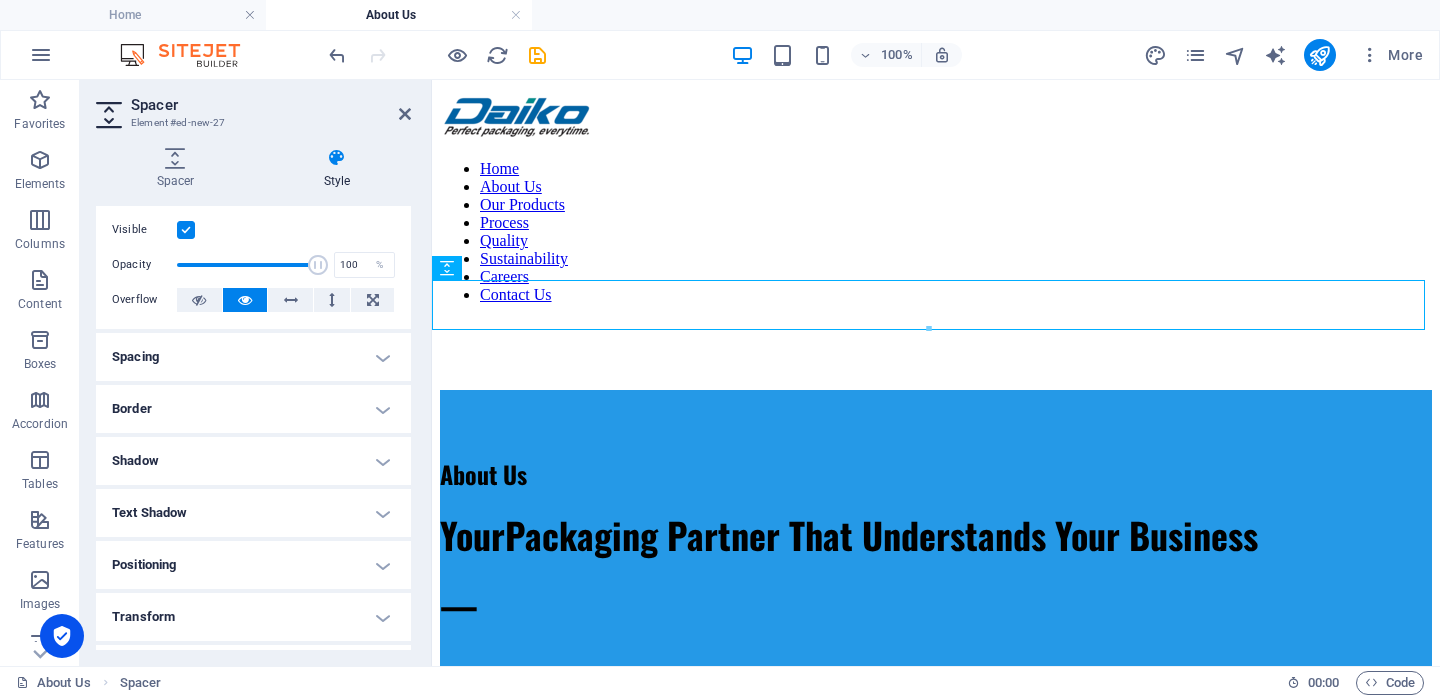 scroll, scrollTop: 0, scrollLeft: 0, axis: both 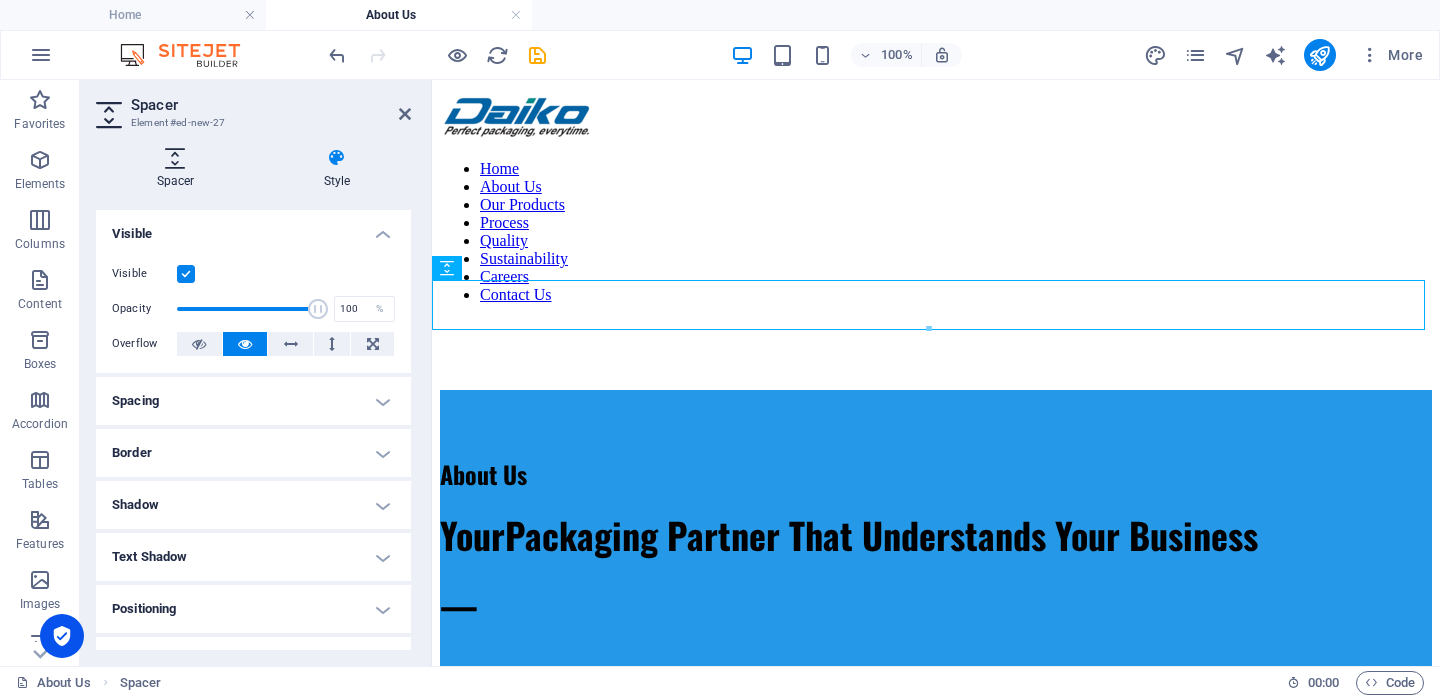 click on "Spacer" at bounding box center (179, 169) 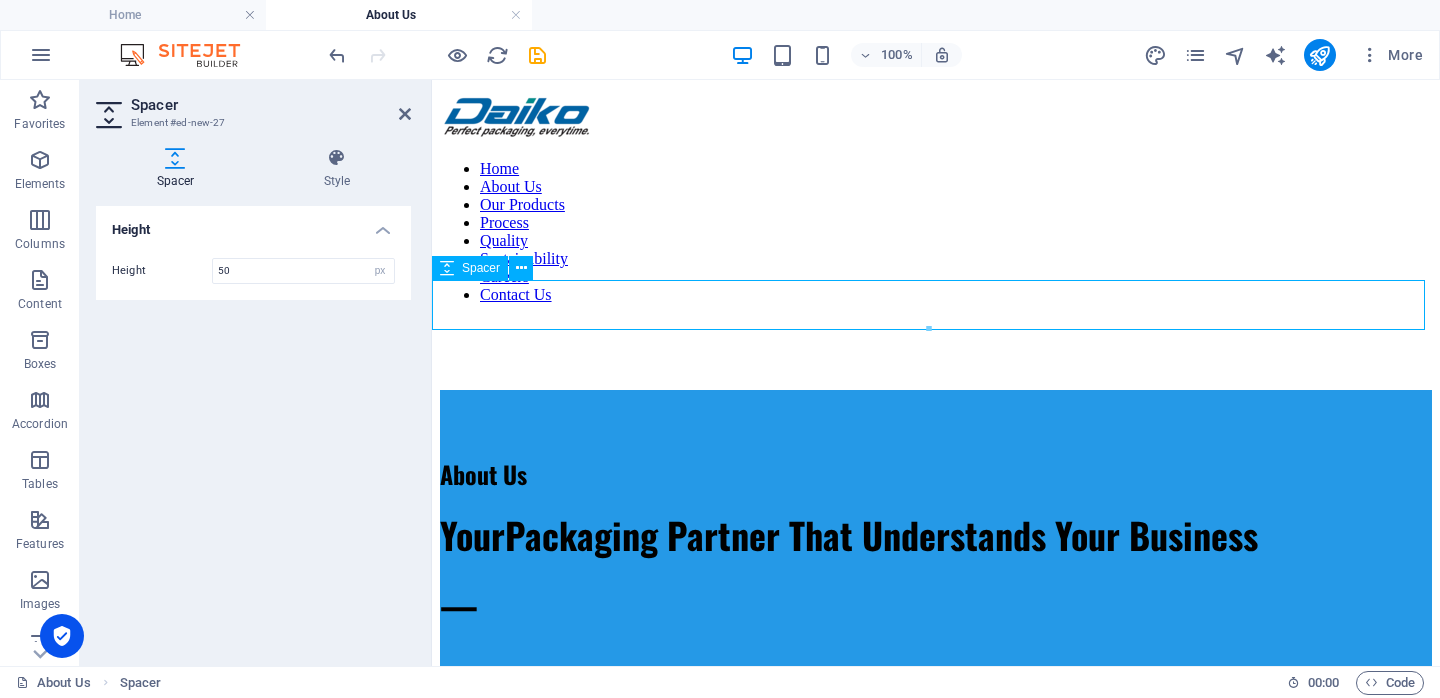 click at bounding box center (936, 365) 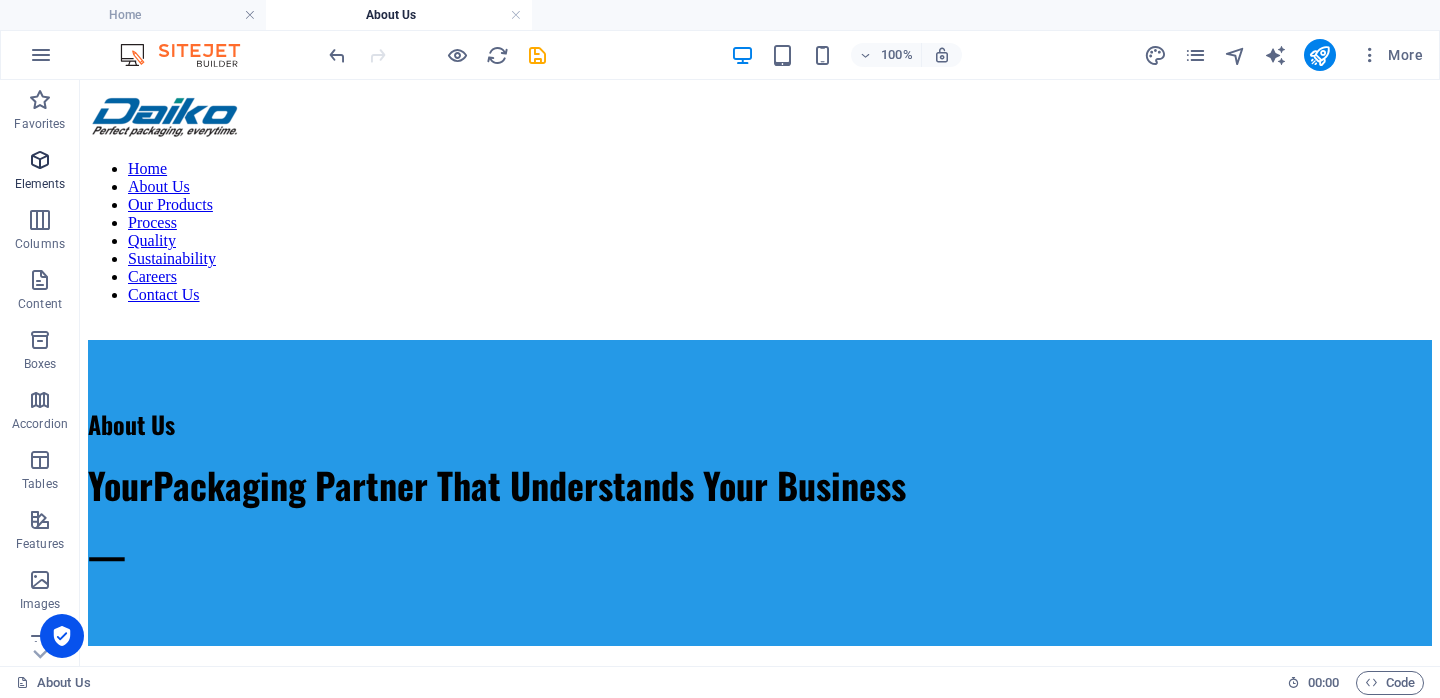 click at bounding box center [40, 160] 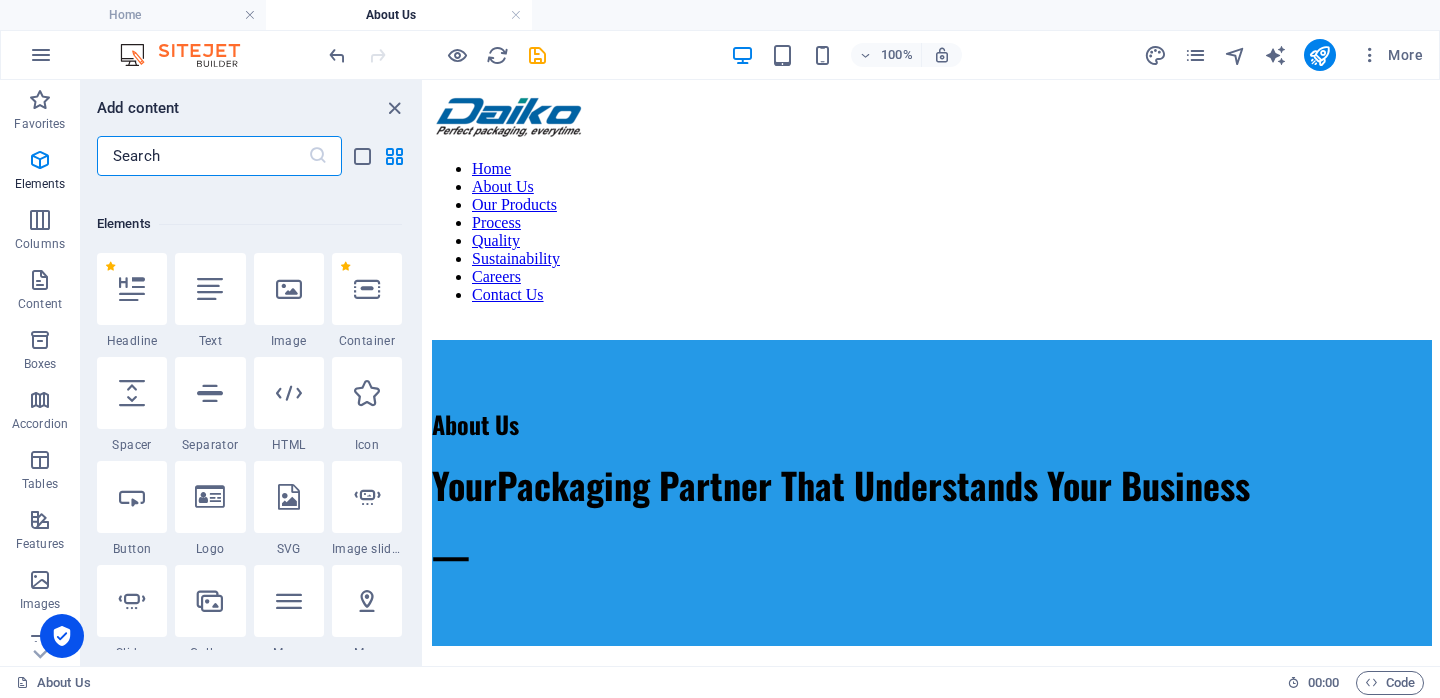 scroll, scrollTop: 213, scrollLeft: 0, axis: vertical 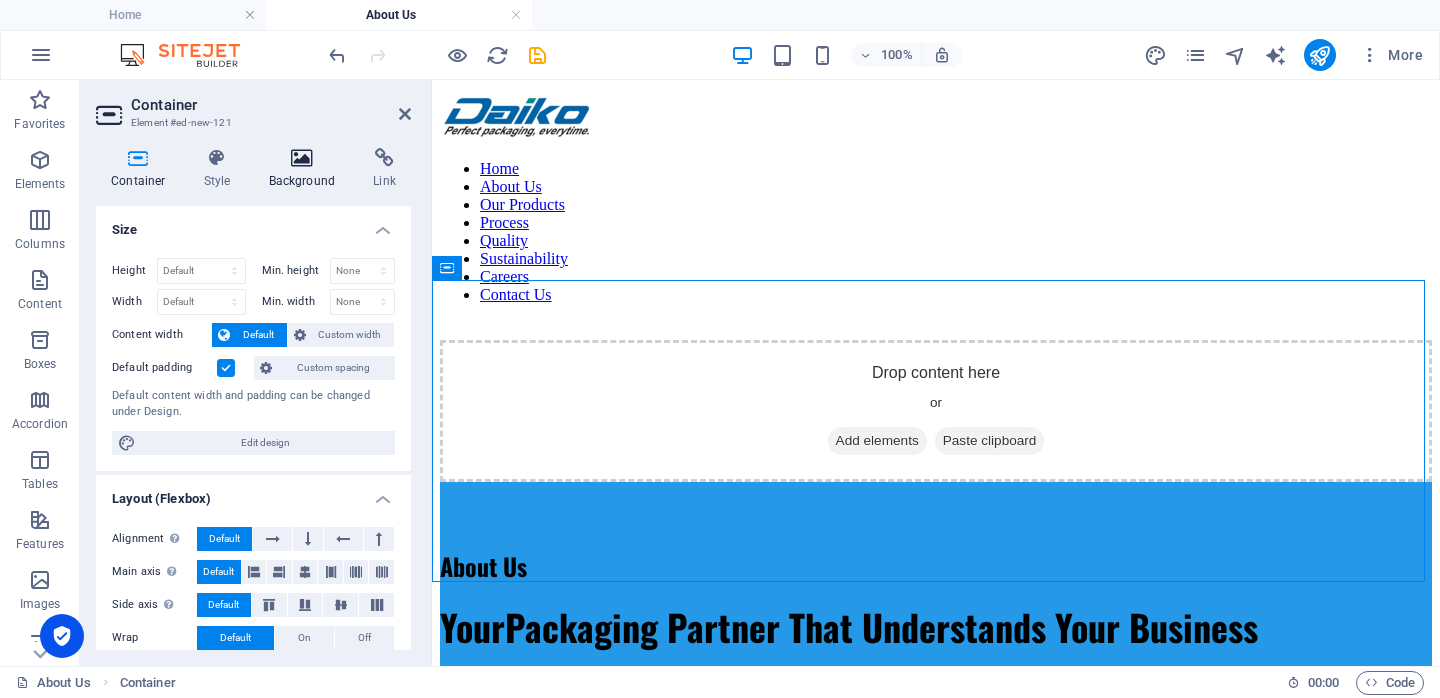 click on "Background" at bounding box center (306, 169) 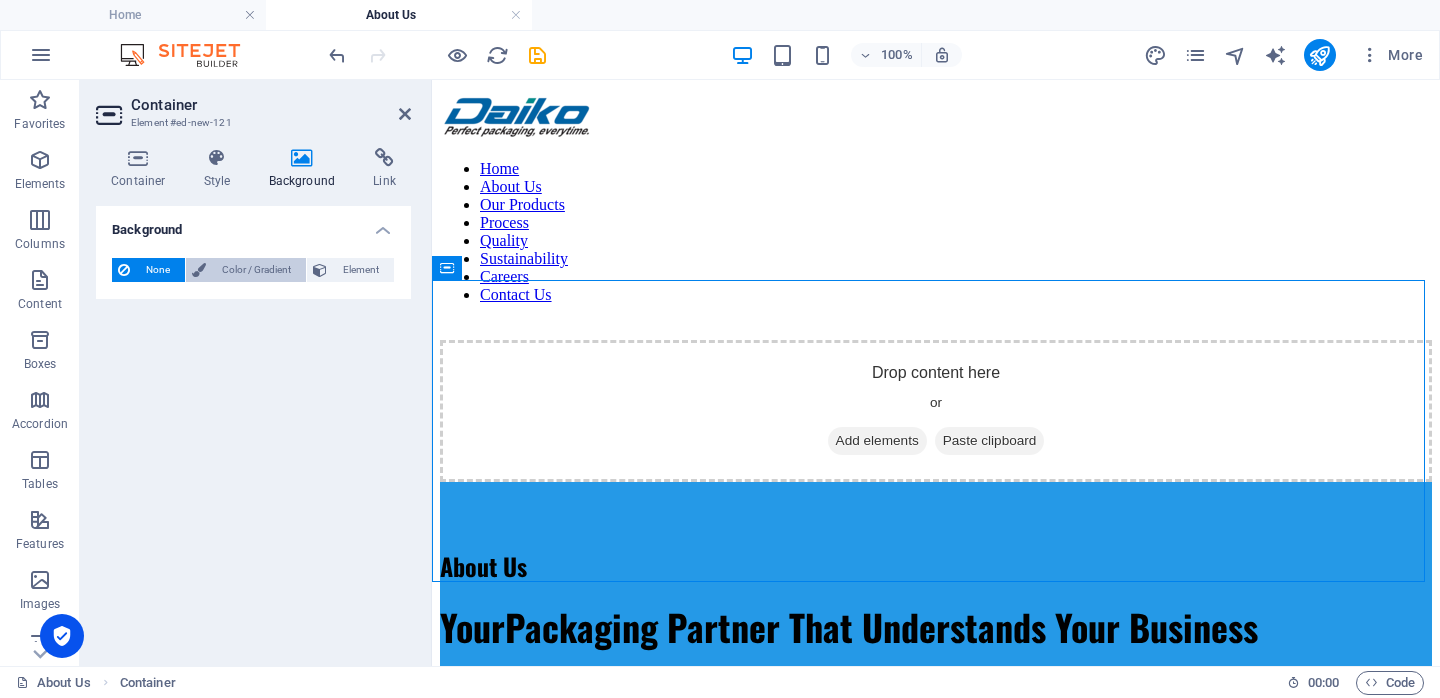 click on "Color / Gradient" at bounding box center (256, 270) 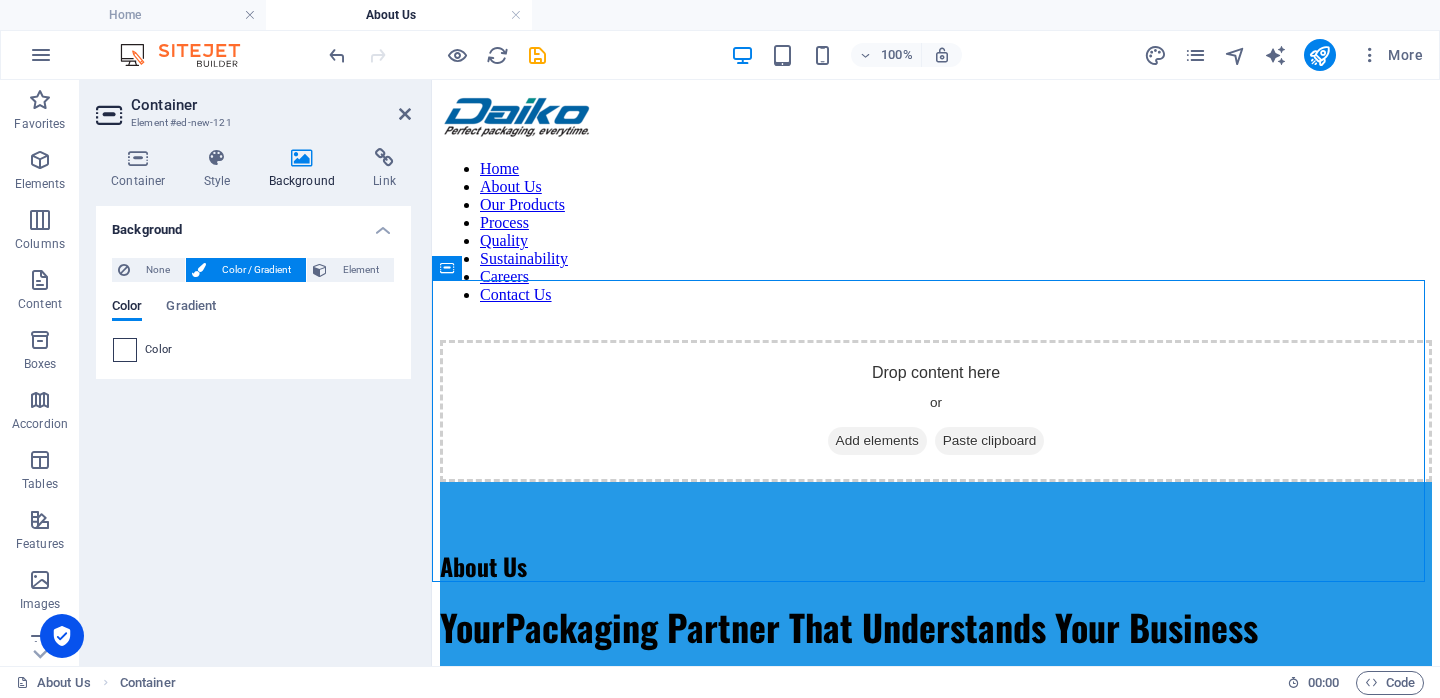 click at bounding box center [125, 350] 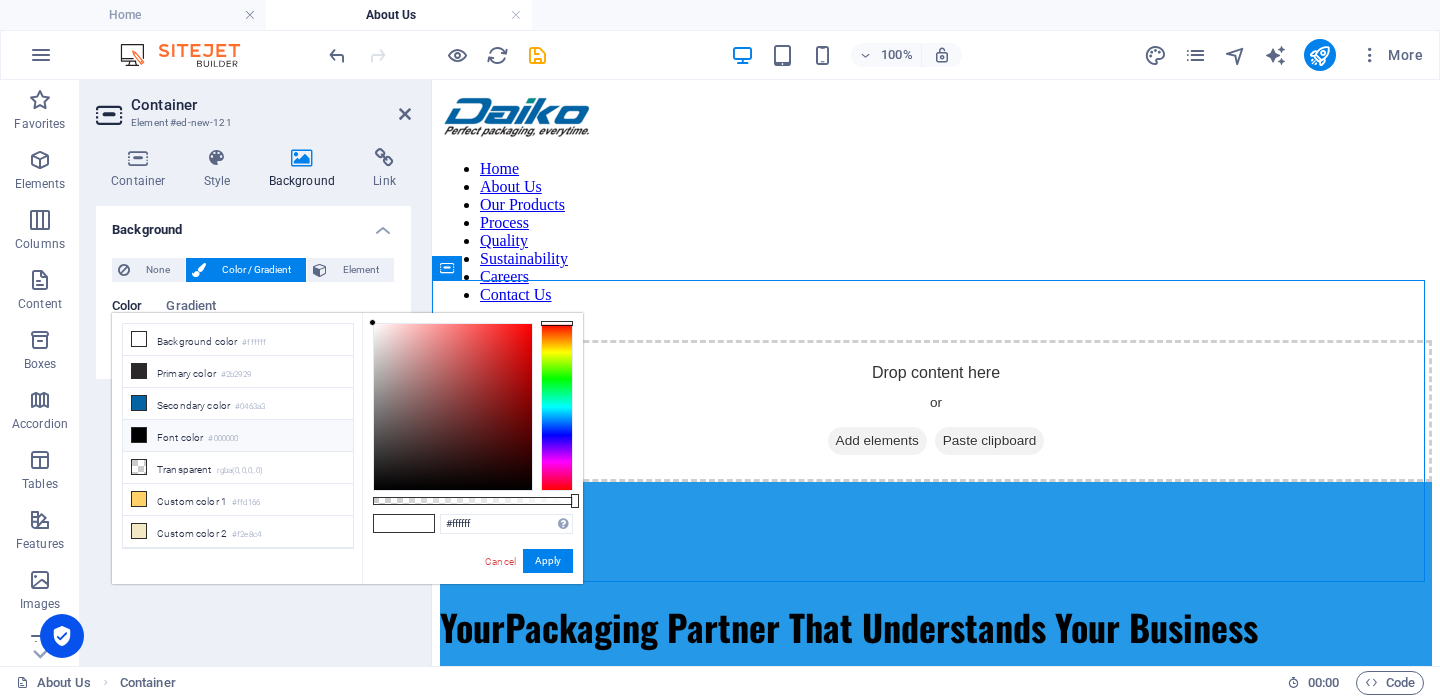 click at bounding box center (557, 407) 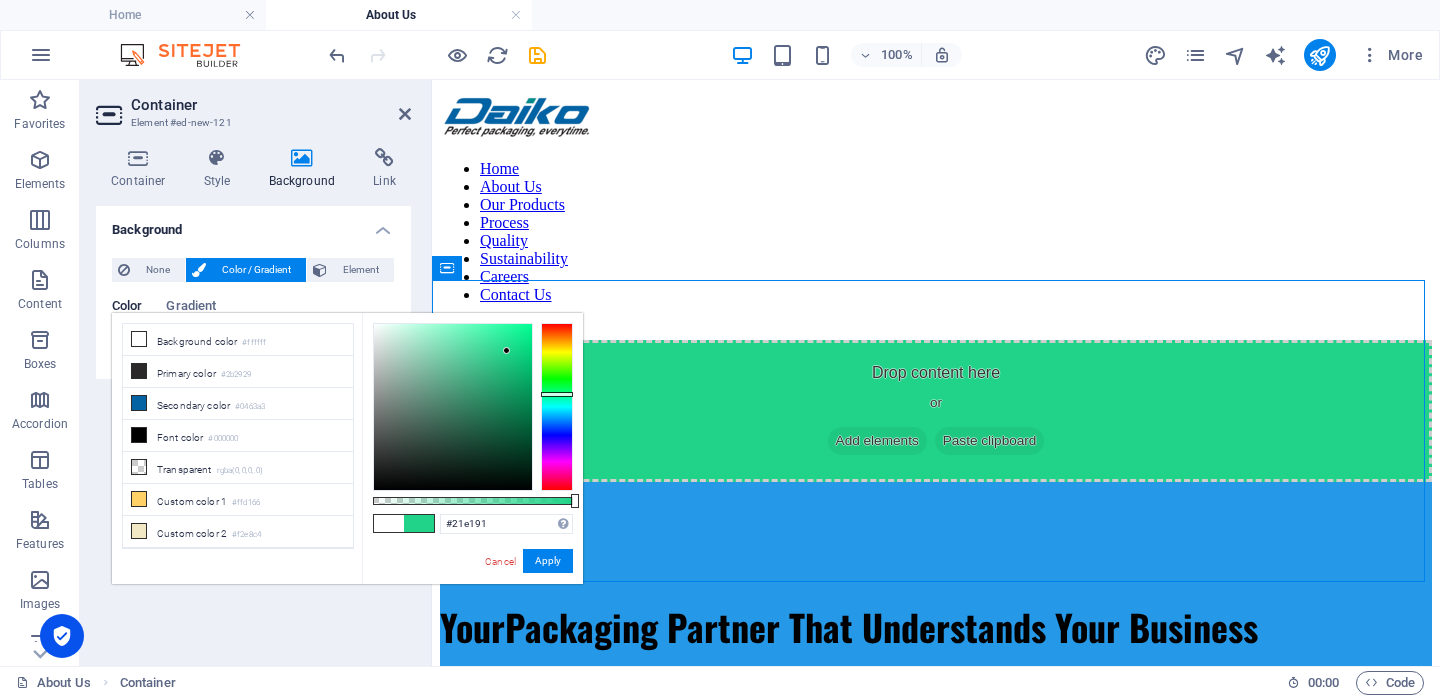 type on "#00ff94" 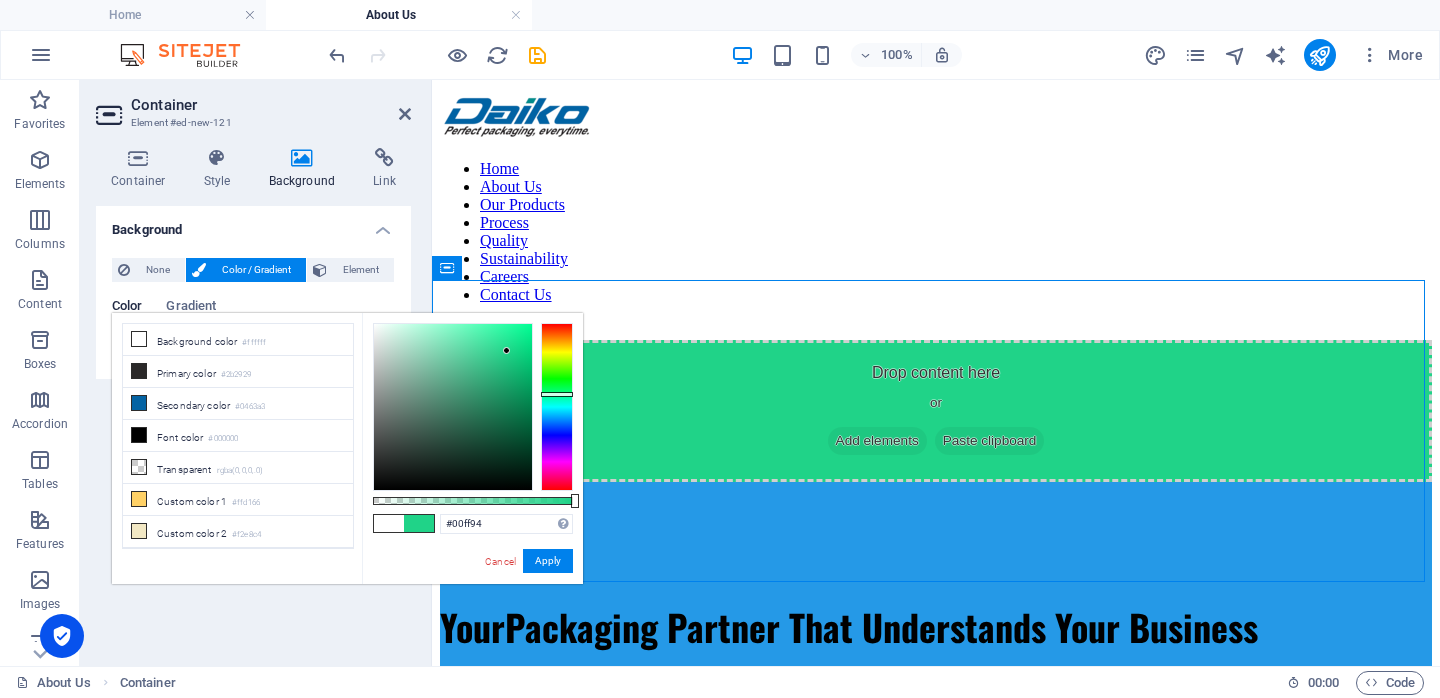 drag, startPoint x: 507, startPoint y: 351, endPoint x: 558, endPoint y: 285, distance: 83.40863 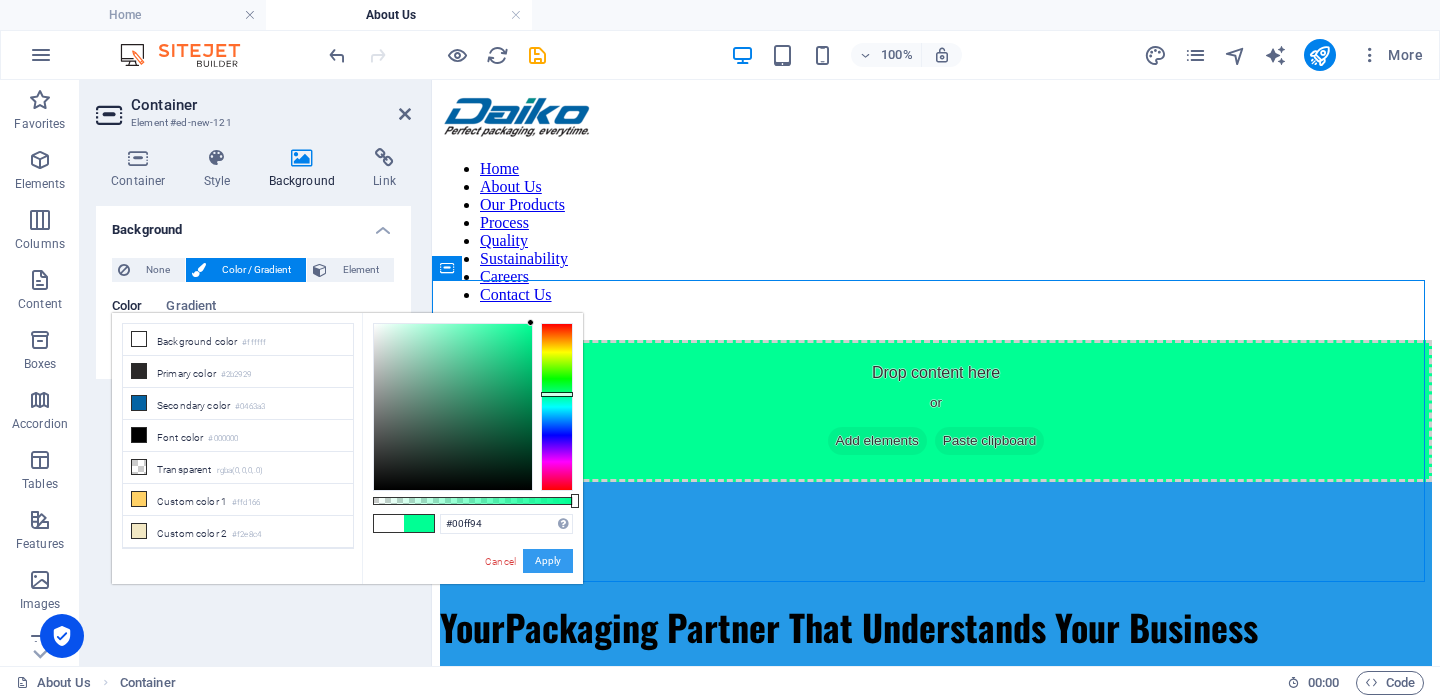 click on "Apply" at bounding box center [548, 561] 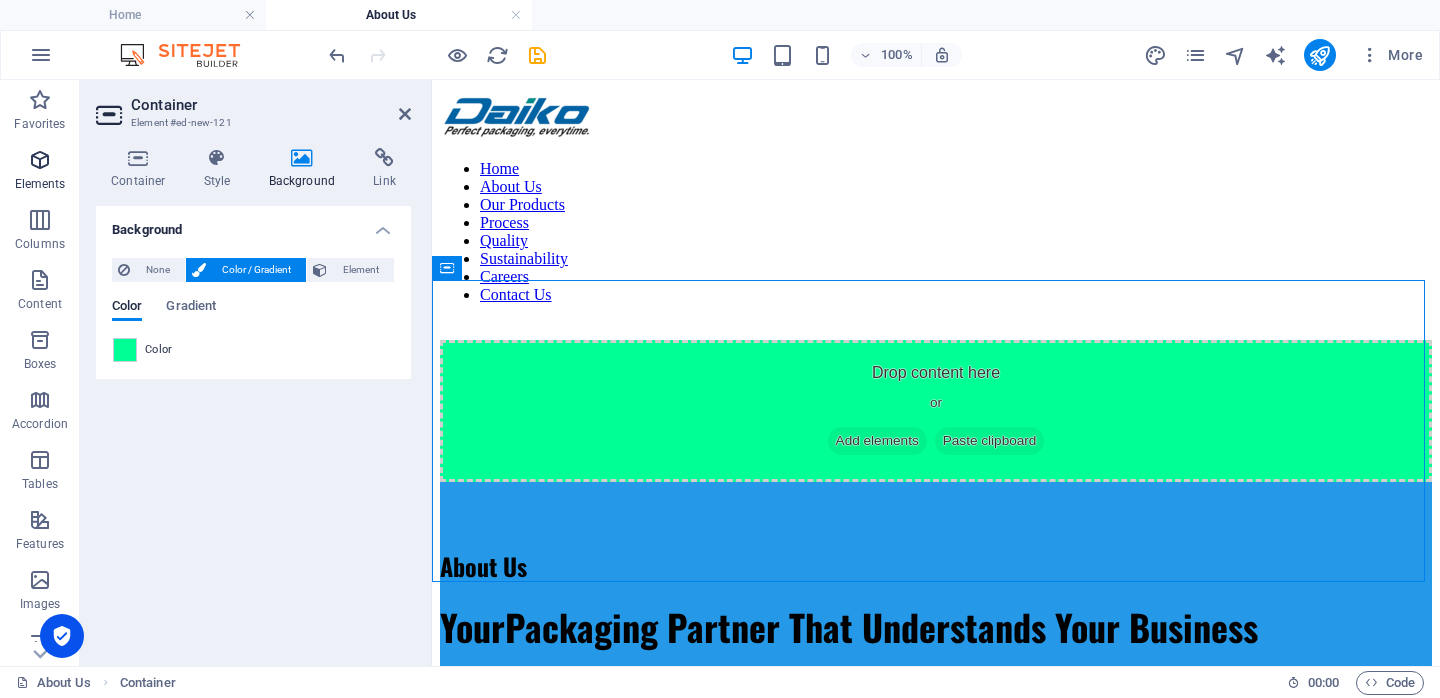 click on "Elements" at bounding box center (40, 172) 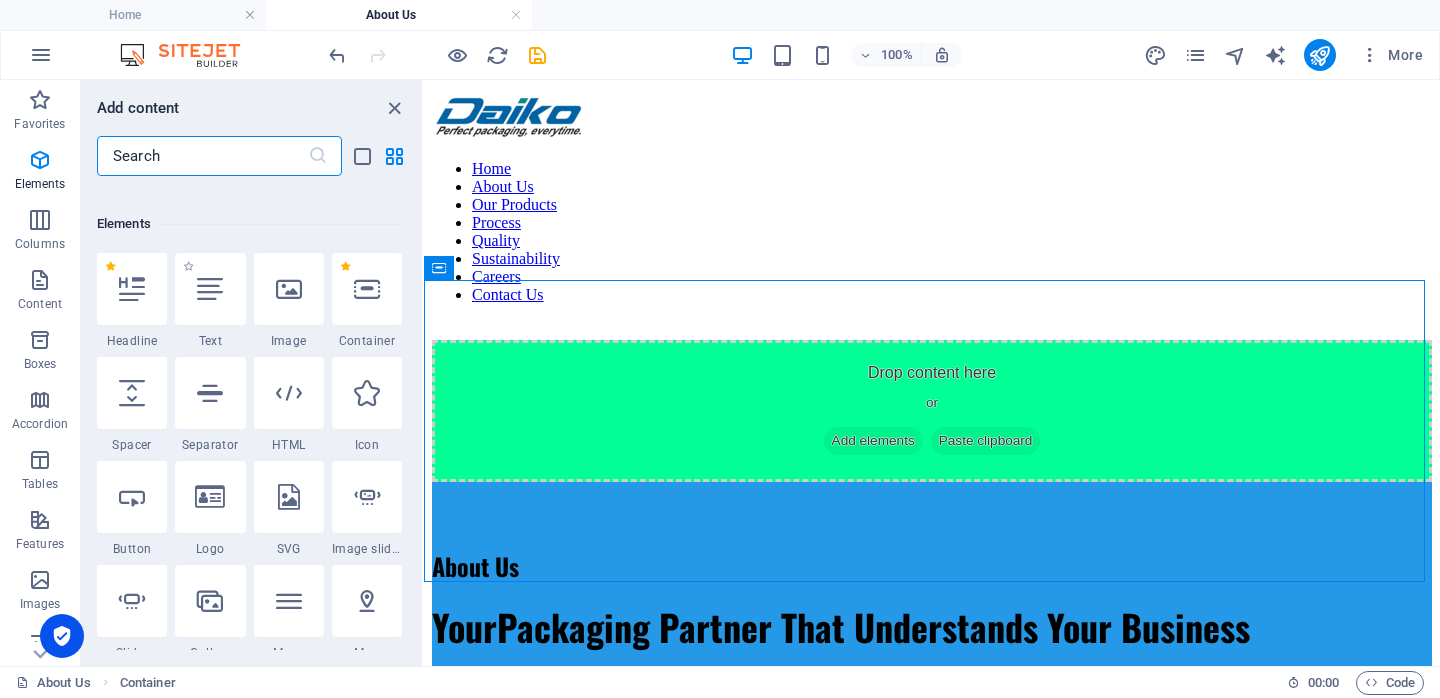 scroll, scrollTop: 213, scrollLeft: 0, axis: vertical 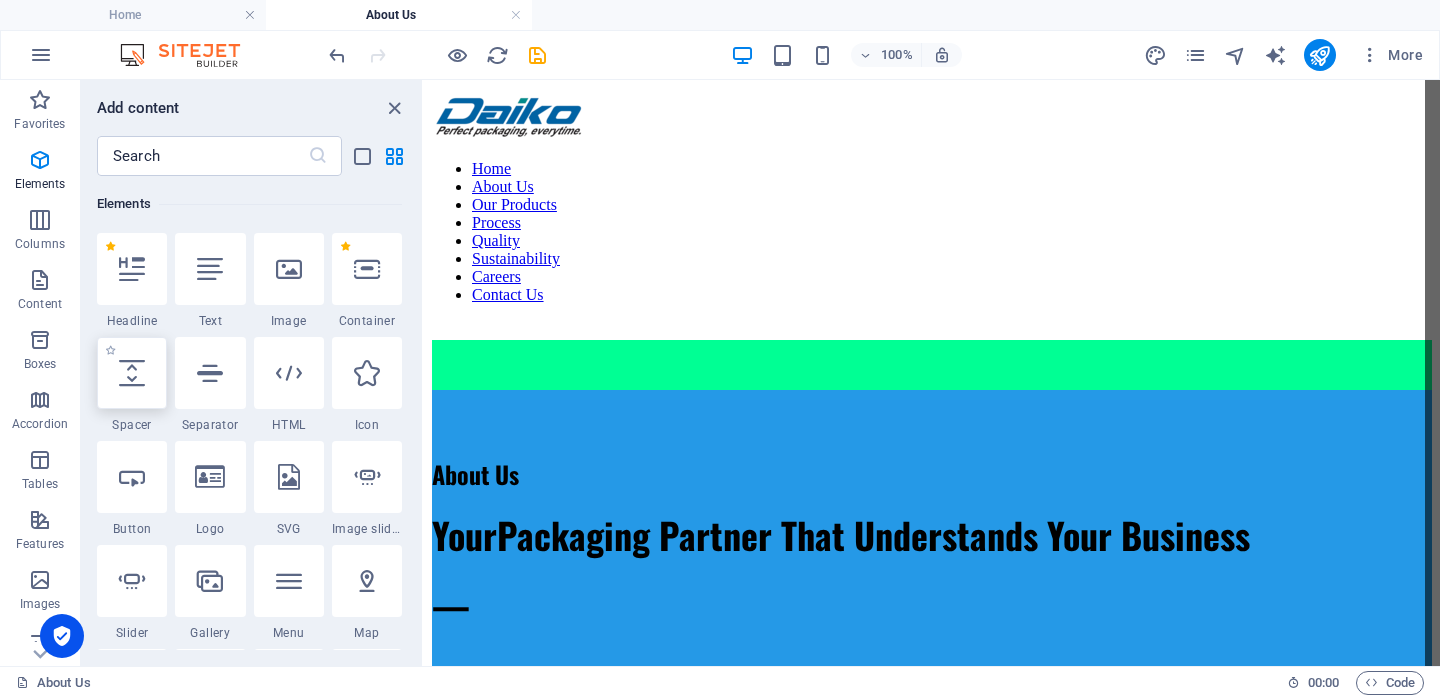 select on "px" 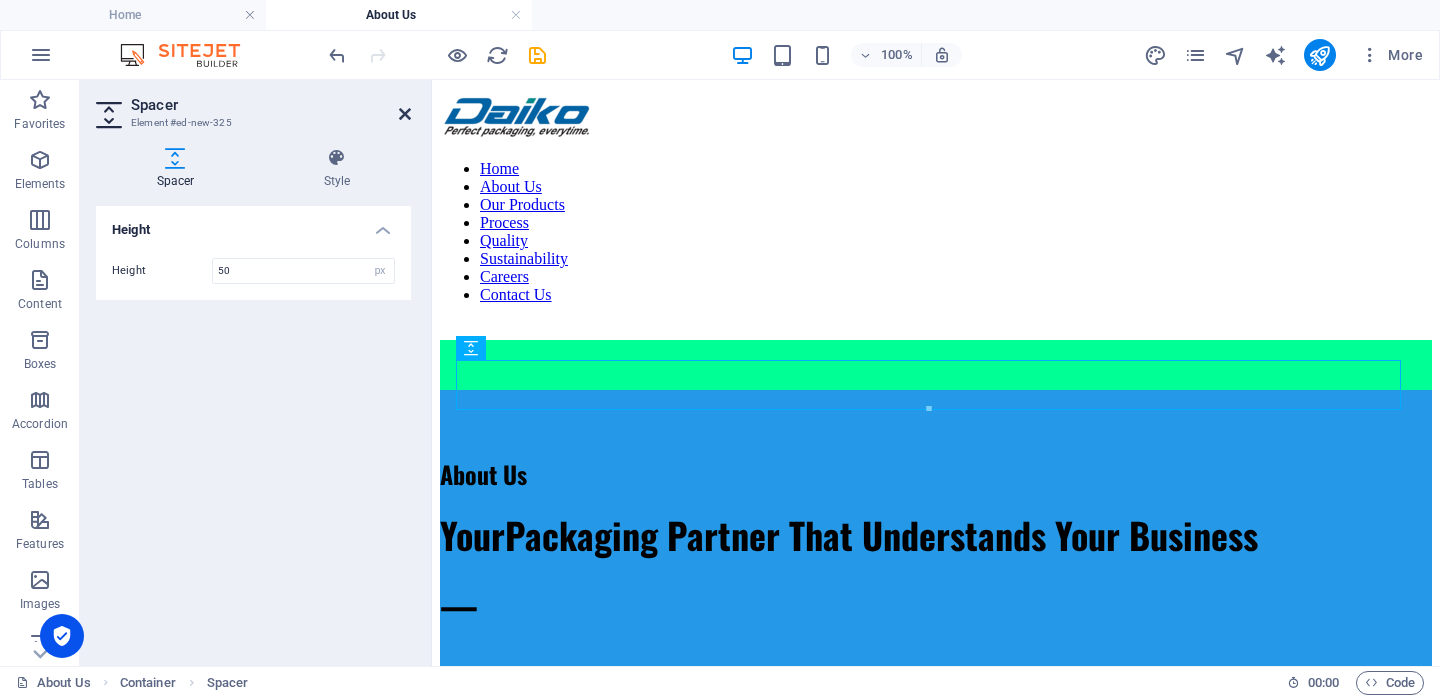 click at bounding box center (405, 114) 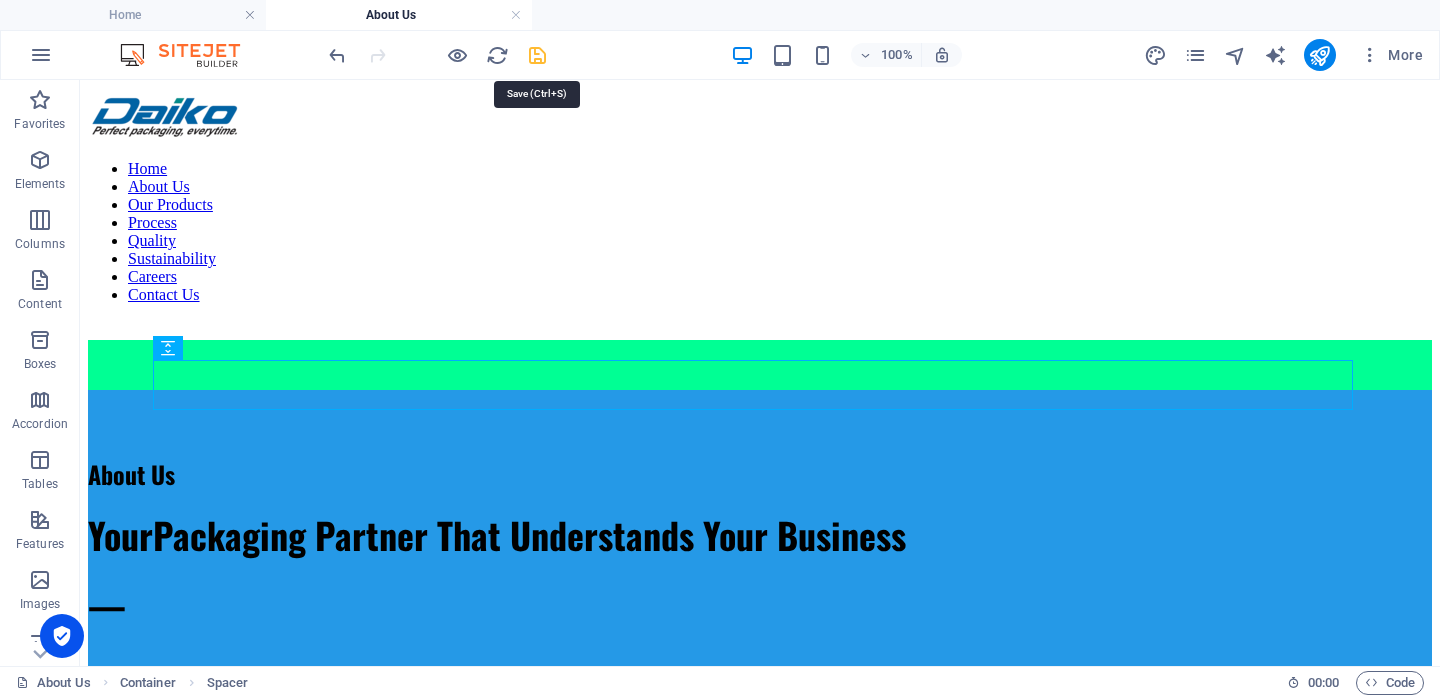 click at bounding box center (537, 55) 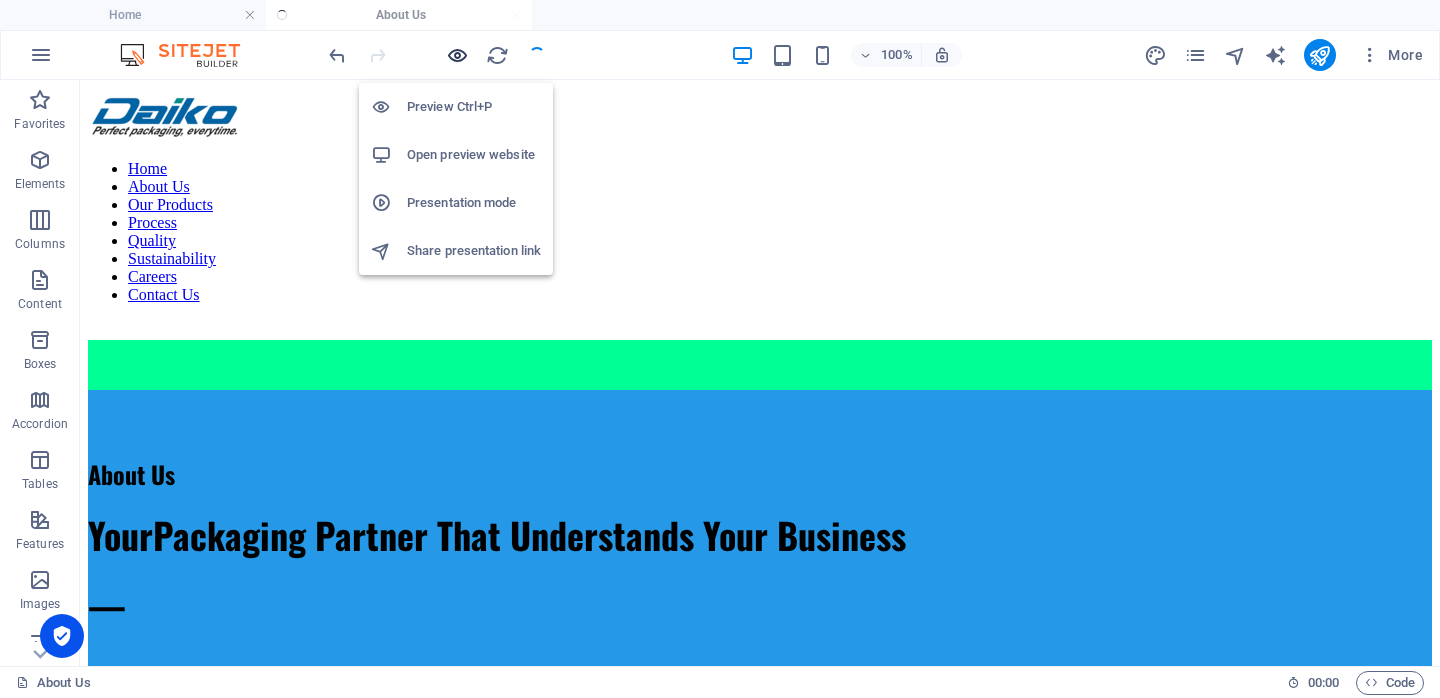 click at bounding box center [457, 55] 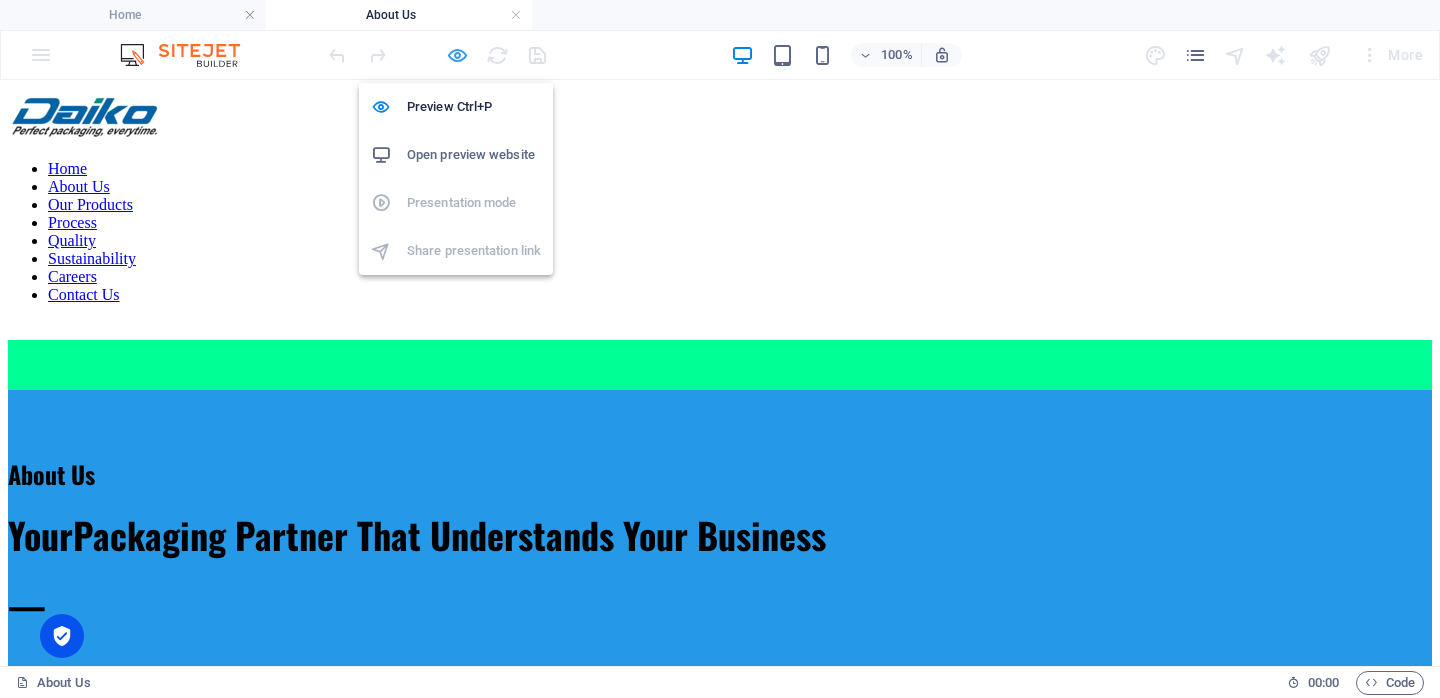 click at bounding box center [457, 55] 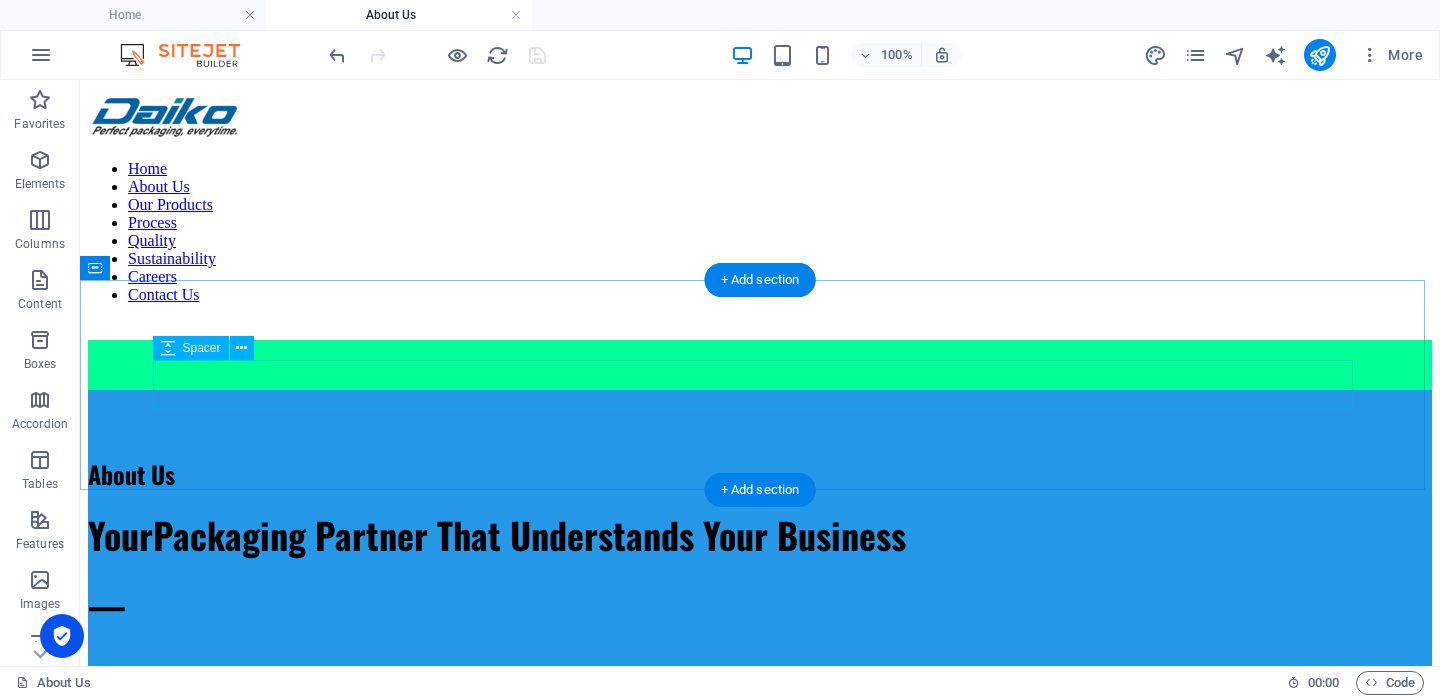 click at bounding box center [760, 365] 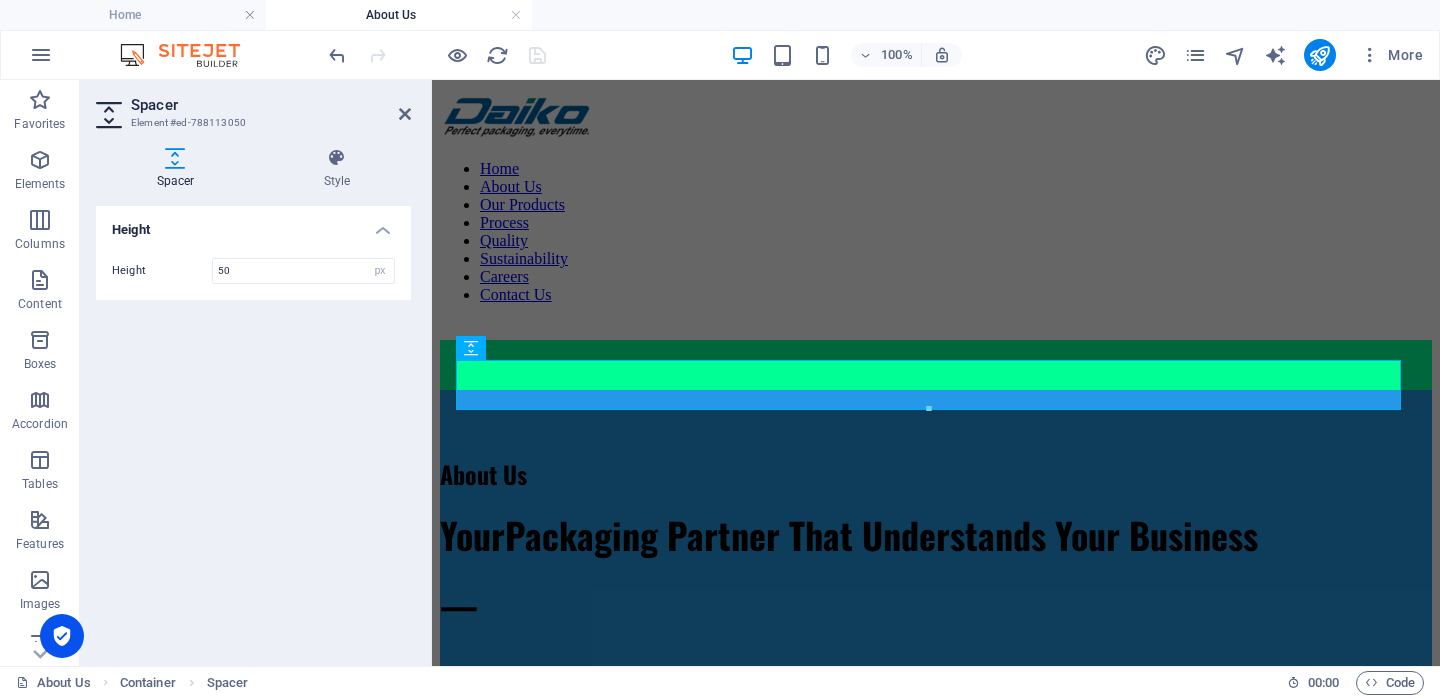 click on "Height 50 px rem vh vw" at bounding box center (253, 271) 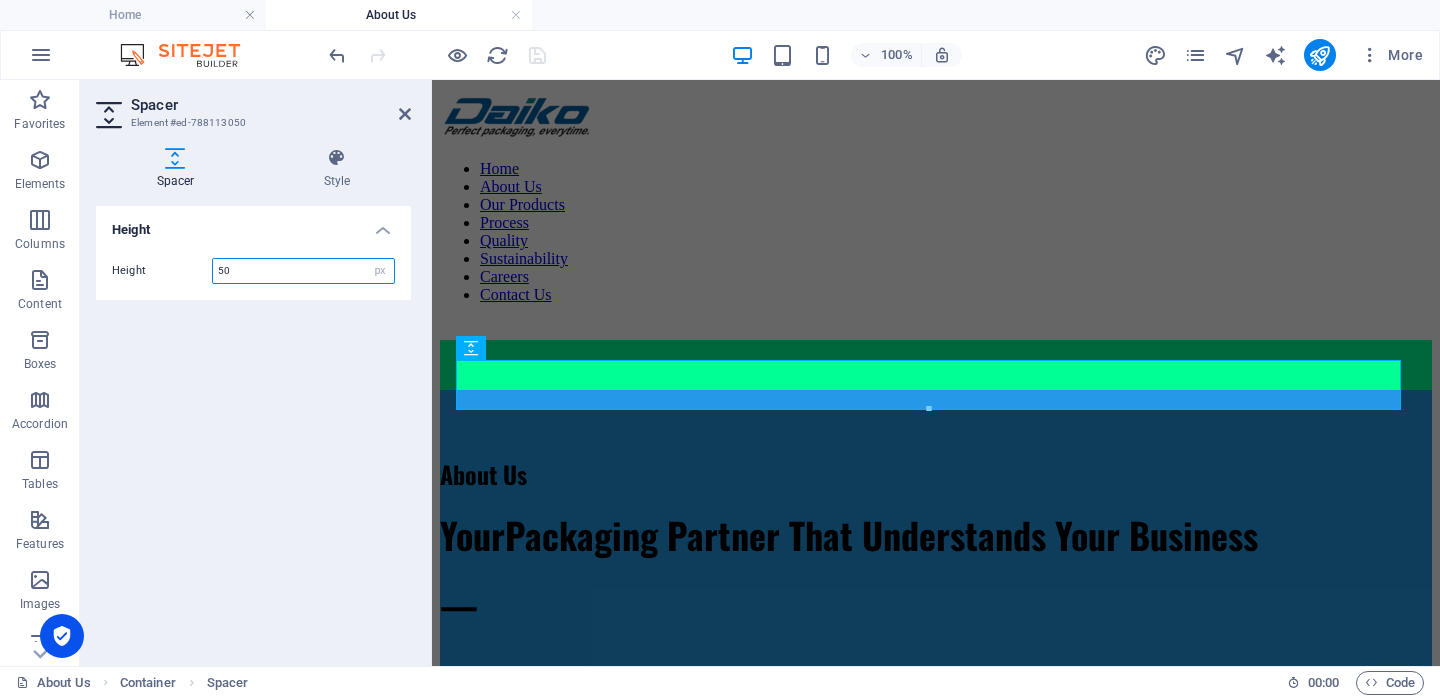 click on "50" at bounding box center [303, 271] 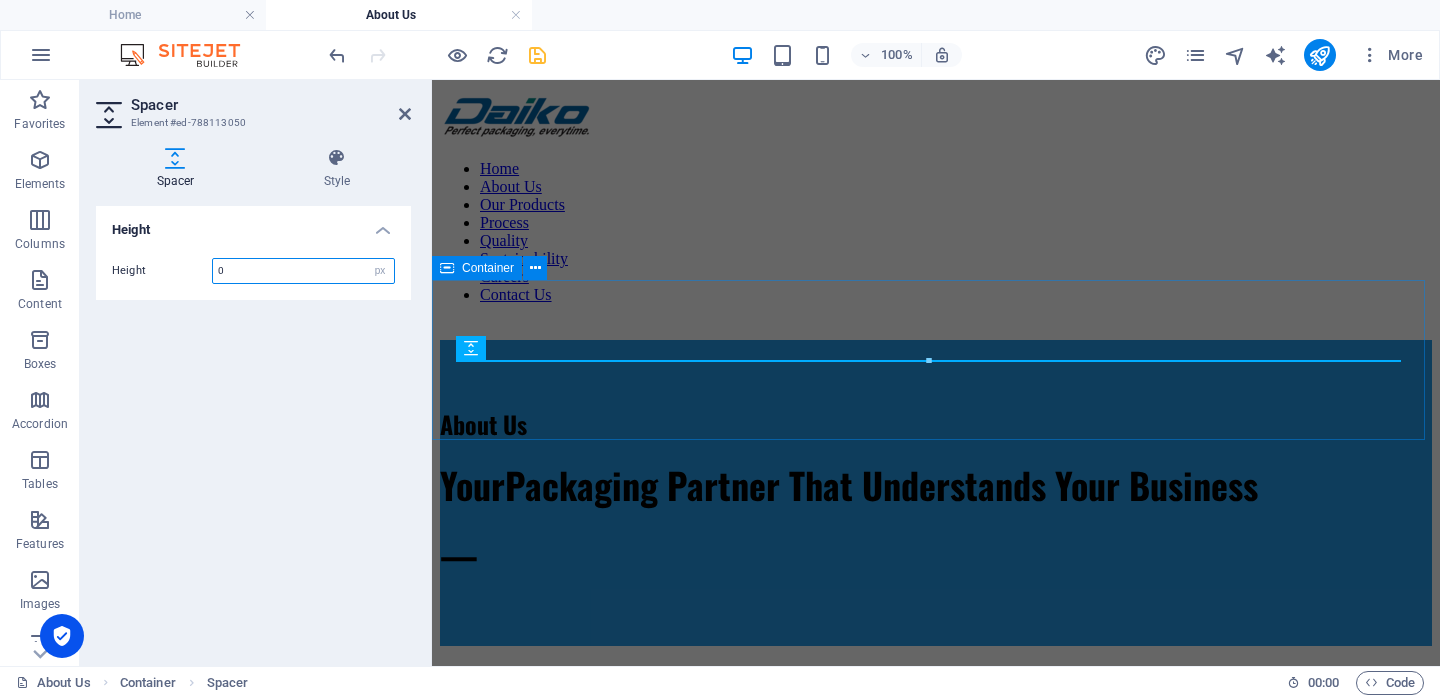 type on "0" 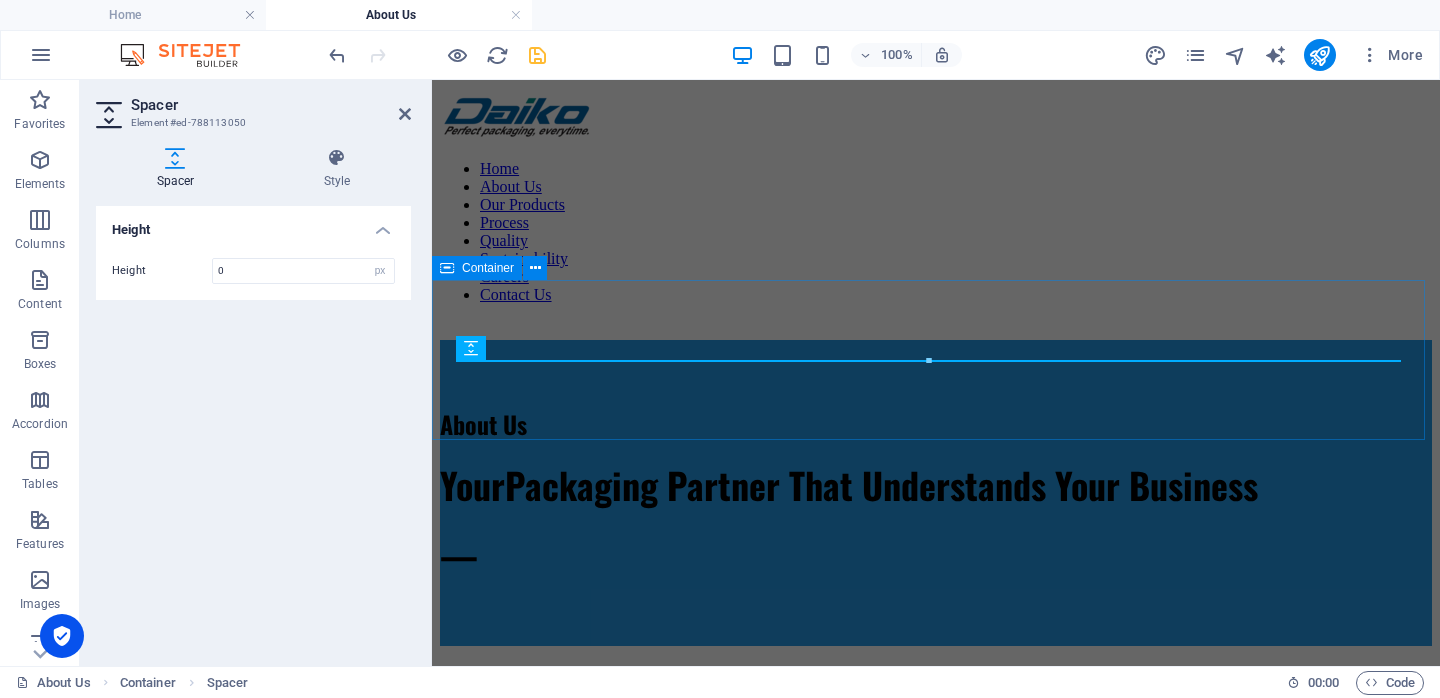 click at bounding box center (936, 340) 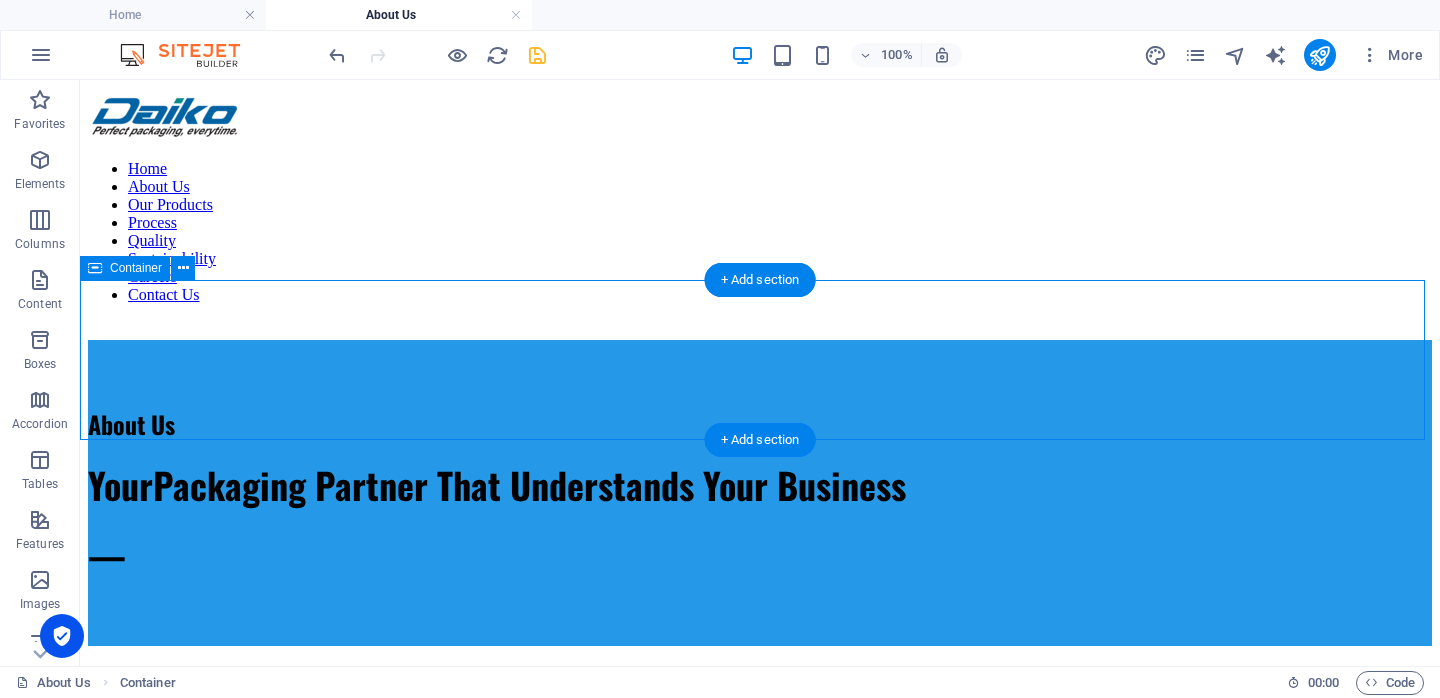 click at bounding box center [760, 340] 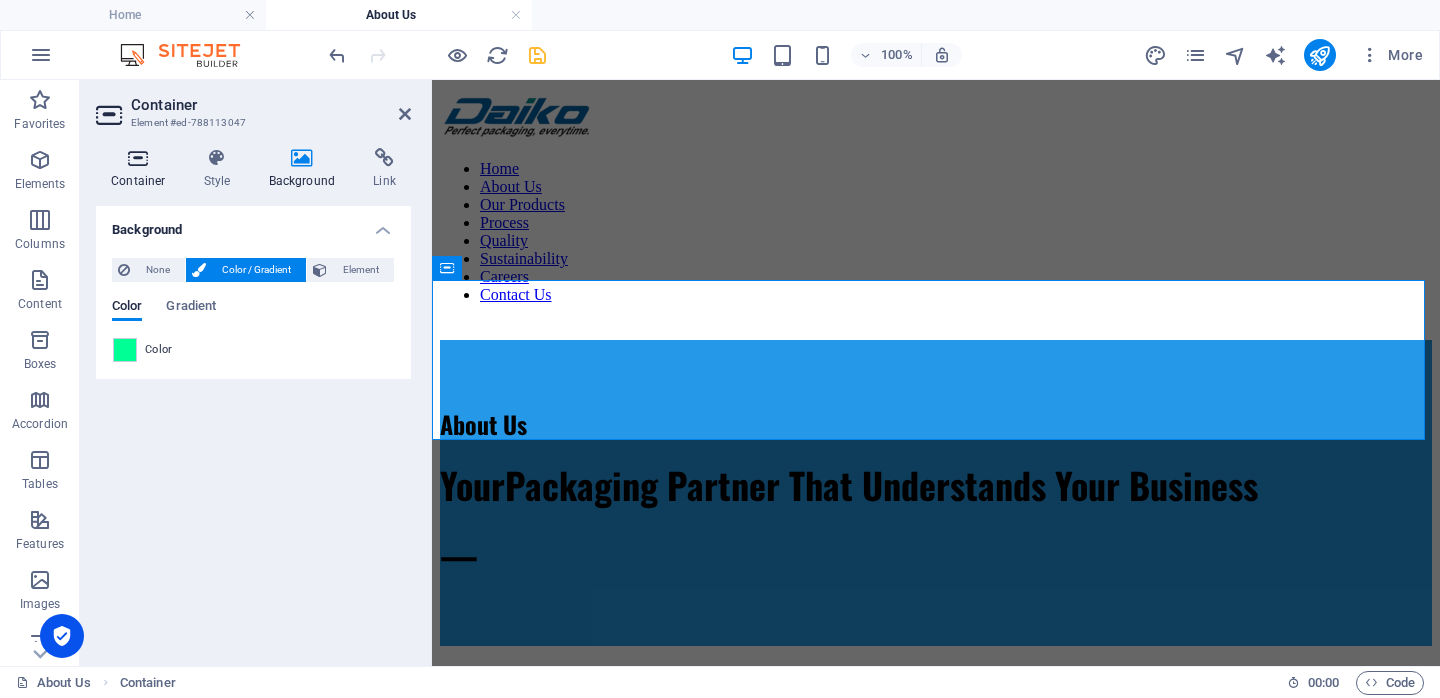 click on "Container" at bounding box center (142, 169) 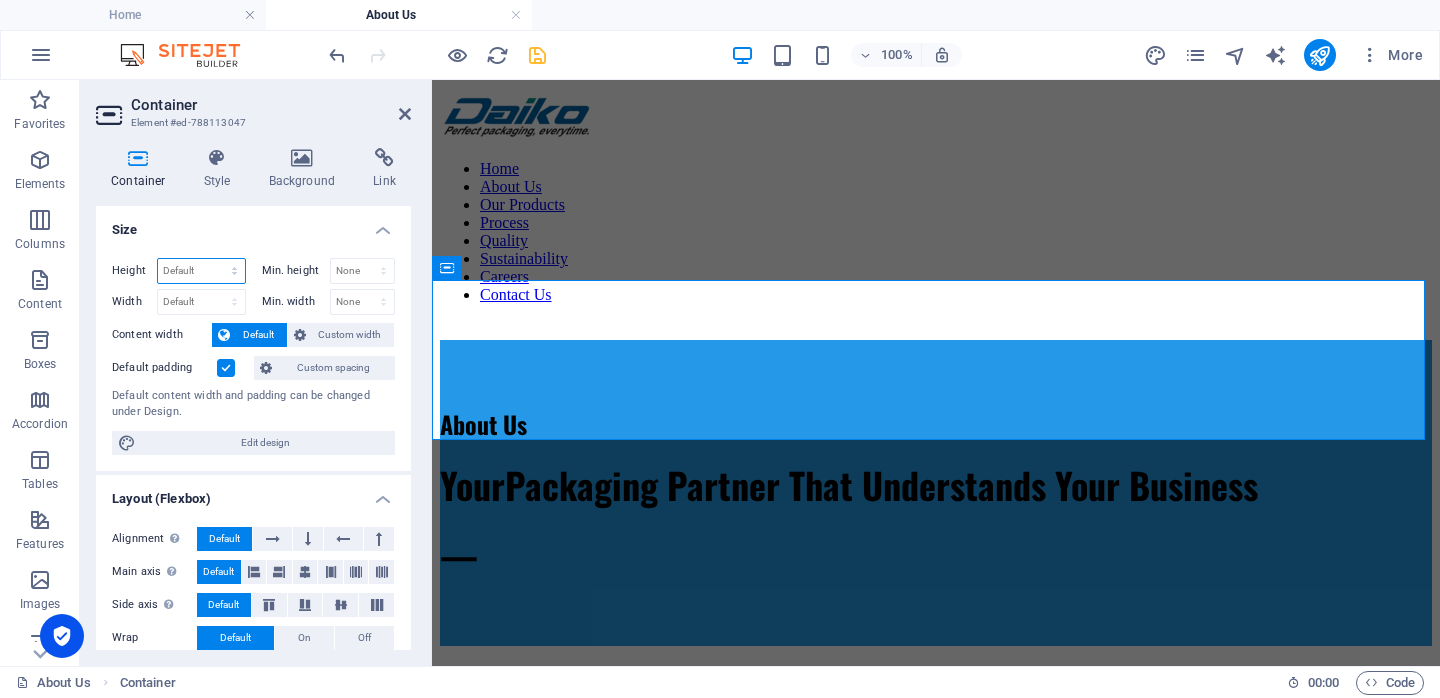 click on "Default px rem % vh vw" at bounding box center [201, 271] 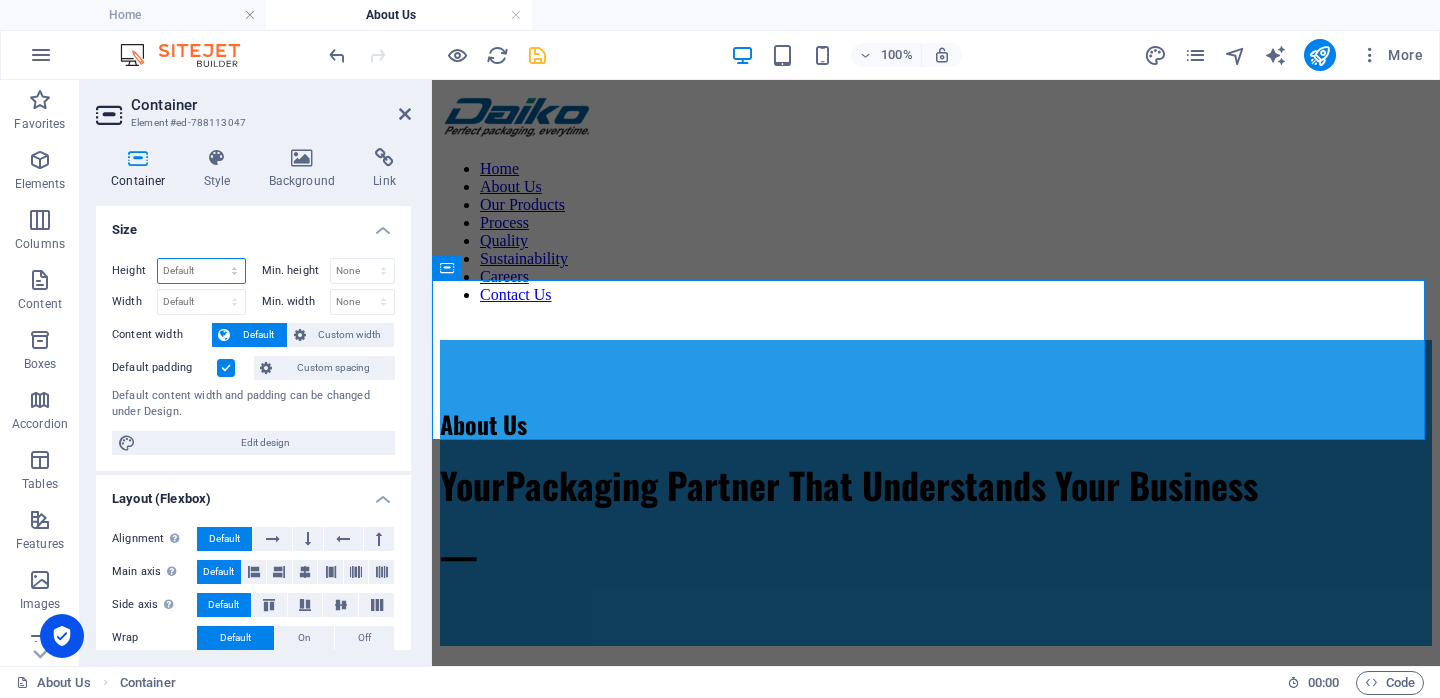 select on "rem" 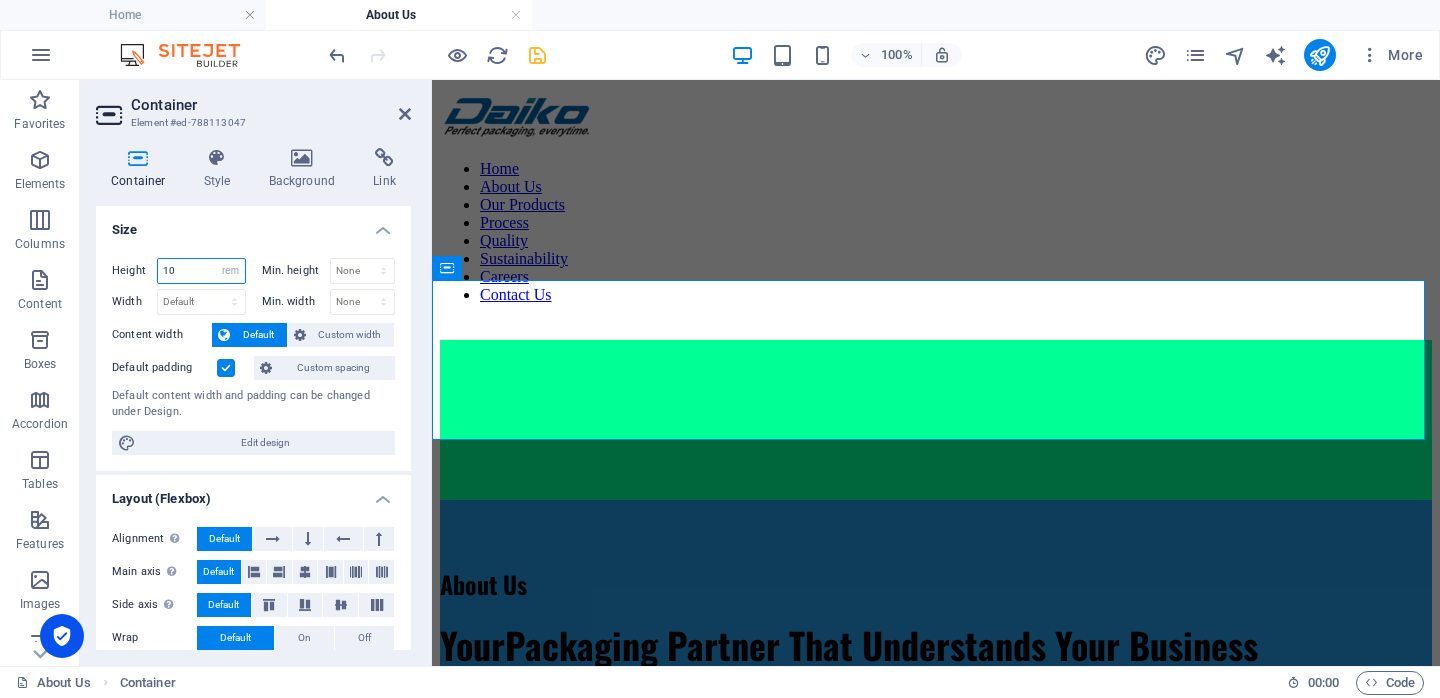 click on "10" at bounding box center (201, 271) 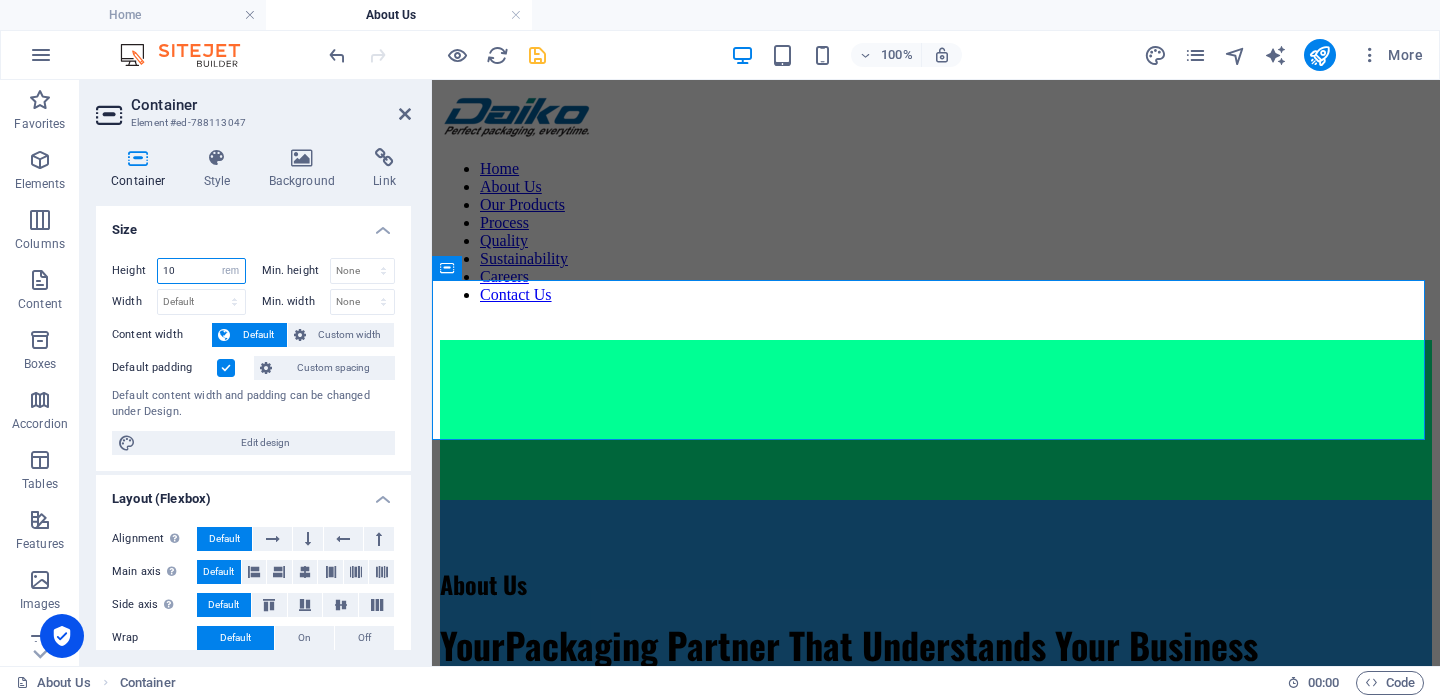type on "1" 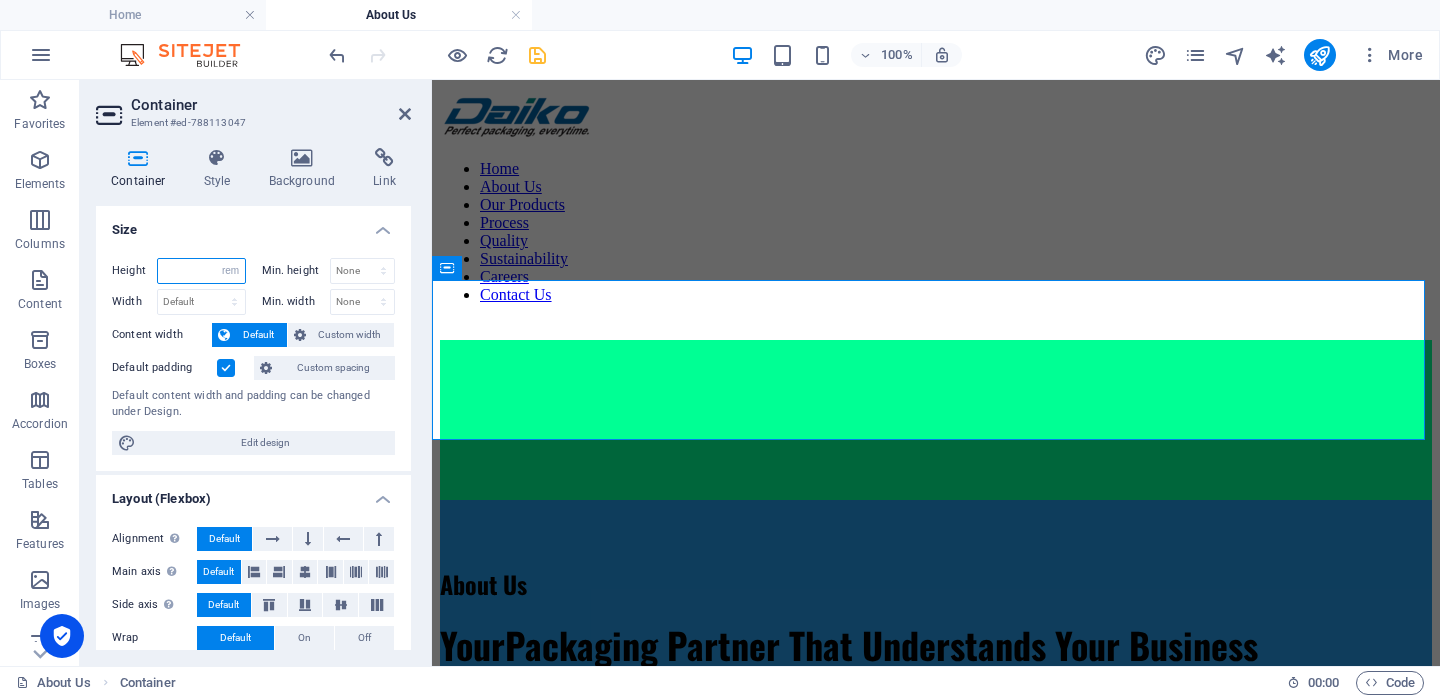 type on "0" 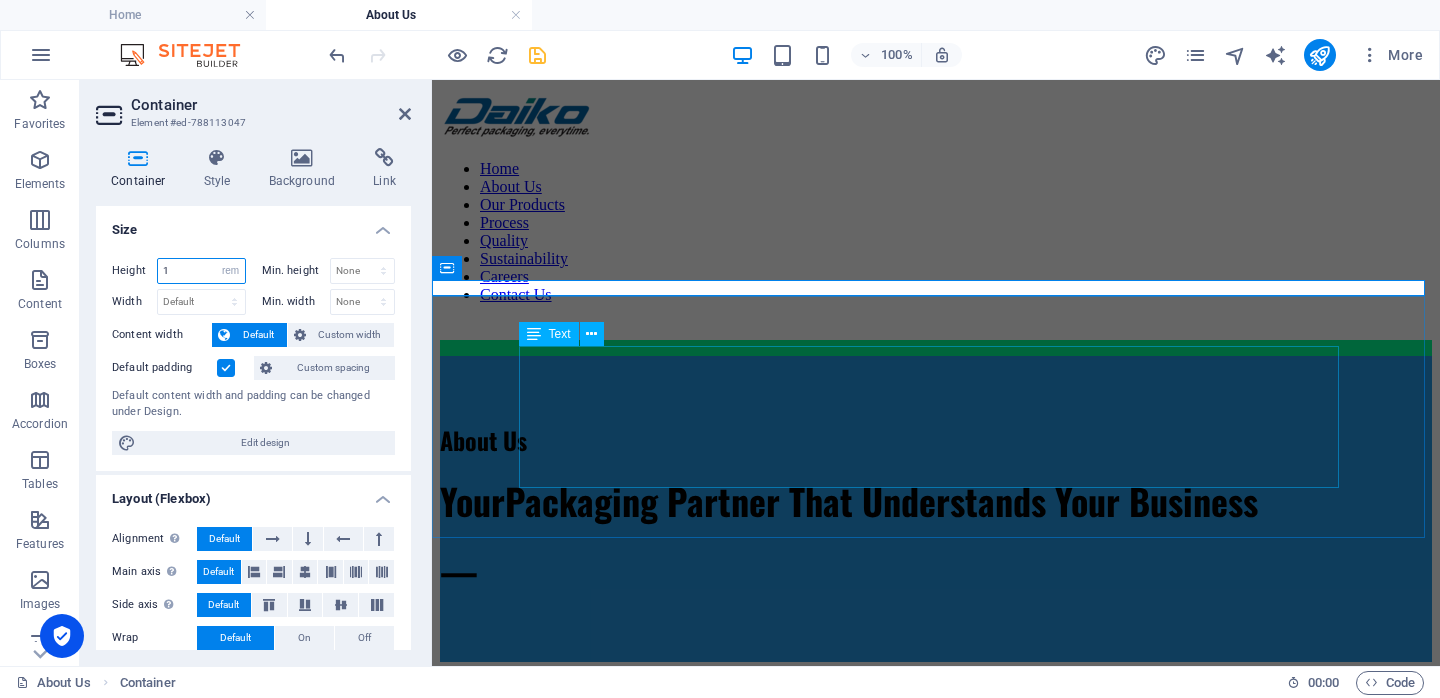 type on "1" 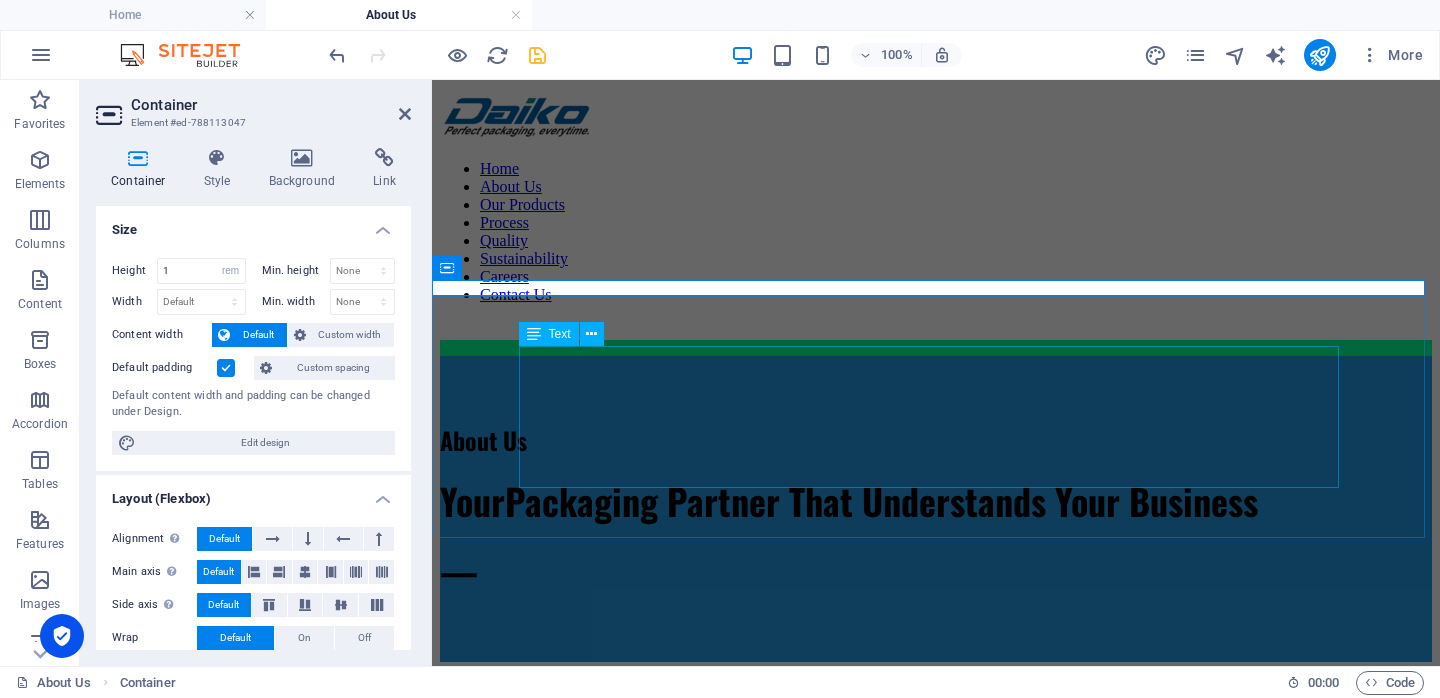 click on "About Us Your  Packaging Partner That Understands Your Business —" at bounding box center (936, 509) 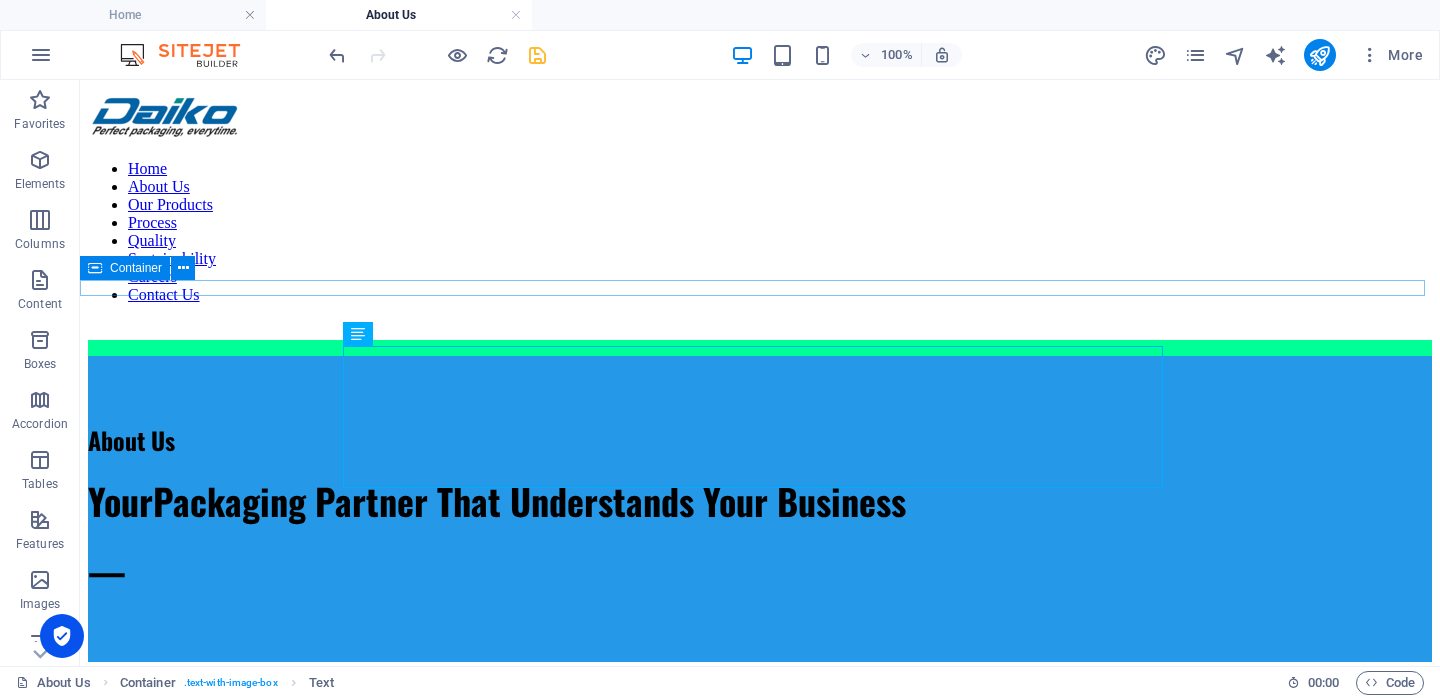 click at bounding box center (760, 348) 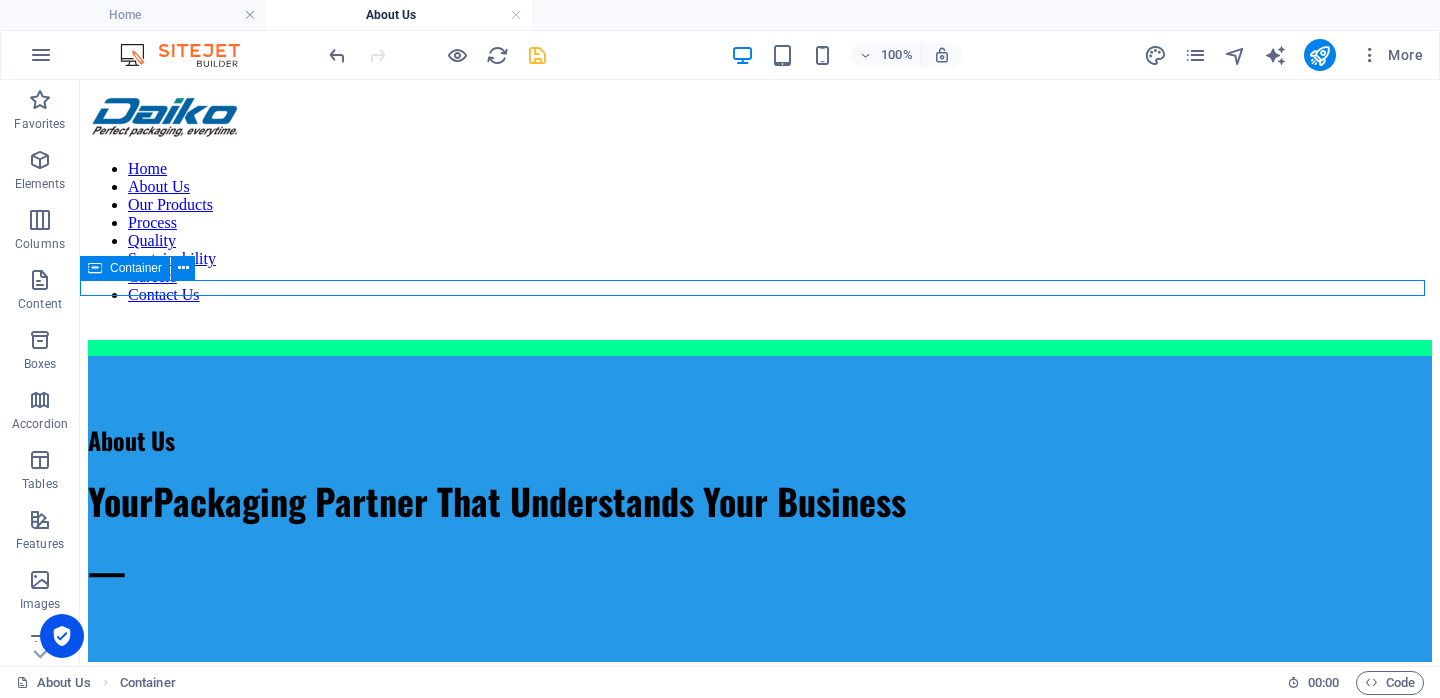 click at bounding box center (760, 348) 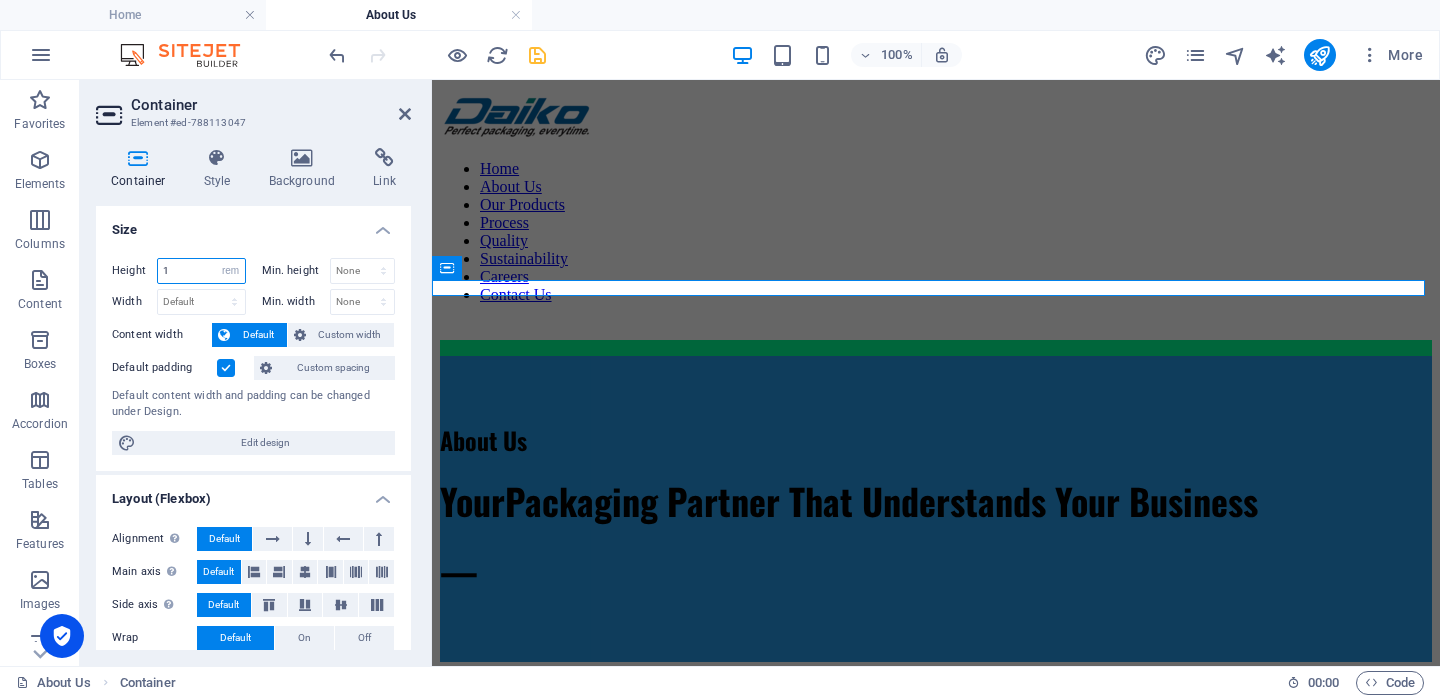 click on "1" at bounding box center [201, 271] 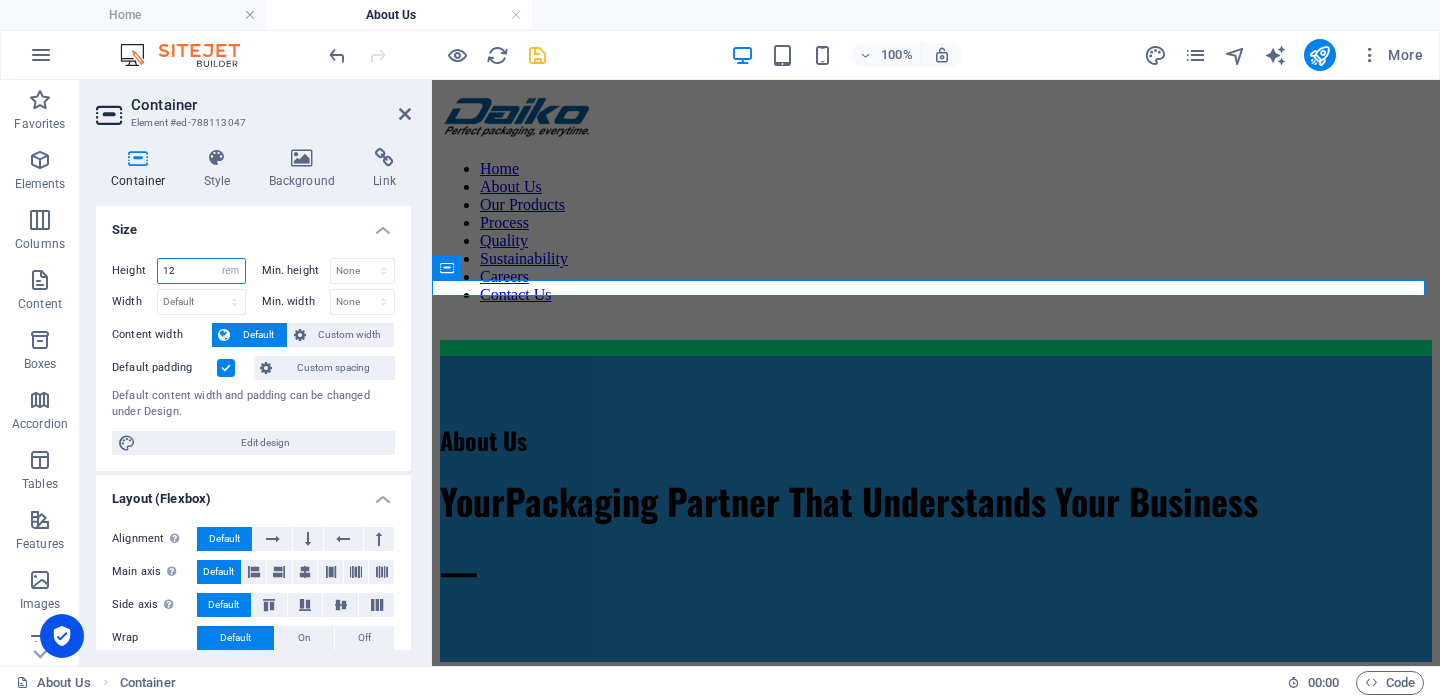 type on "1" 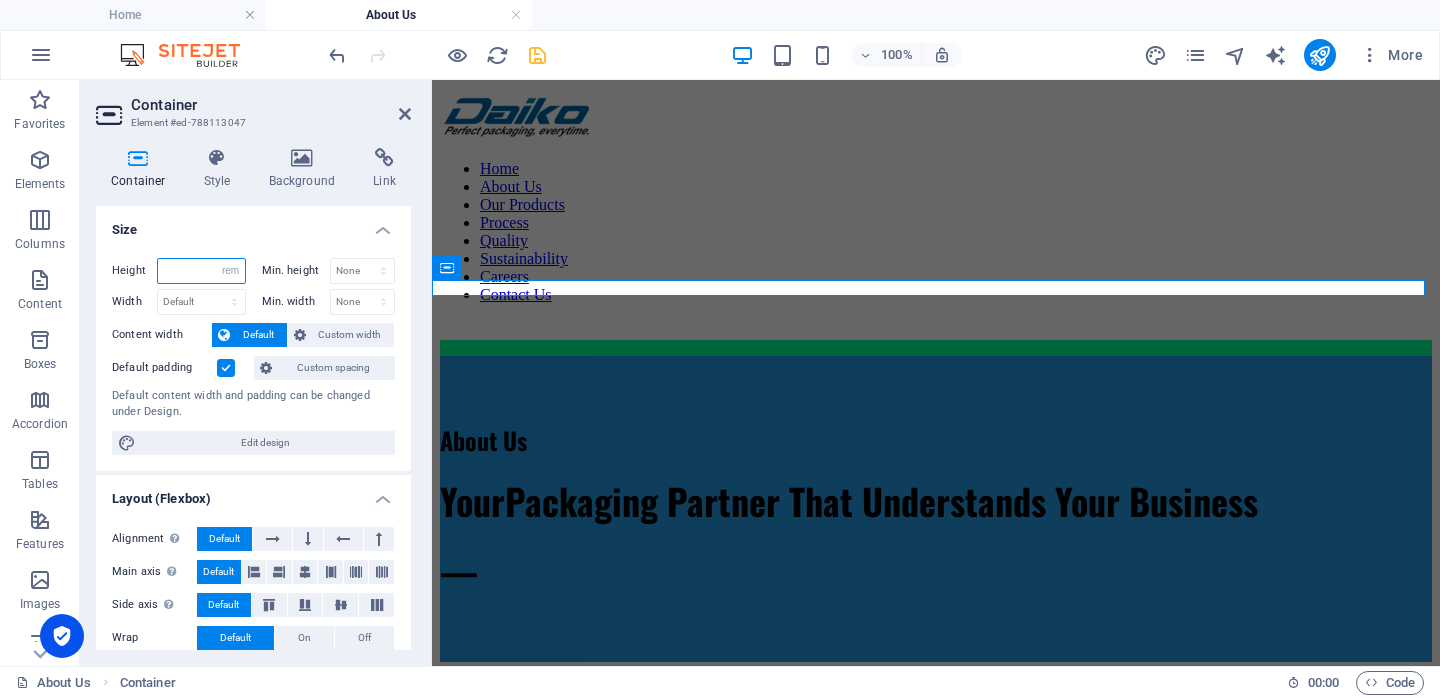 type on "2" 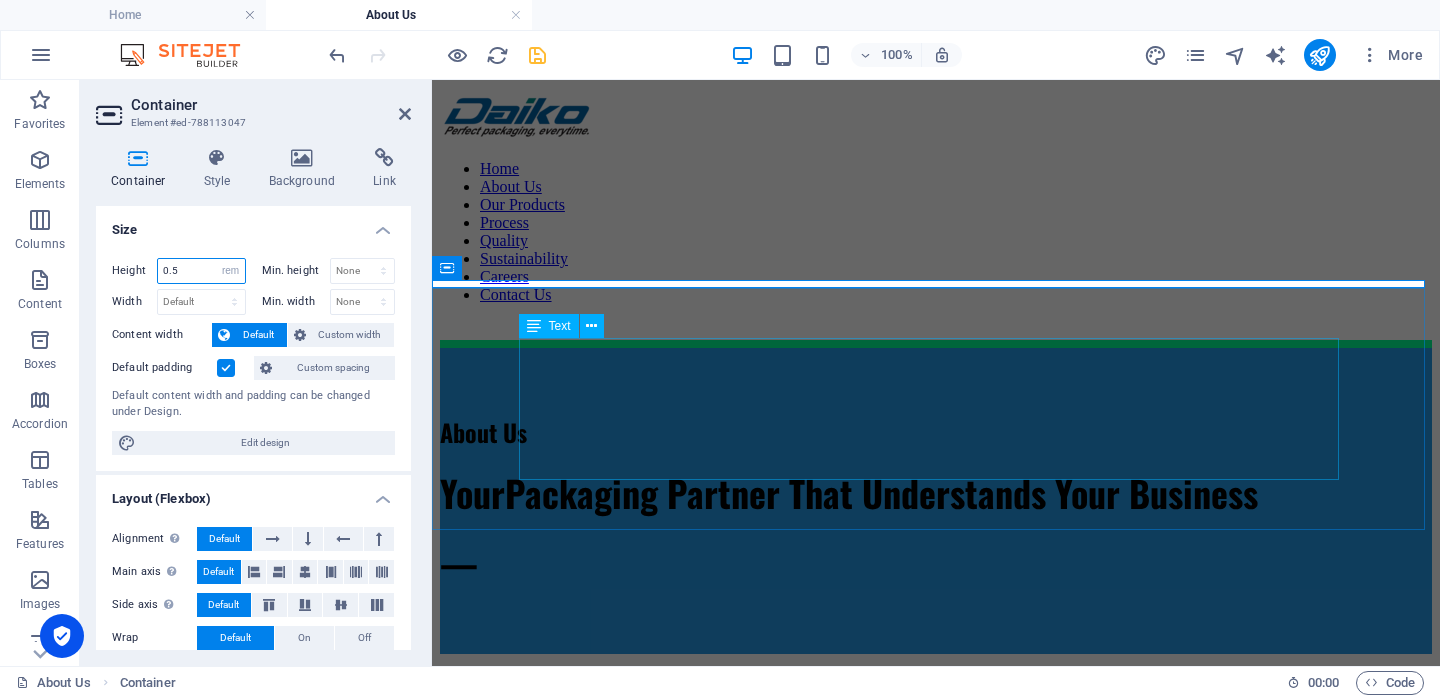 type on "0" 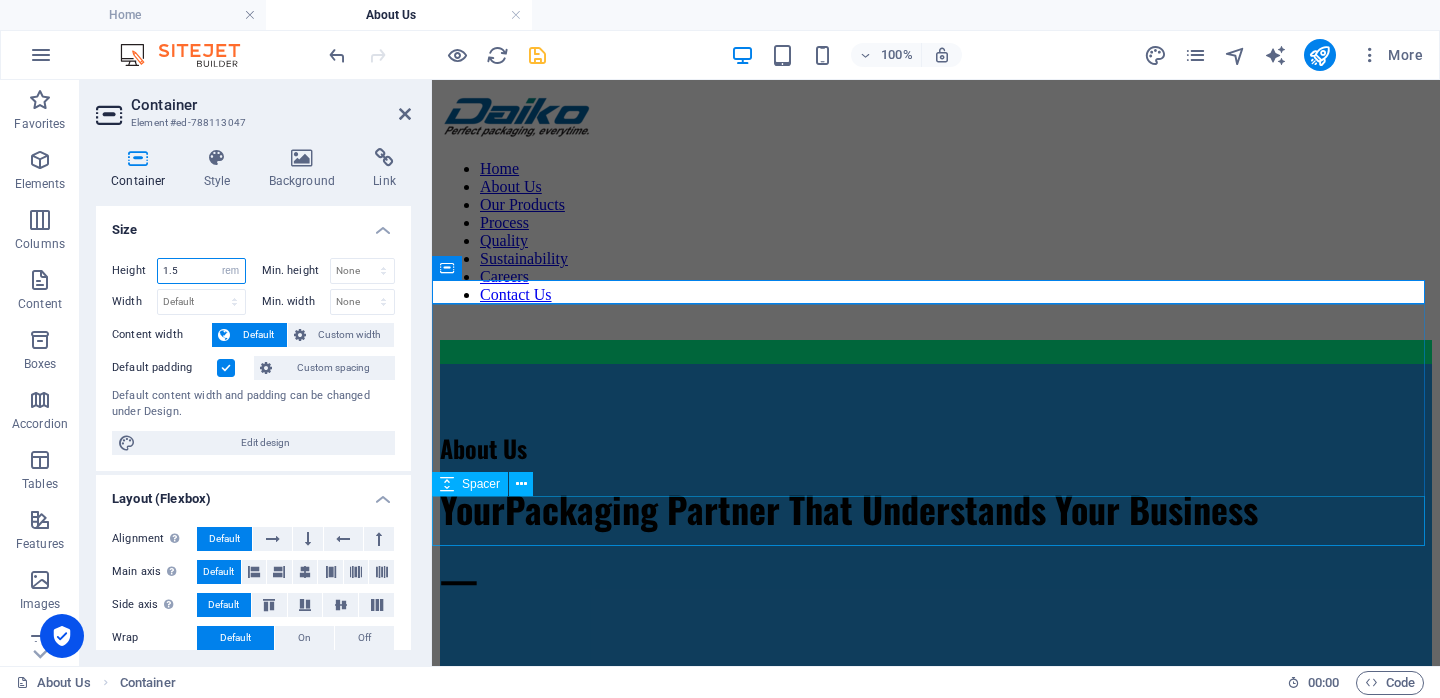 type on "1.5" 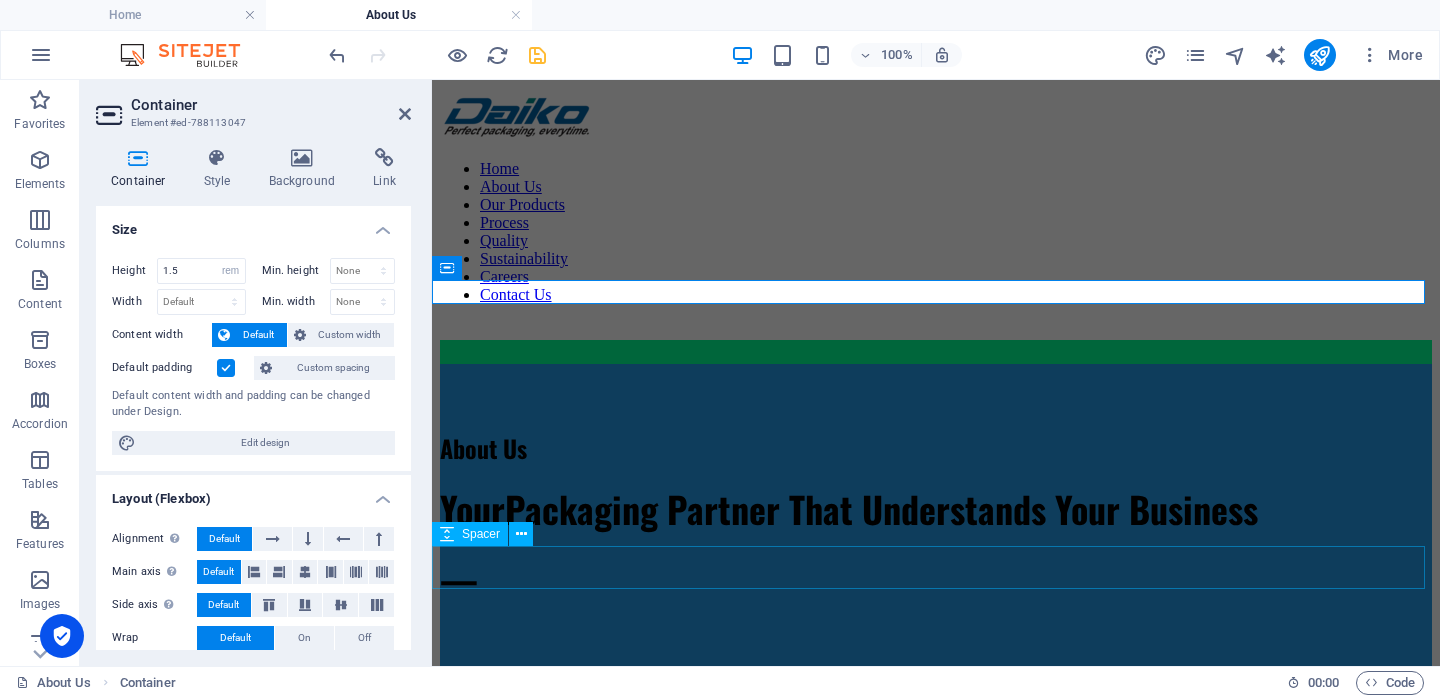 click at bounding box center [936, 691] 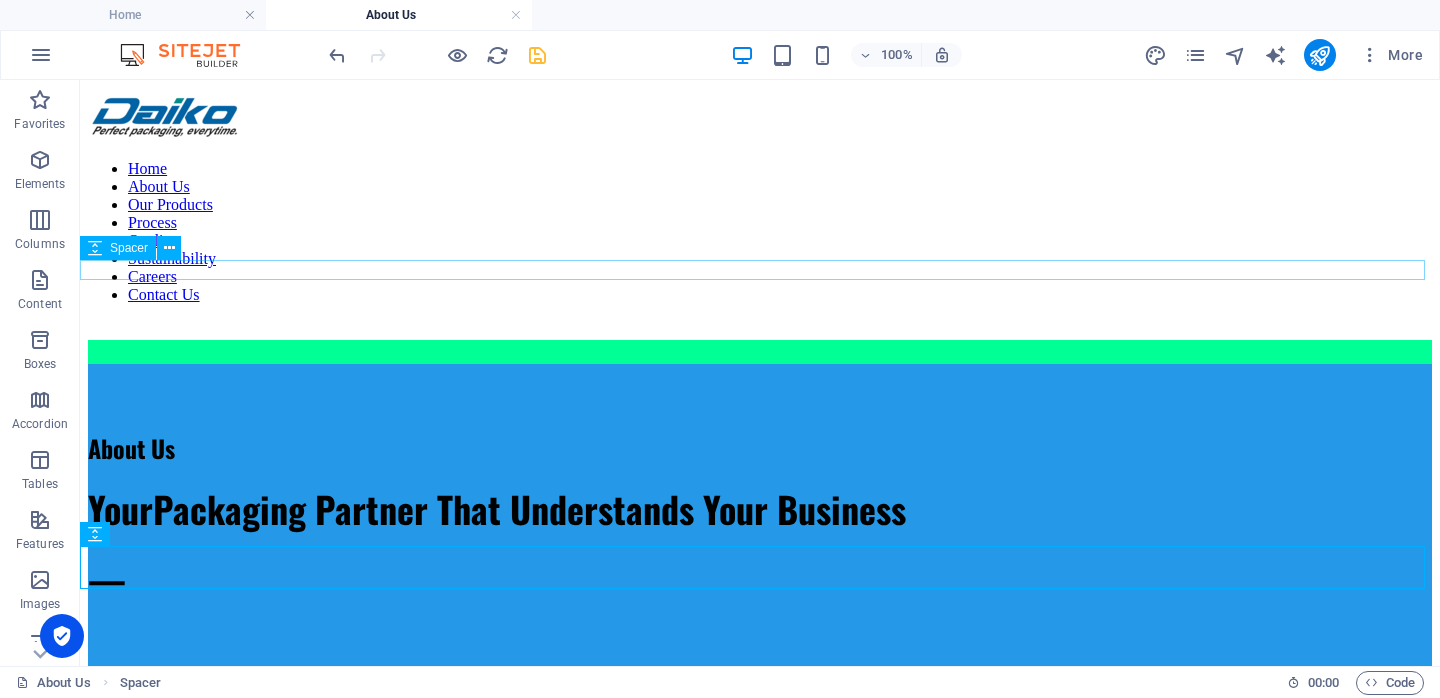 click at bounding box center [760, 352] 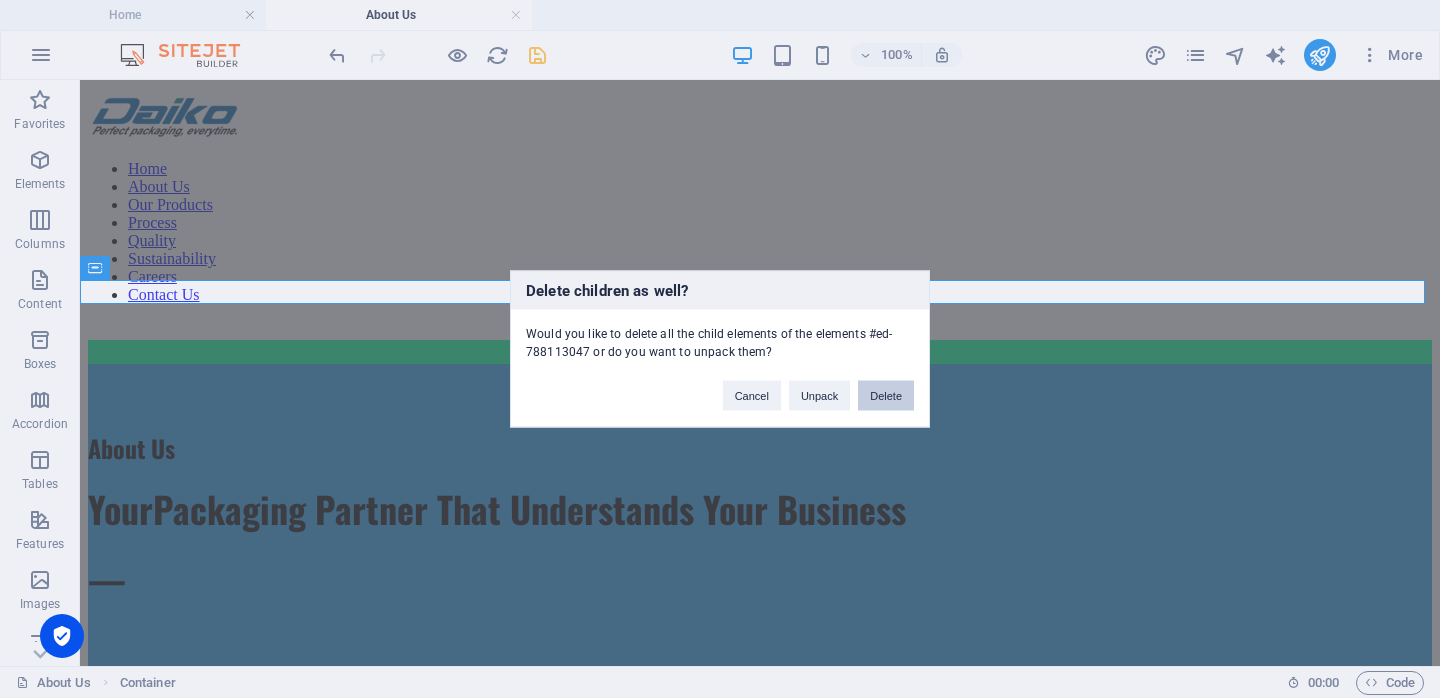 type 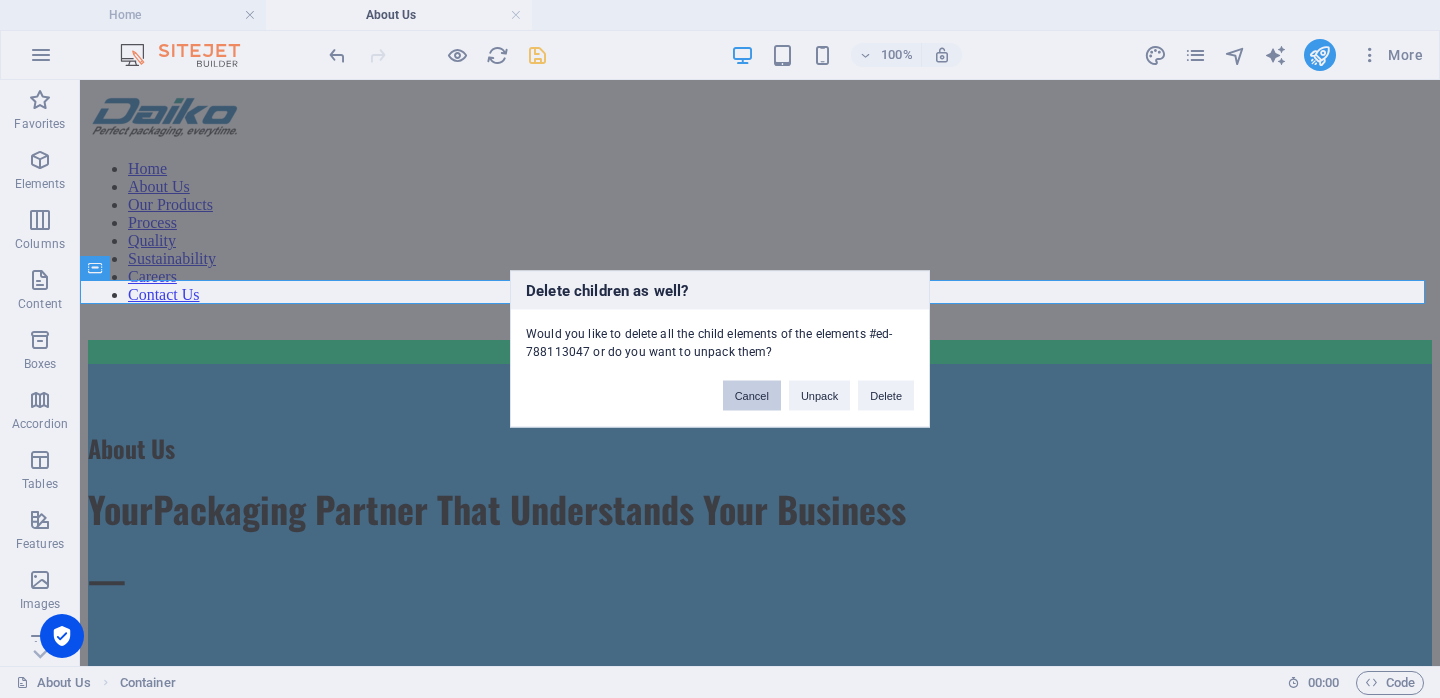 click on "Cancel" at bounding box center [752, 396] 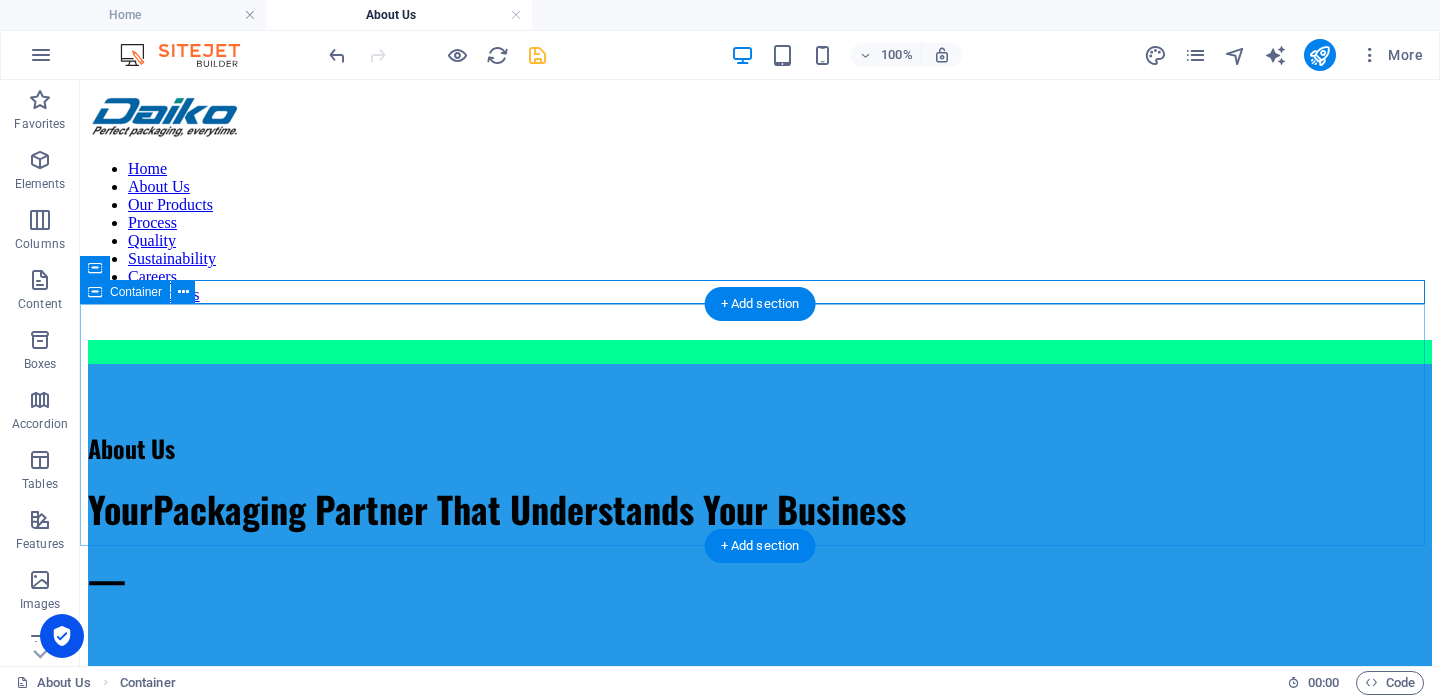 click on "About Us Your  Packaging Partner That Understands Your Business —" at bounding box center [760, 517] 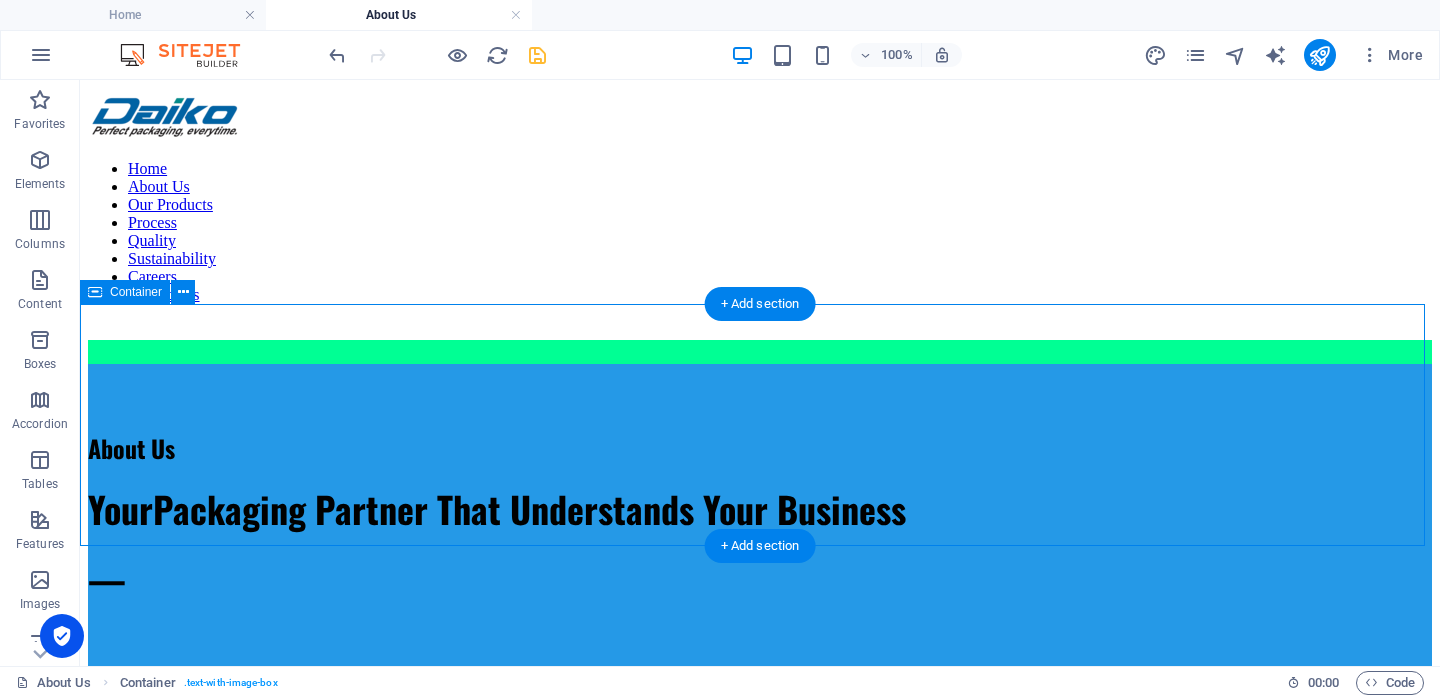 click on "About Us Your  Packaging Partner That Understands Your Business —" at bounding box center (760, 517) 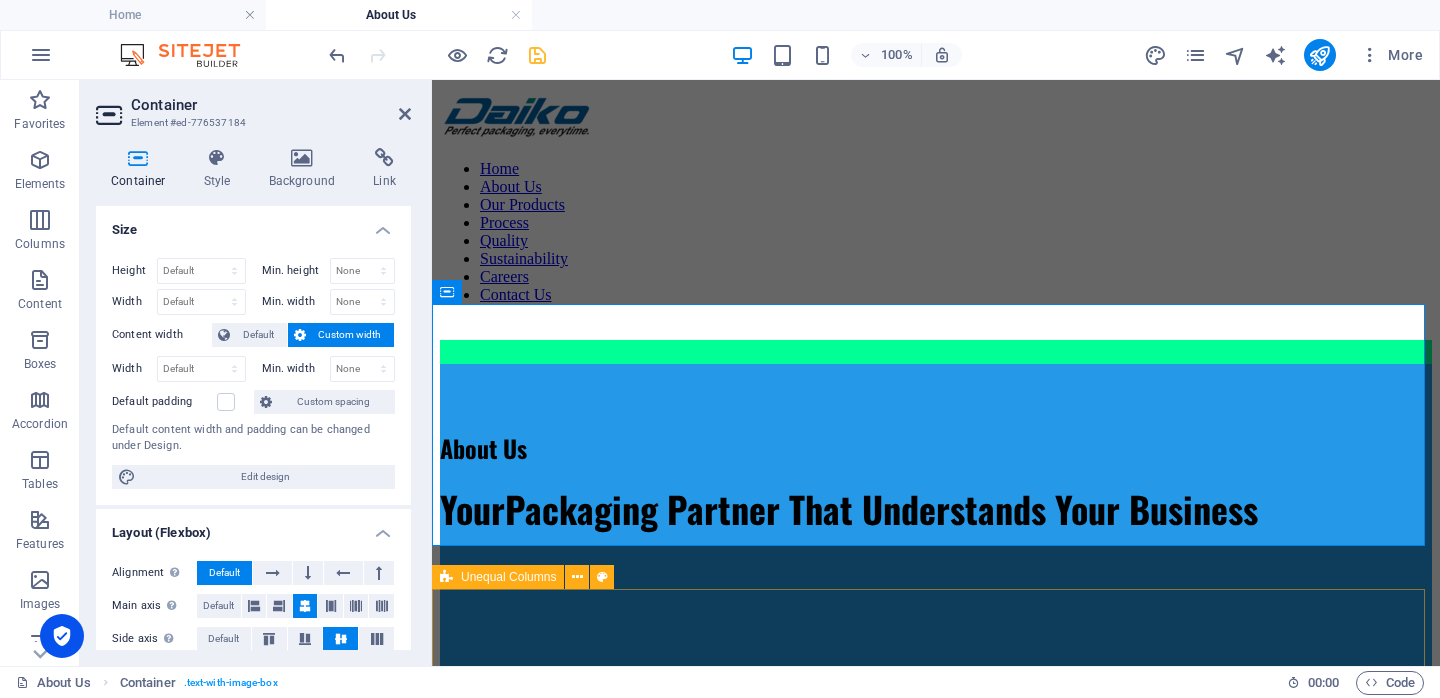 click on "Since [DATE], Daiko Pack has been an established presence in the corrugated carton industry. Over time, the company has earned a solid reputation in the local market and expanded its reach to serve a broad range of sectors, including industrial, shipping, and consumer packaging. Our customer base spans from small, privately owned businesses to large multinational corporations. Our approach is centred on supporting the growth of our clients by providing packaging solutions that reflect the quality and care they put into their own products. This philosophy has guided the growth of our capabilities and enabled us to handle projects of all sizes with consistency and precision. With a focus on quality, performance, and long-term partnerships, we aim to deliver packaging that protects, performs, and promotes." at bounding box center [936, 983] 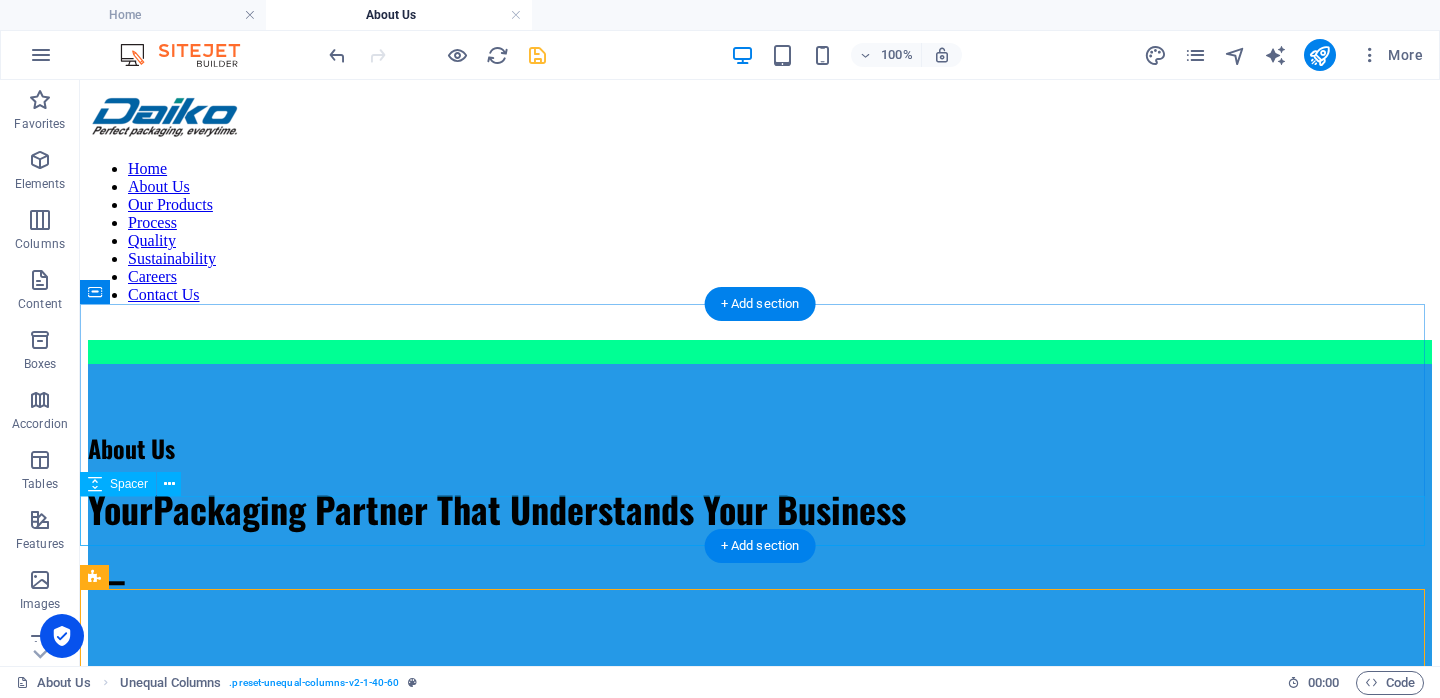 click at bounding box center (760, 645) 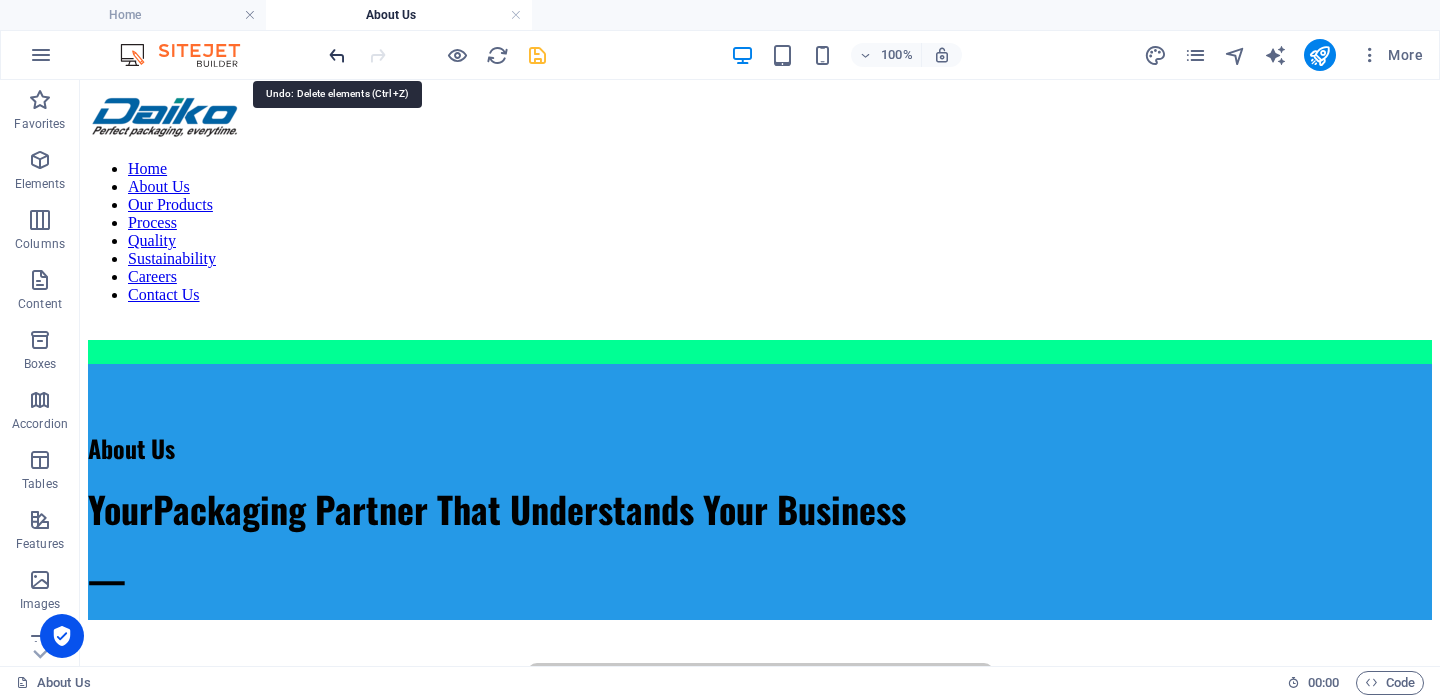click at bounding box center [337, 55] 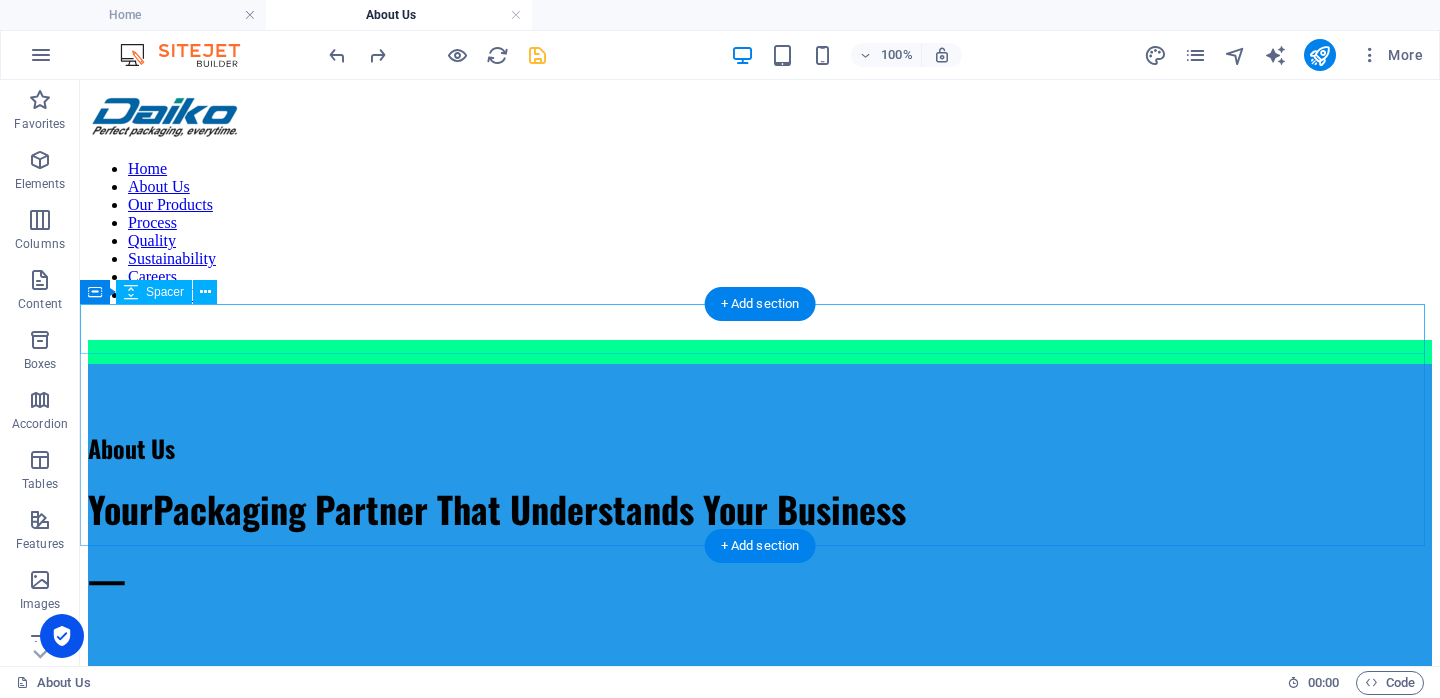 click at bounding box center (760, 389) 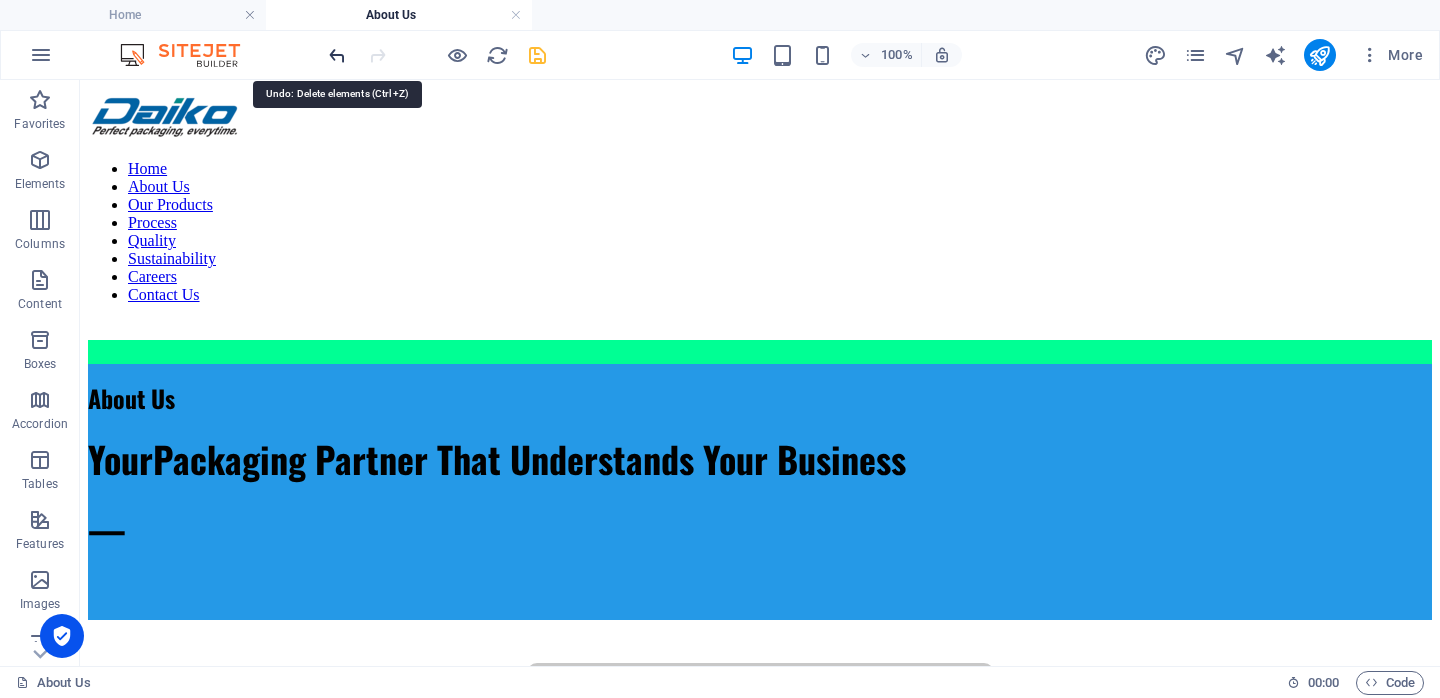 click at bounding box center [337, 55] 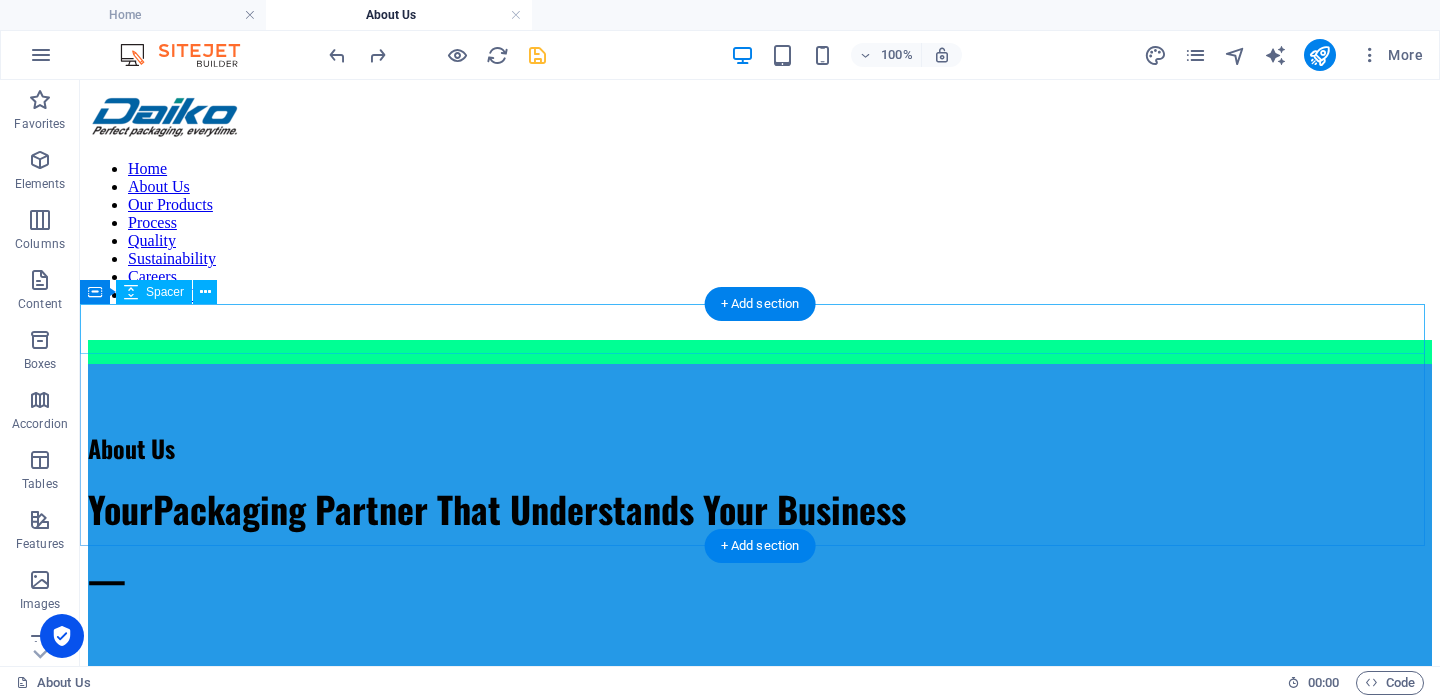 click at bounding box center (760, 389) 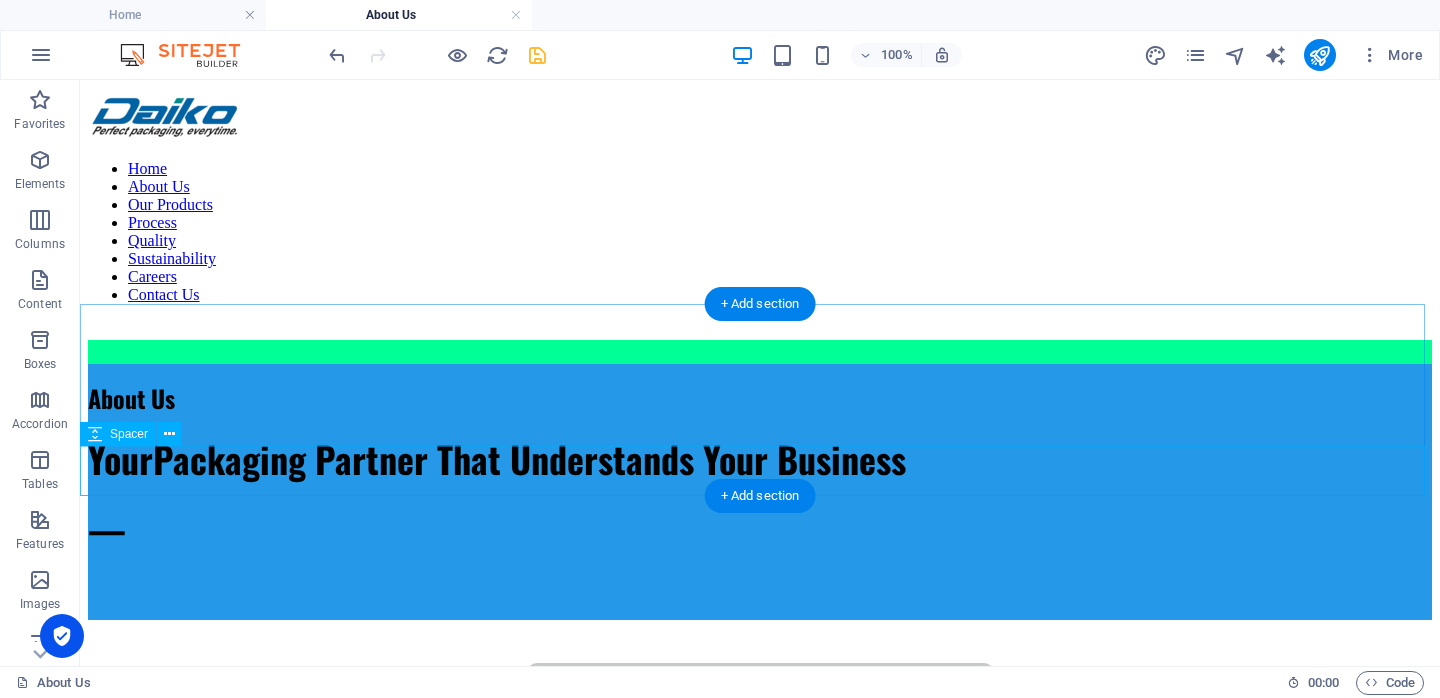 click at bounding box center [760, 595] 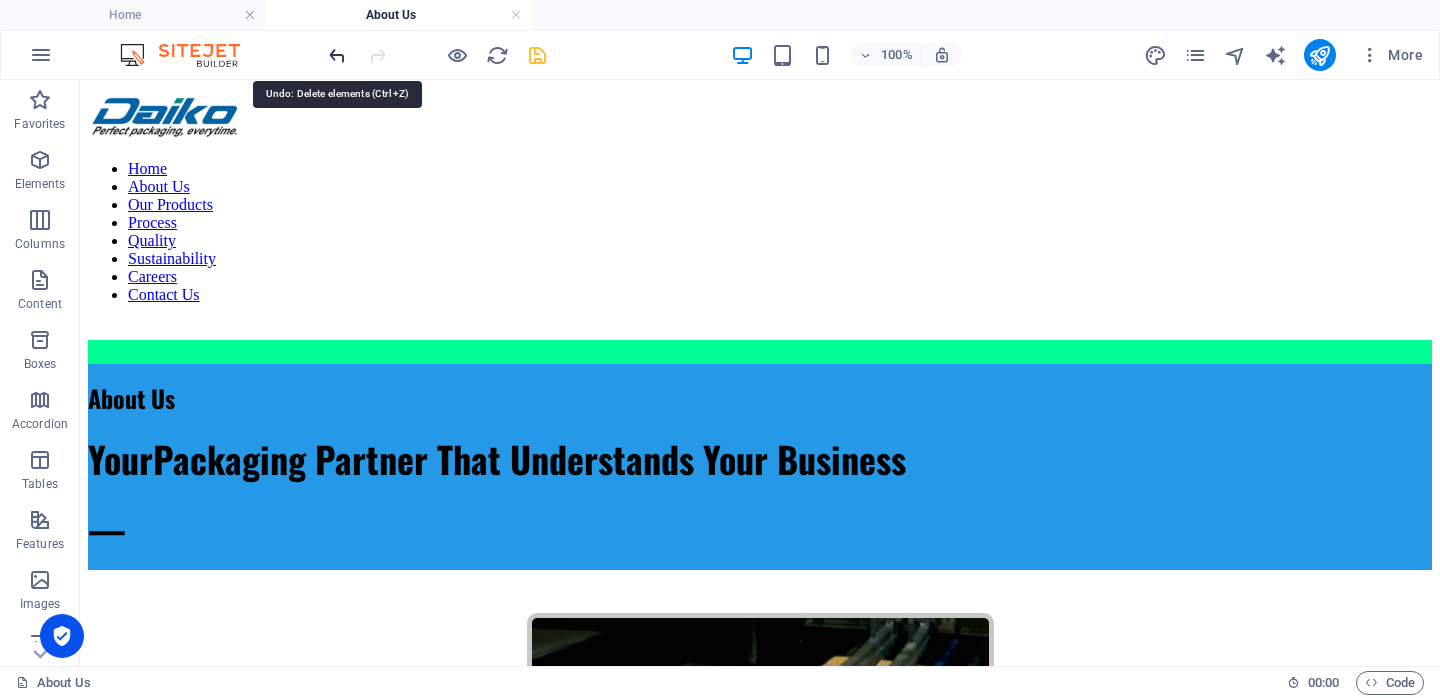 click at bounding box center [337, 55] 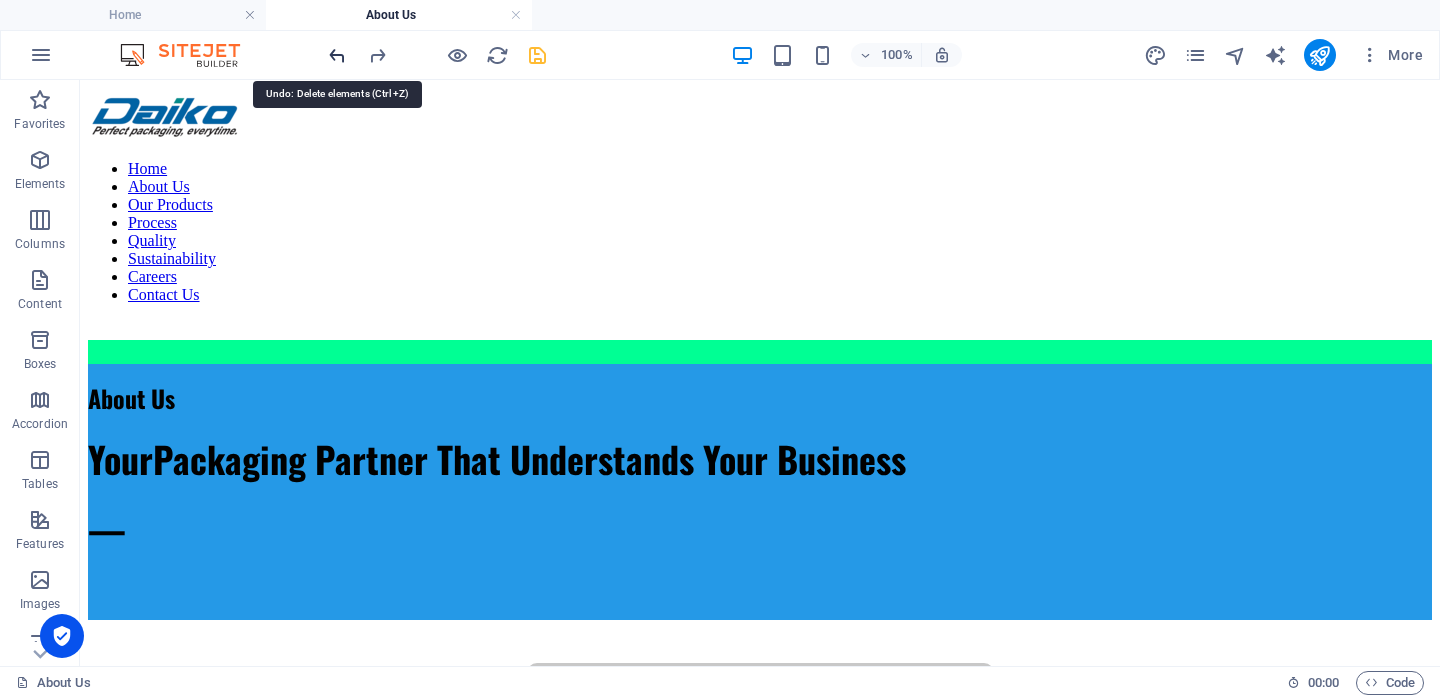 click at bounding box center (337, 55) 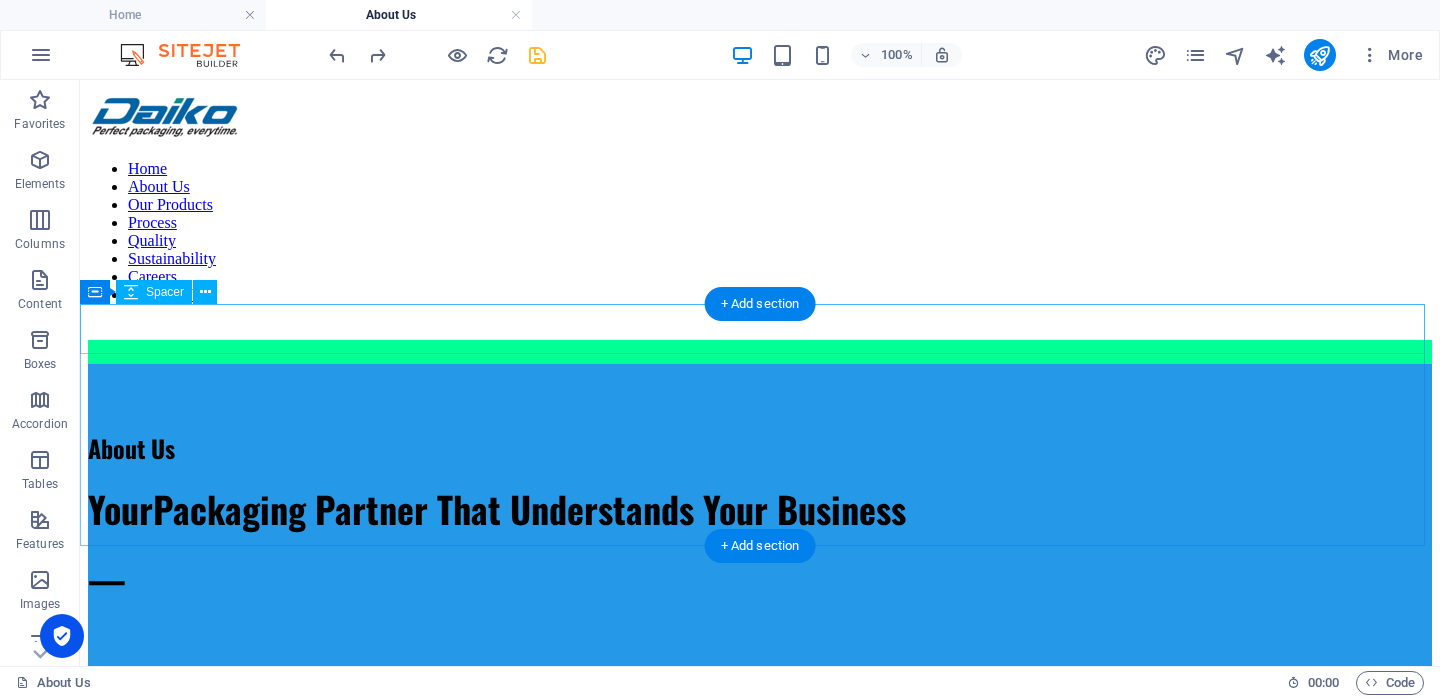click at bounding box center [760, 389] 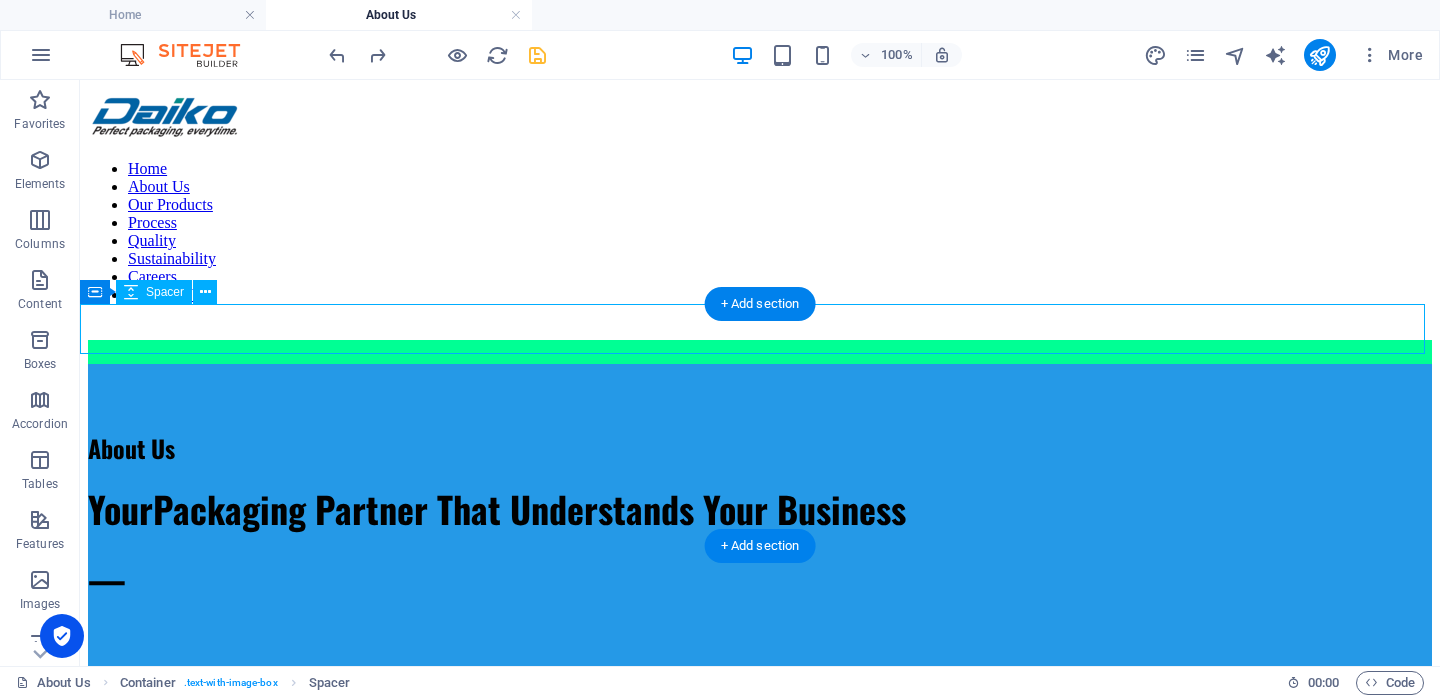 click at bounding box center [760, 389] 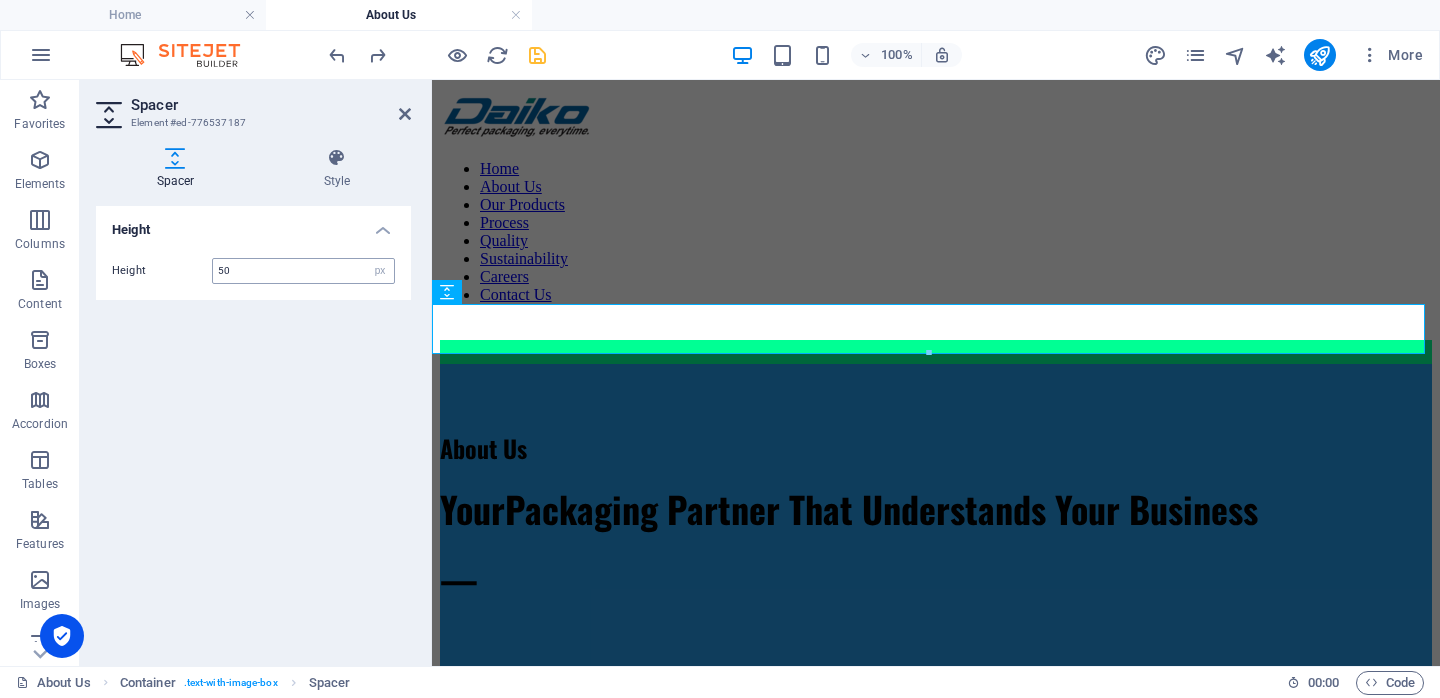 click on "50" at bounding box center [303, 271] 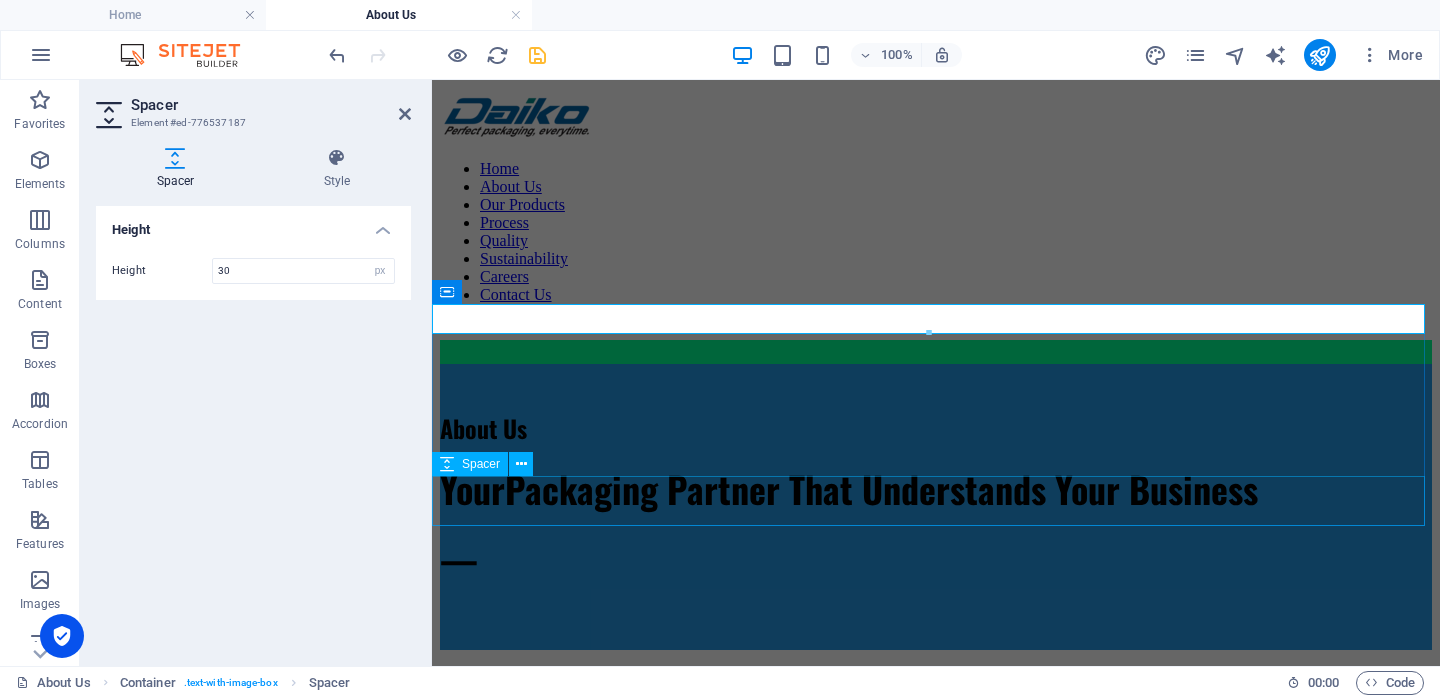 type on "30" 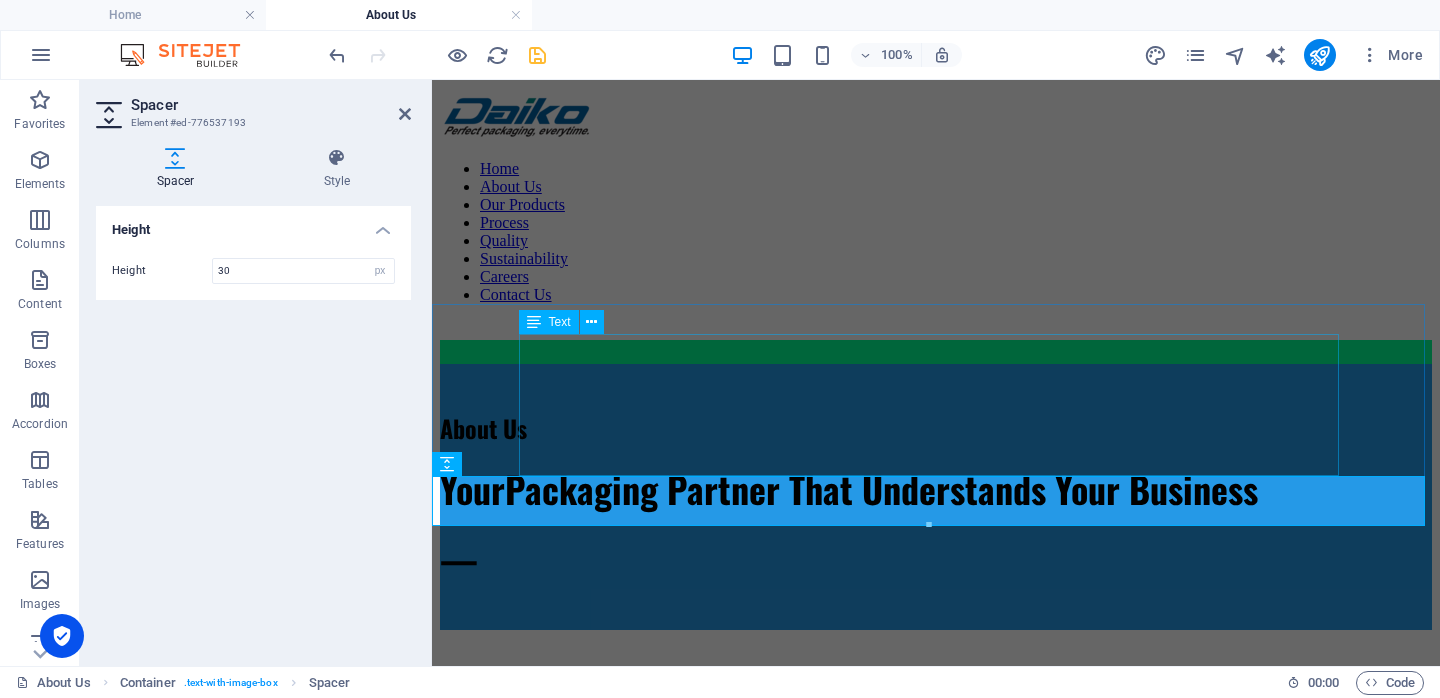 type on "30" 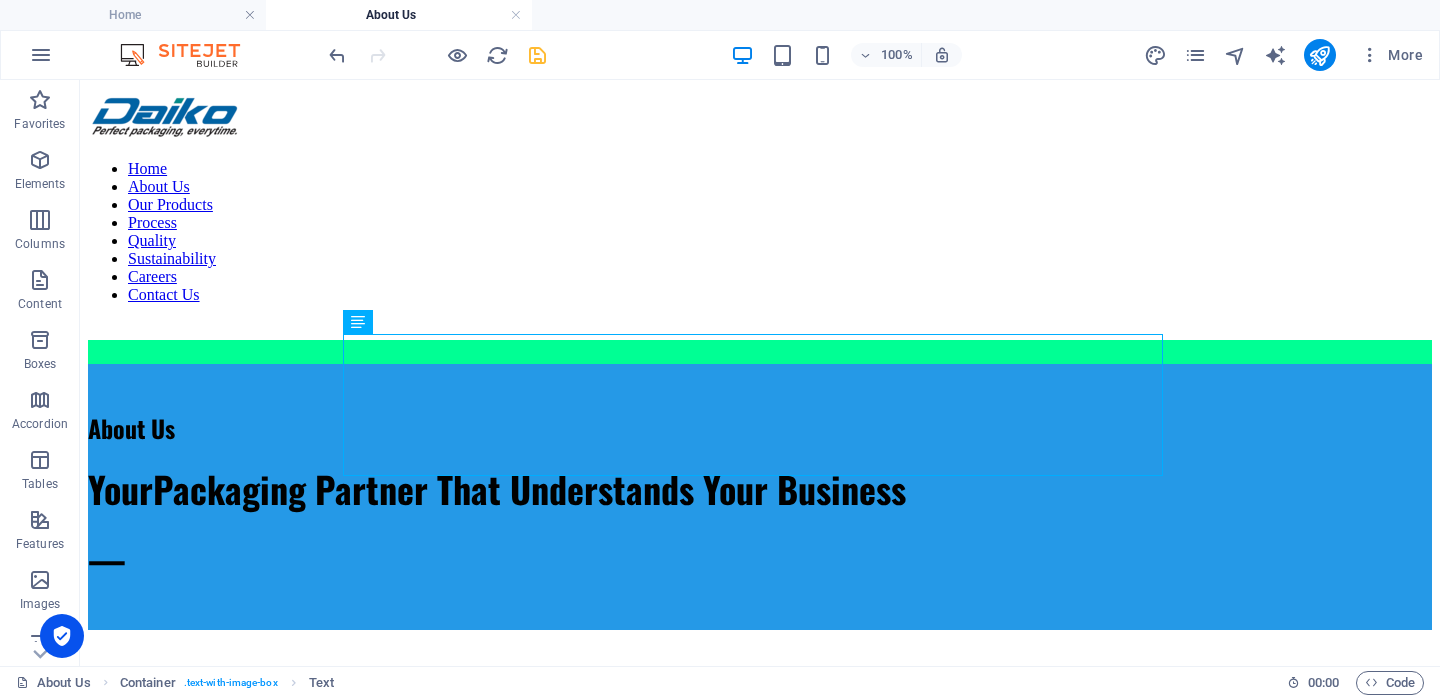 click at bounding box center [537, 55] 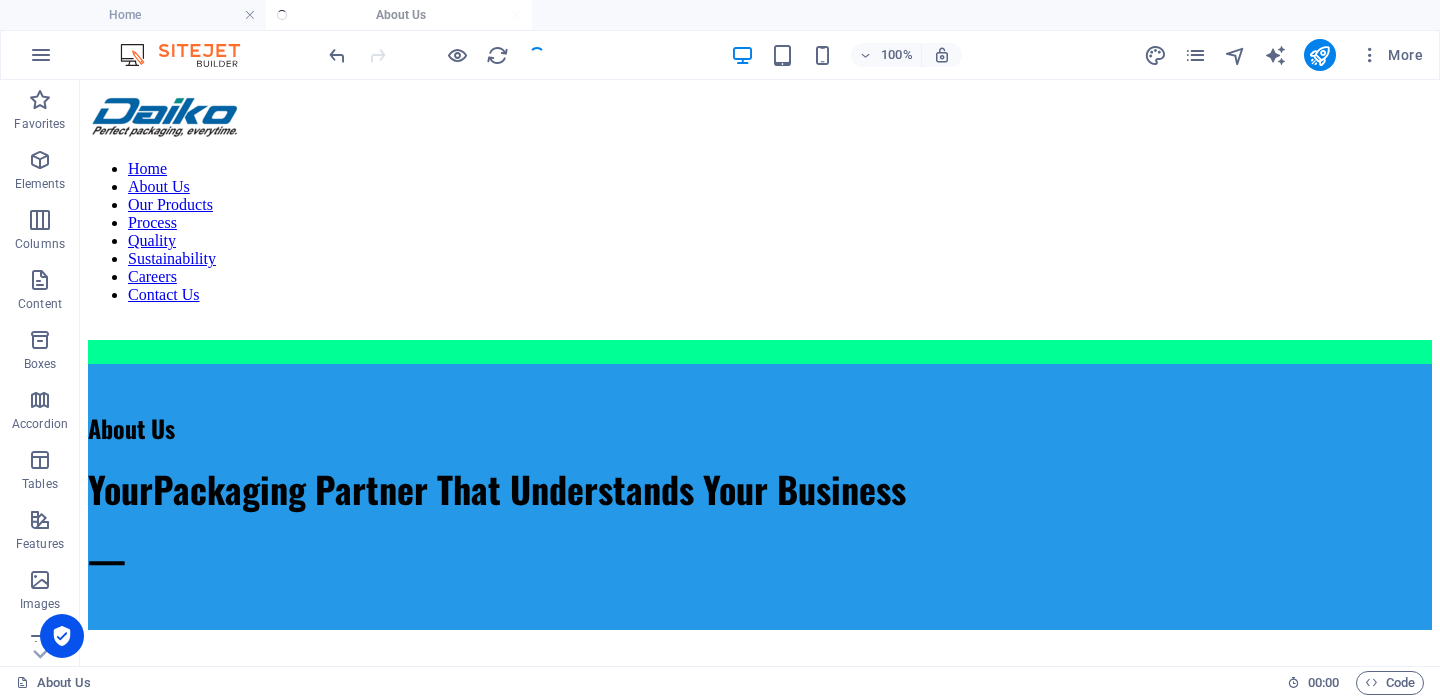 click at bounding box center (437, 55) 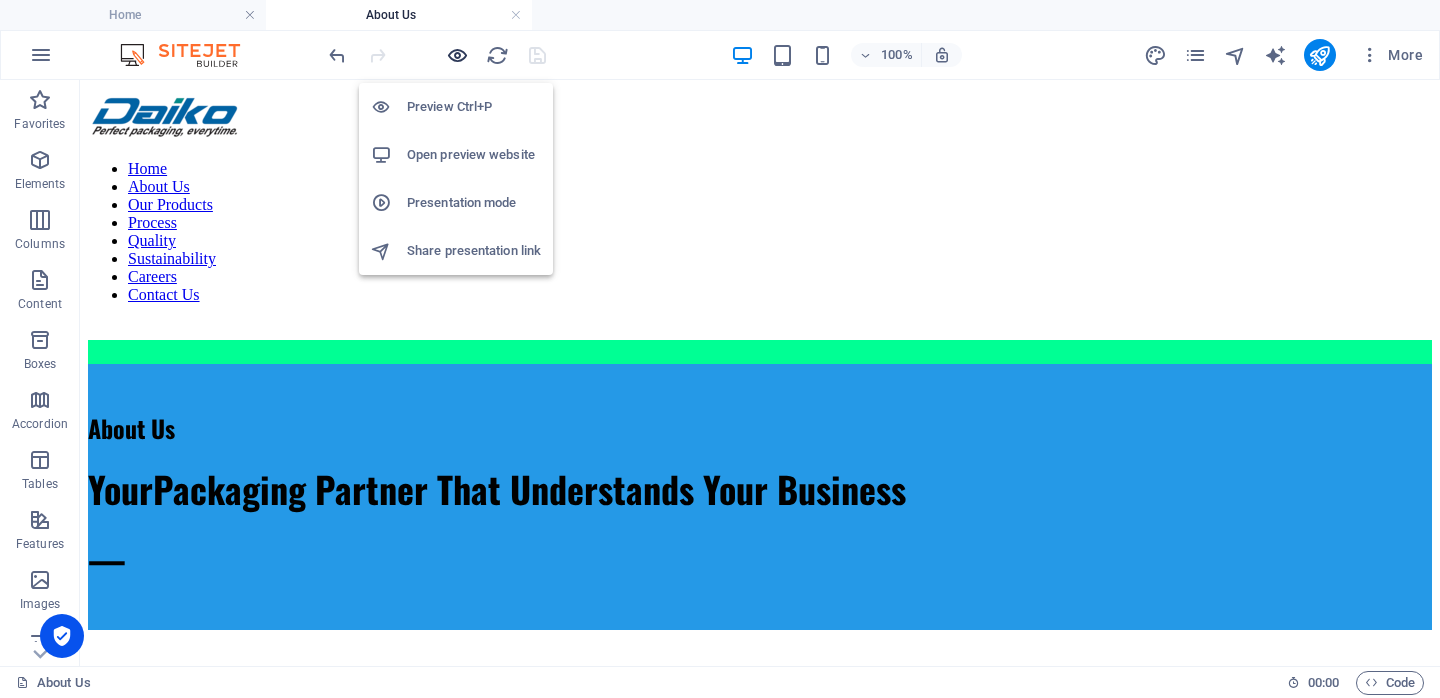 click at bounding box center (457, 55) 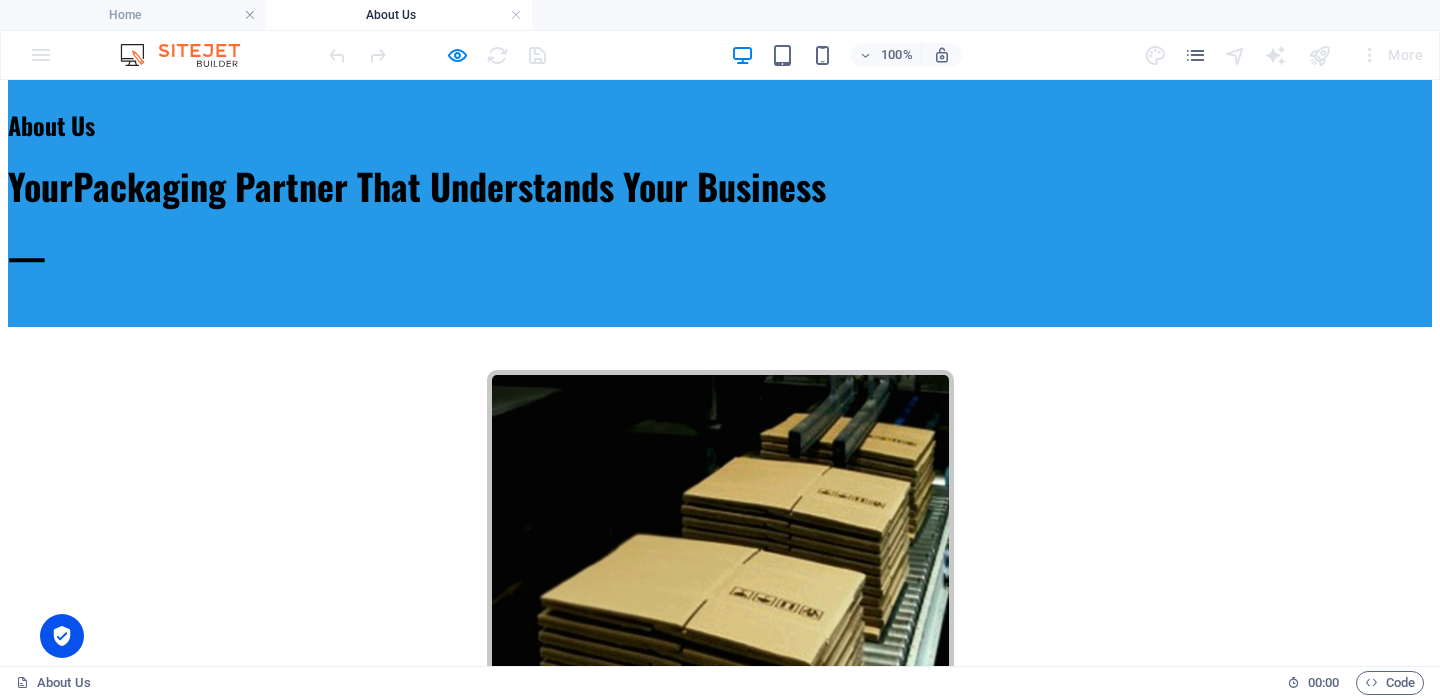 scroll, scrollTop: 0, scrollLeft: 0, axis: both 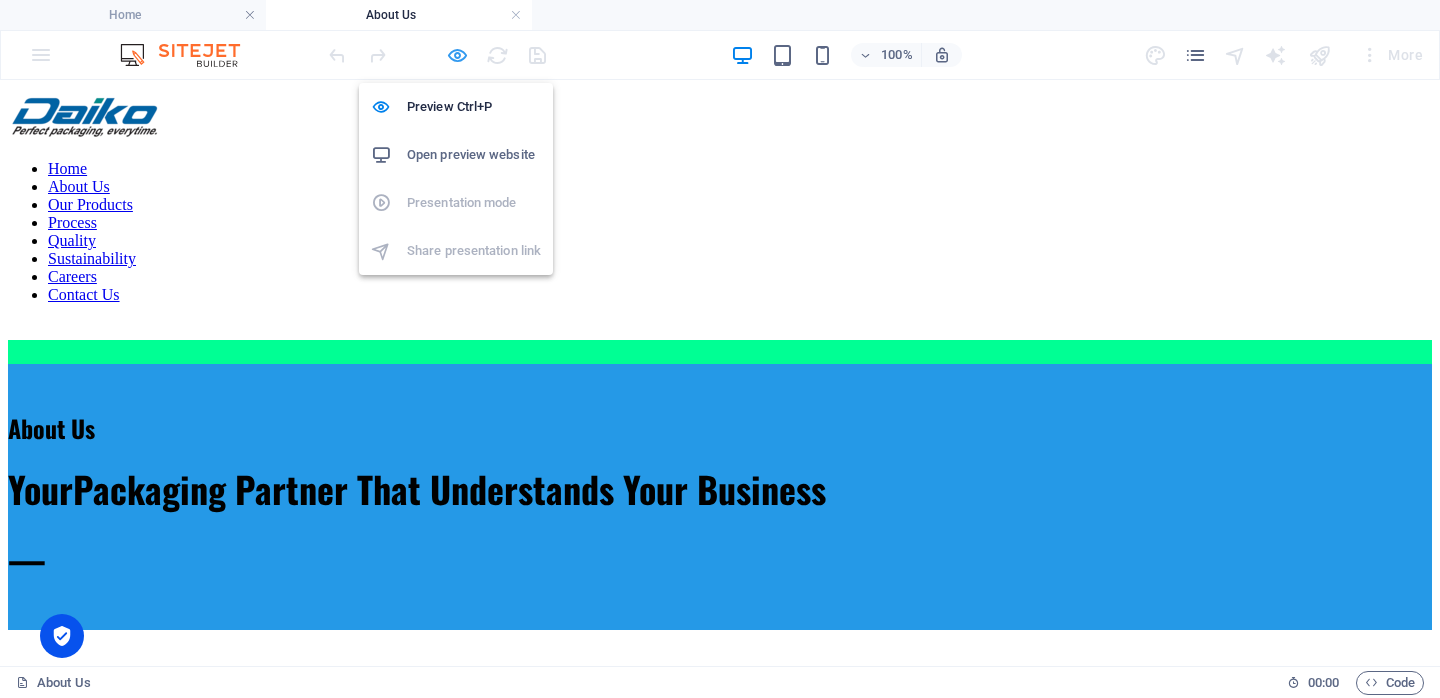 click at bounding box center [457, 55] 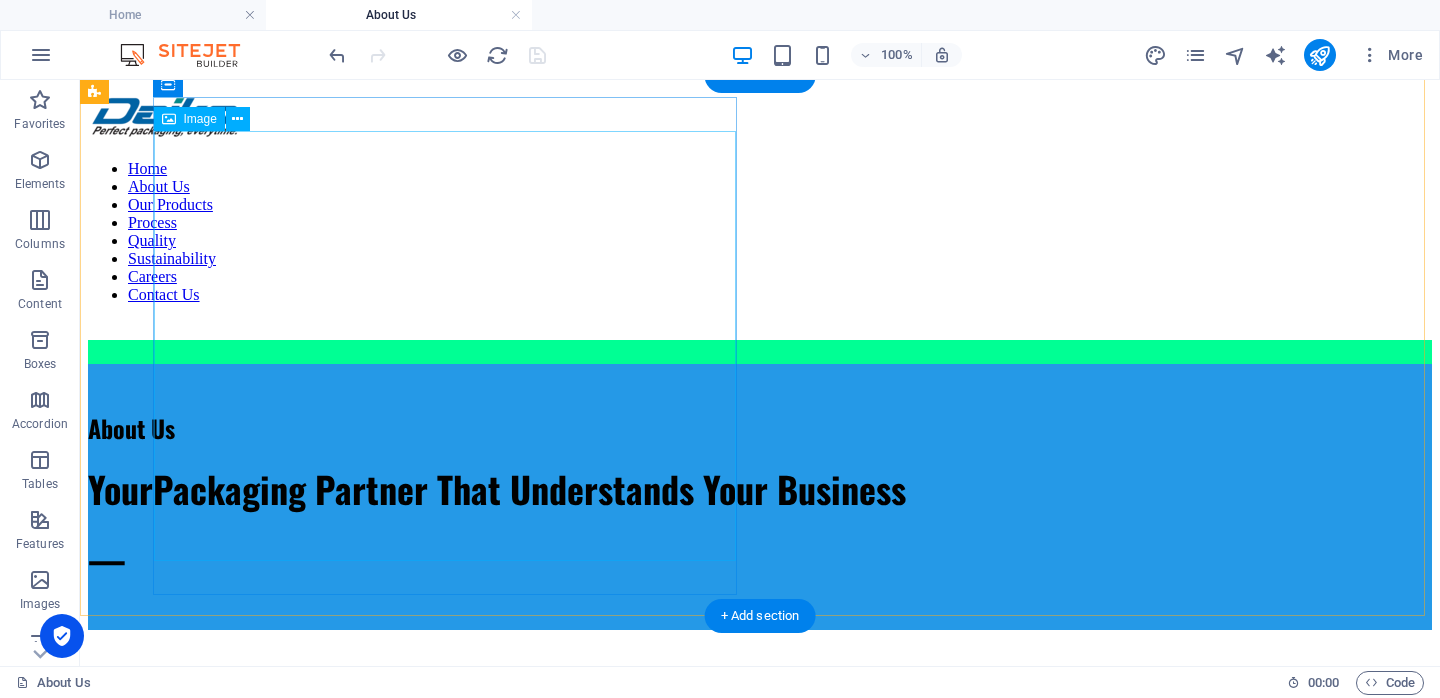 scroll, scrollTop: 540, scrollLeft: 0, axis: vertical 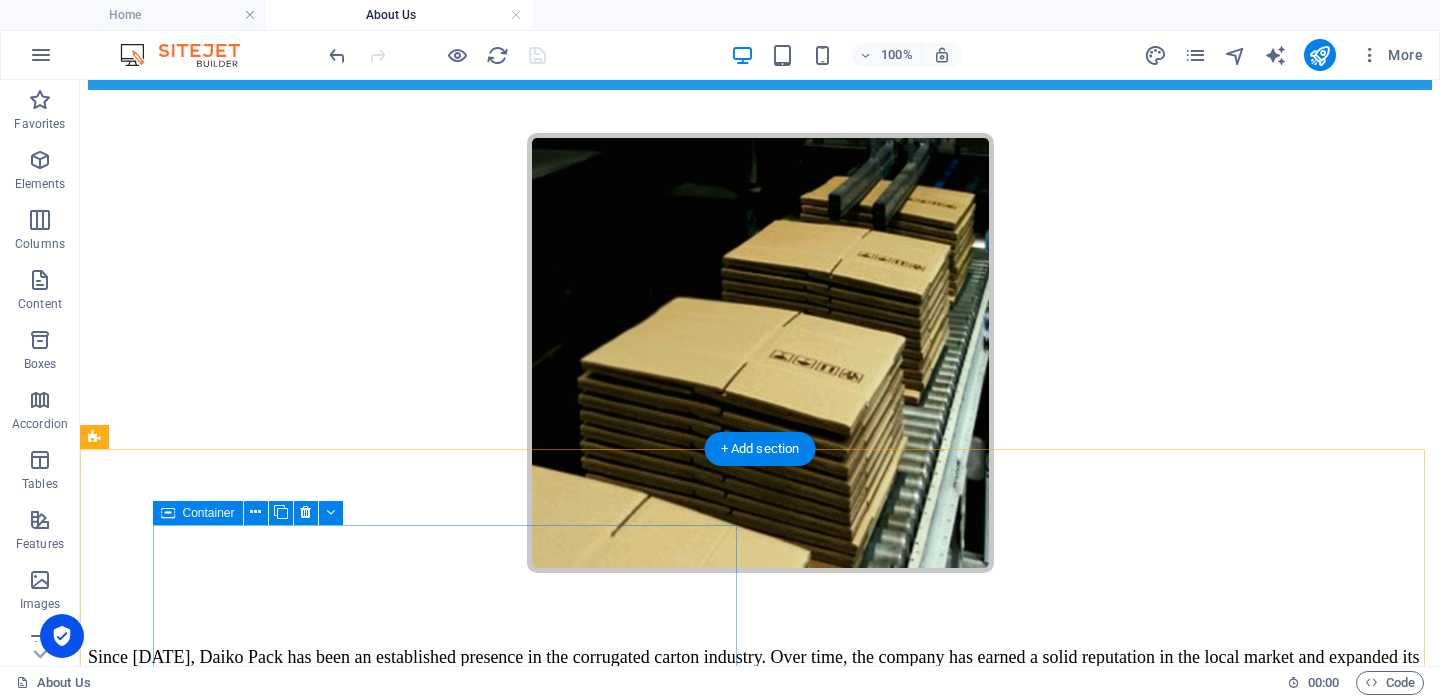 click on "Our Facilites" at bounding box center (424, 701) 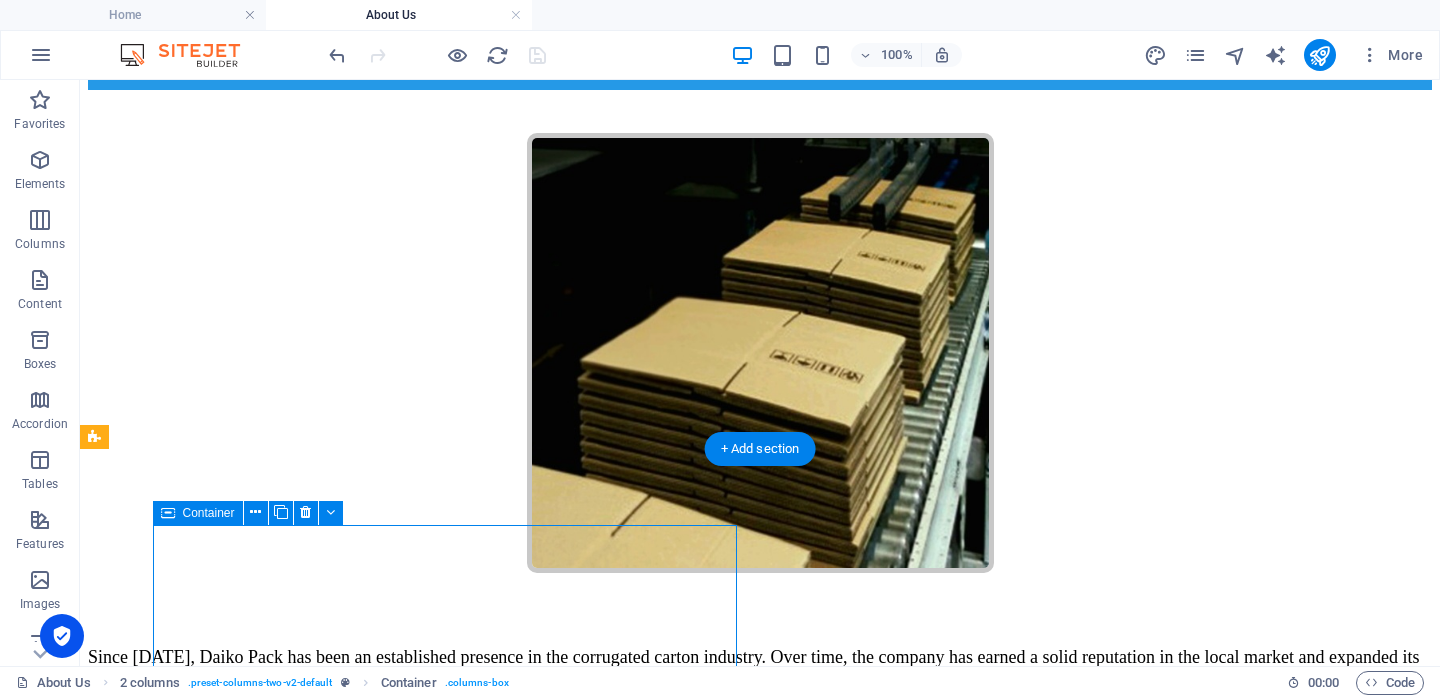click on "Our Facilites" at bounding box center (424, 701) 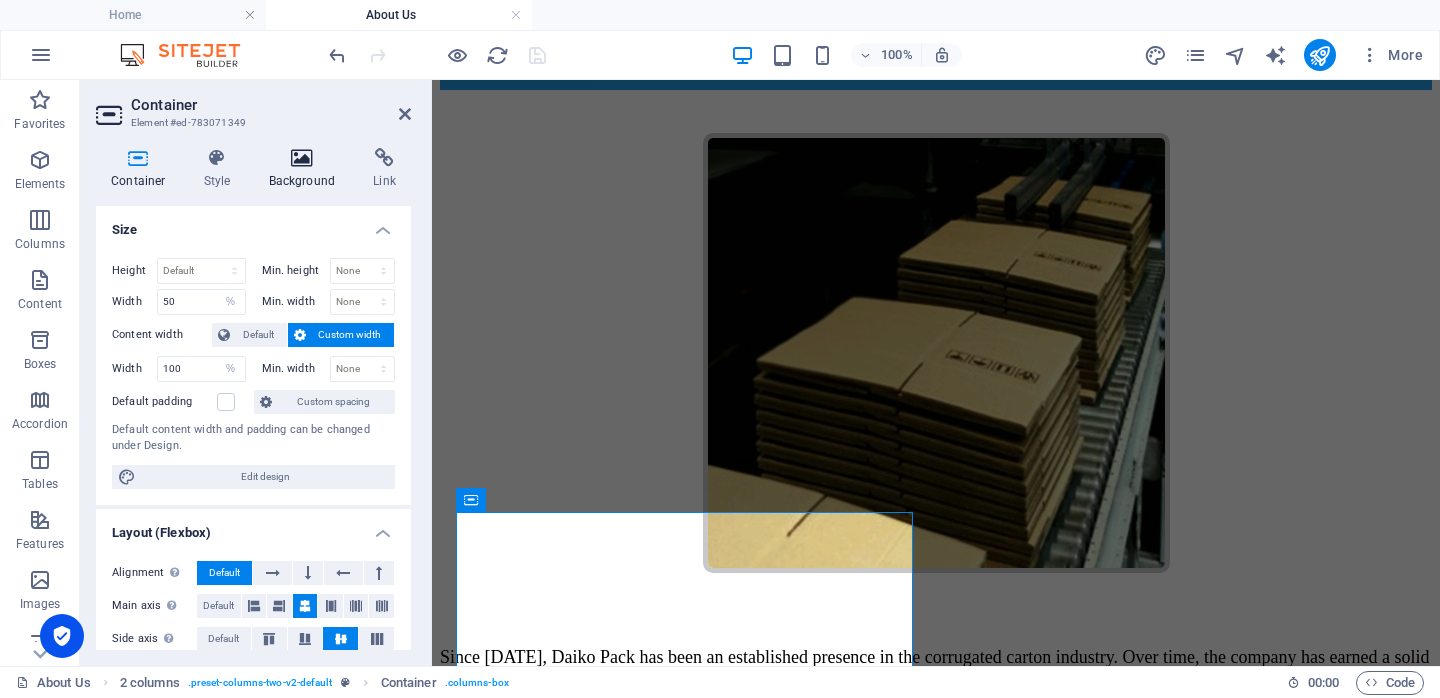 click at bounding box center [302, 158] 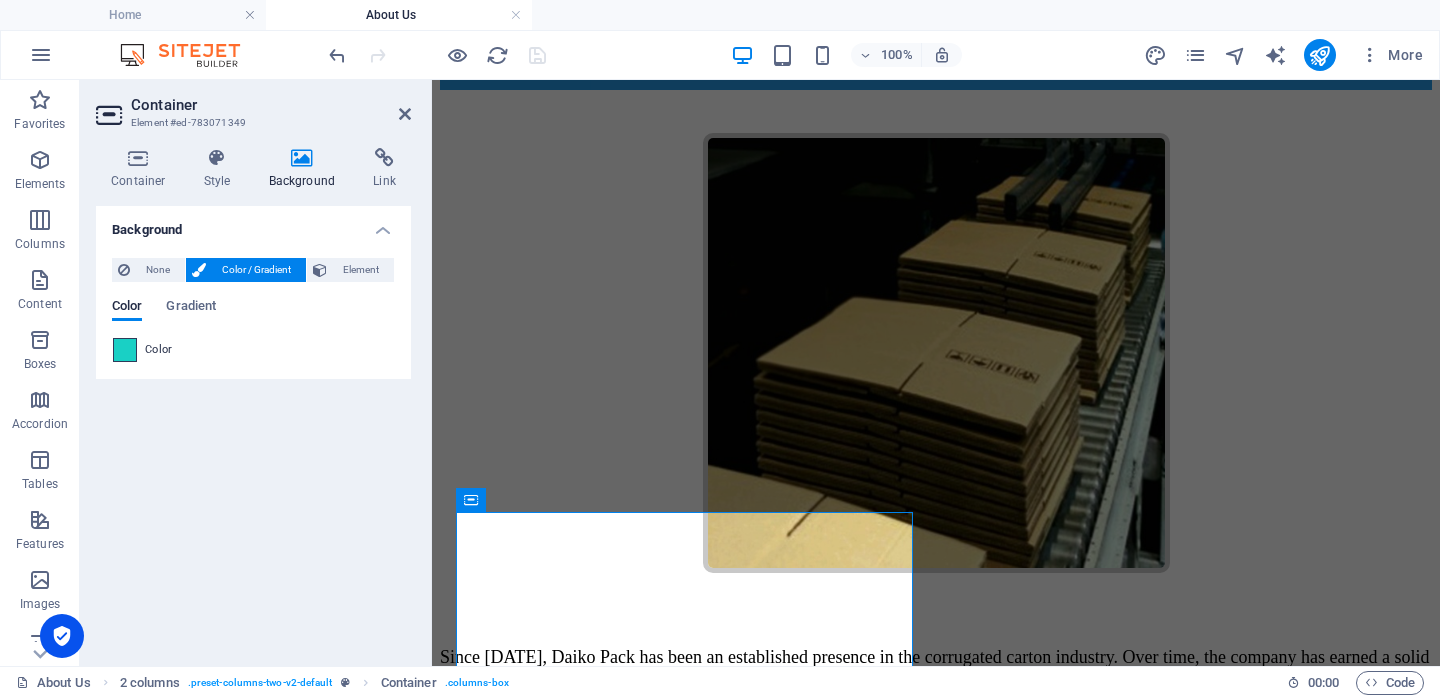 click at bounding box center [125, 350] 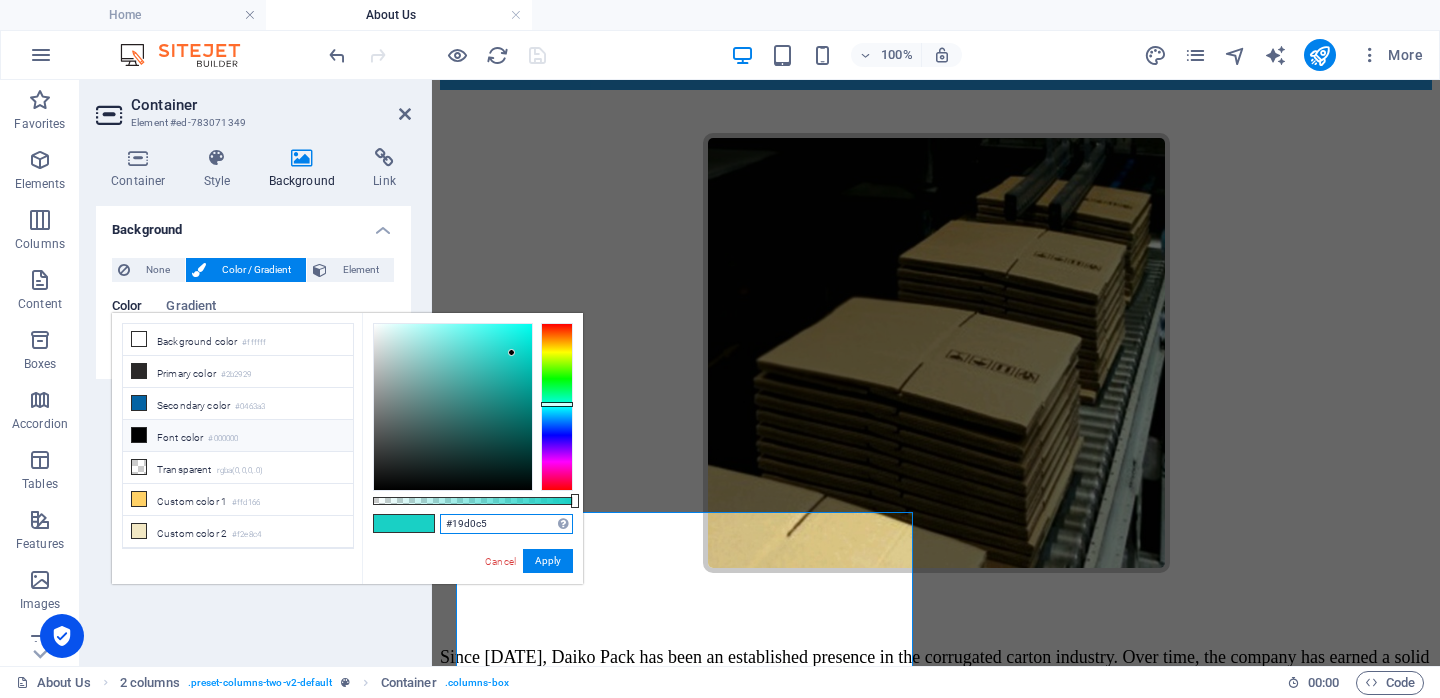 click on "#19d0c5" at bounding box center (506, 524) 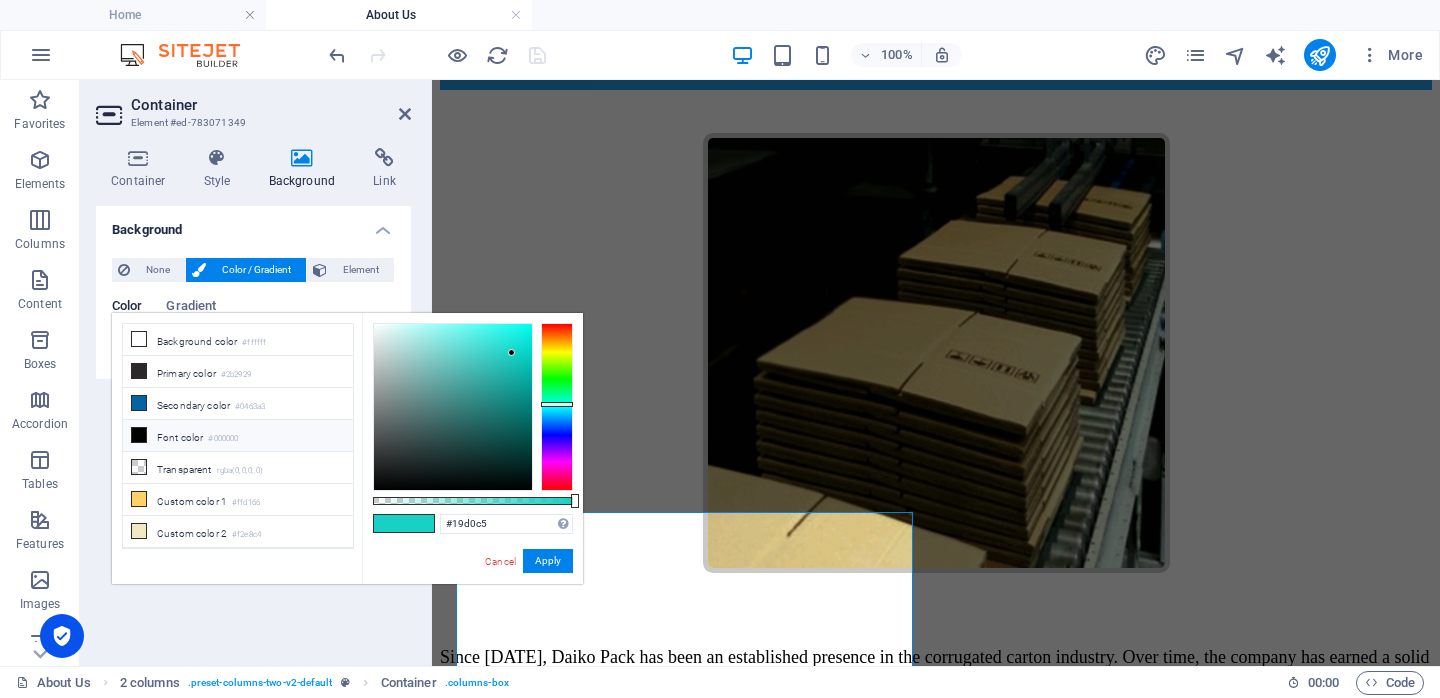click on "#19d0c5 Supported formats #0852ed rgb(8, 82, 237) rgba(8, 82, 237, 90%) hsv(221,97,93) hsl(221, 93%, 48%) Cancel Apply" at bounding box center (472, 593) 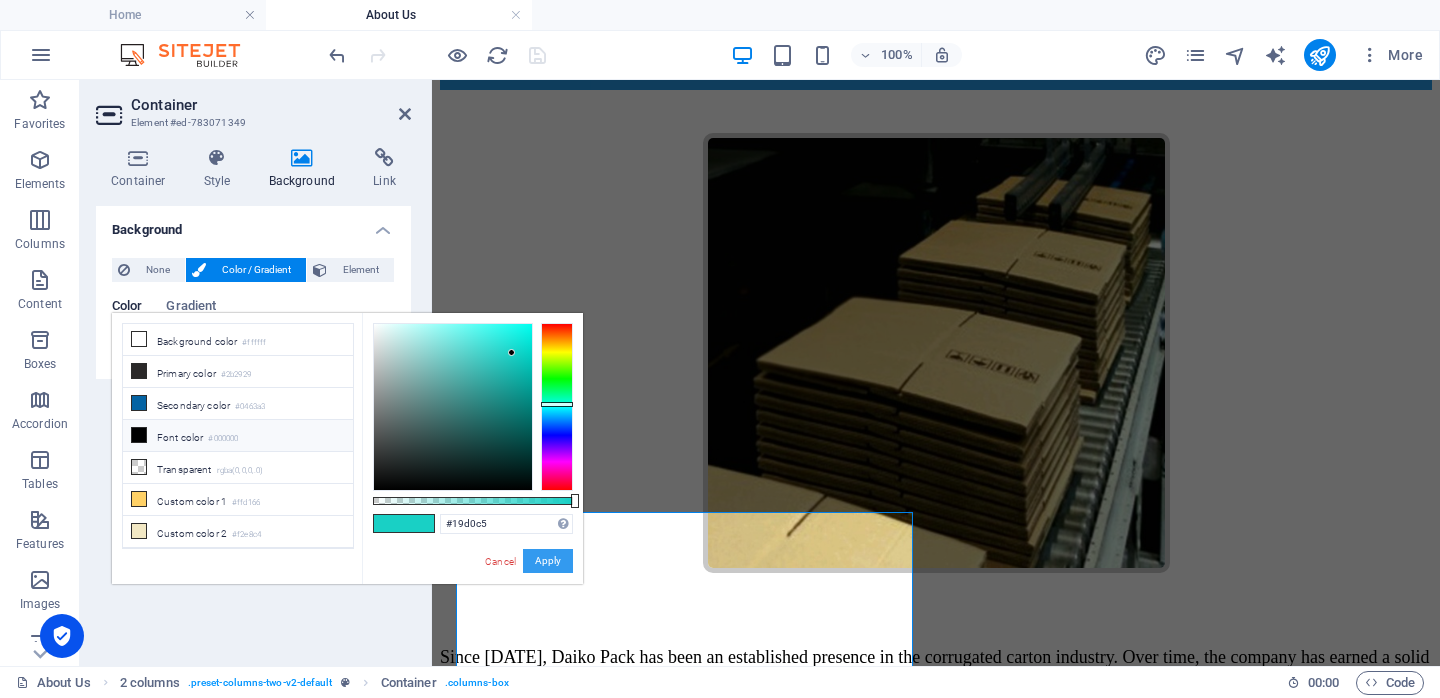 click on "Apply" at bounding box center [548, 561] 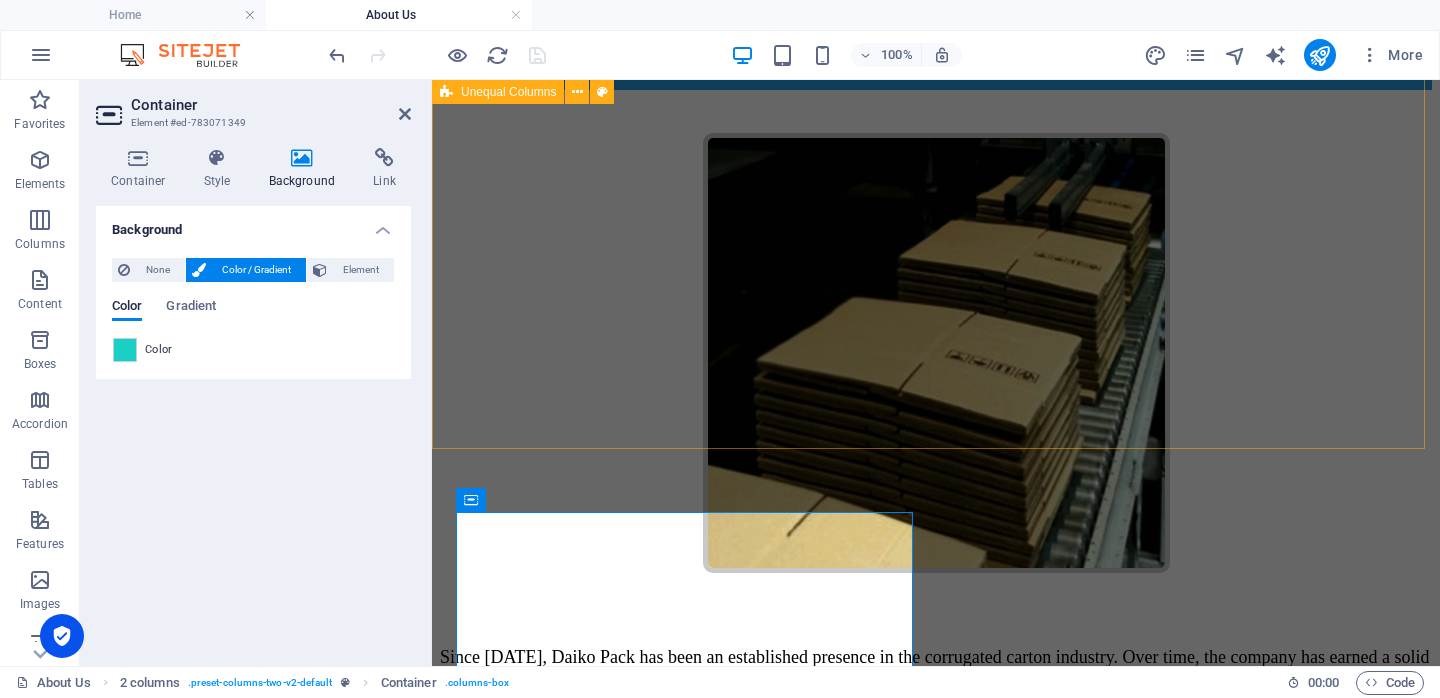 click on "Since [DATE], Daiko Pack has been an established presence in the corrugated carton industry. Over time, the company has earned a solid reputation in the local market and expanded its reach to serve a broad range of sectors, including industrial, shipping, and consumer packaging. Our customer base spans from small, privately owned businesses to large multinational corporations. Our approach is centred on supporting the growth of our clients by providing packaging solutions that reflect the quality and care they put into their own products. This philosophy has guided the growth of our capabilities and enabled us to handle projects of all sizes with consistency and precision. With a focus on quality, performance, and long-term partnerships, we aim to deliver packaging that protects, performs, and promotes." at bounding box center [936, 403] 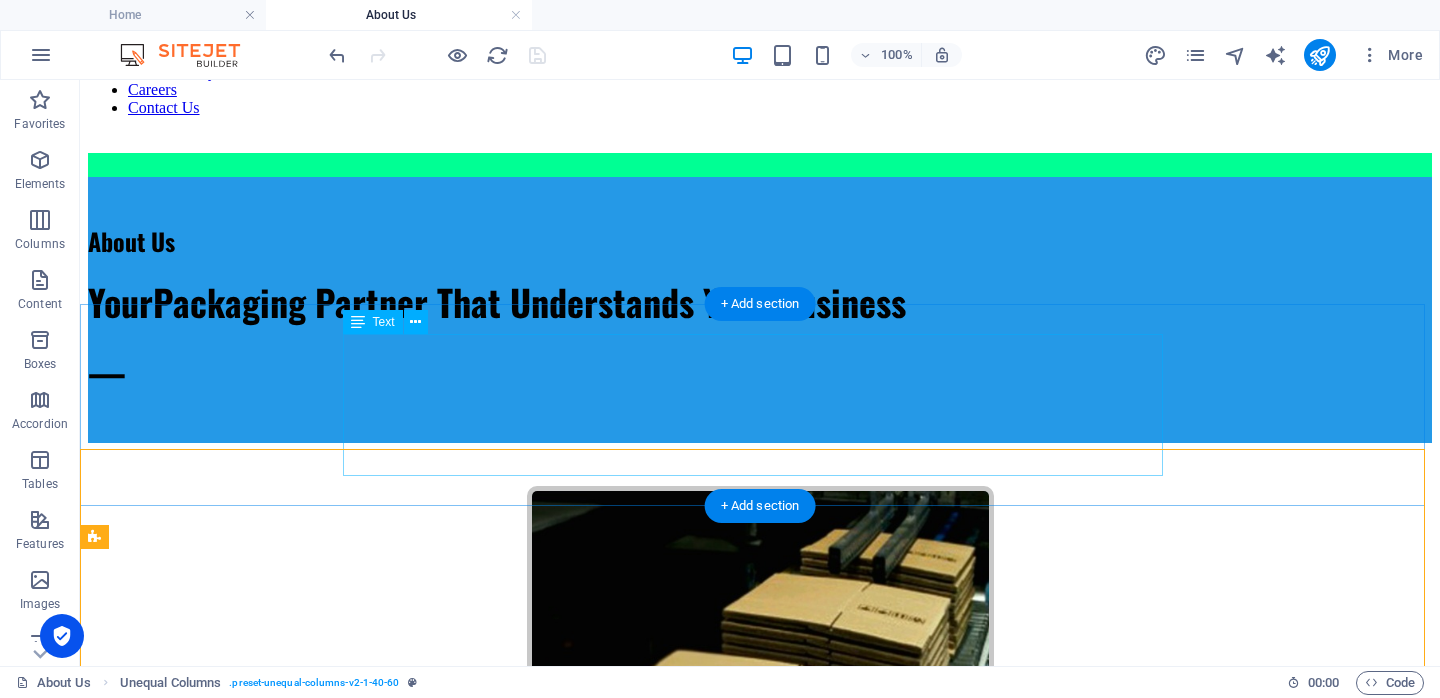 scroll, scrollTop: 0, scrollLeft: 0, axis: both 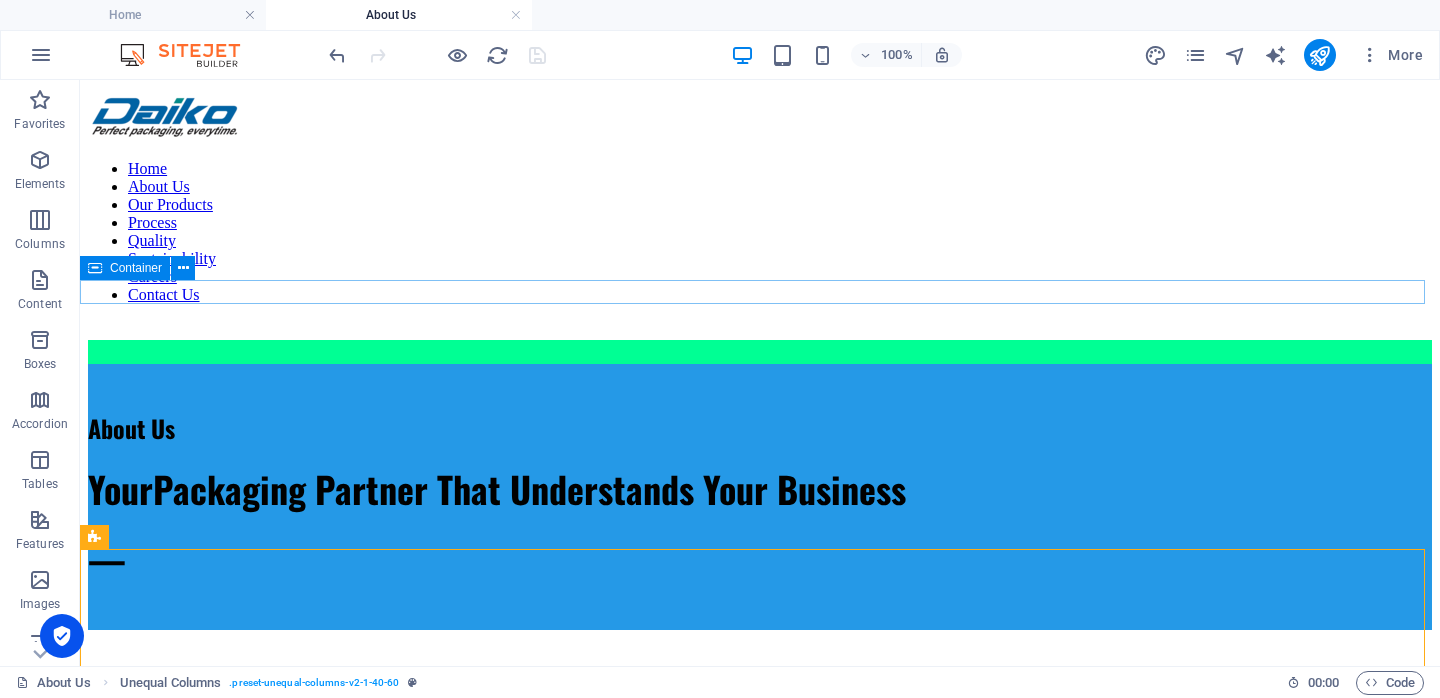 click at bounding box center (760, 352) 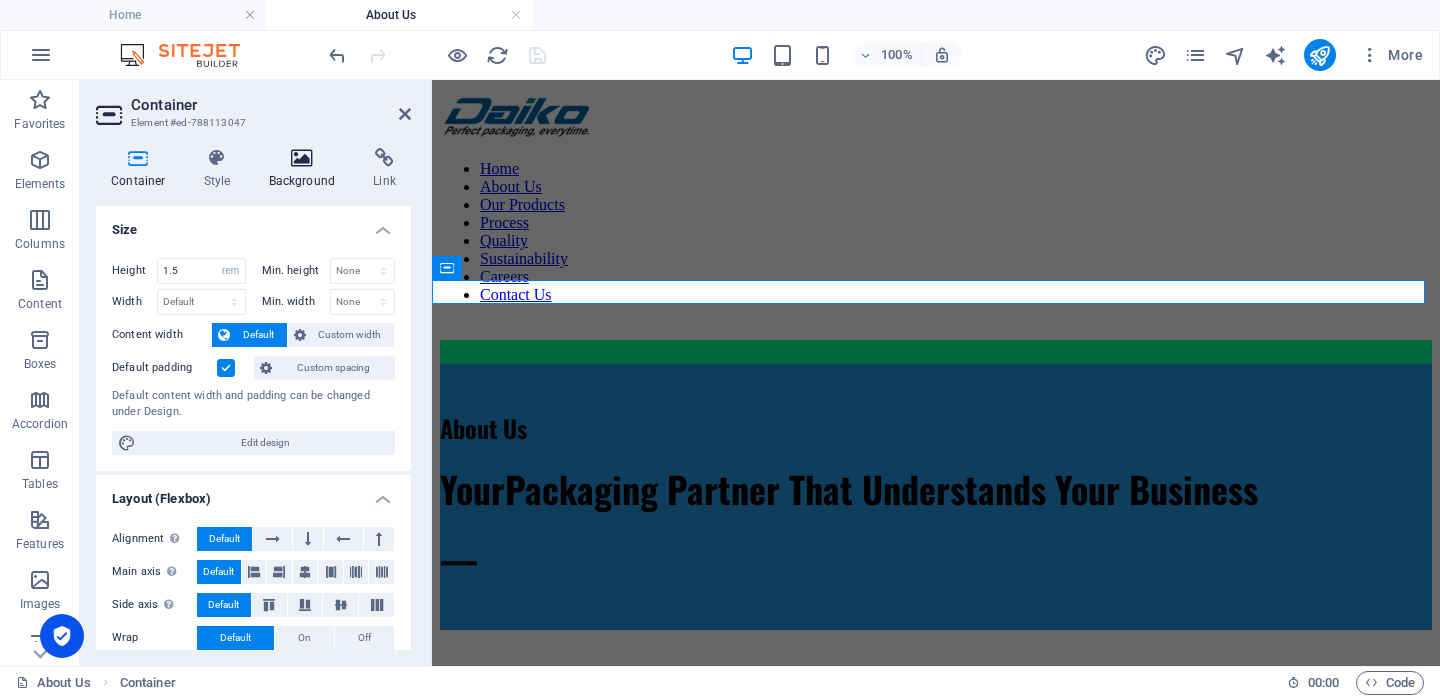 click at bounding box center [302, 158] 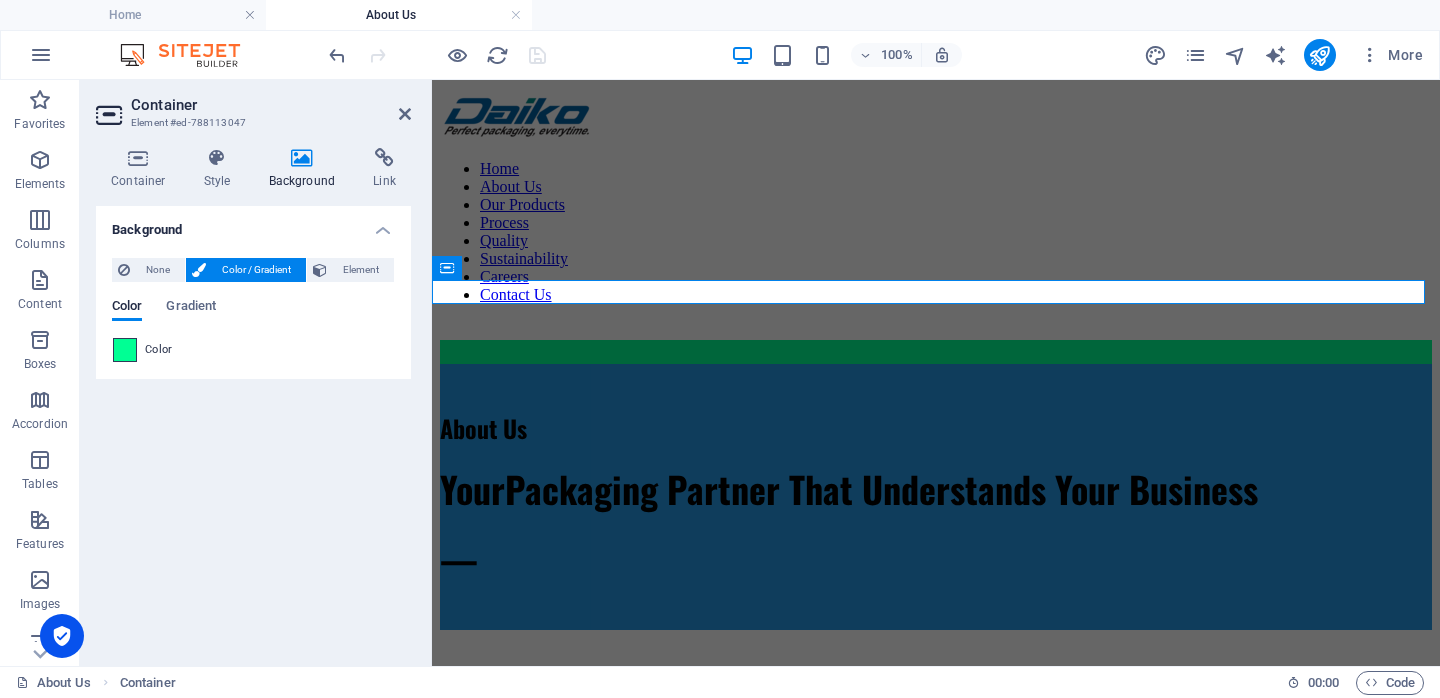 click at bounding box center (125, 350) 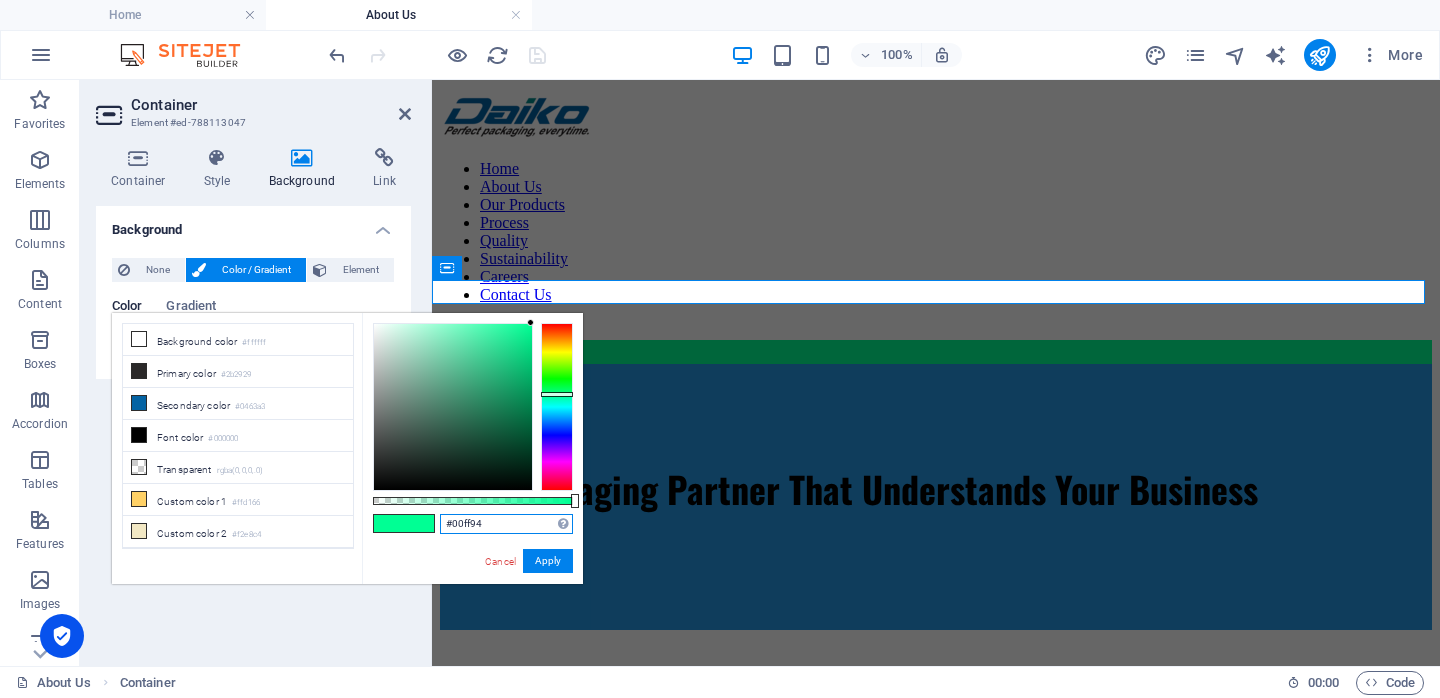 click on "#00ff94" at bounding box center [506, 524] 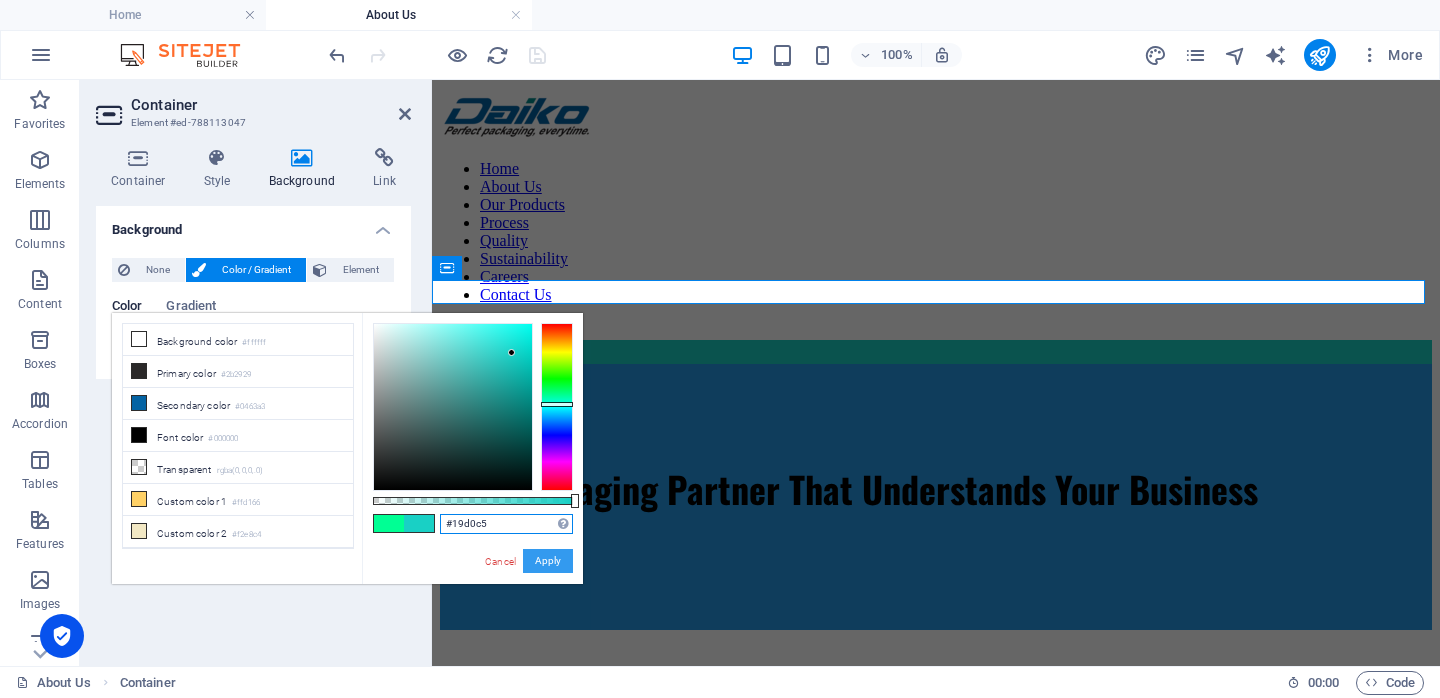 type on "#19d0c5" 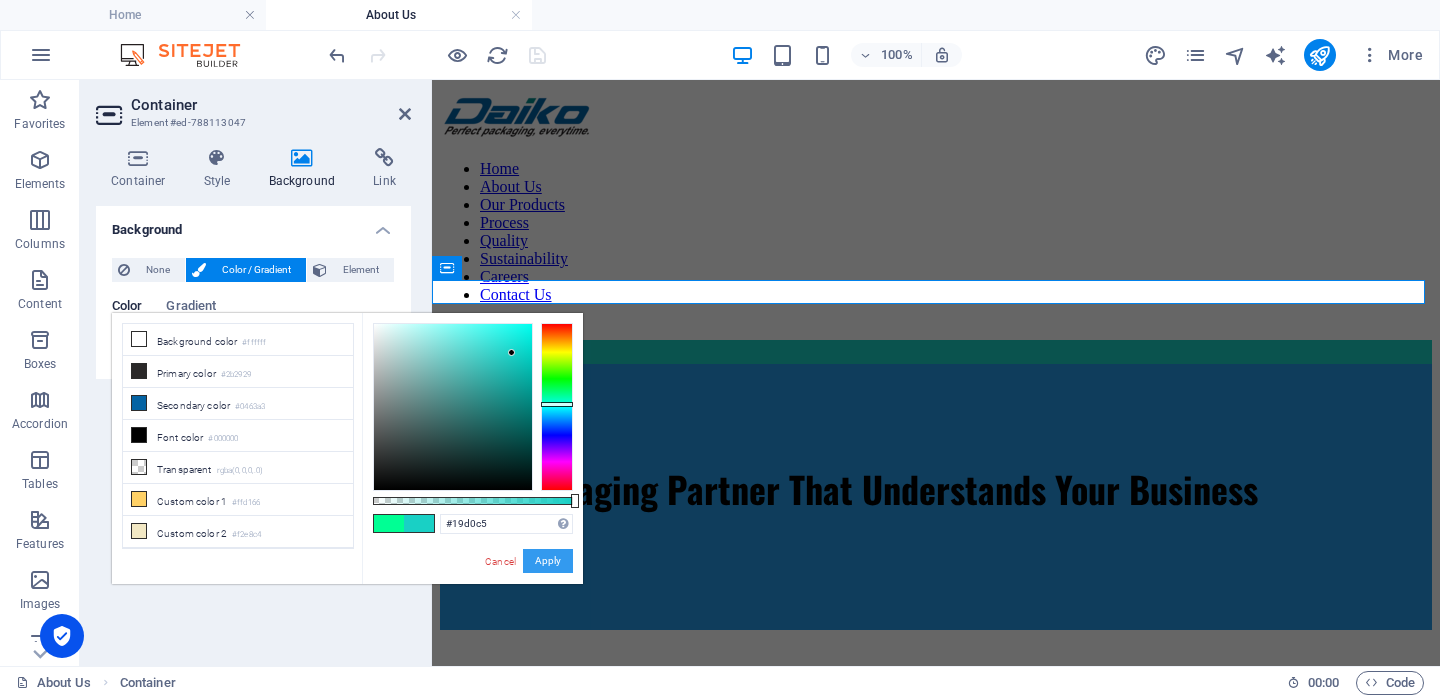 click on "Apply" at bounding box center (548, 561) 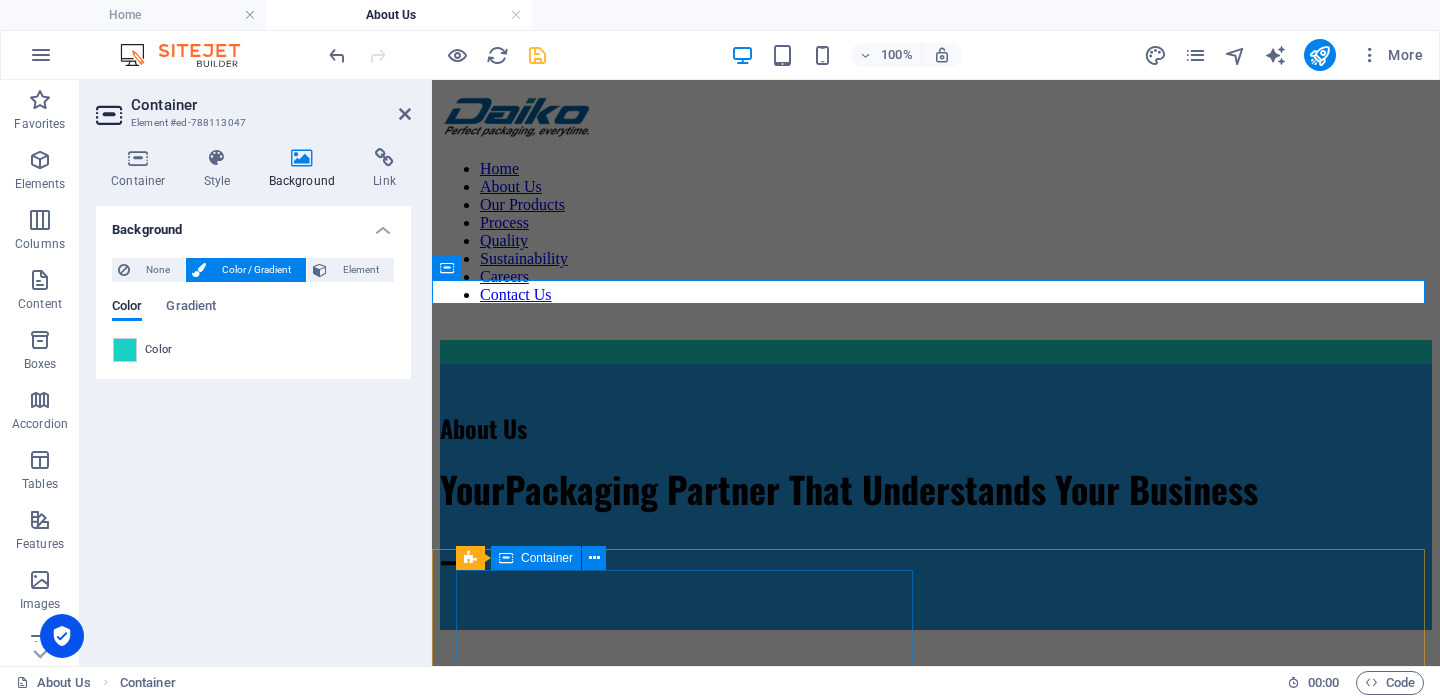 click at bounding box center [936, 922] 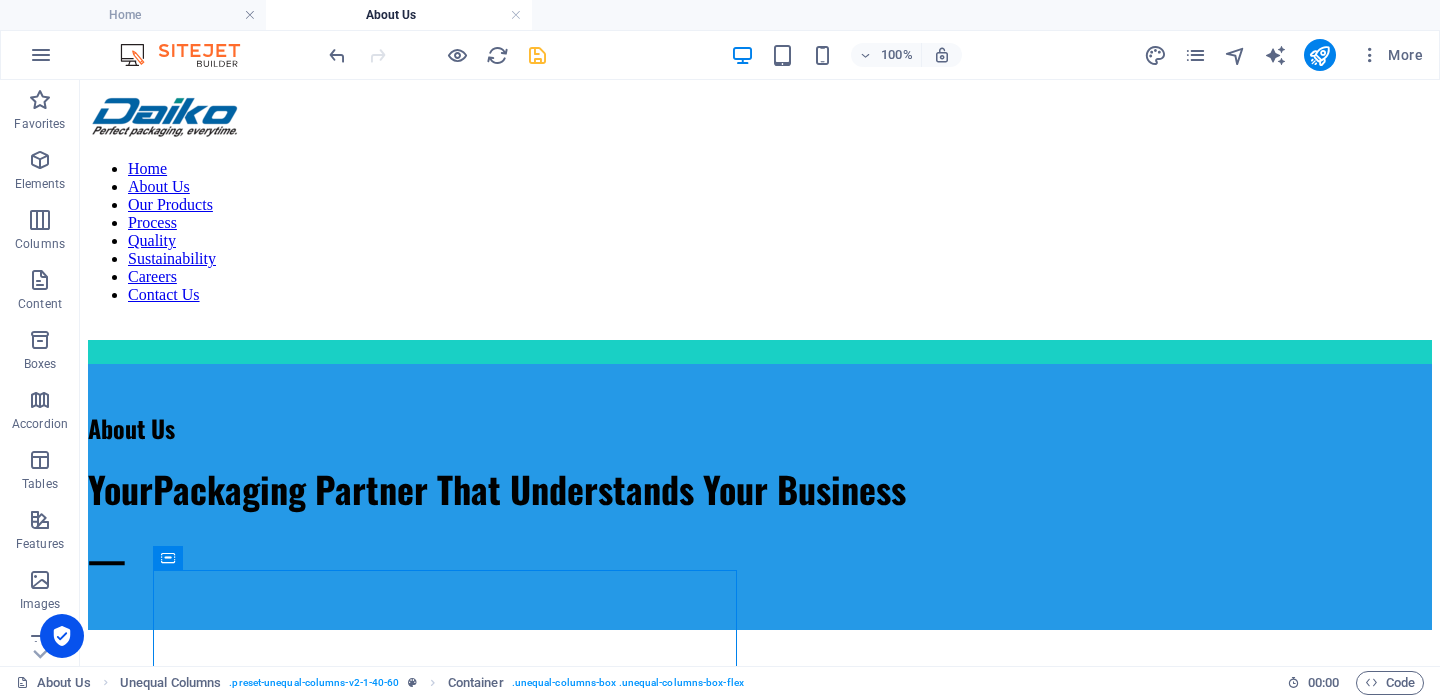 click at bounding box center [537, 55] 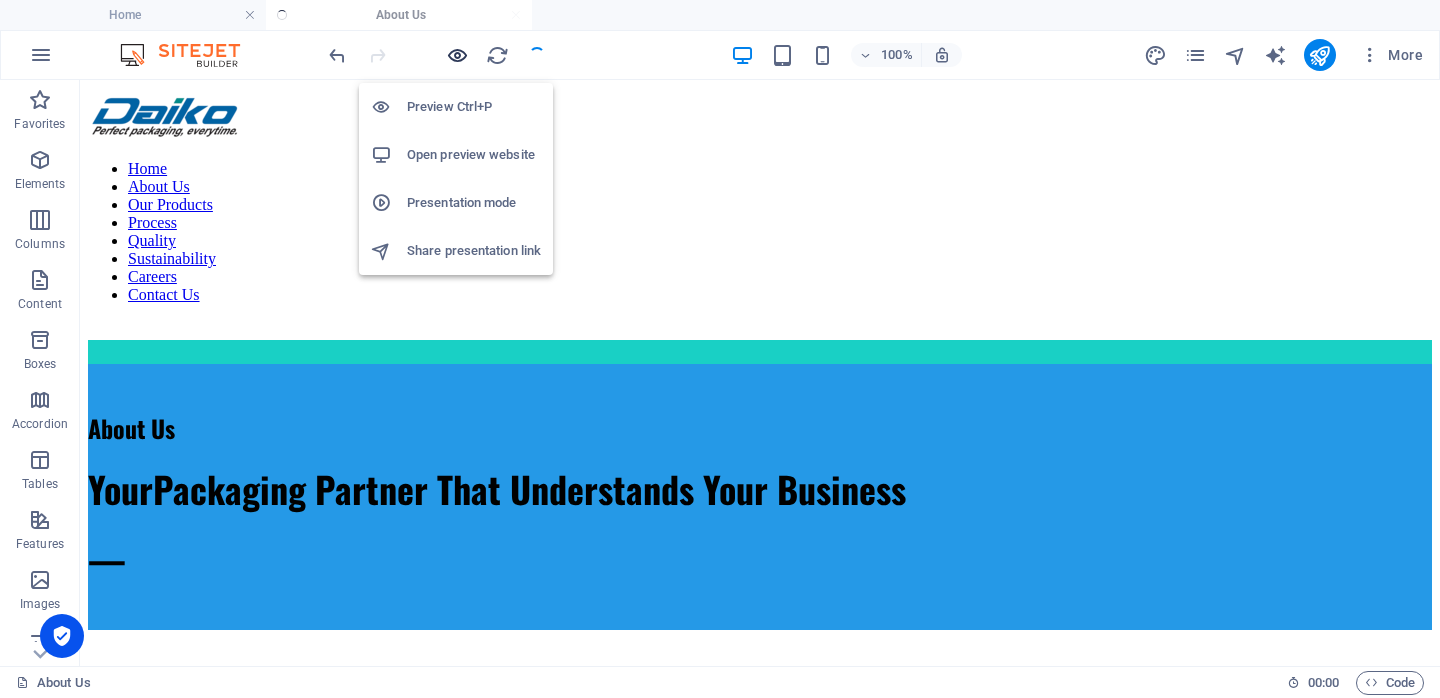 drag, startPoint x: 454, startPoint y: 55, endPoint x: 722, endPoint y: 317, distance: 374.79062 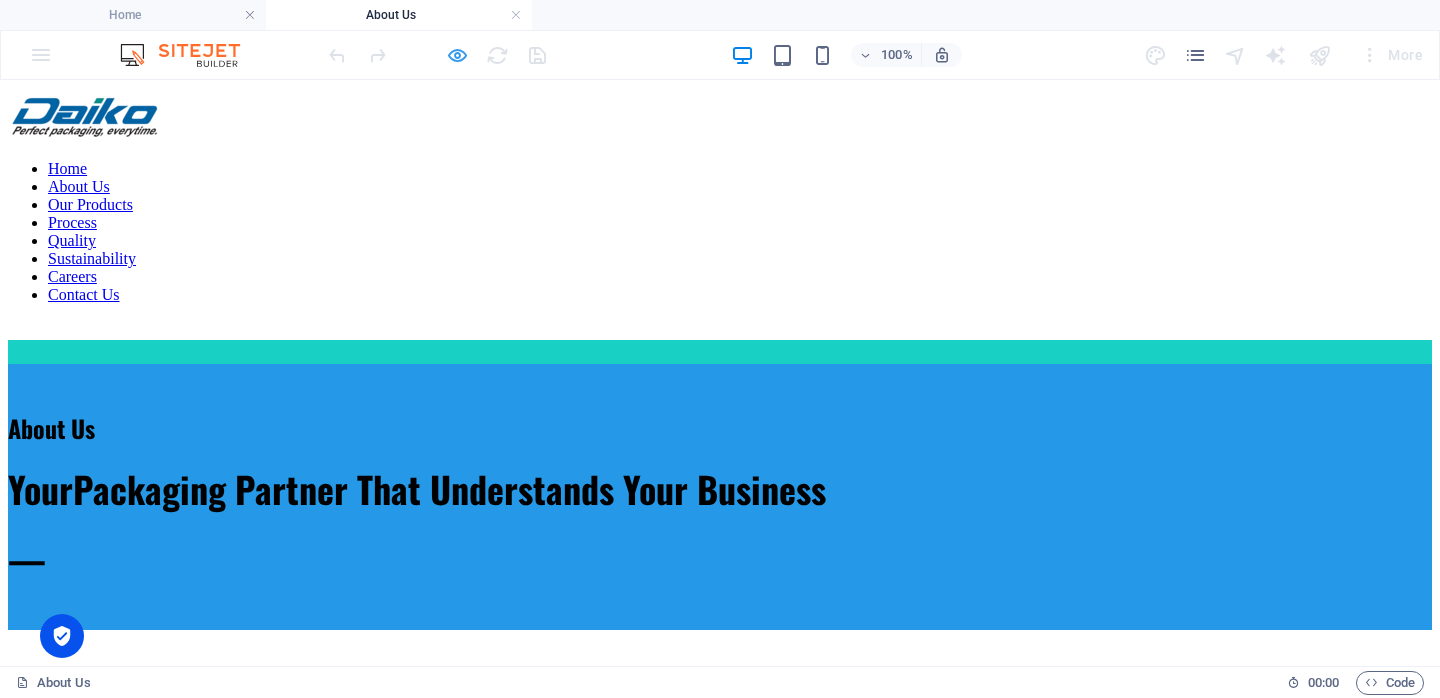 click at bounding box center [457, 55] 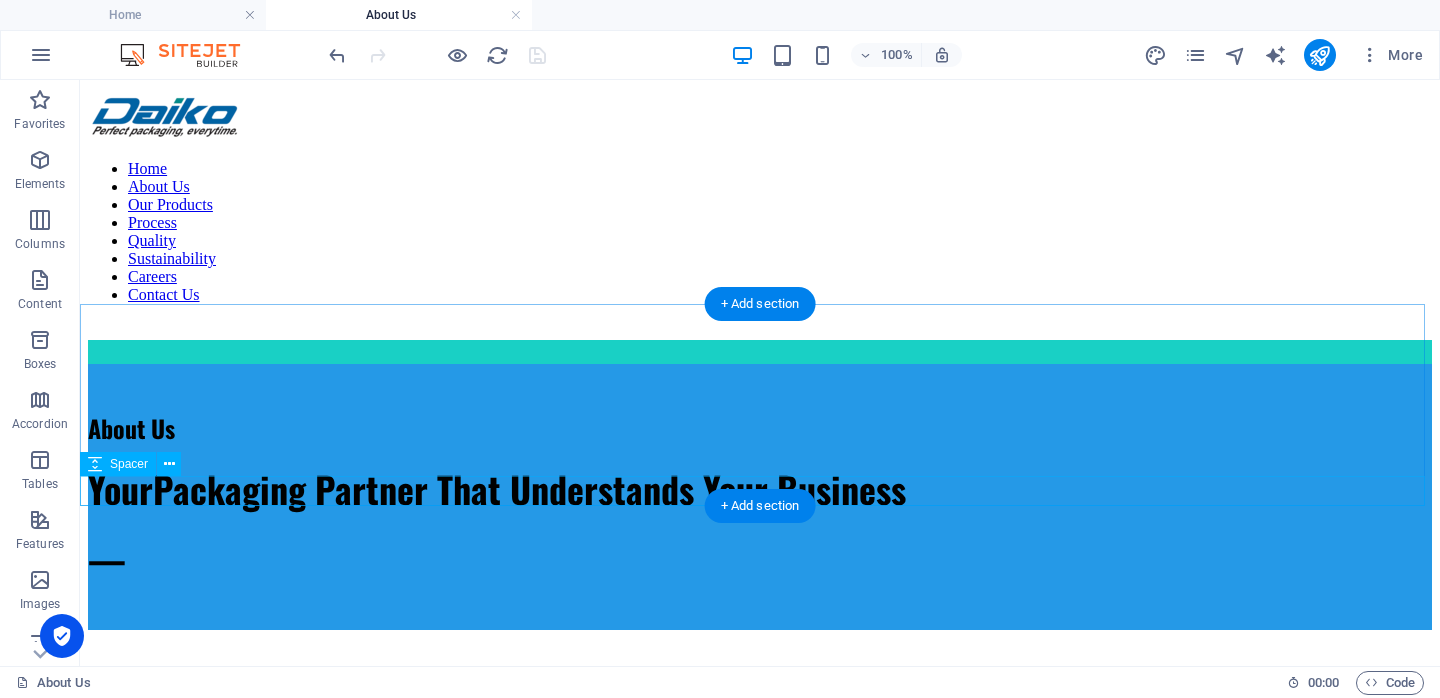 click at bounding box center [760, 615] 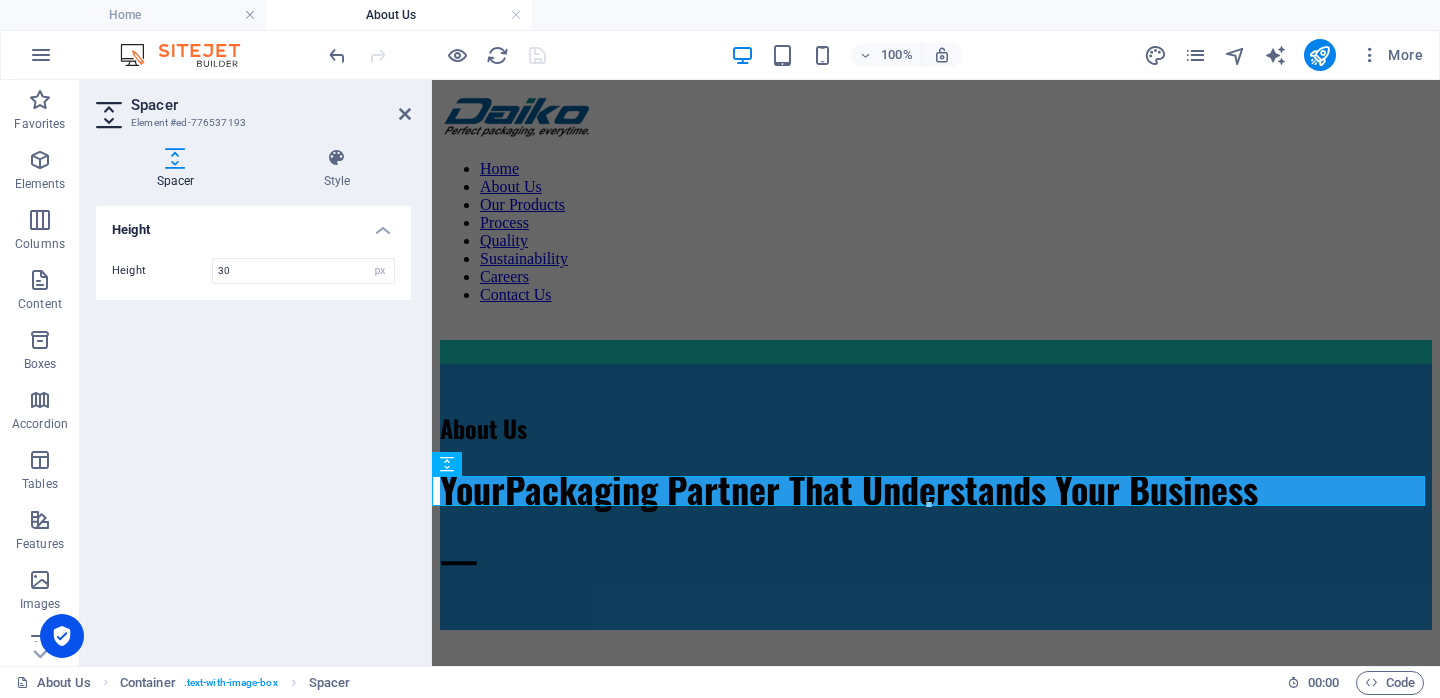 click on "Height 30 px rem vh vw" at bounding box center [253, 271] 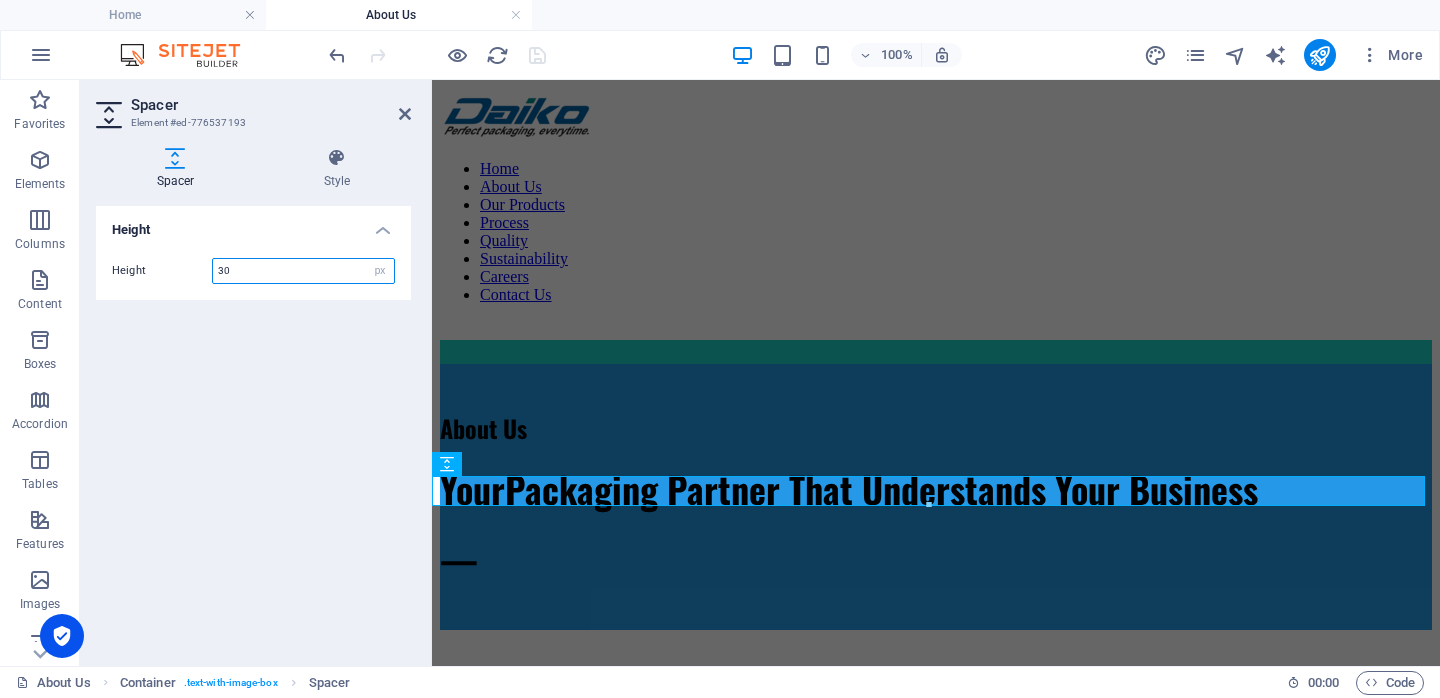 click on "30" at bounding box center (303, 271) 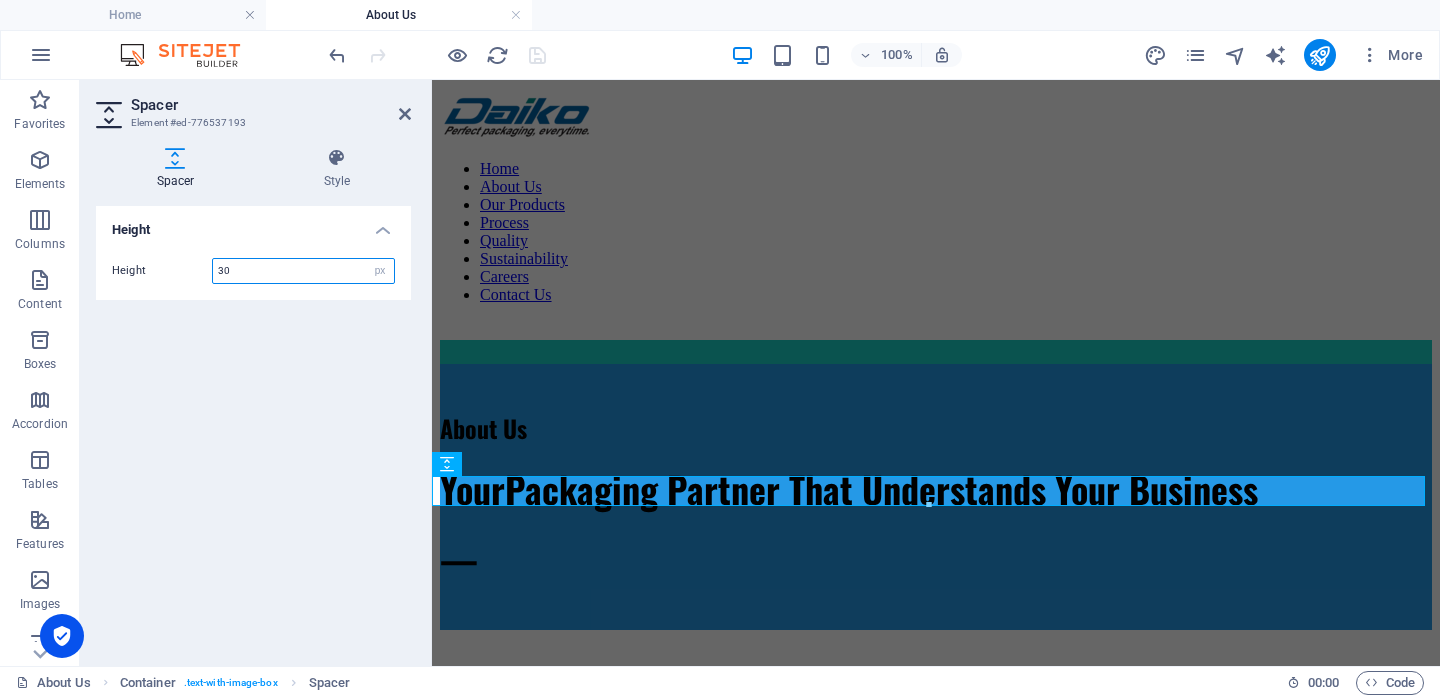 type on "3" 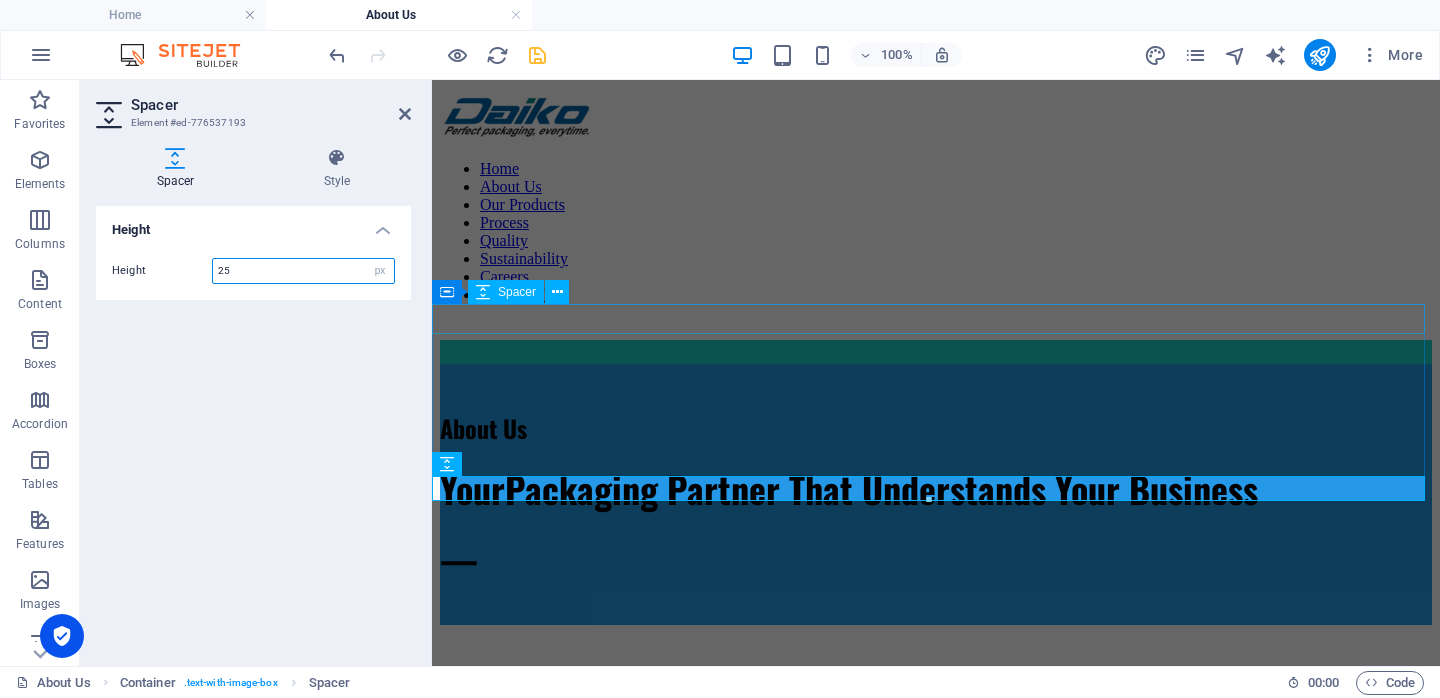 type on "25" 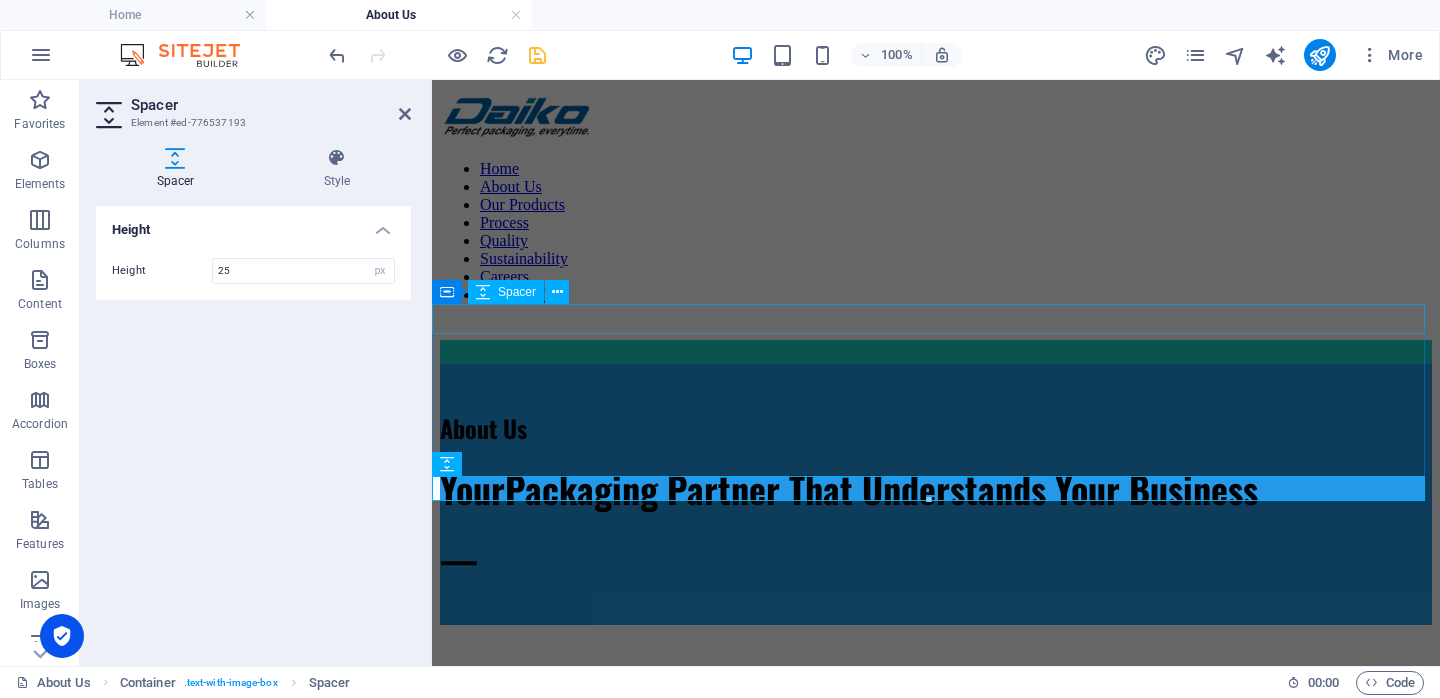 click at bounding box center (936, 379) 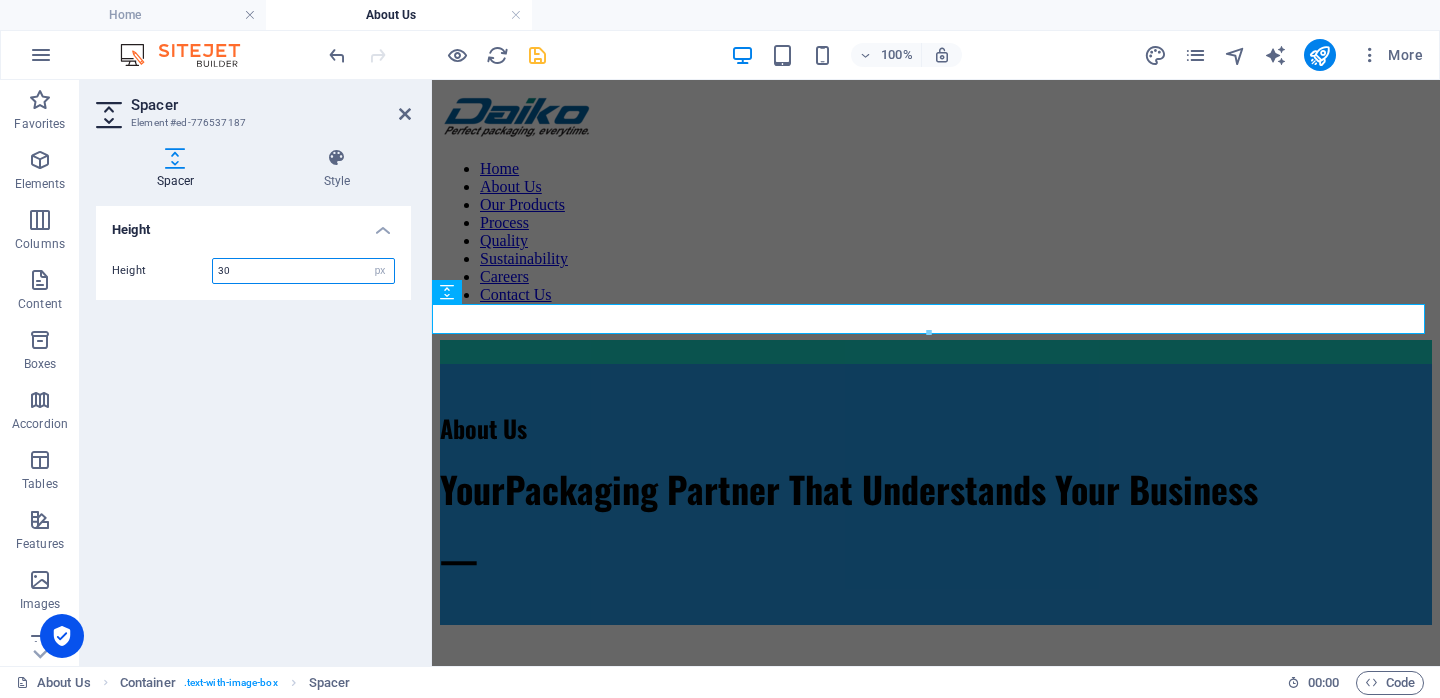 click on "30" at bounding box center [303, 271] 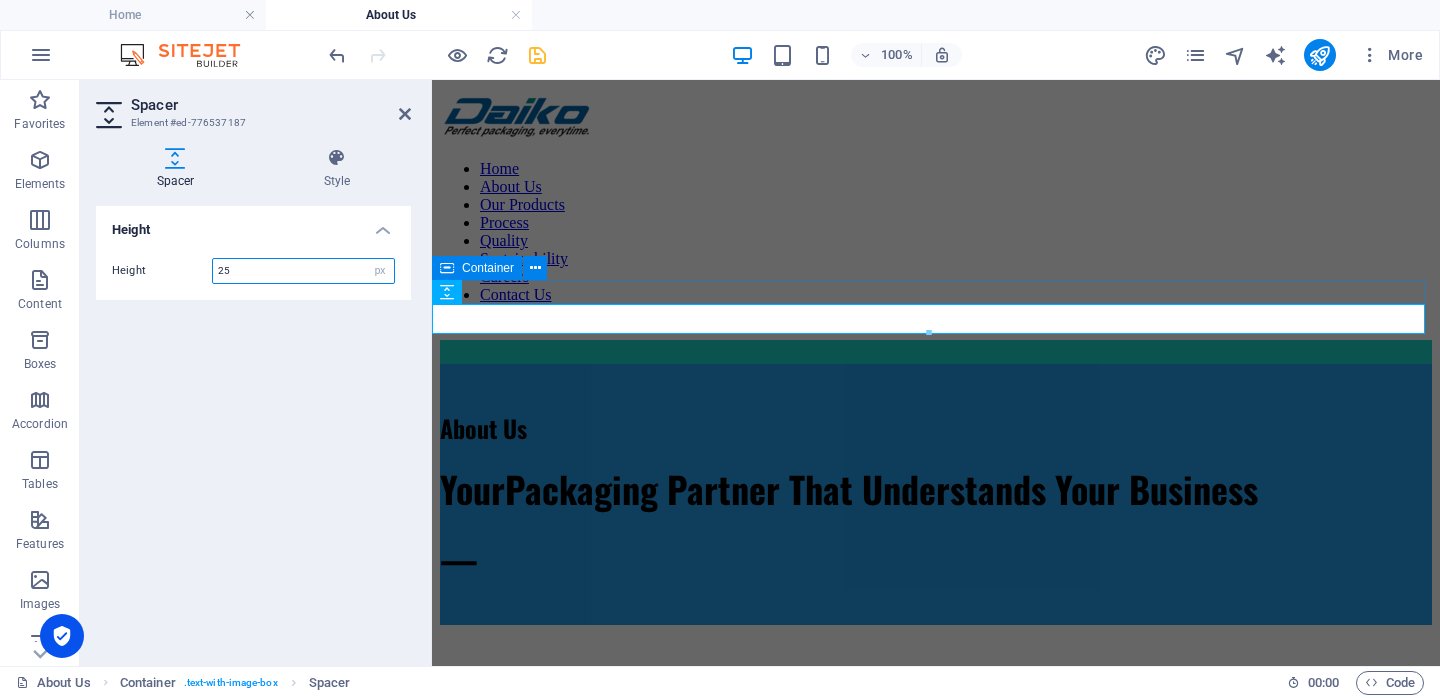 type on "25" 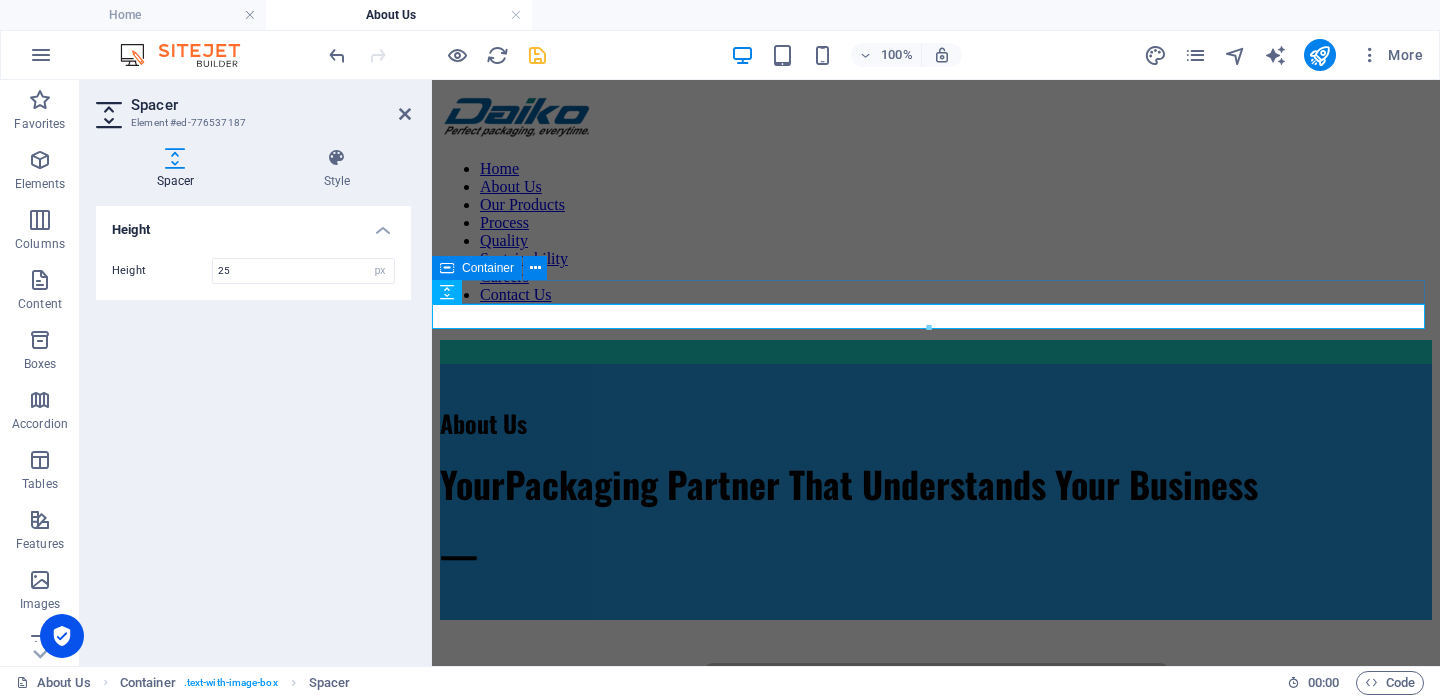 click at bounding box center (936, 352) 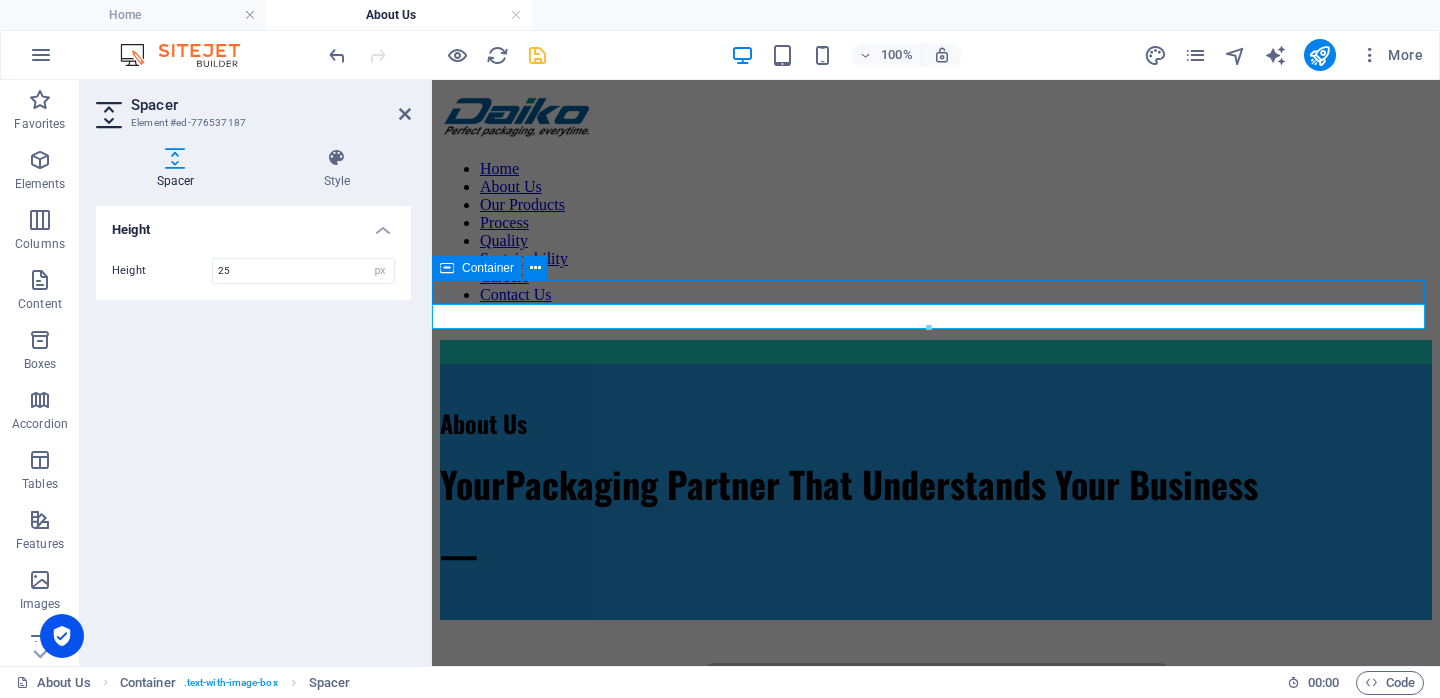 click at bounding box center [936, 352] 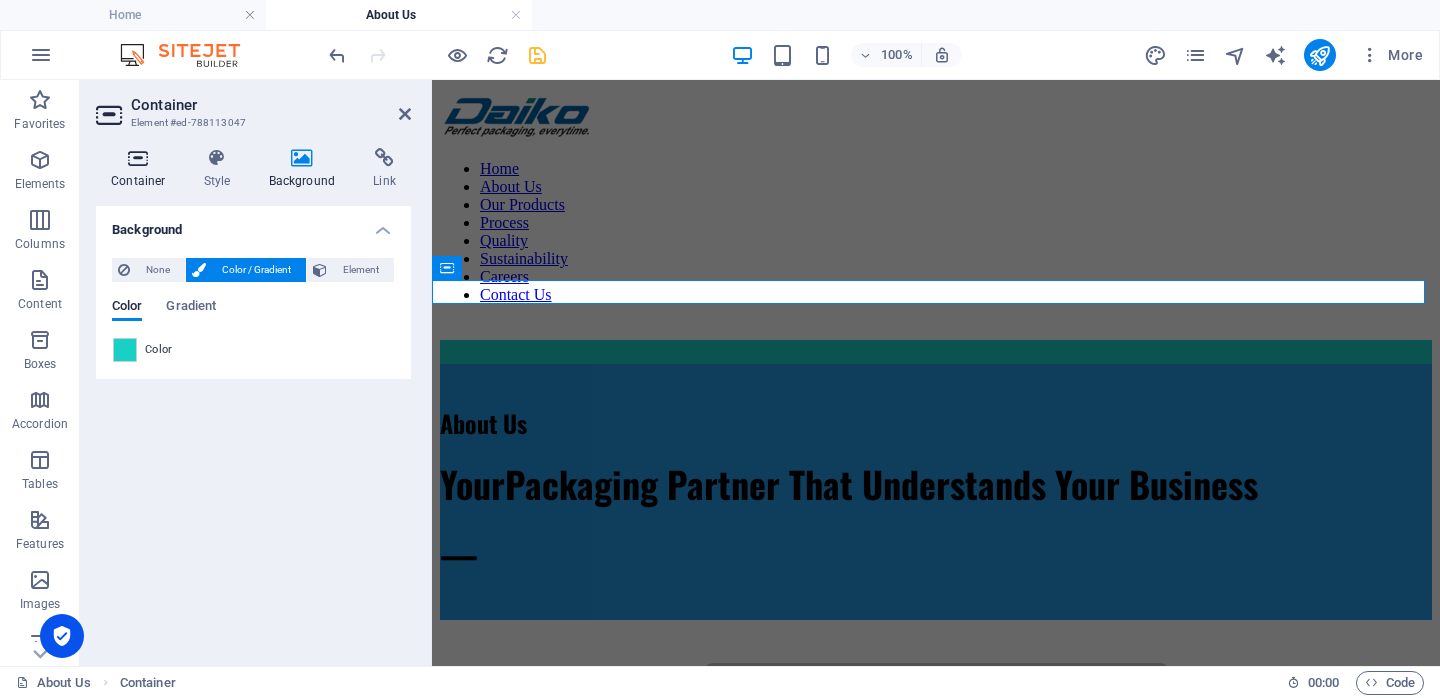 click on "Container" at bounding box center [142, 169] 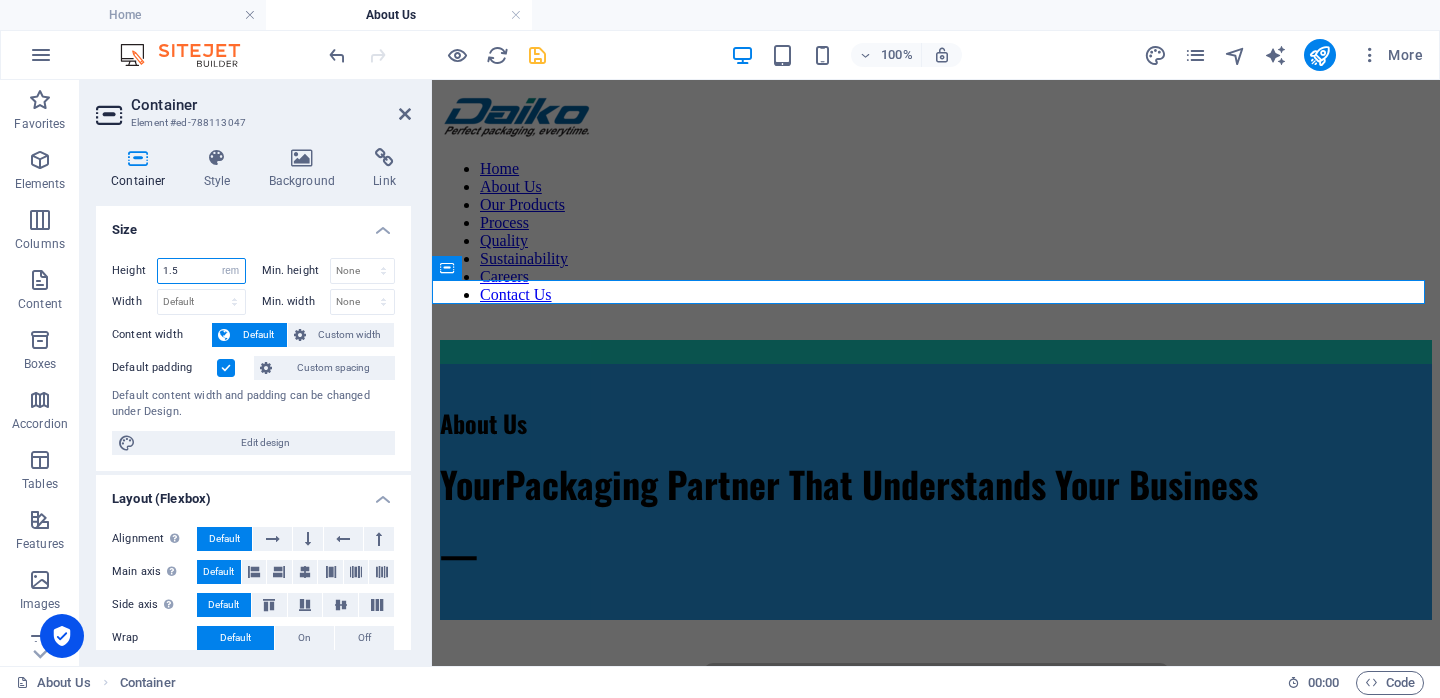 click on "1.5" at bounding box center [201, 271] 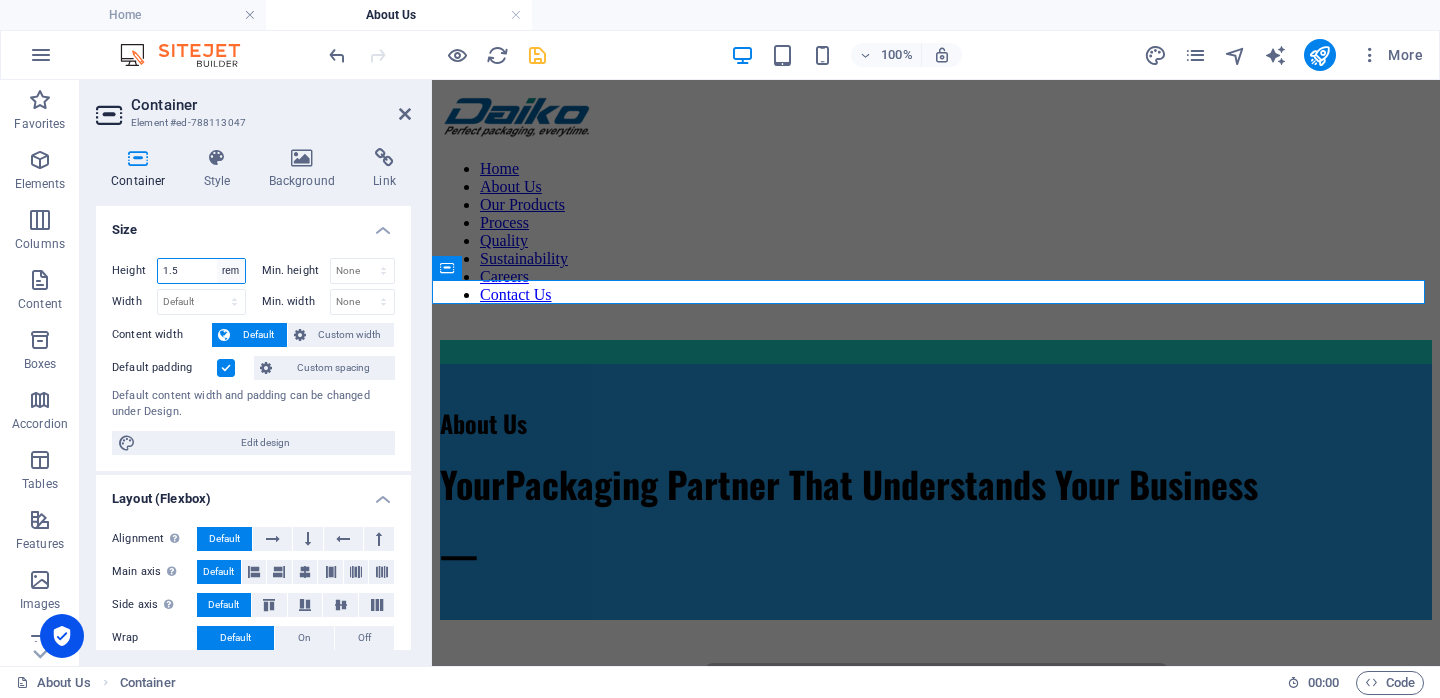 click on "Default px rem % vh vw" at bounding box center (231, 271) 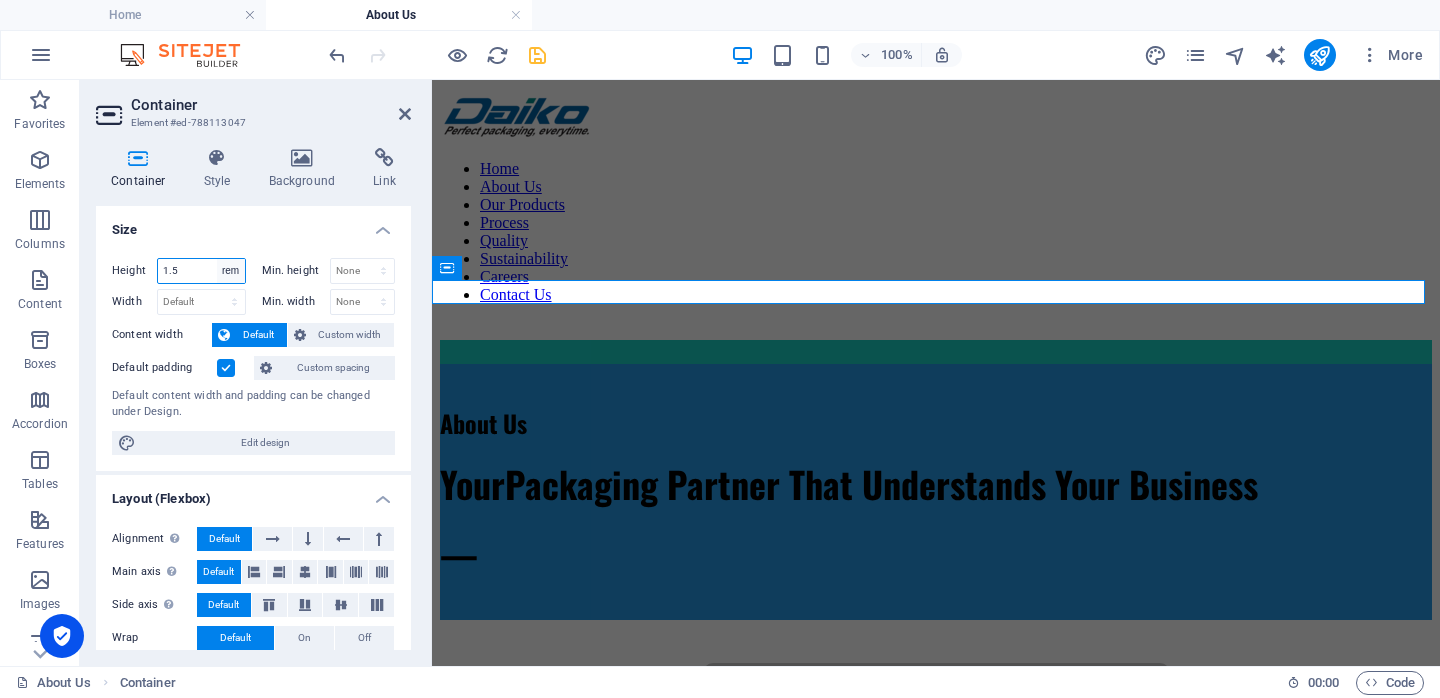 select on "px" 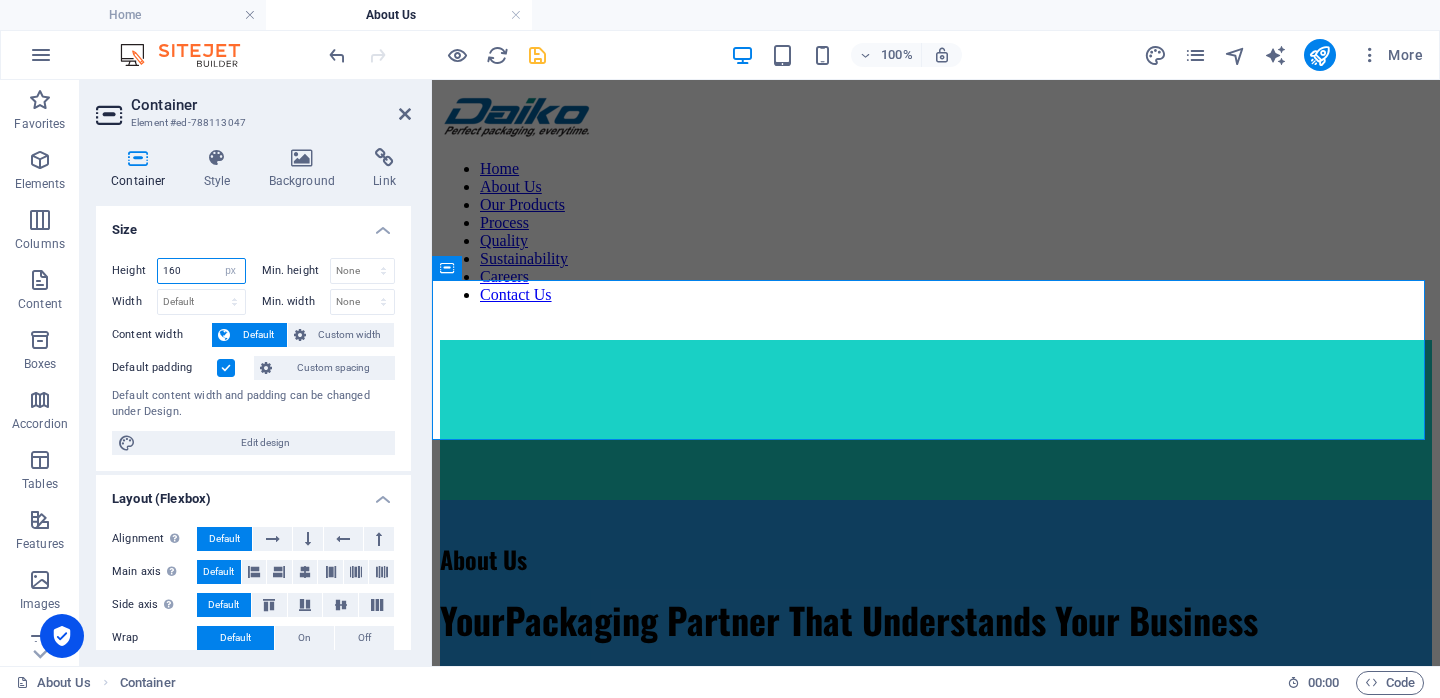 click on "160" at bounding box center (201, 271) 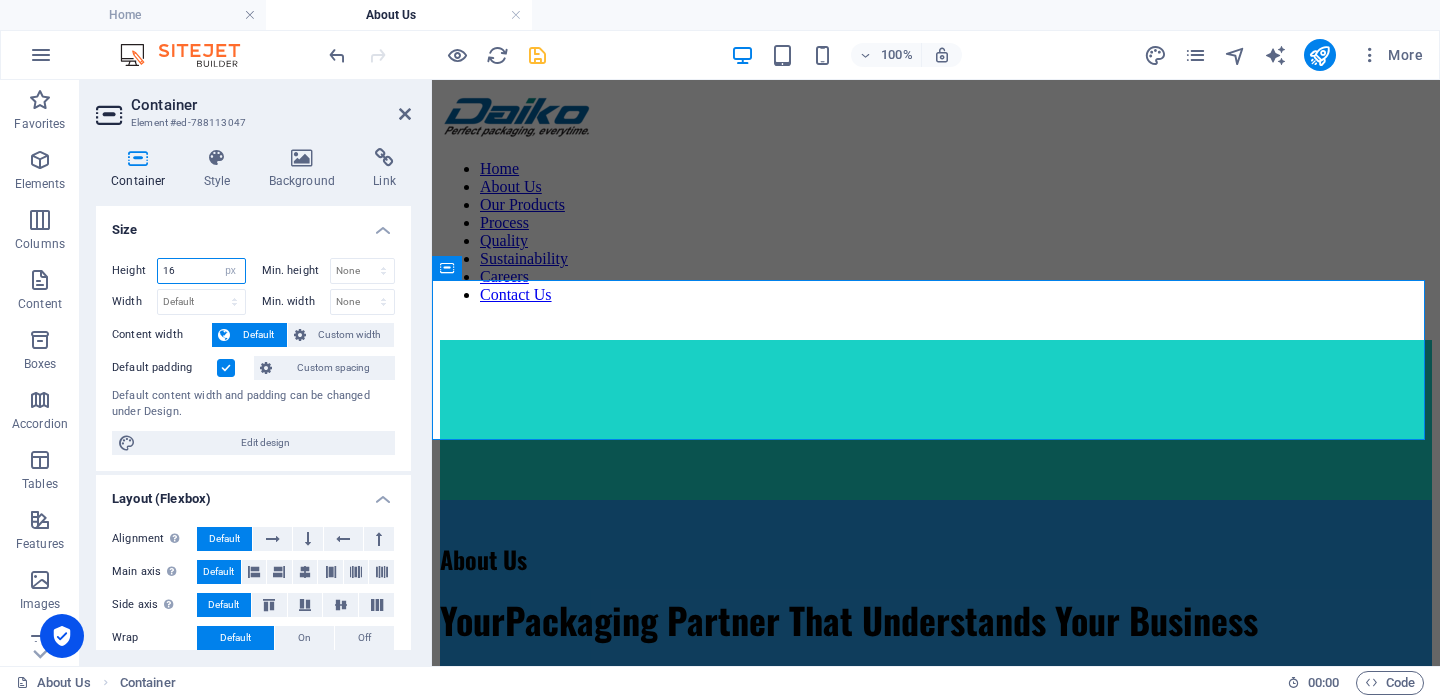 type on "1" 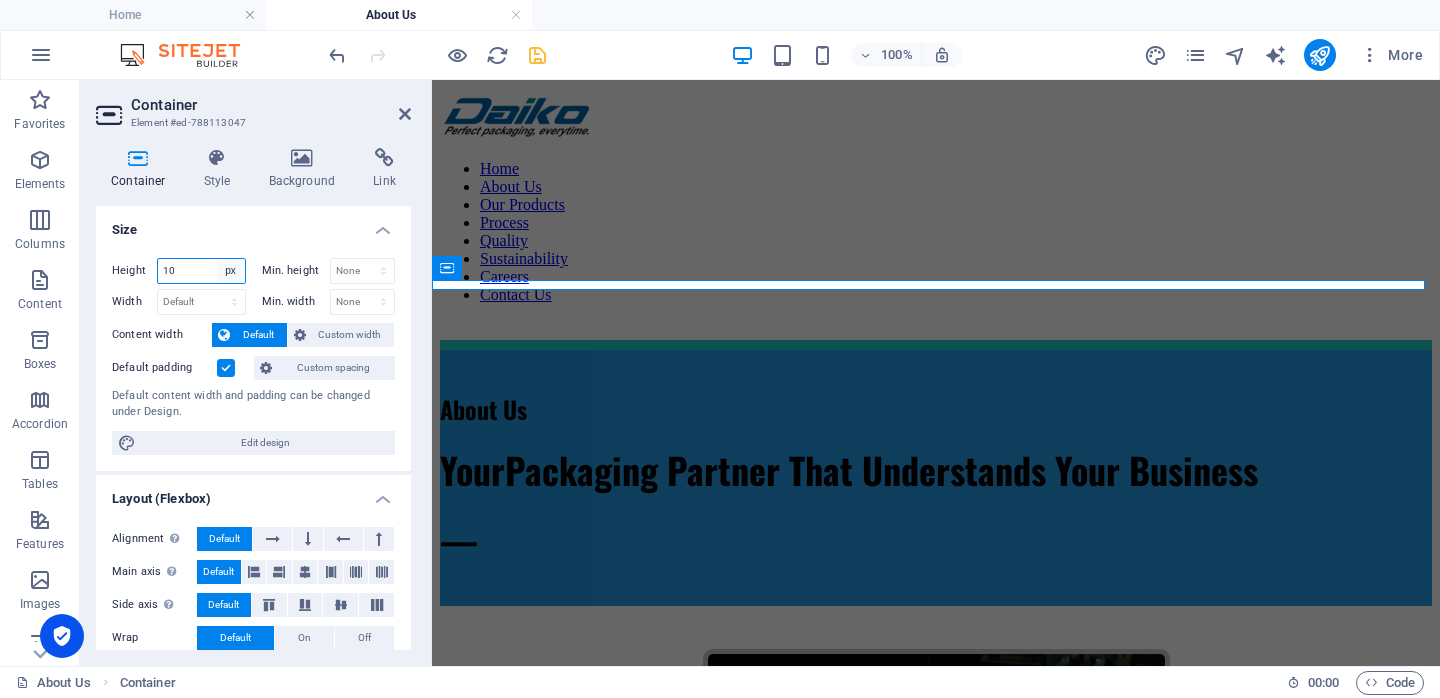 type on "10" 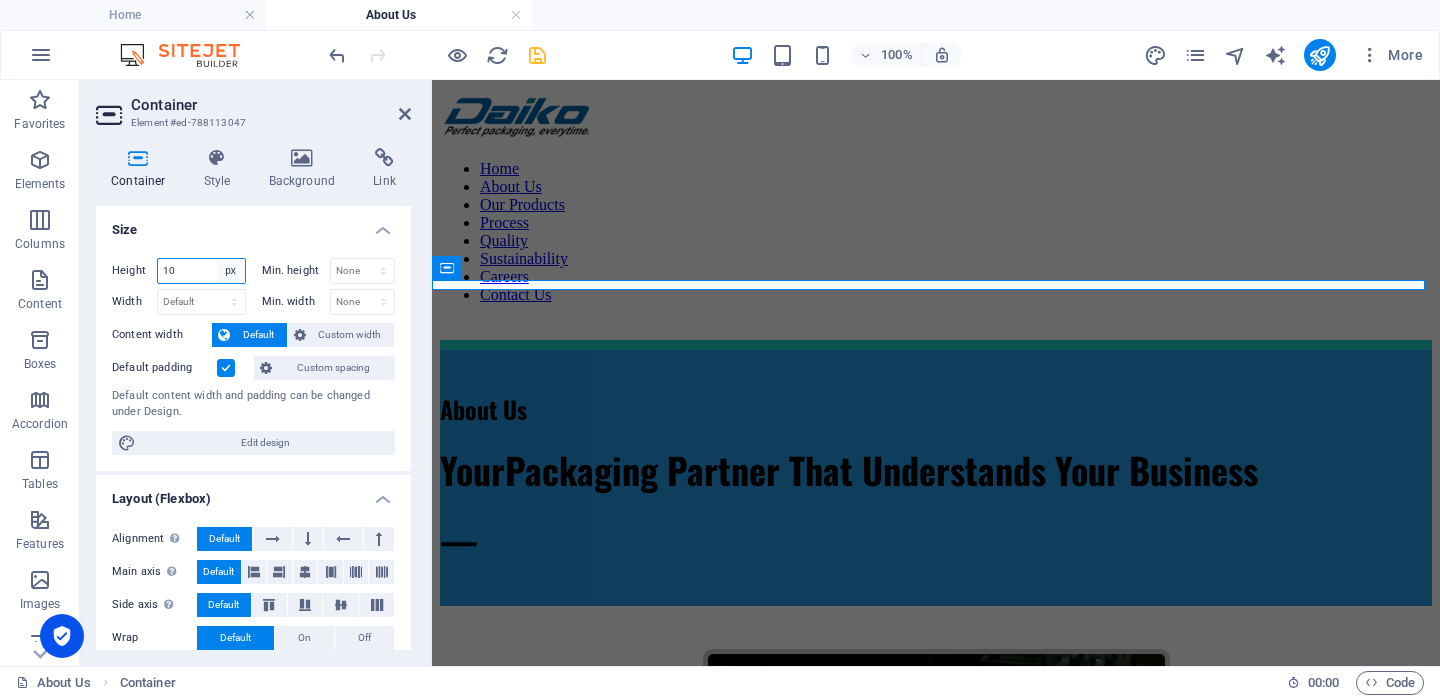 click on "Default px rem % vh vw" at bounding box center [231, 271] 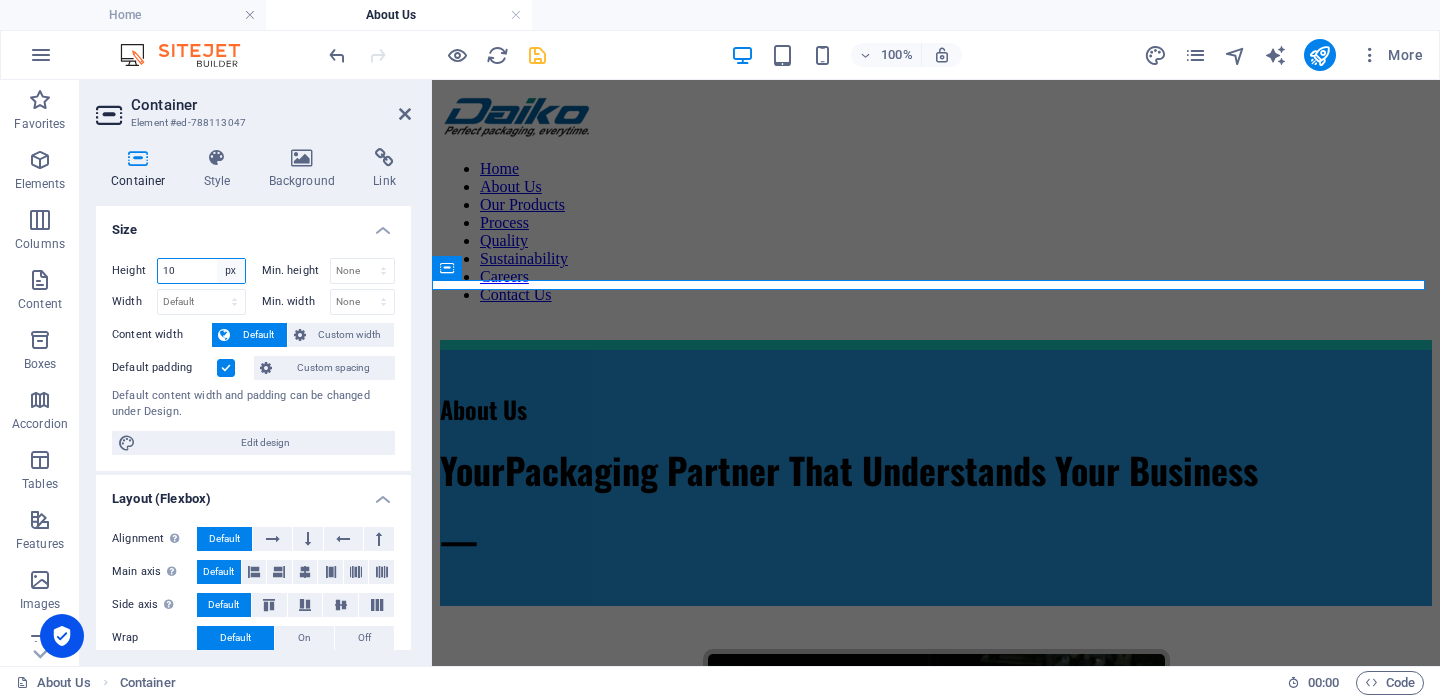select on "rem" 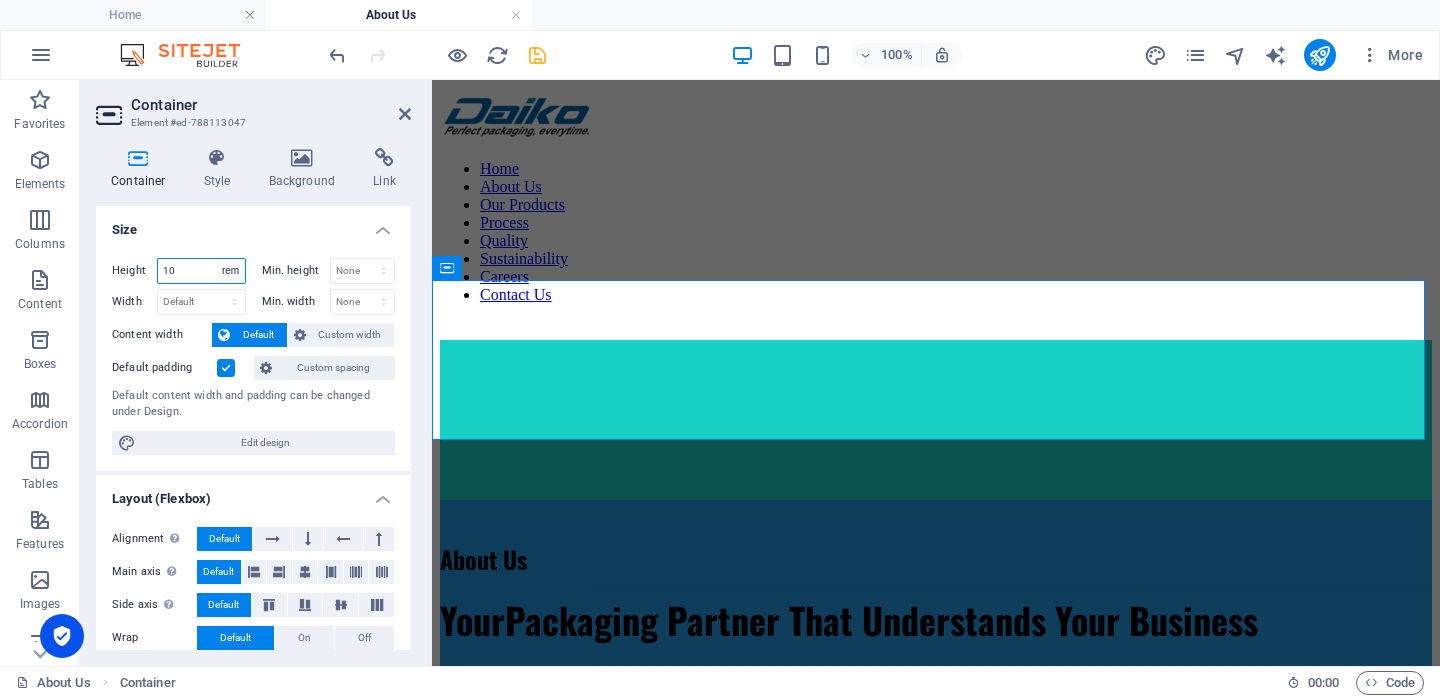 click on "Default px rem % vh vw" at bounding box center [231, 271] 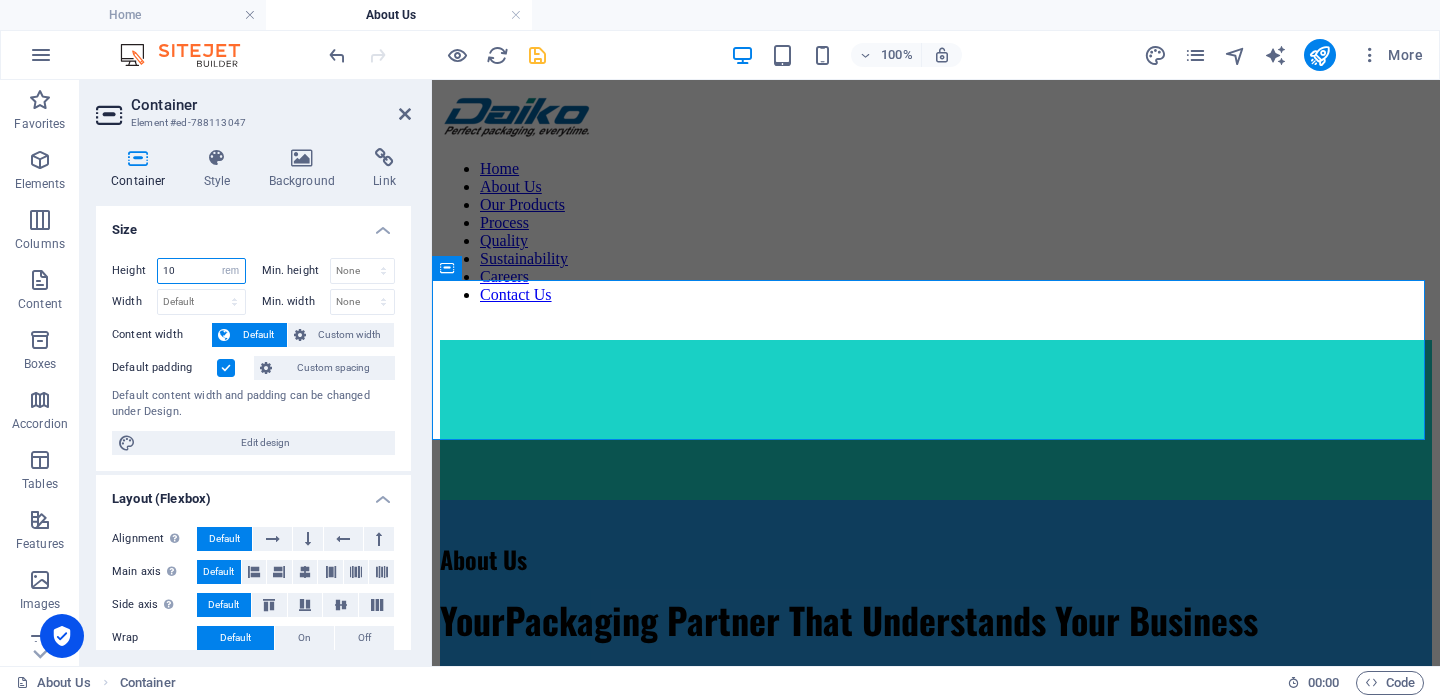 click on "10" at bounding box center [201, 271] 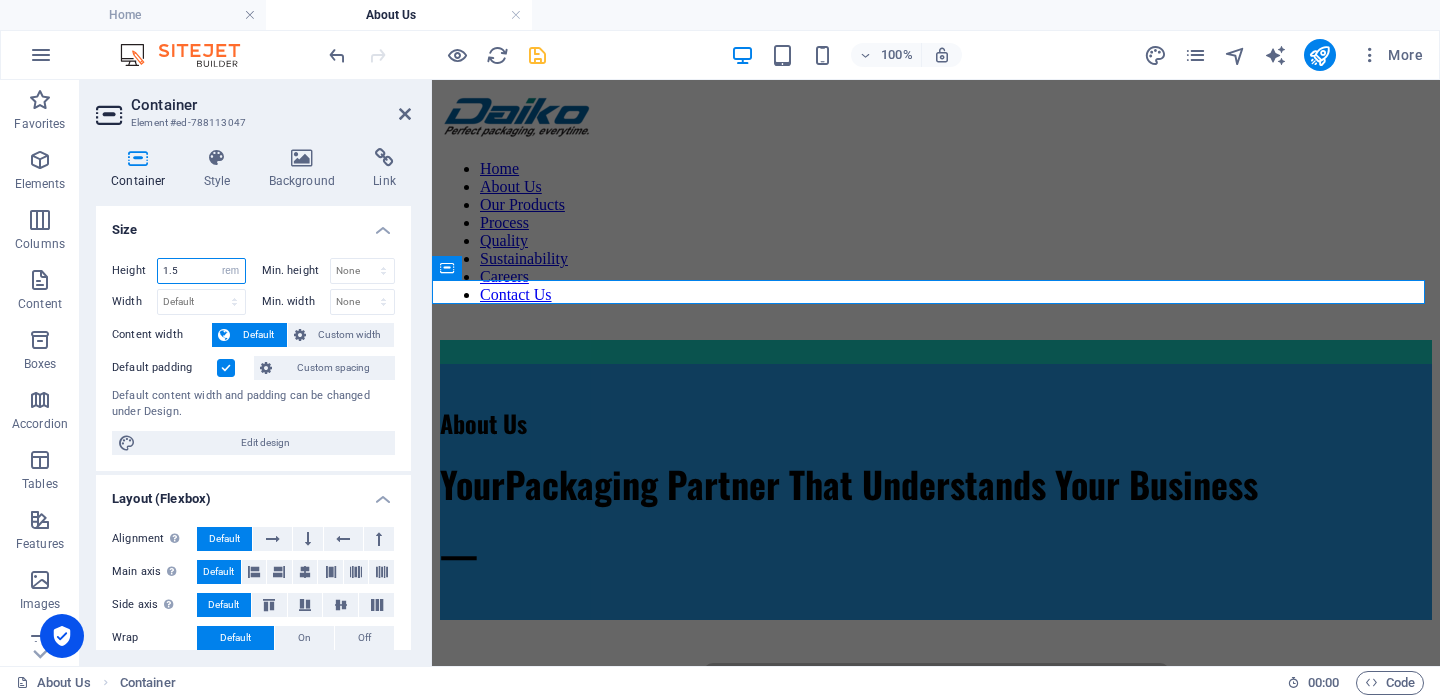 type on "1" 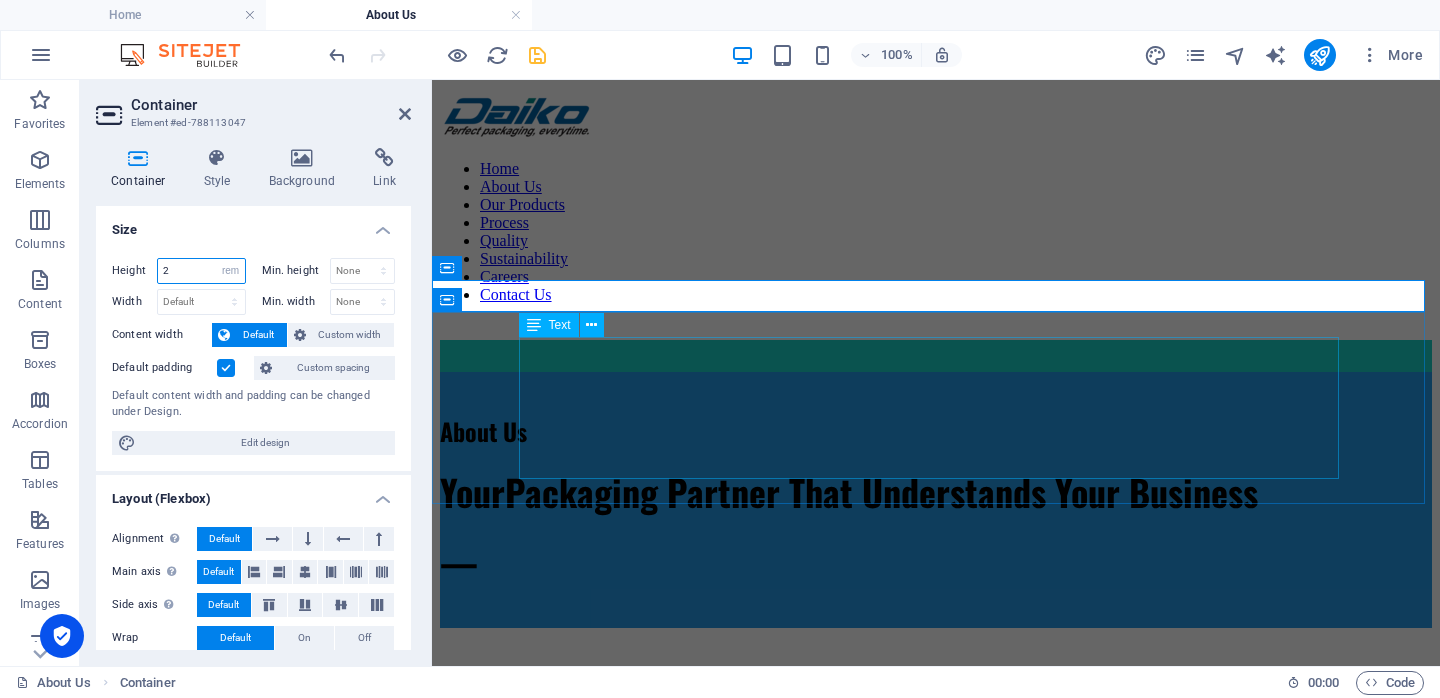 type on "2" 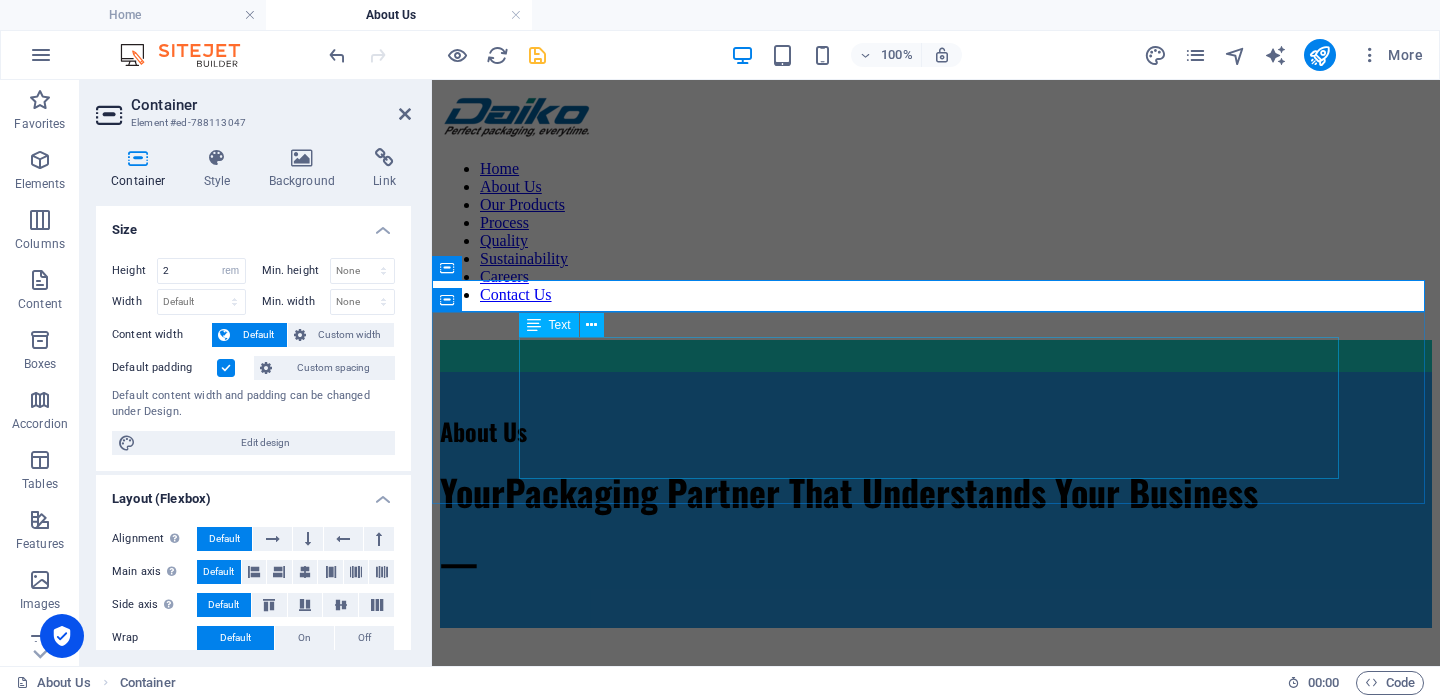 click on "About Us Your  Packaging Partner That Understands Your Business —" at bounding box center [936, 500] 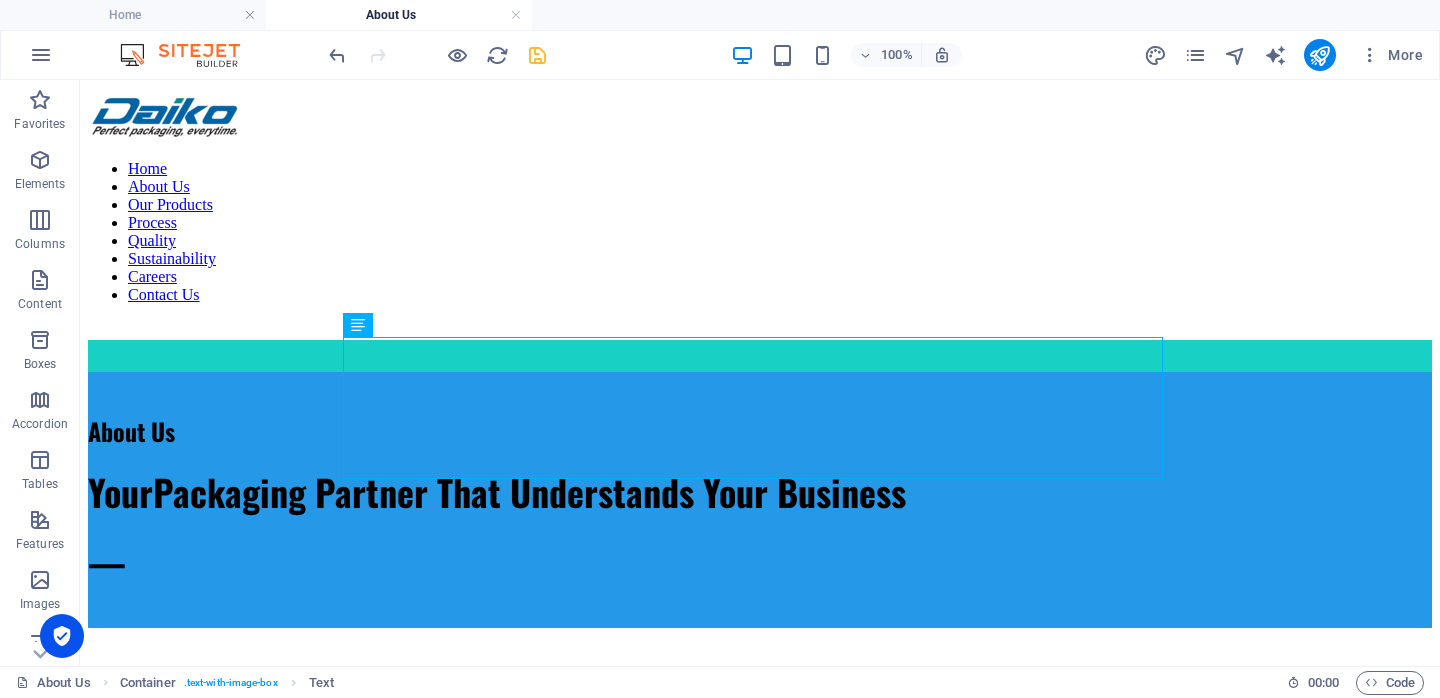 click at bounding box center (537, 55) 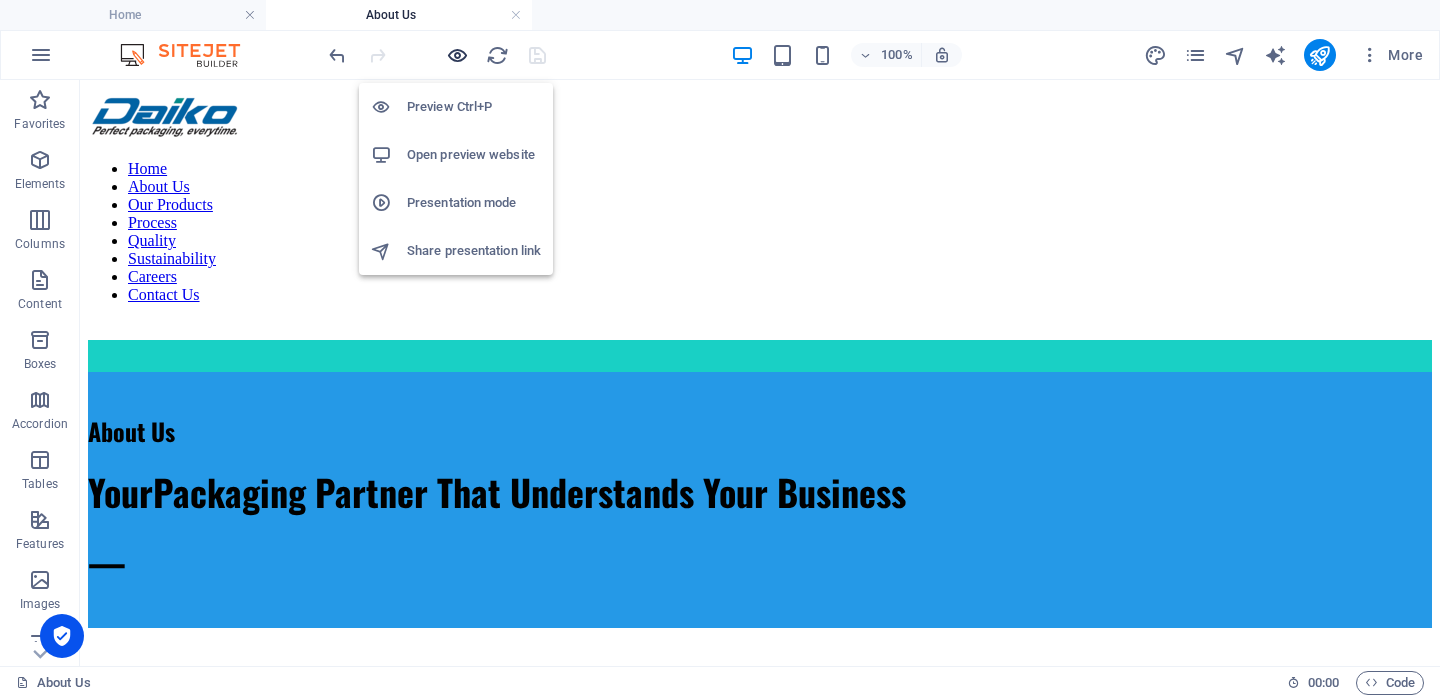 click at bounding box center [457, 55] 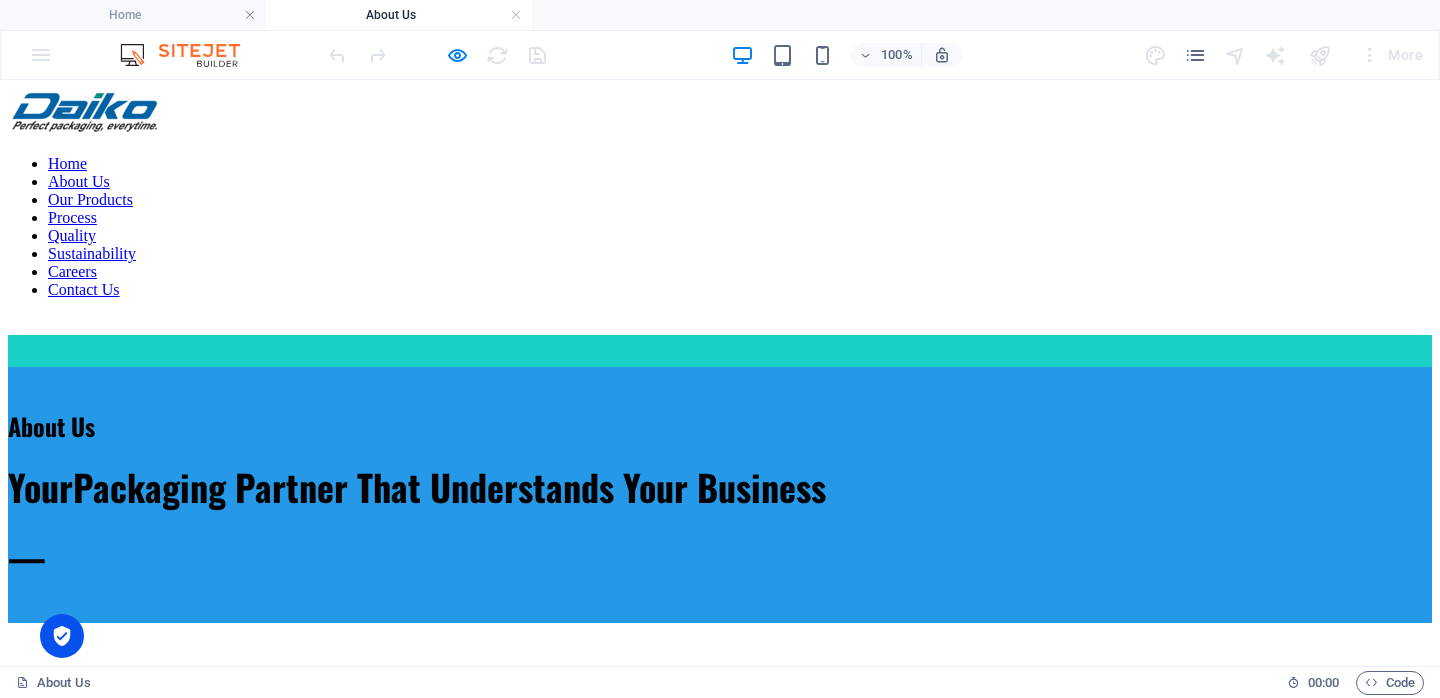scroll, scrollTop: 1, scrollLeft: 0, axis: vertical 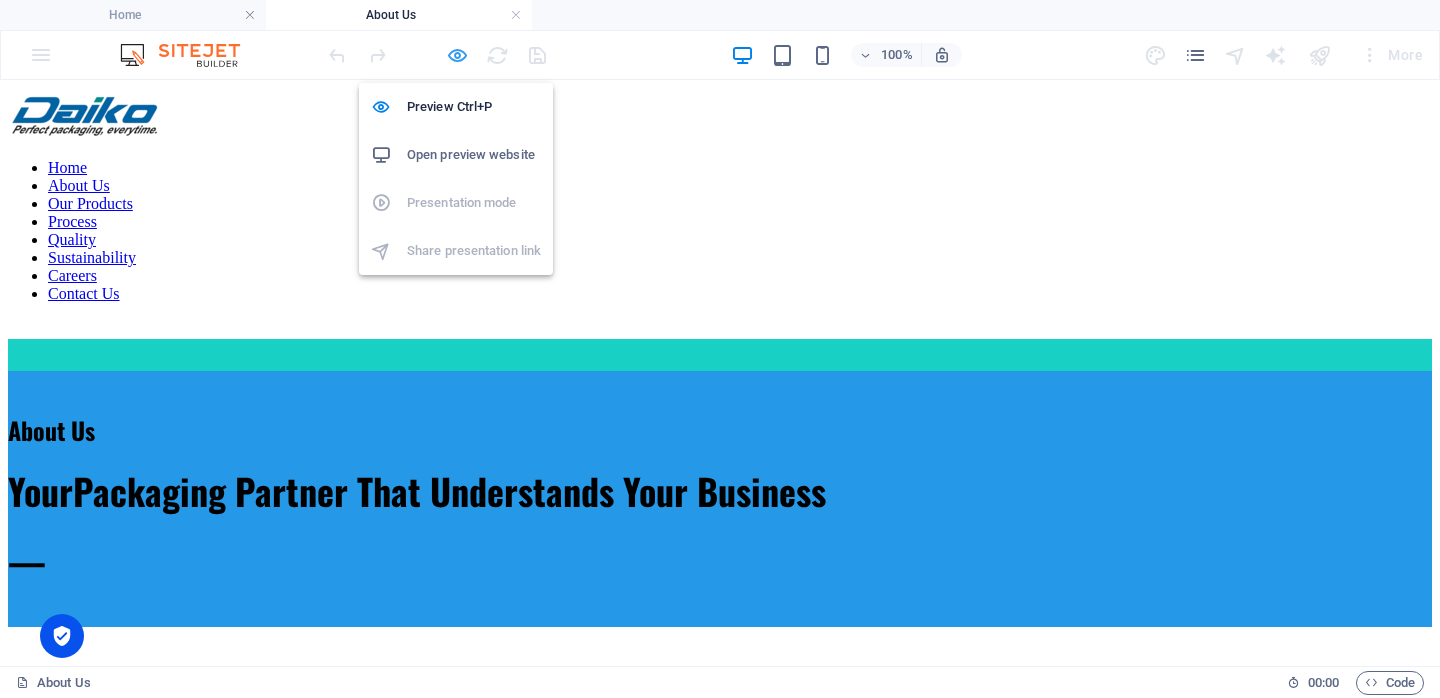 click at bounding box center (457, 55) 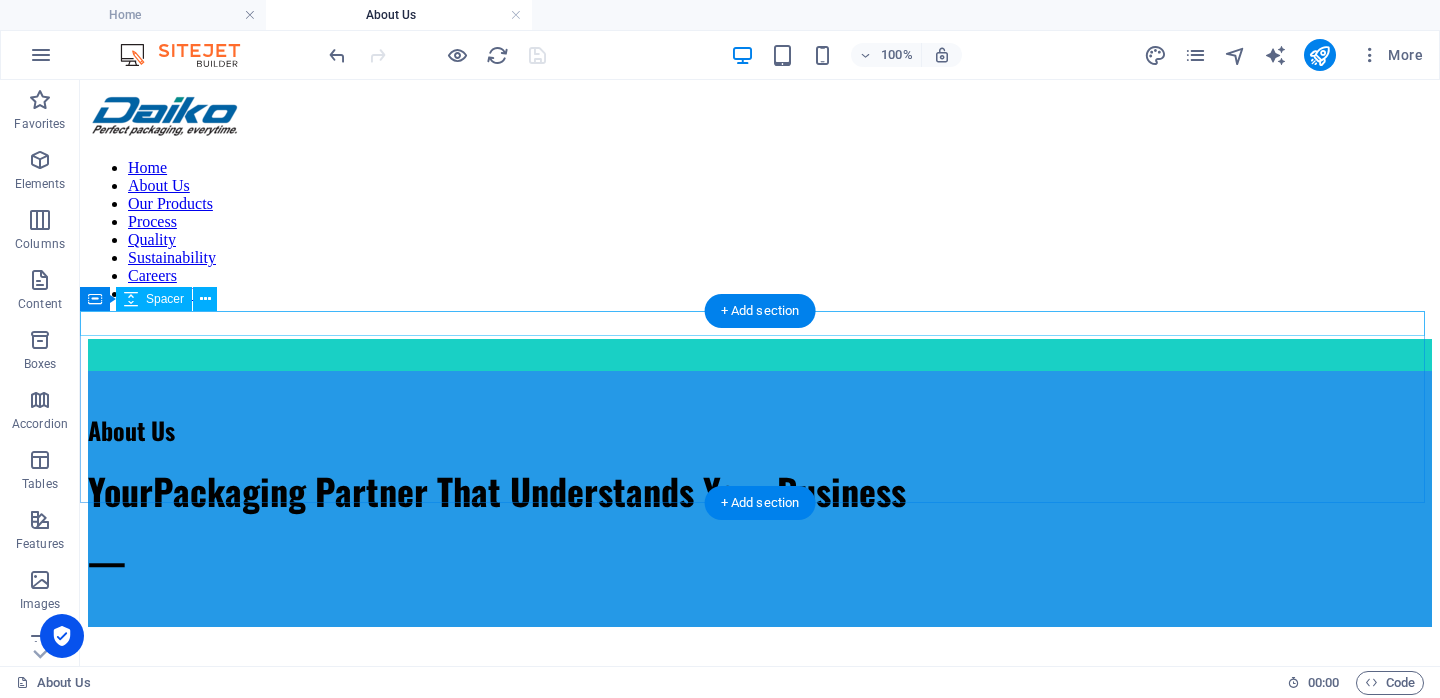 click at bounding box center [760, 383] 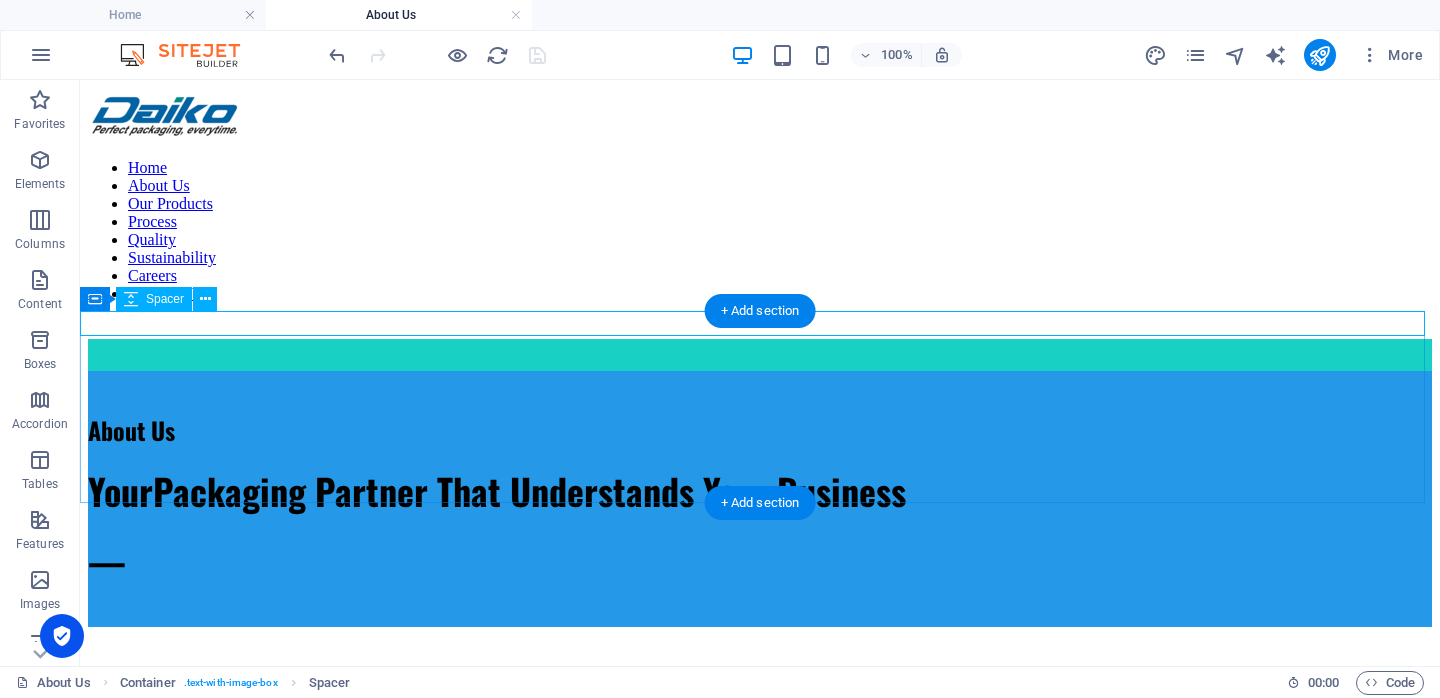 click at bounding box center [760, 383] 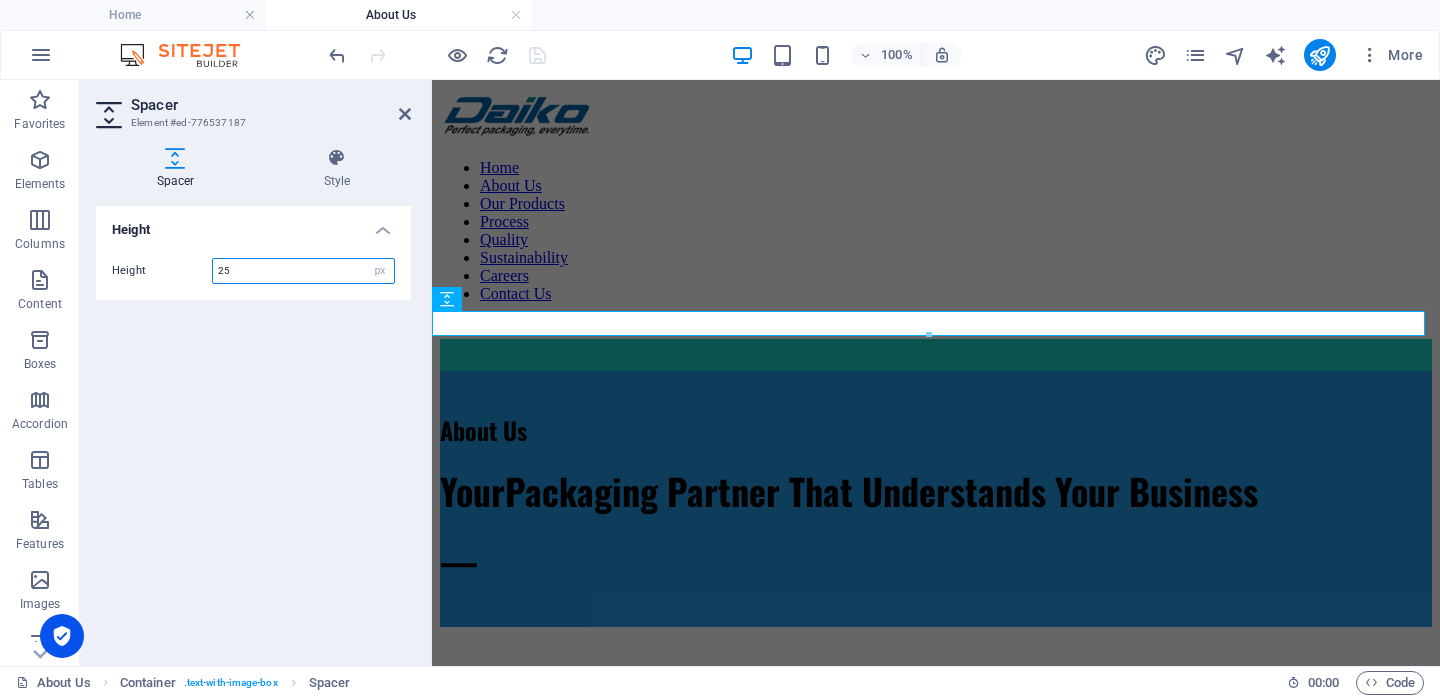 click on "25" at bounding box center [303, 271] 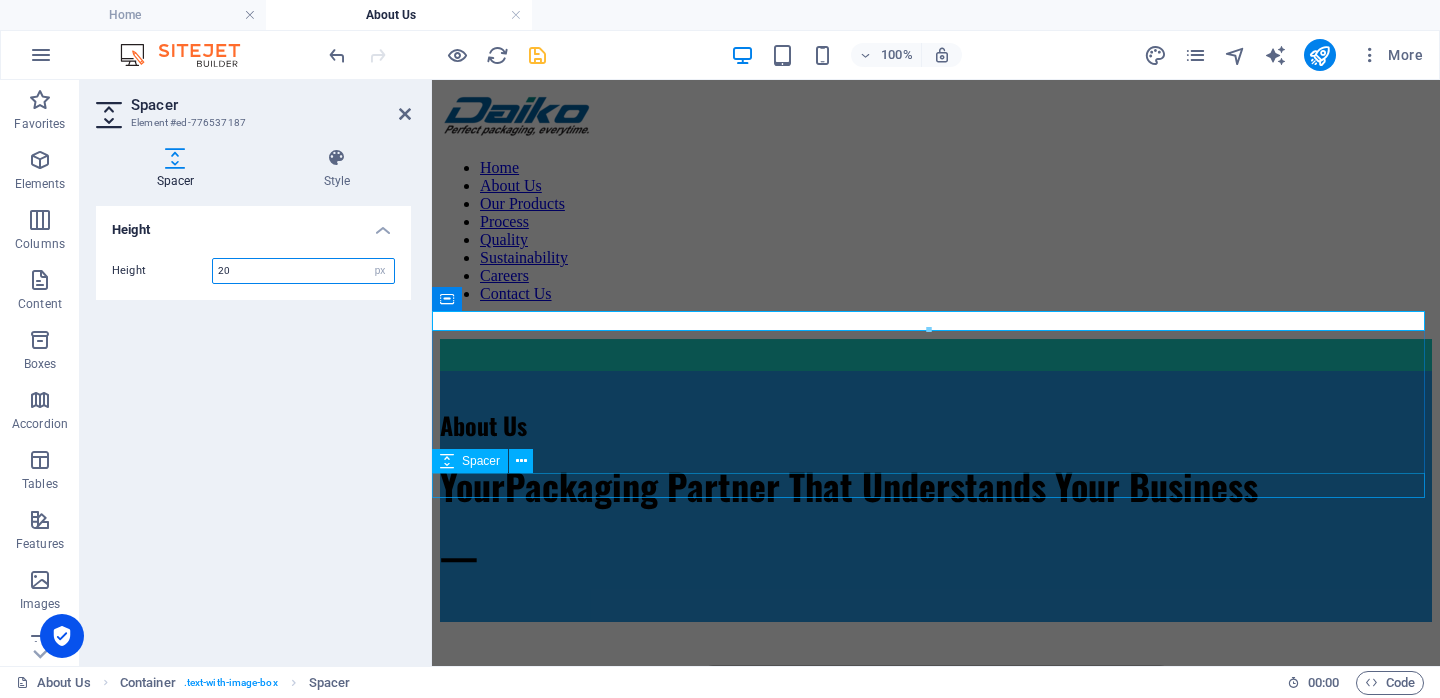type on "20" 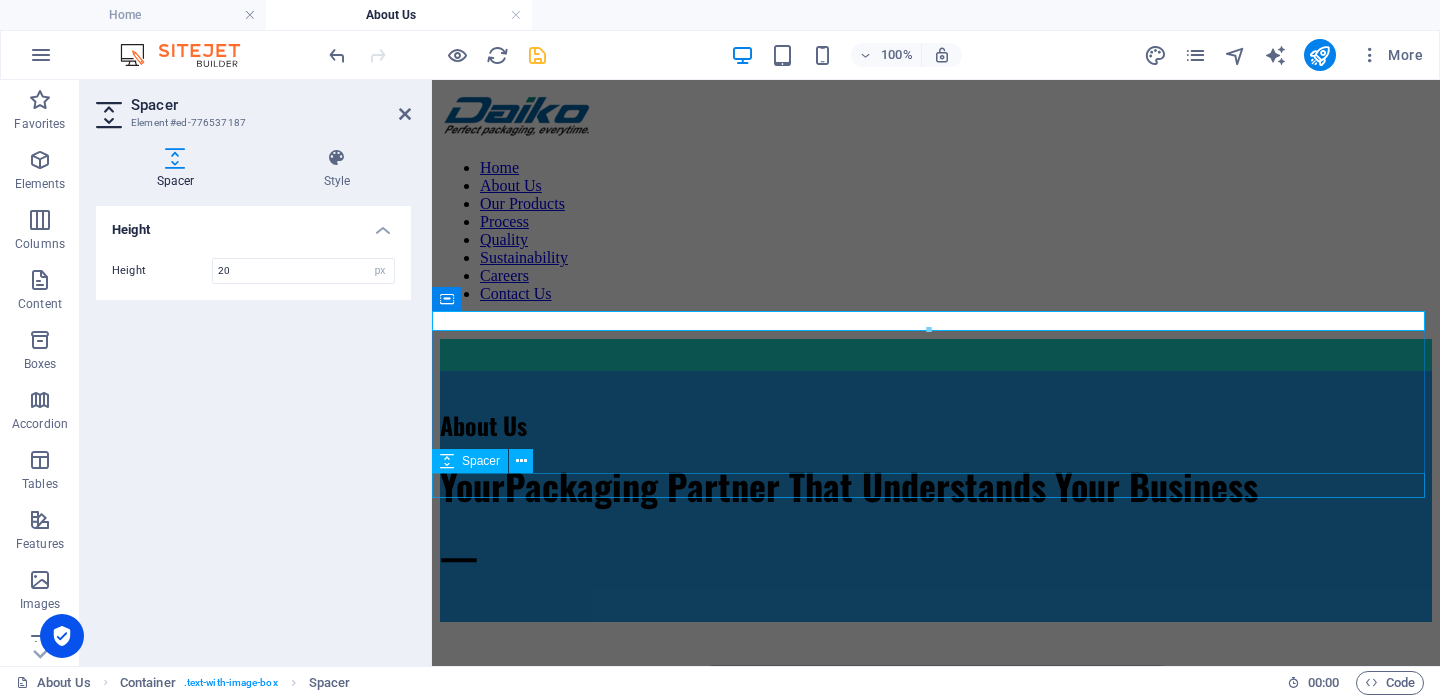 click at bounding box center (936, 609) 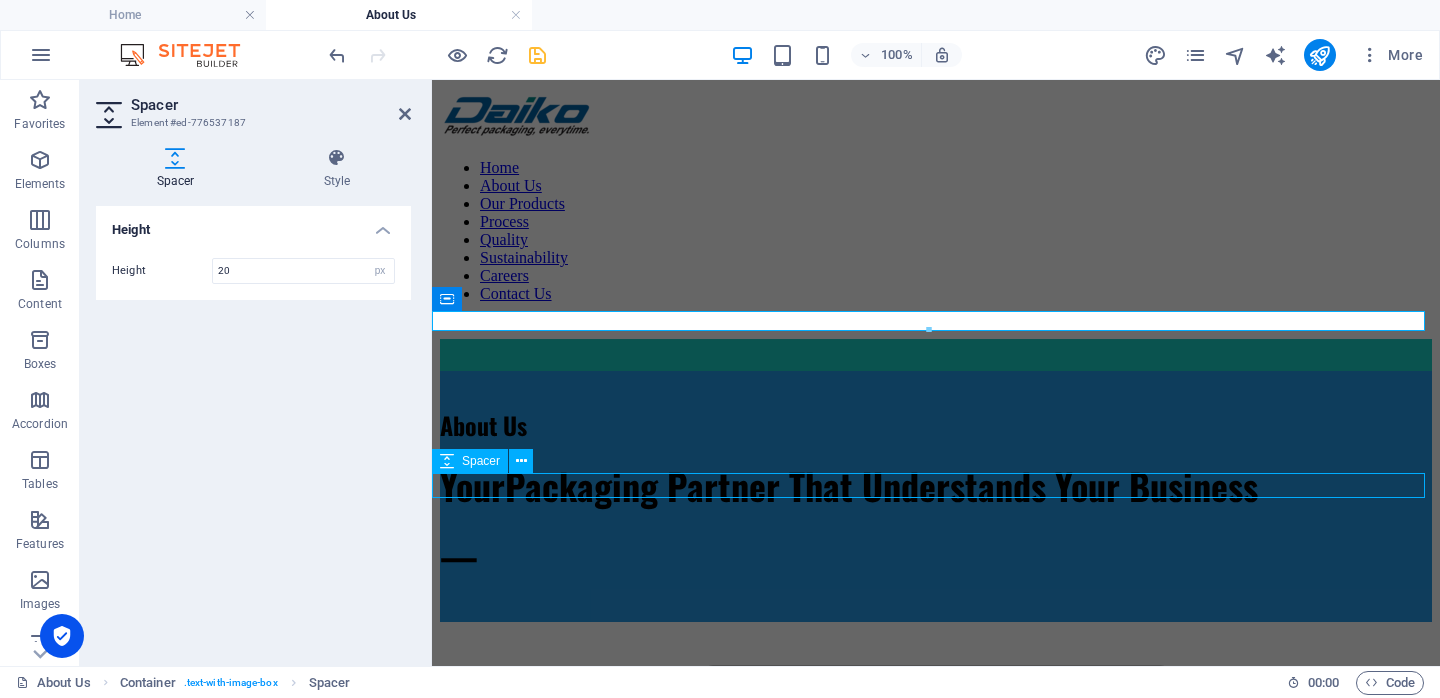 click at bounding box center (936, 609) 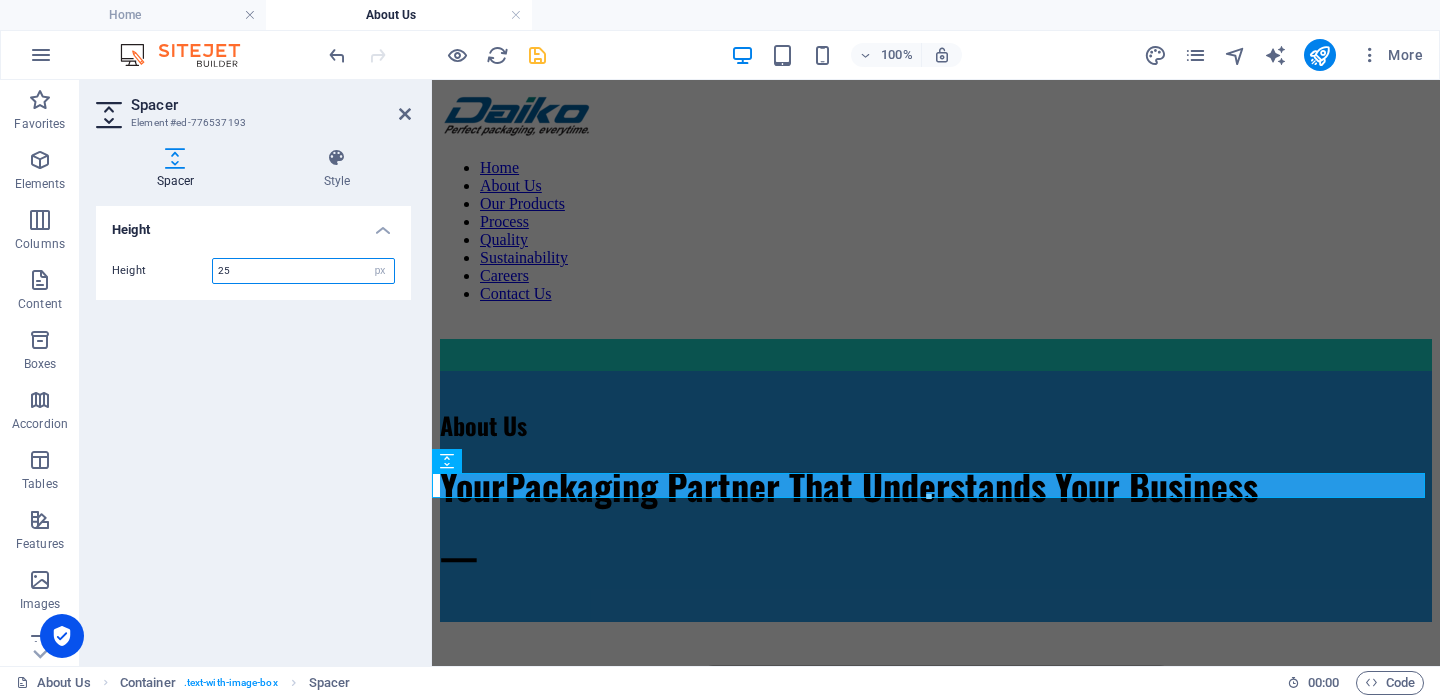 click on "25" at bounding box center (303, 271) 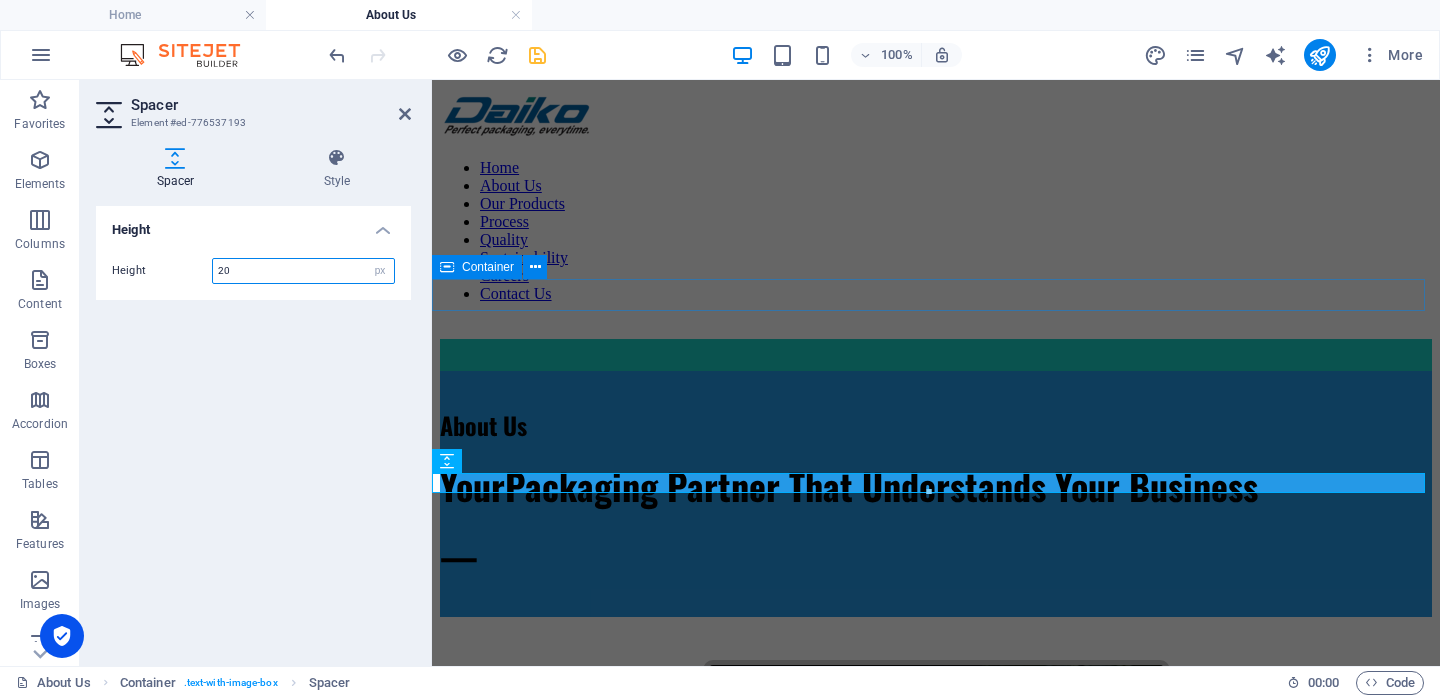 type on "20" 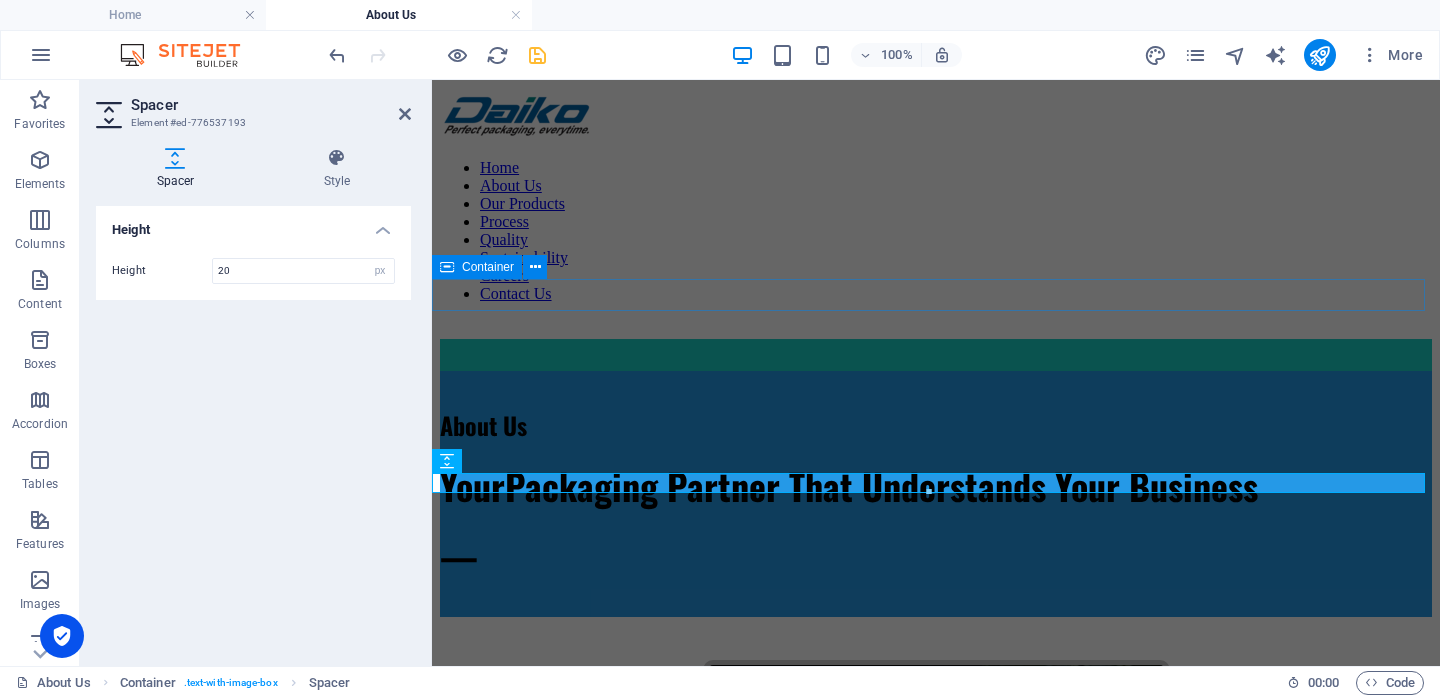 click at bounding box center (936, 355) 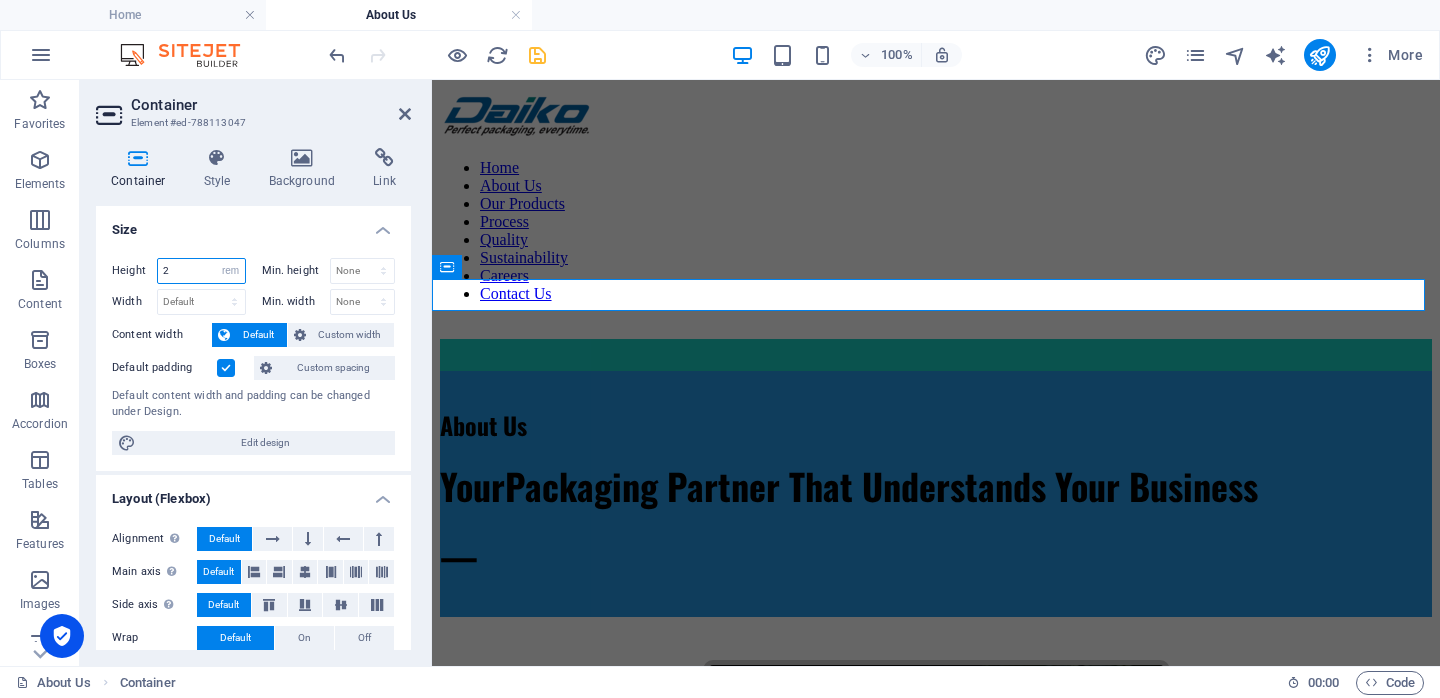 click on "2" at bounding box center (201, 271) 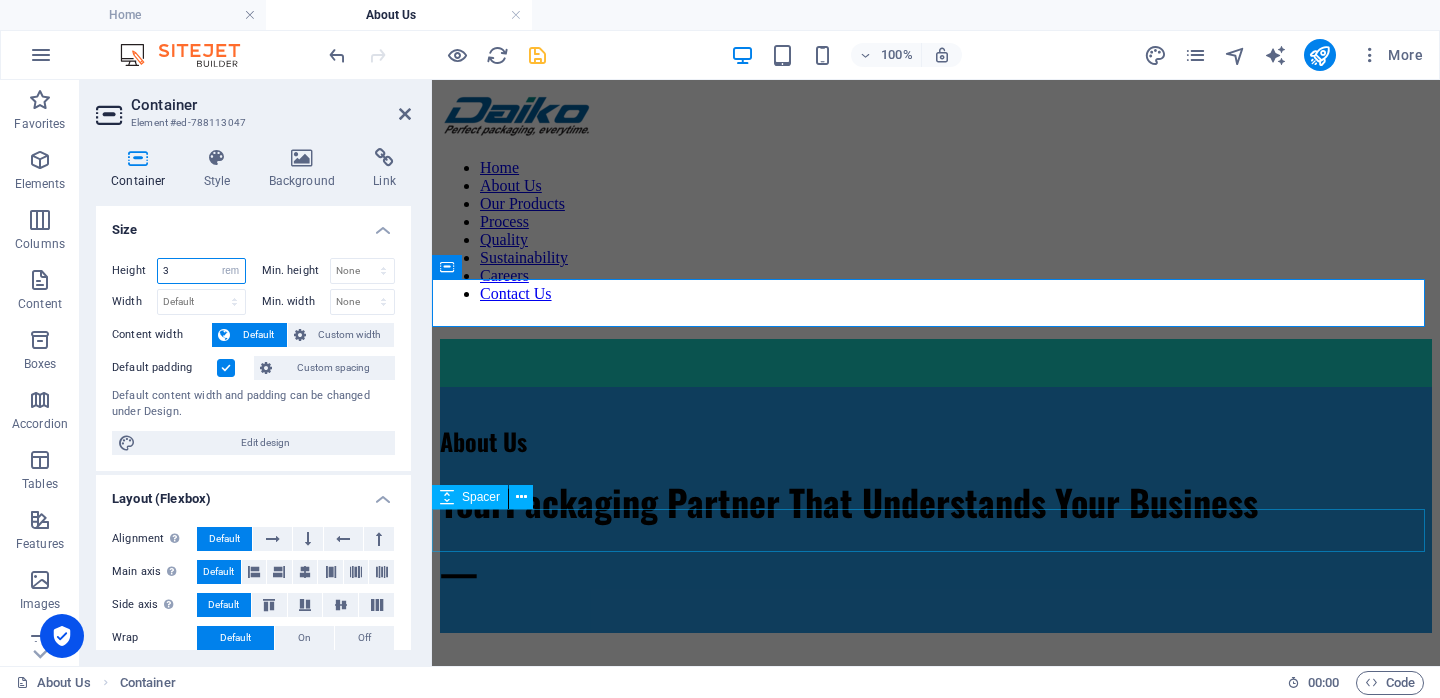 type on "3" 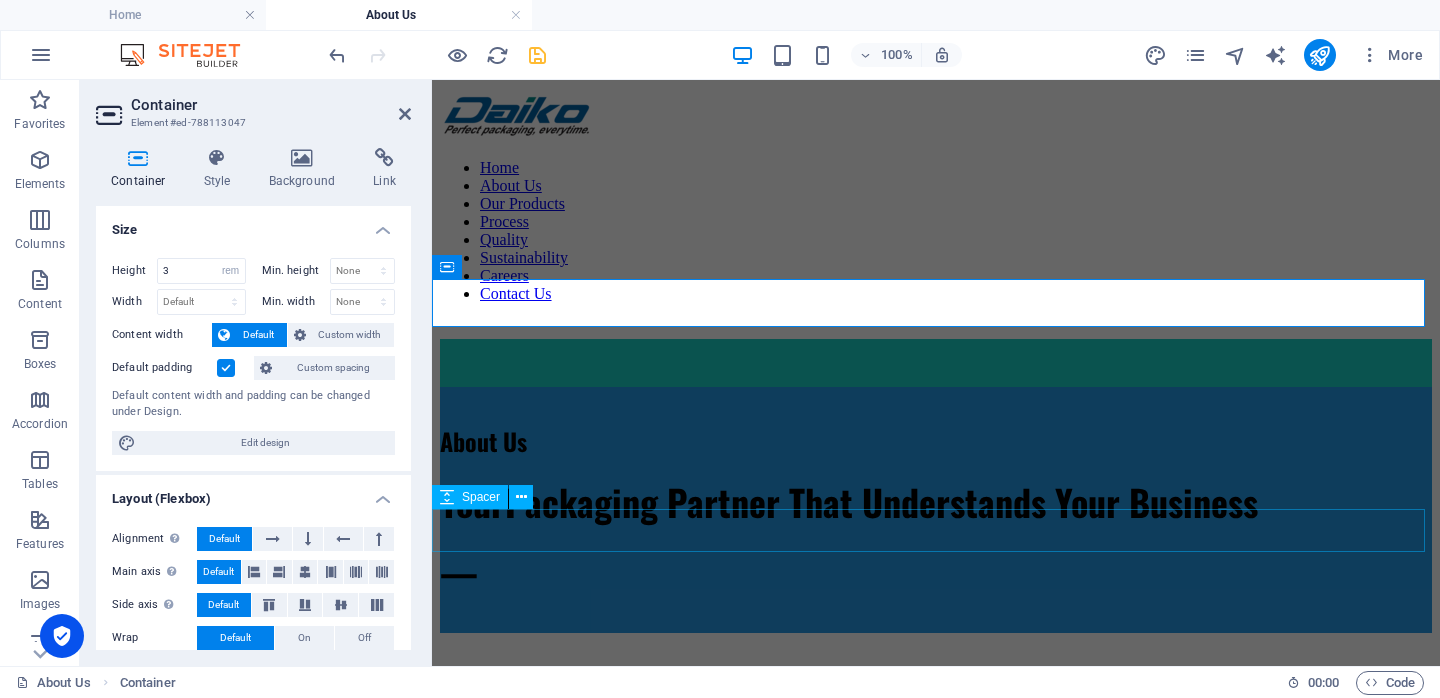 click at bounding box center (936, 654) 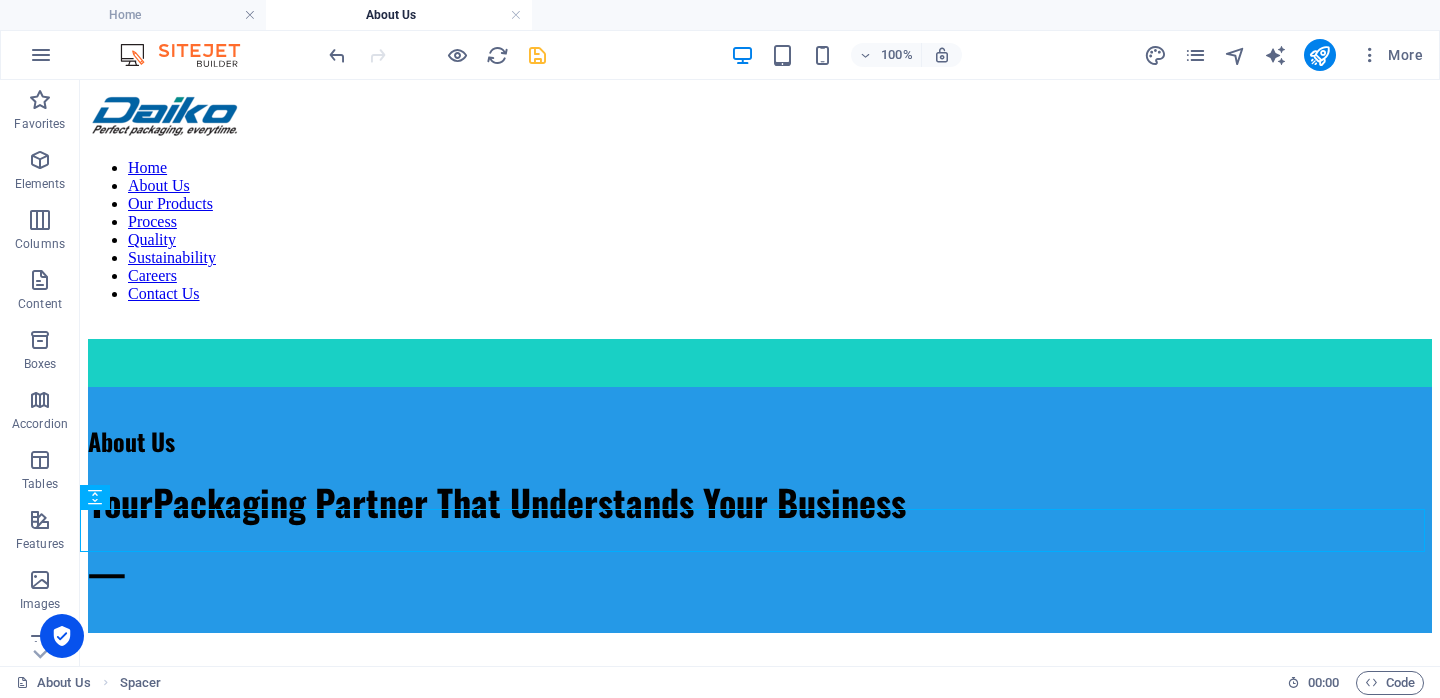 click at bounding box center [537, 55] 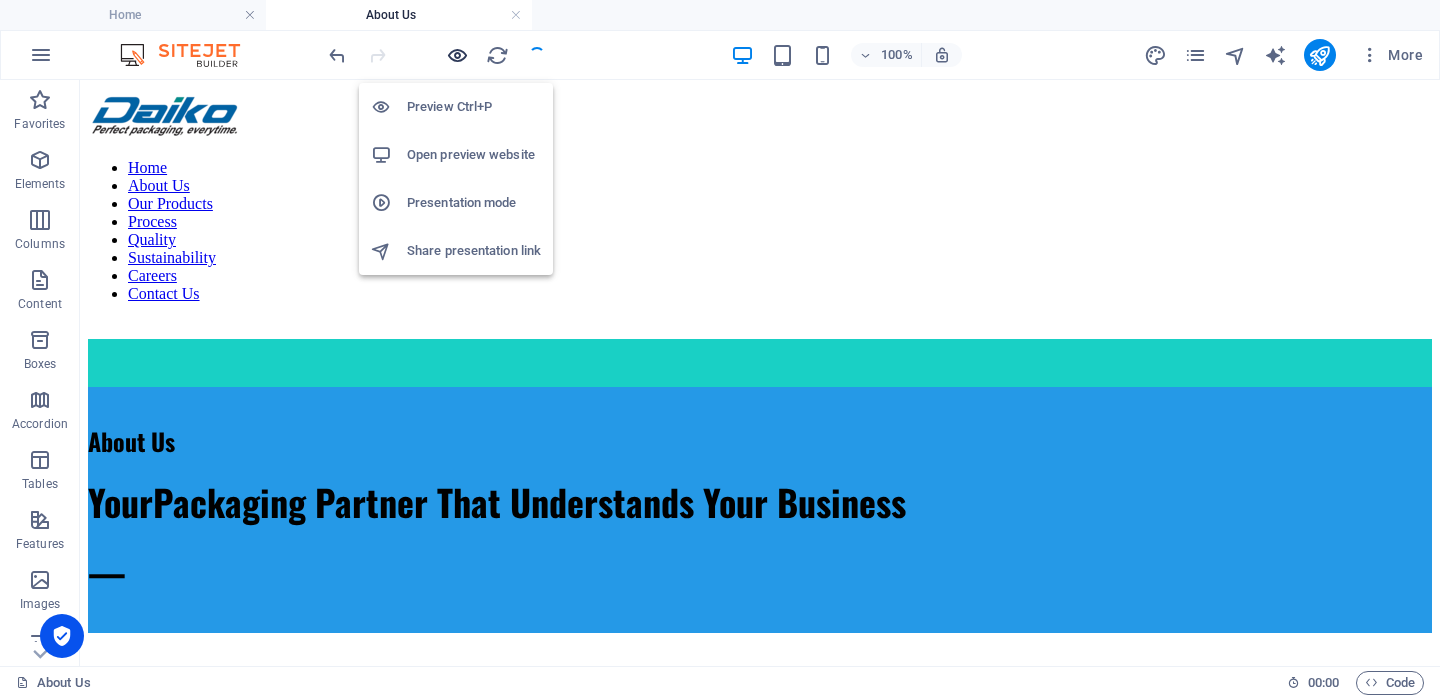 click at bounding box center [457, 55] 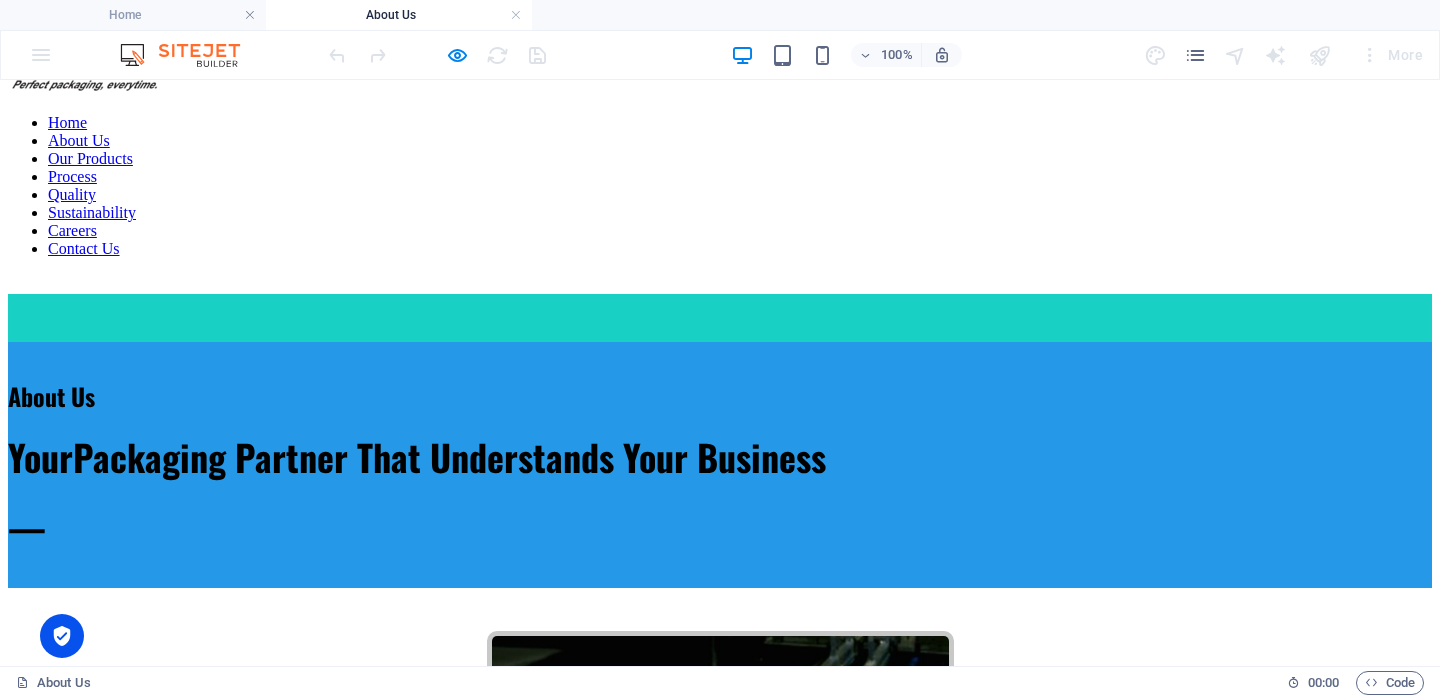 scroll, scrollTop: 45, scrollLeft: 0, axis: vertical 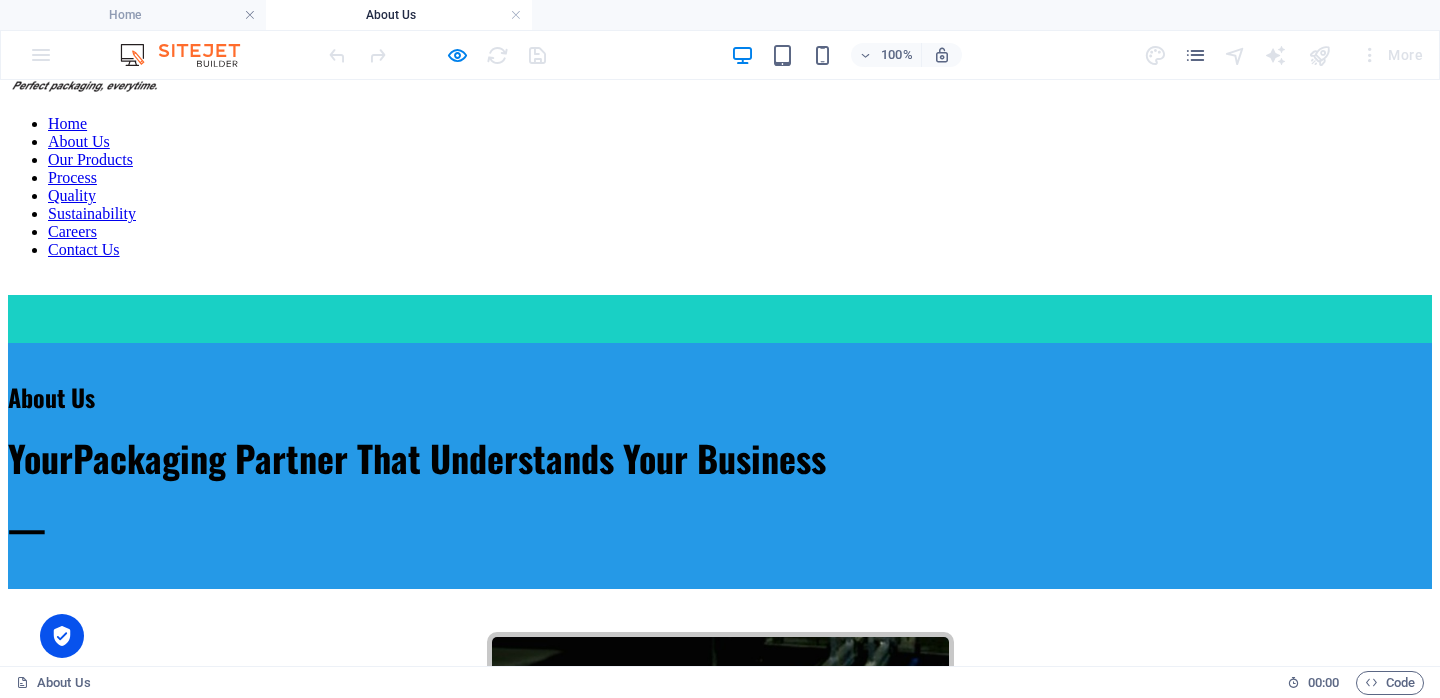 click on "Our Products" at bounding box center [90, 159] 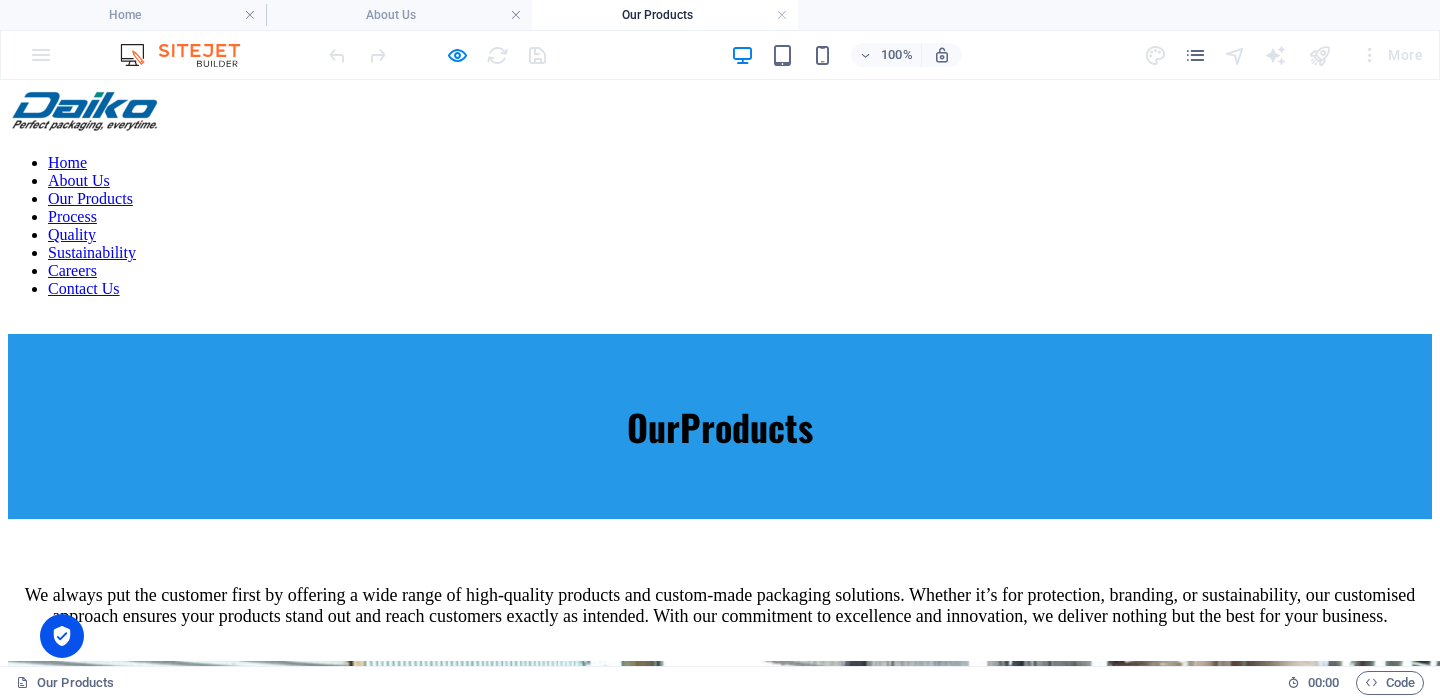 scroll, scrollTop: 0, scrollLeft: 0, axis: both 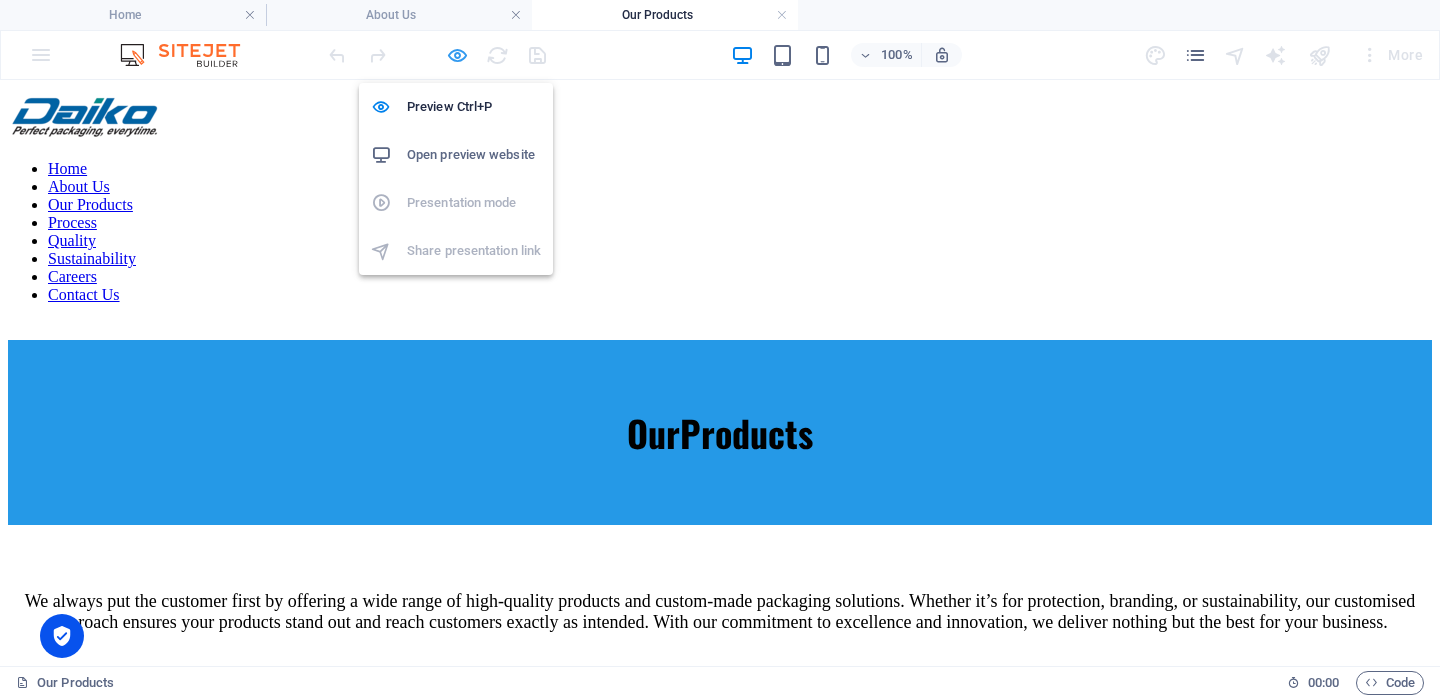 click at bounding box center [457, 55] 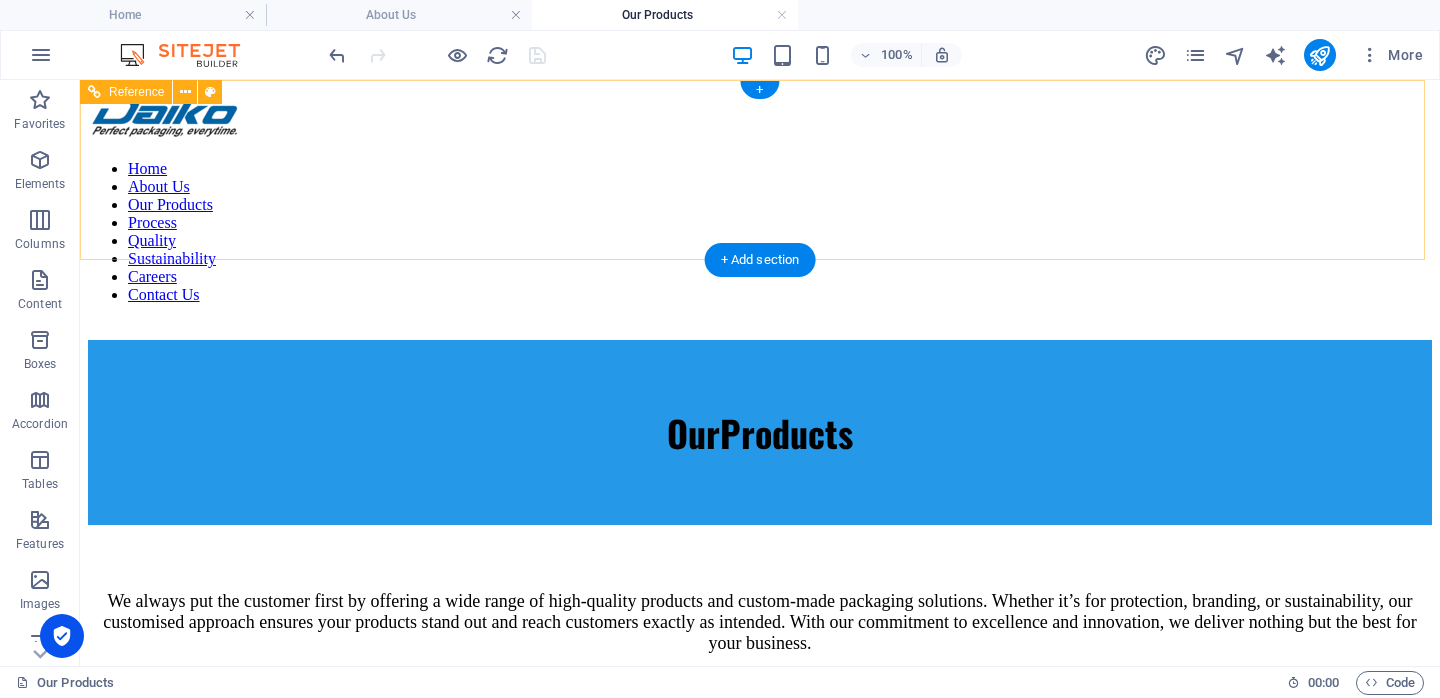 click on "Home About Us Our Products Process Quality Sustainability Careers Contact Us" at bounding box center (760, 232) 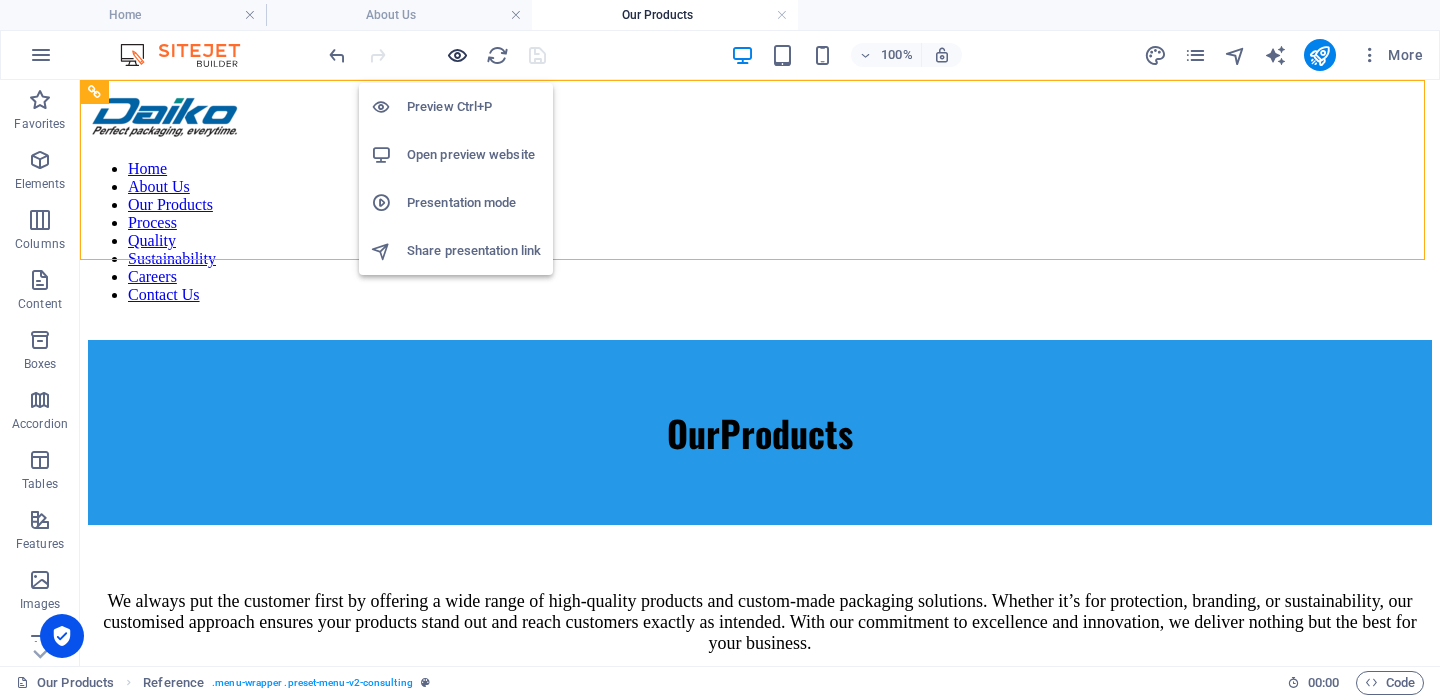 click at bounding box center (457, 55) 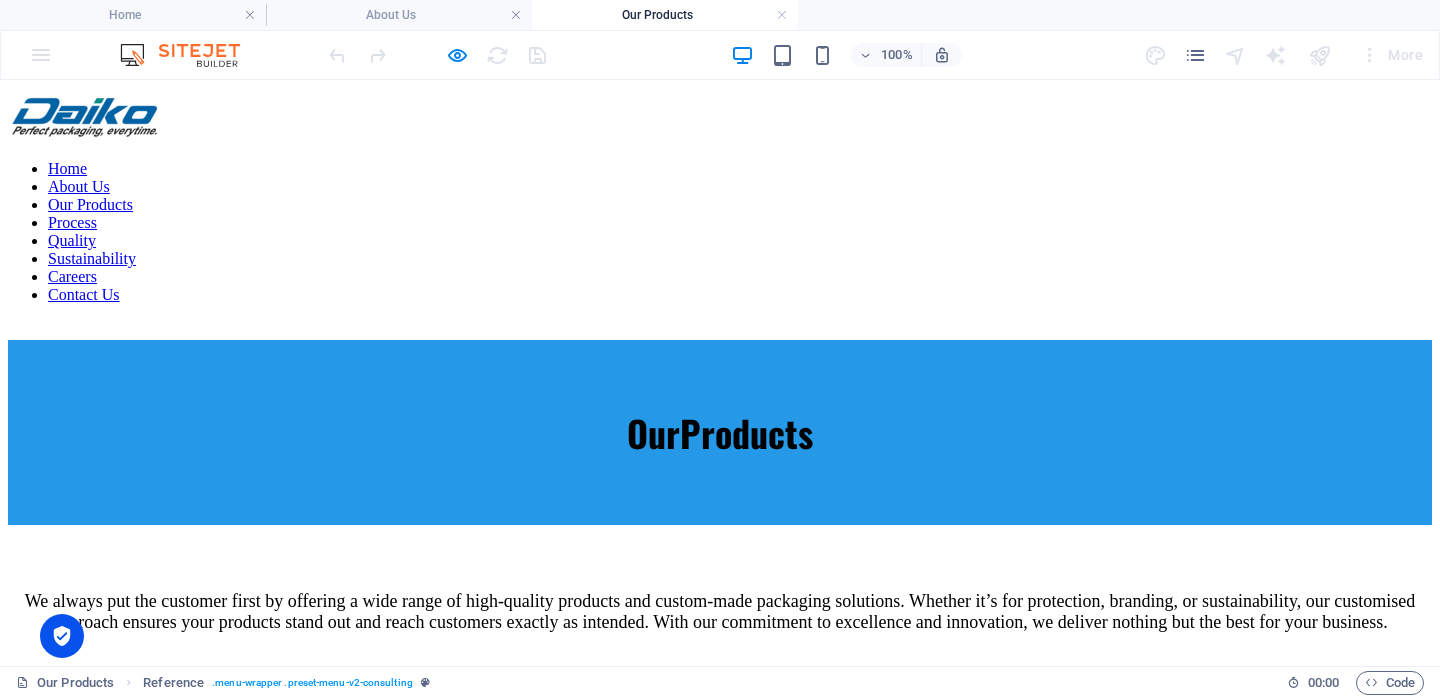 click on "About Us" at bounding box center [79, 186] 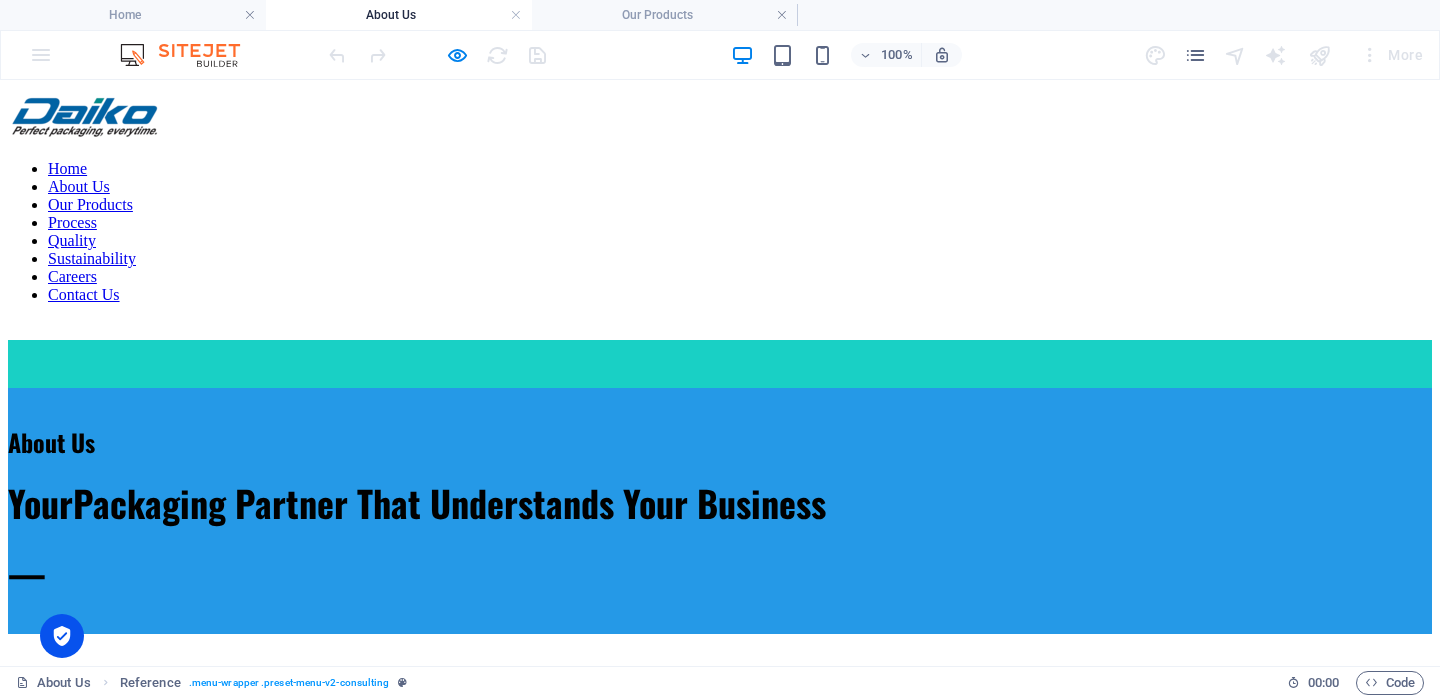 scroll, scrollTop: 45, scrollLeft: 0, axis: vertical 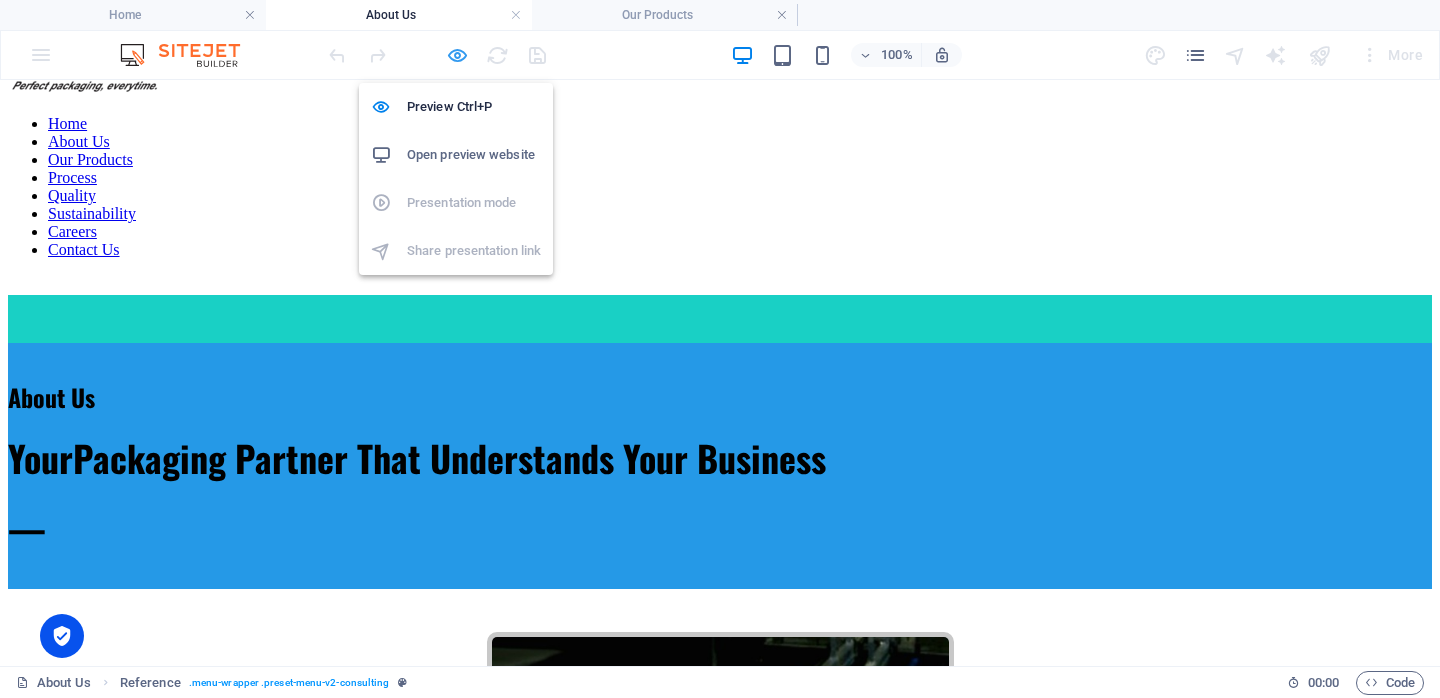 click at bounding box center (457, 55) 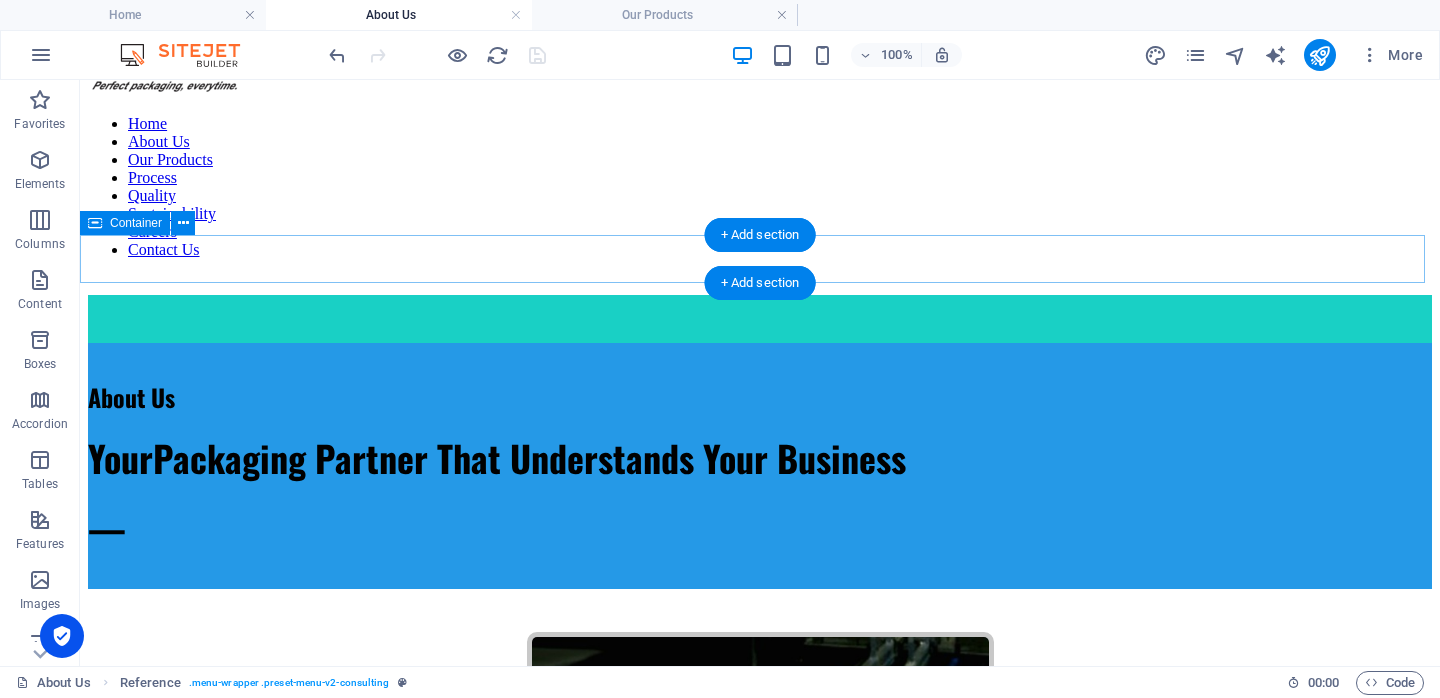 click at bounding box center (760, 319) 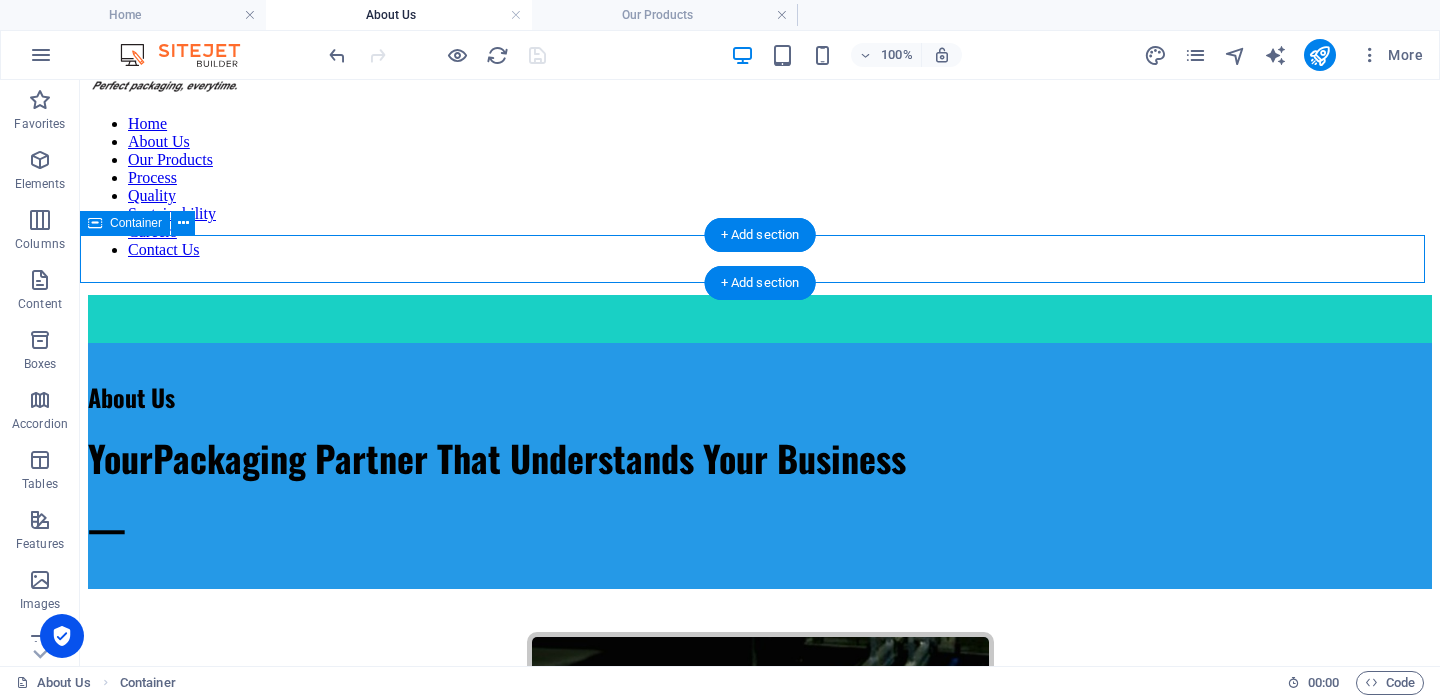 click at bounding box center [760, 319] 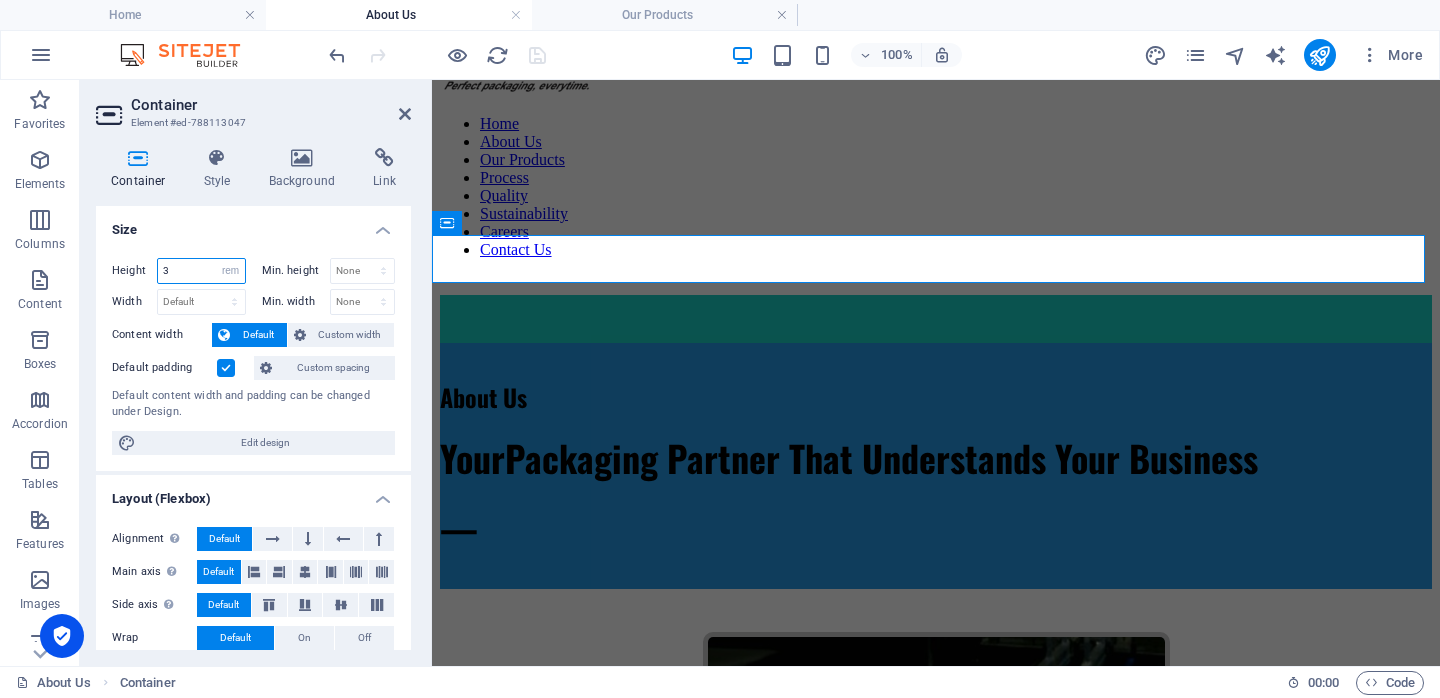 click on "3" at bounding box center [201, 271] 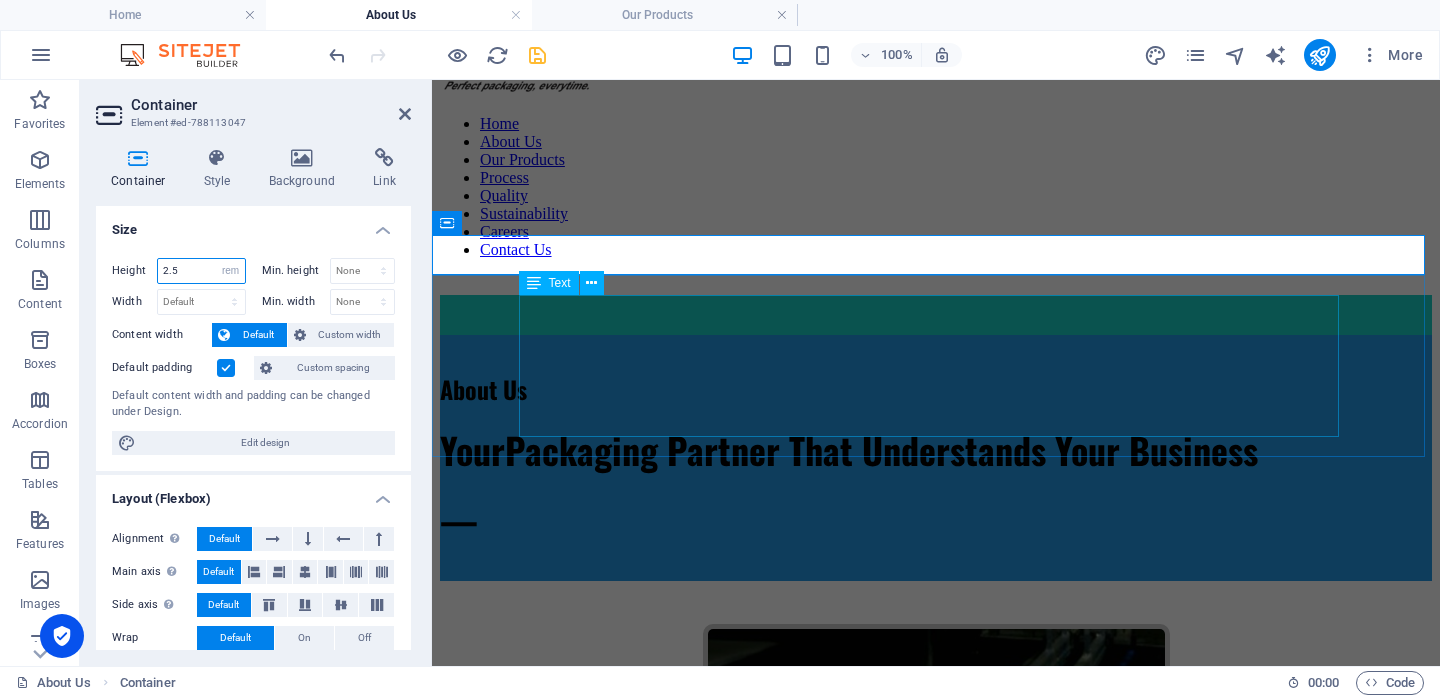 type on "2.5" 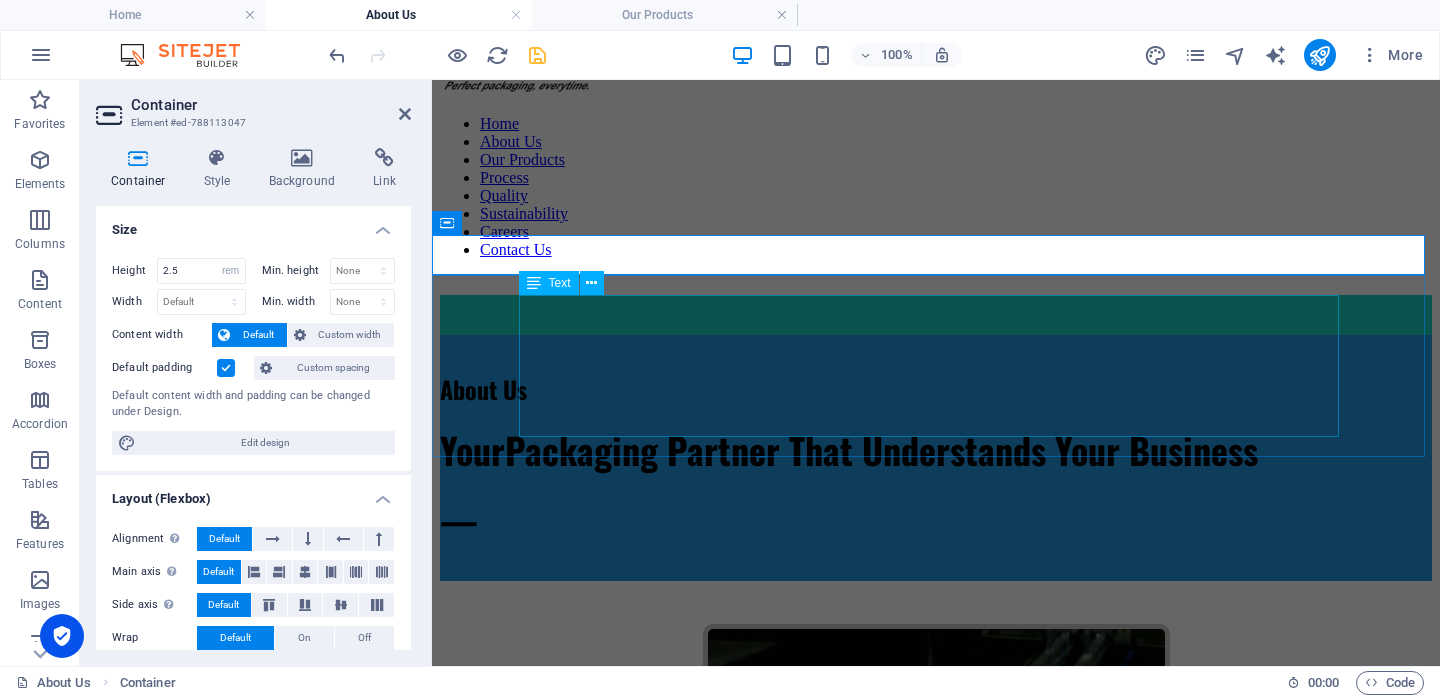 click on "About Us Your  Packaging Partner That Understands Your Business —" at bounding box center [936, 458] 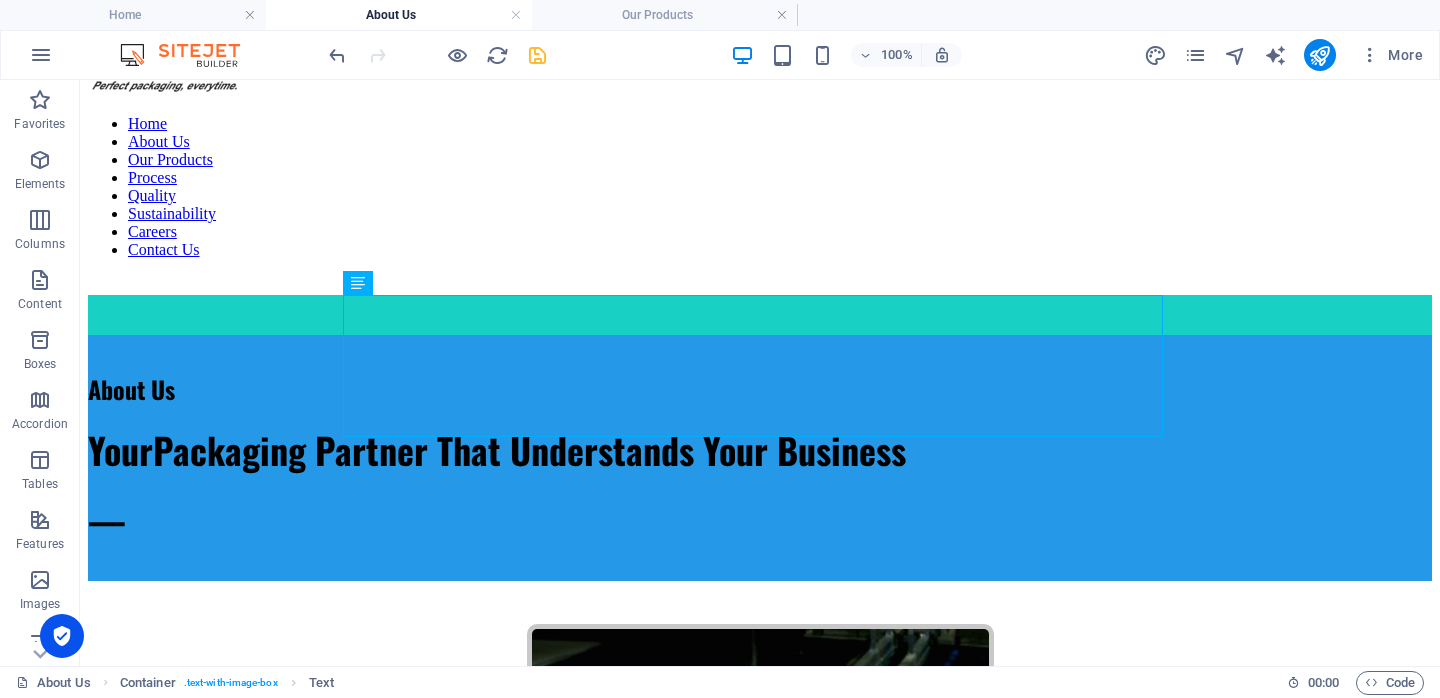 click at bounding box center [537, 55] 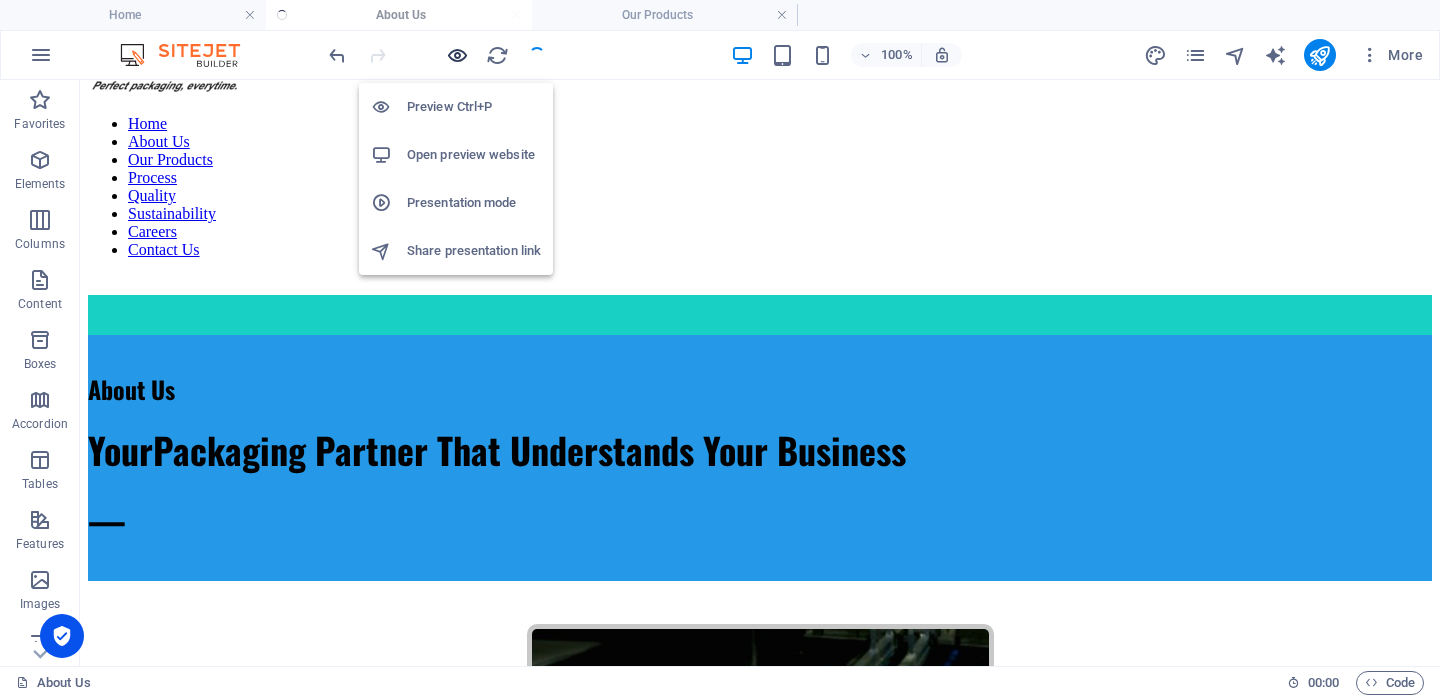 drag, startPoint x: 458, startPoint y: 51, endPoint x: 1262, endPoint y: 381, distance: 869.0892 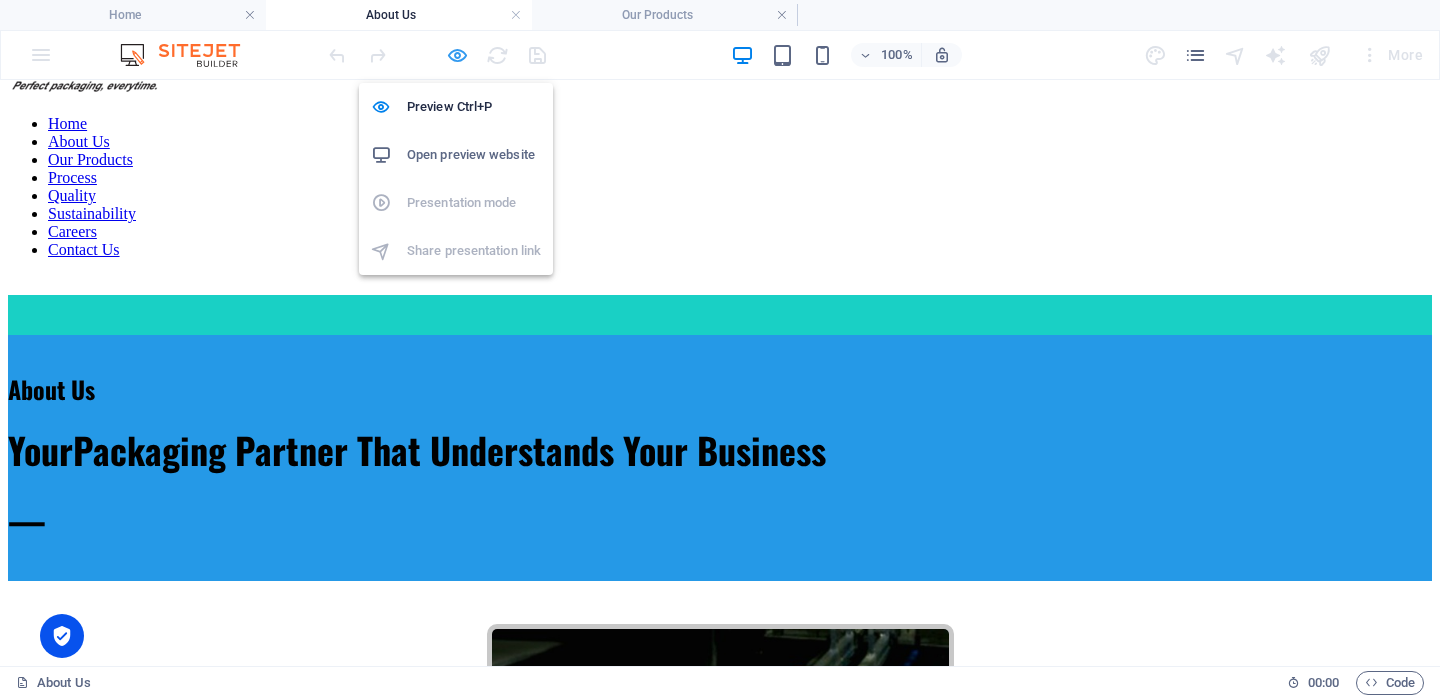 click at bounding box center (457, 55) 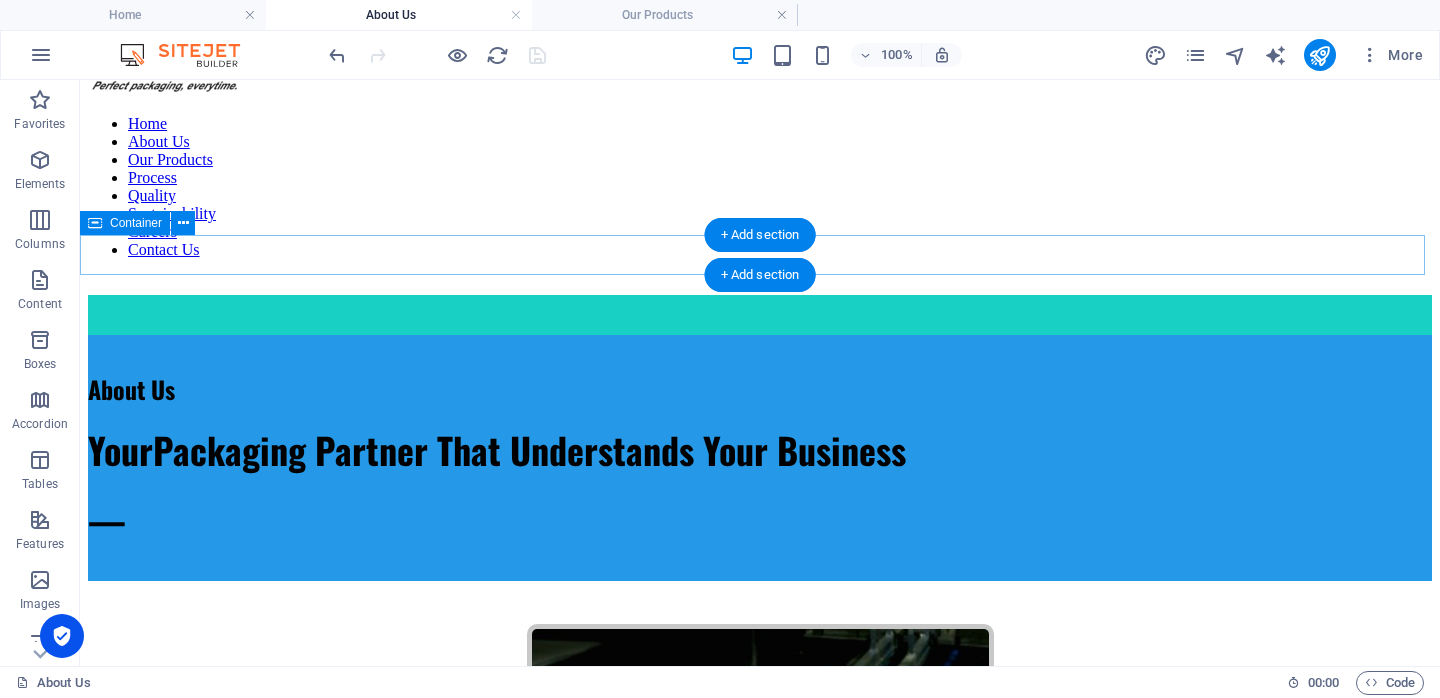 click at bounding box center (760, 315) 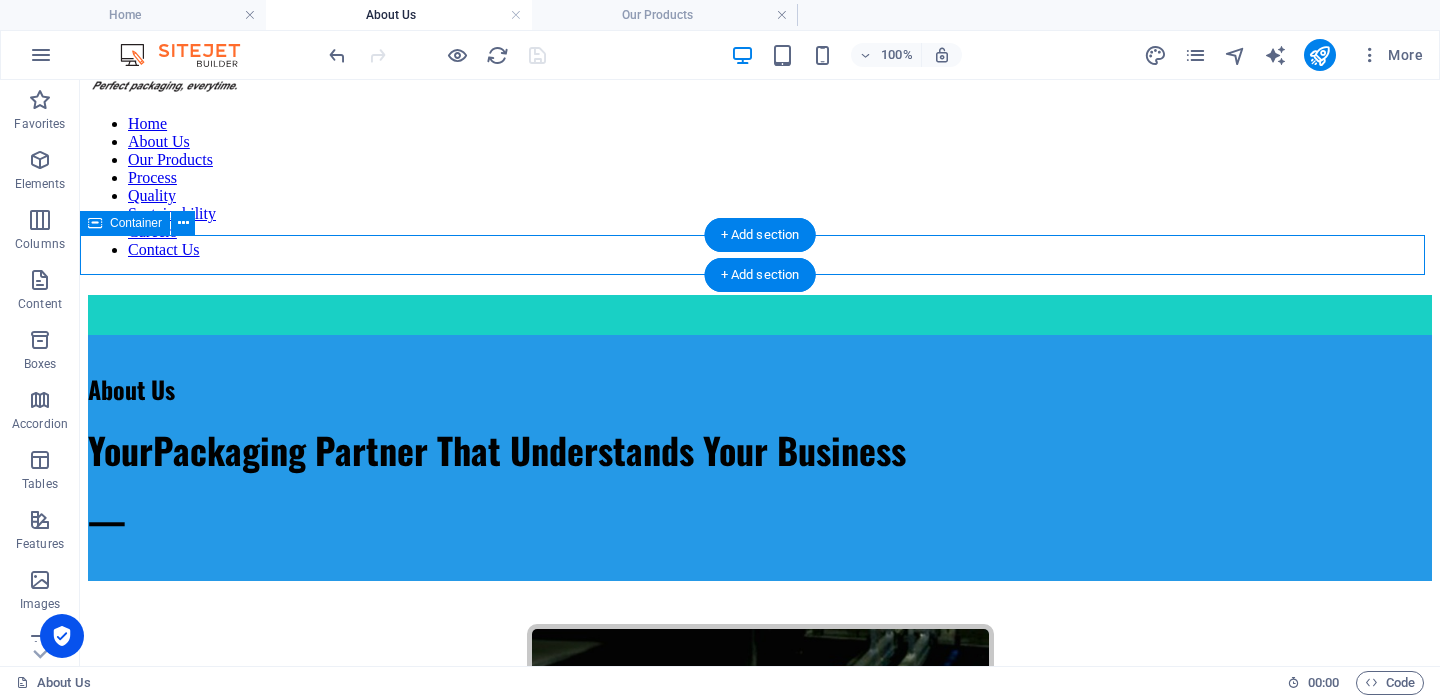click at bounding box center (760, 315) 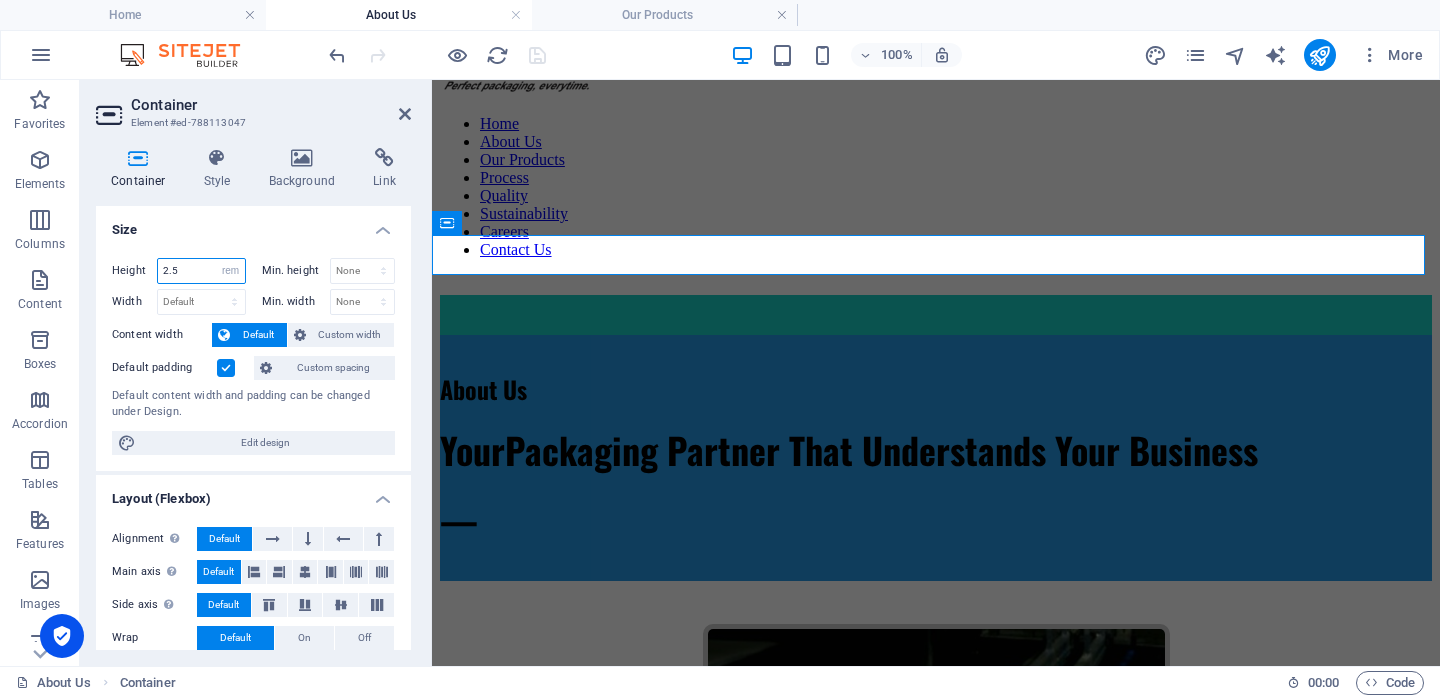 click on "2.5" at bounding box center [201, 271] 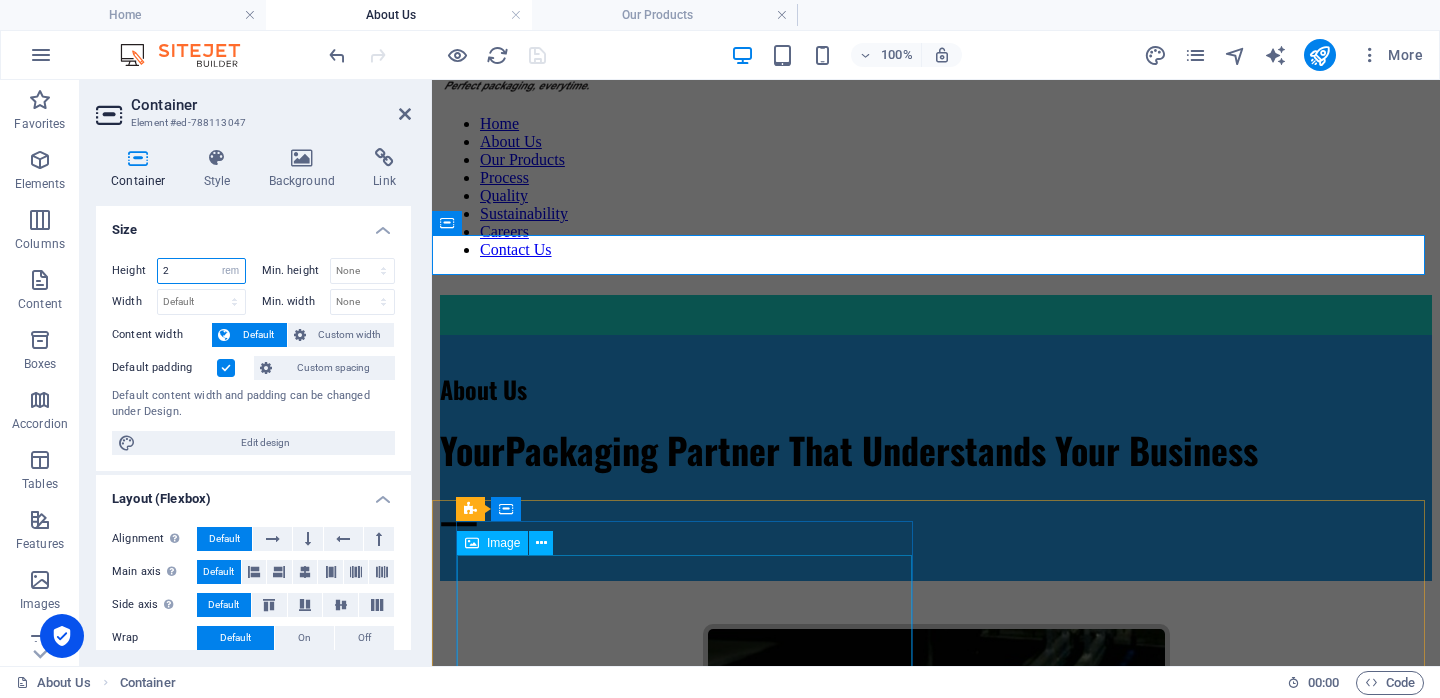 type on "2" 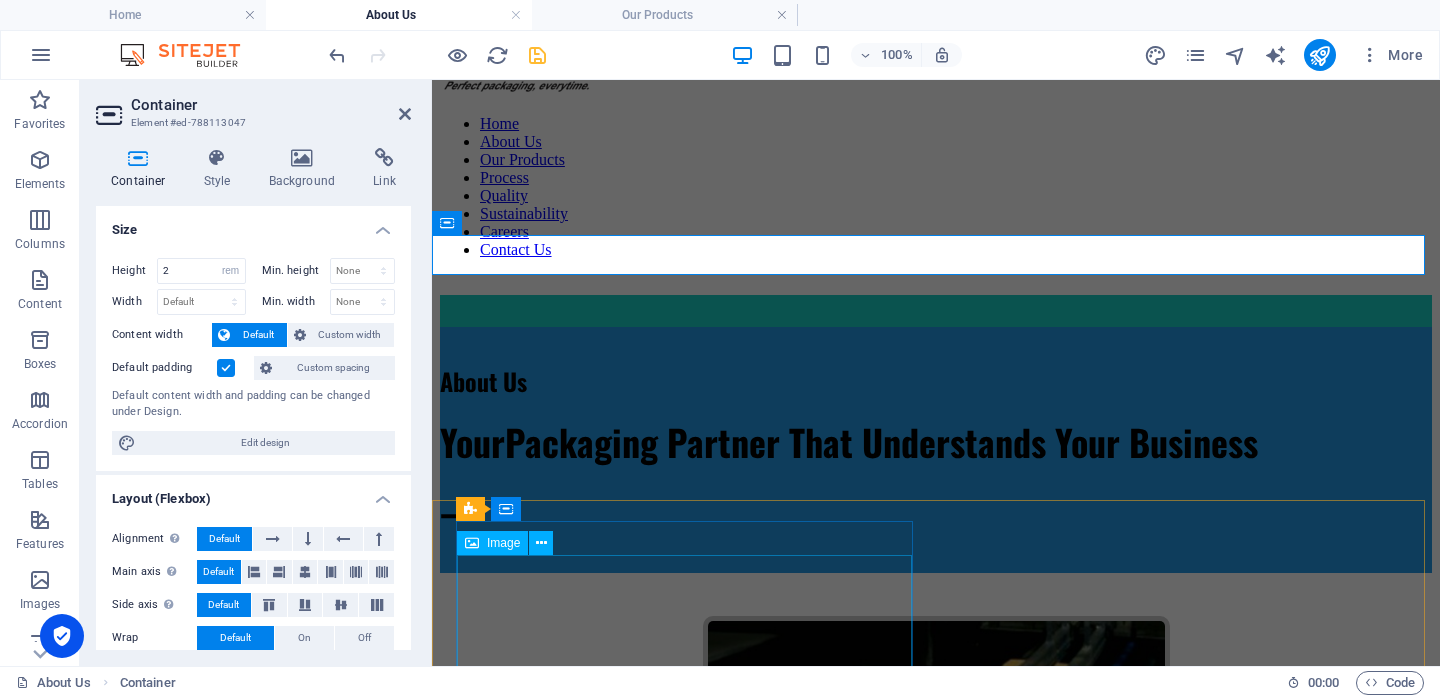 click at bounding box center [936, 838] 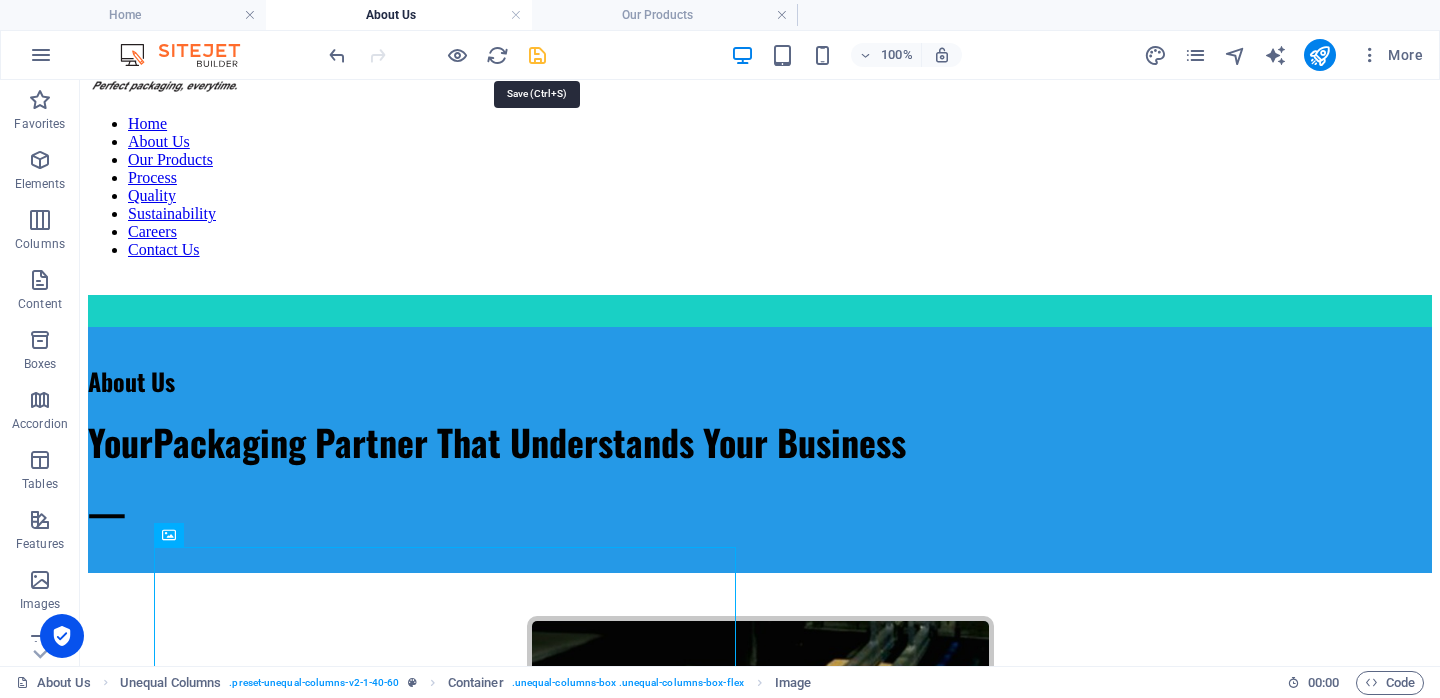 click at bounding box center (537, 55) 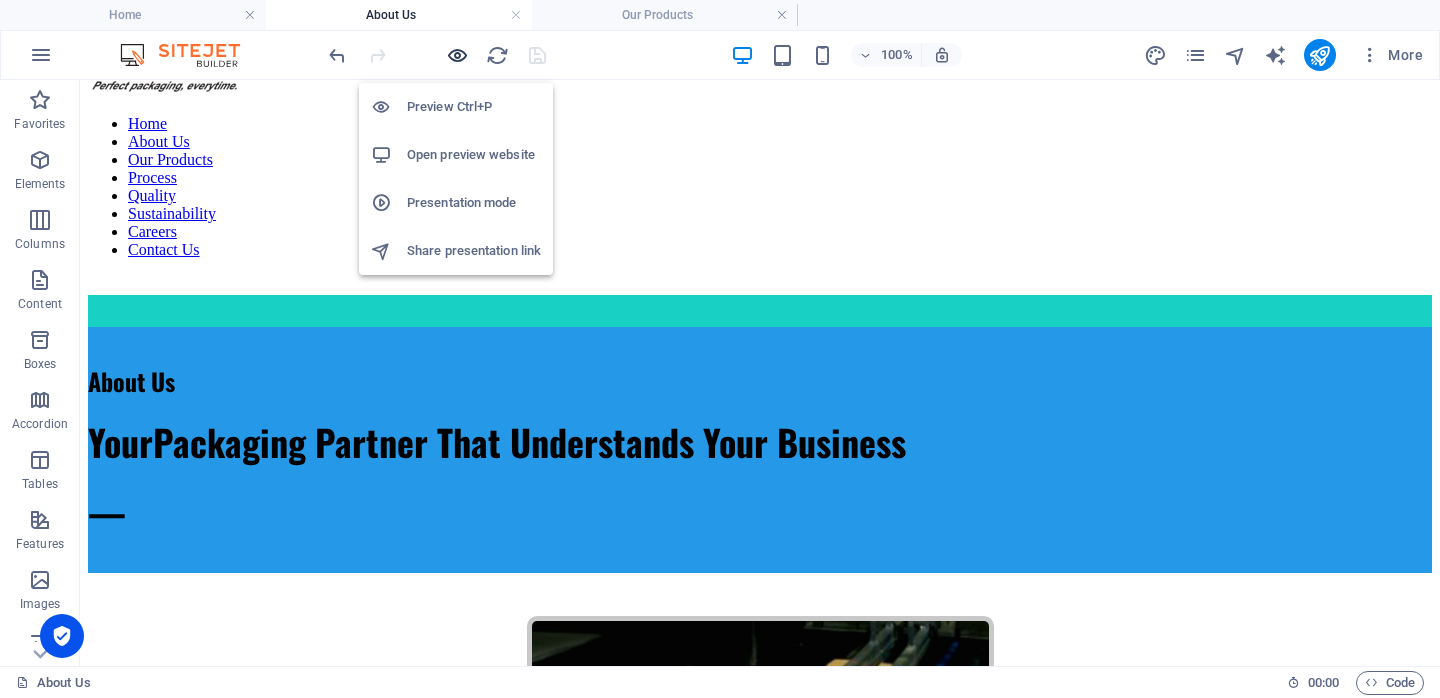 click at bounding box center [457, 55] 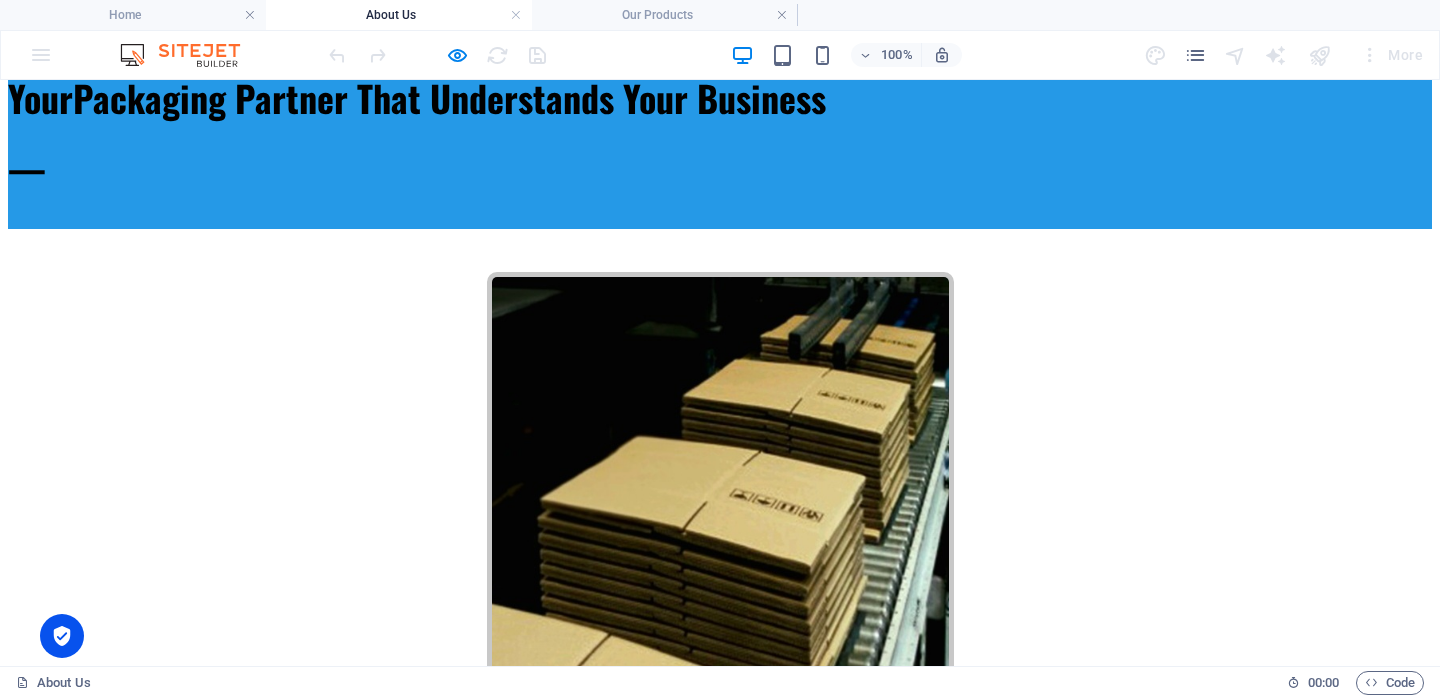 scroll, scrollTop: 0, scrollLeft: 0, axis: both 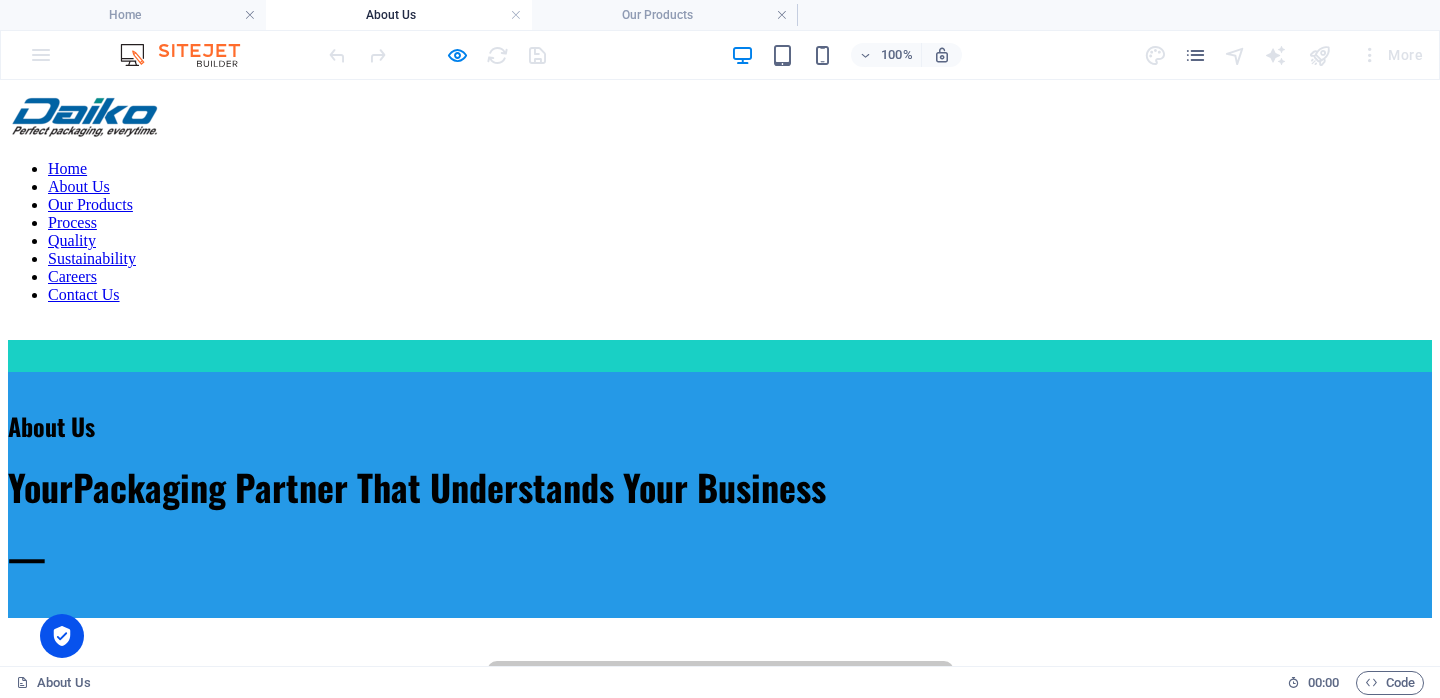 click at bounding box center (720, 356) 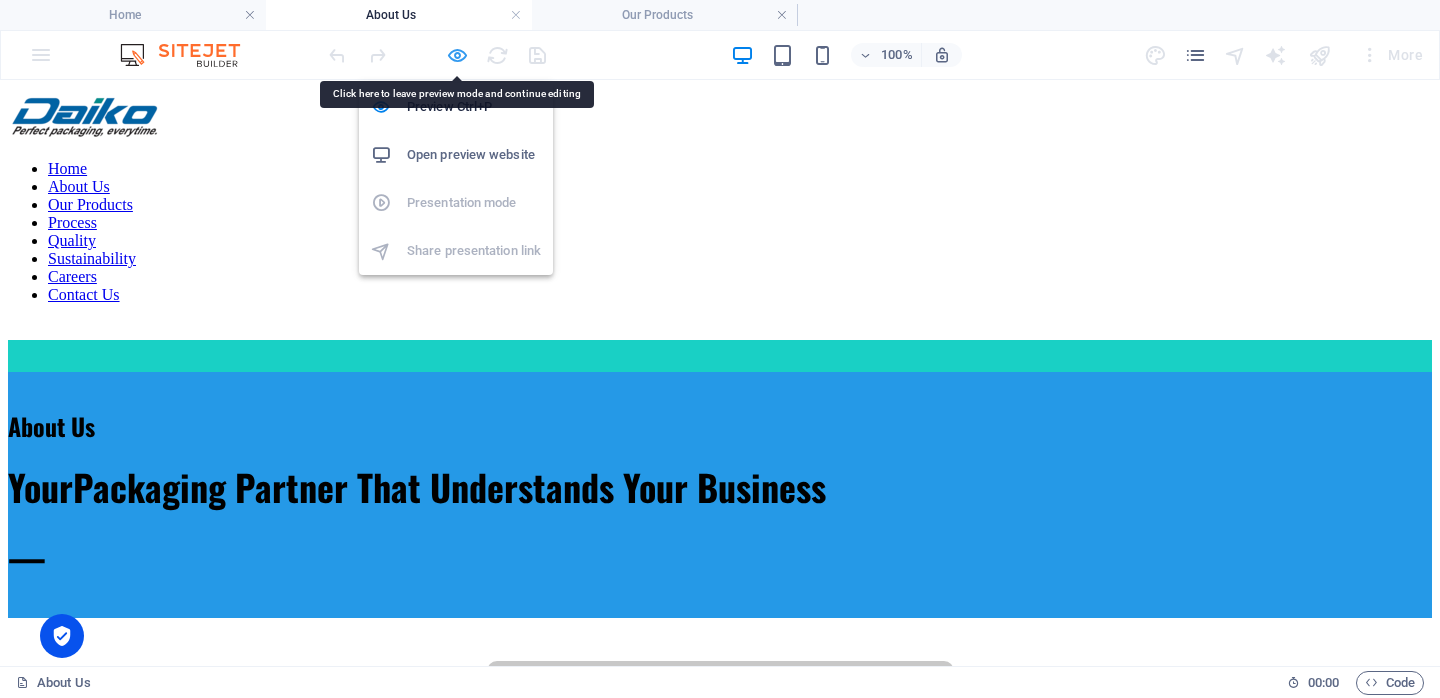 click at bounding box center [457, 55] 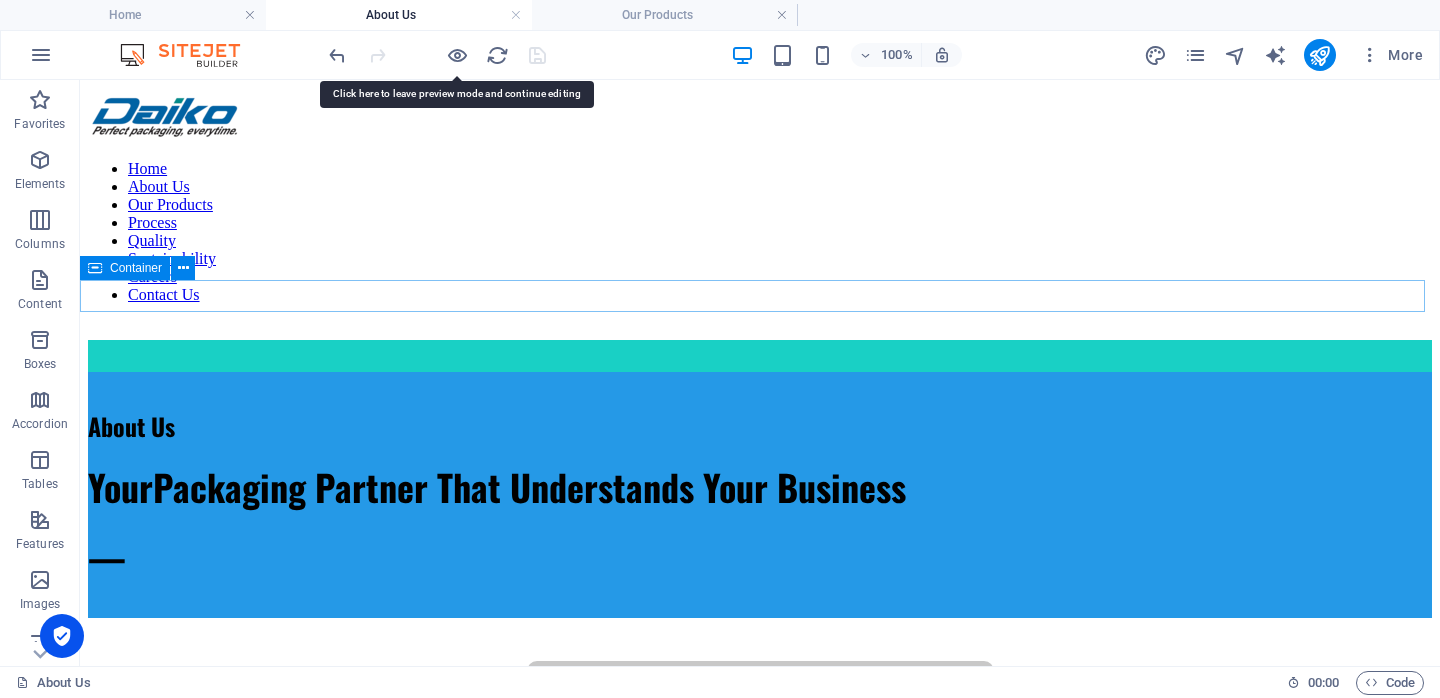 click at bounding box center [760, 356] 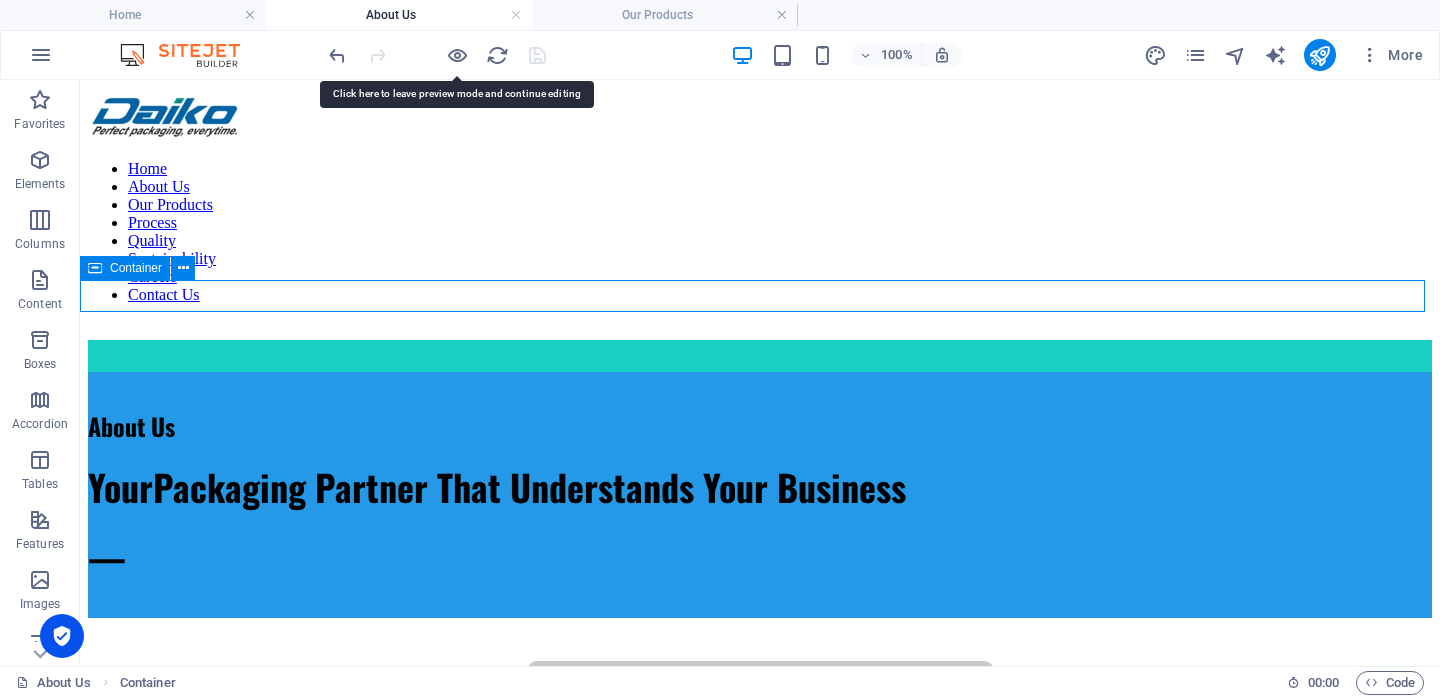 click at bounding box center (760, 356) 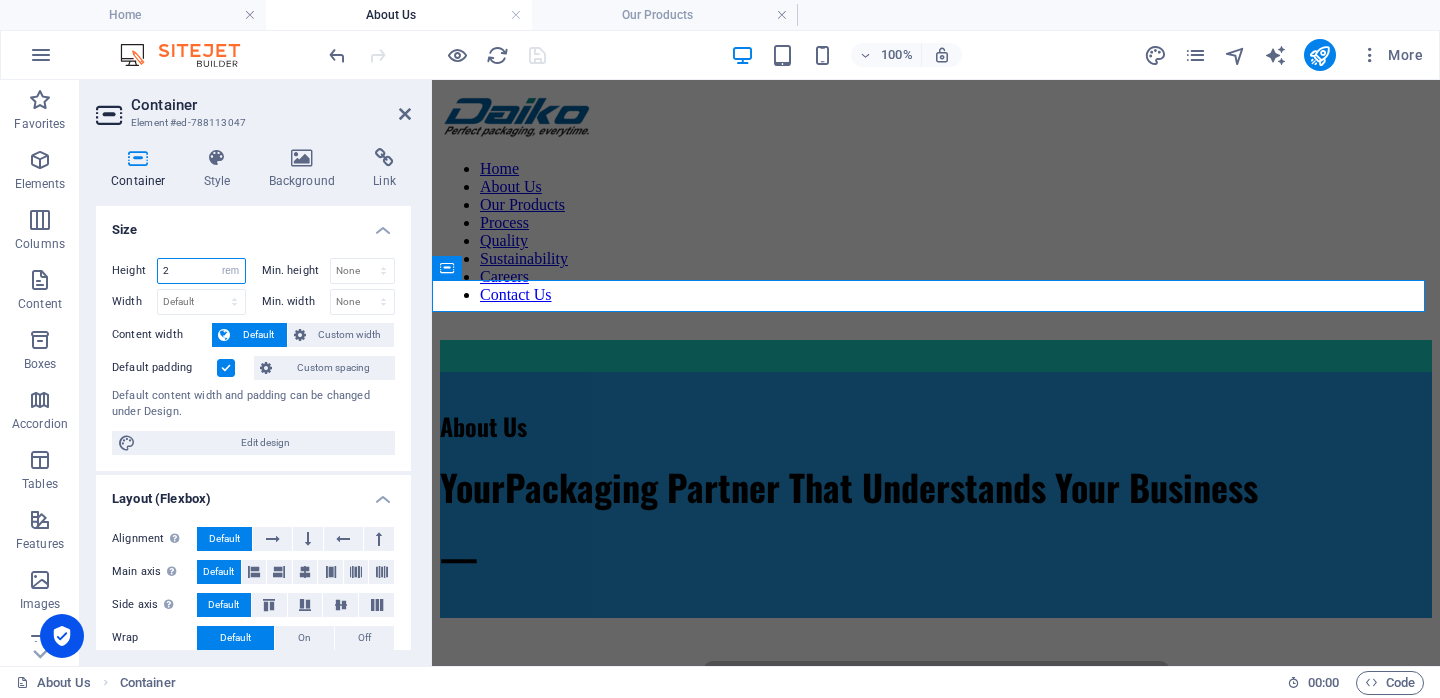 click on "2" at bounding box center [201, 271] 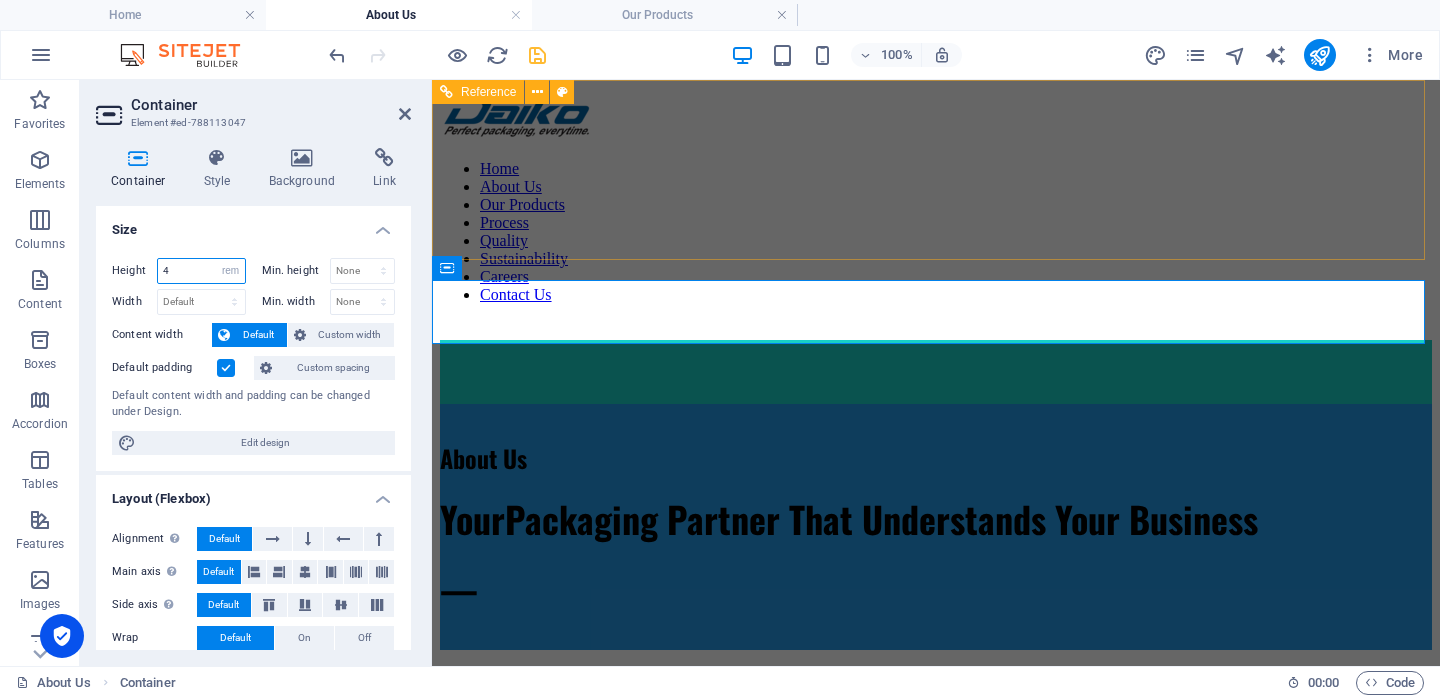 type on "4" 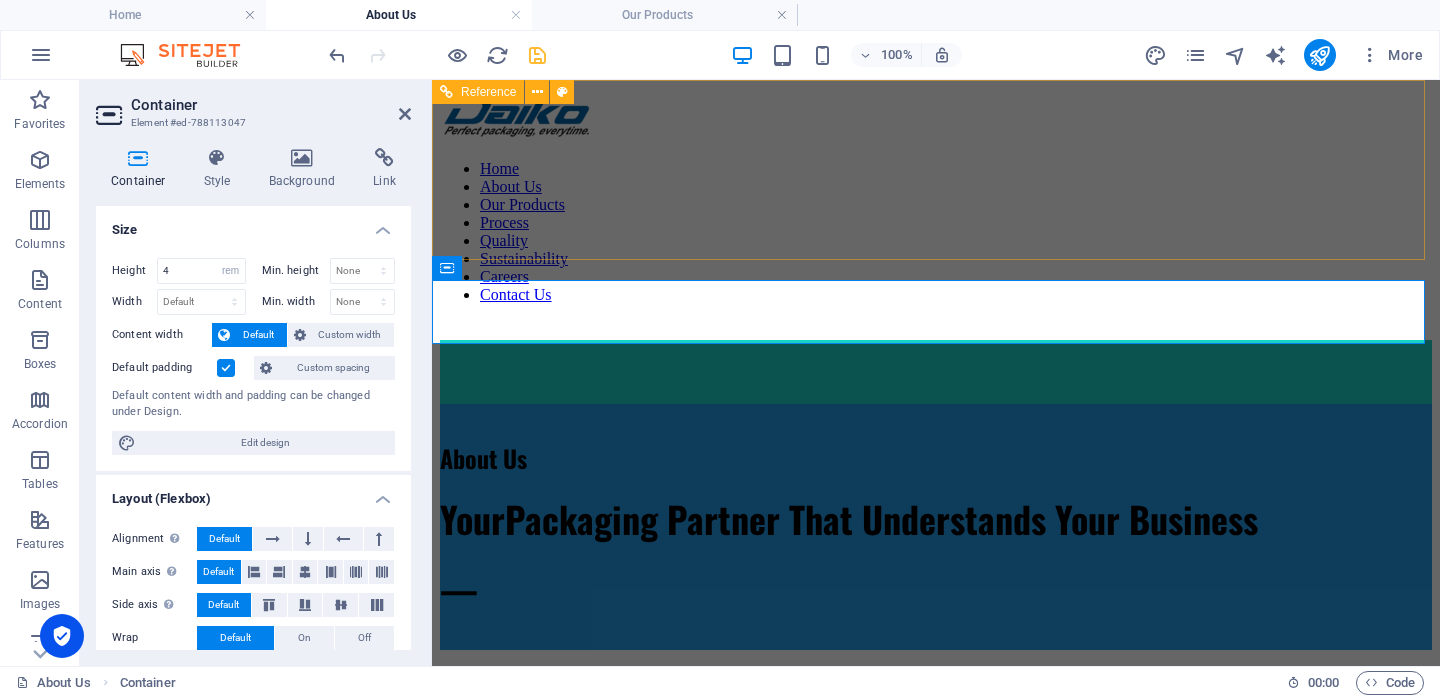click at bounding box center (936, 116) 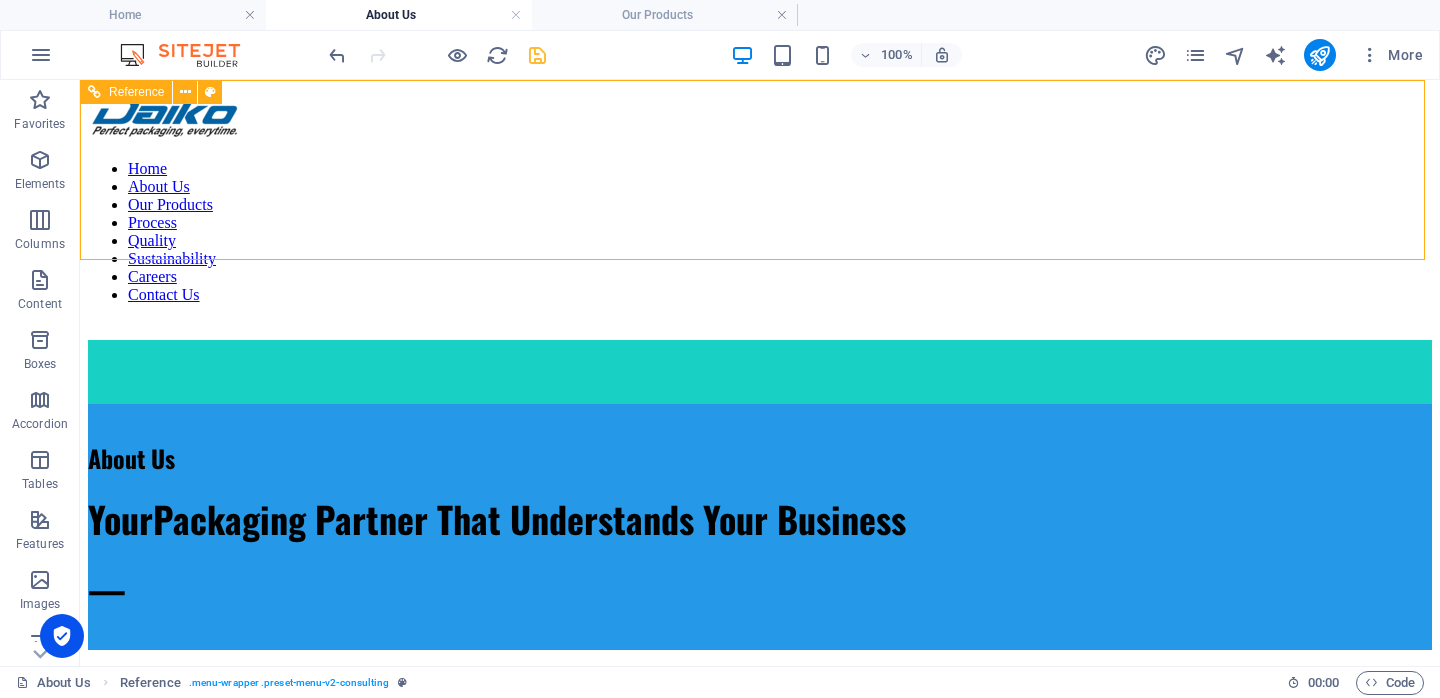 click at bounding box center [760, 116] 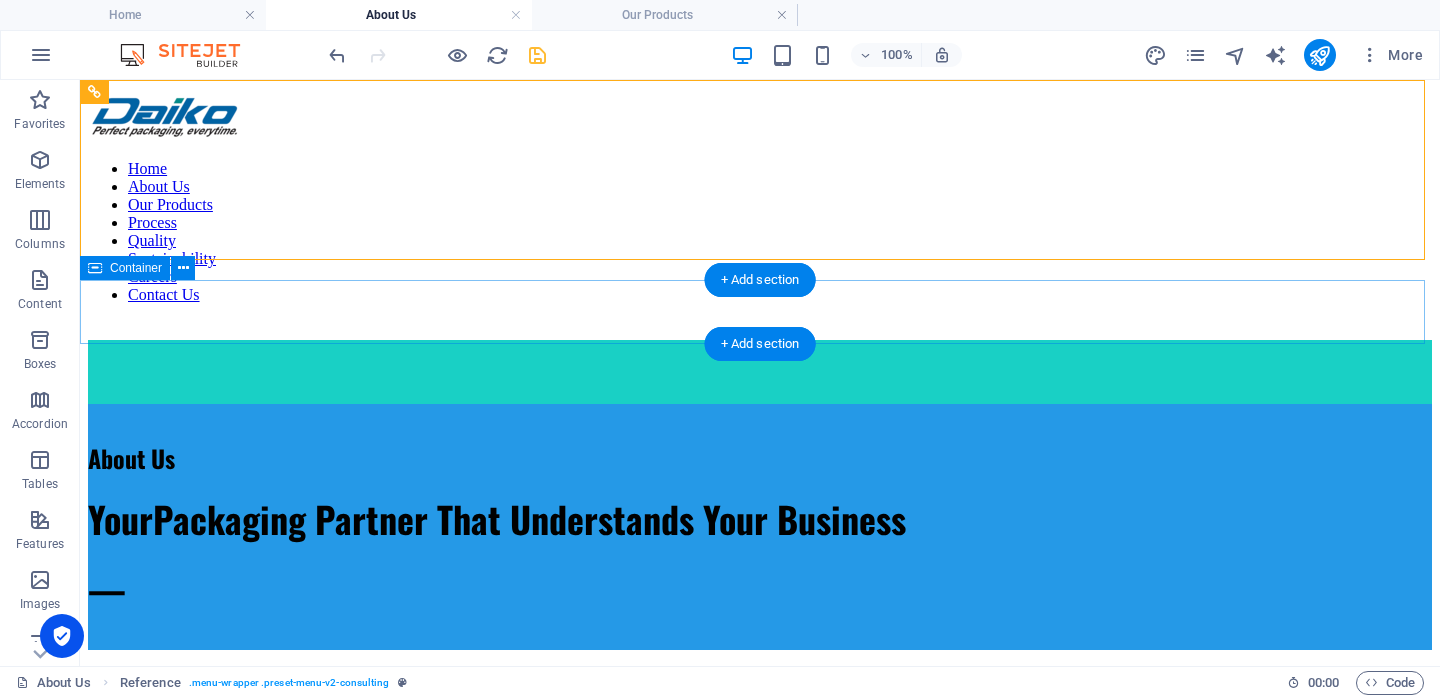 click at bounding box center (760, 372) 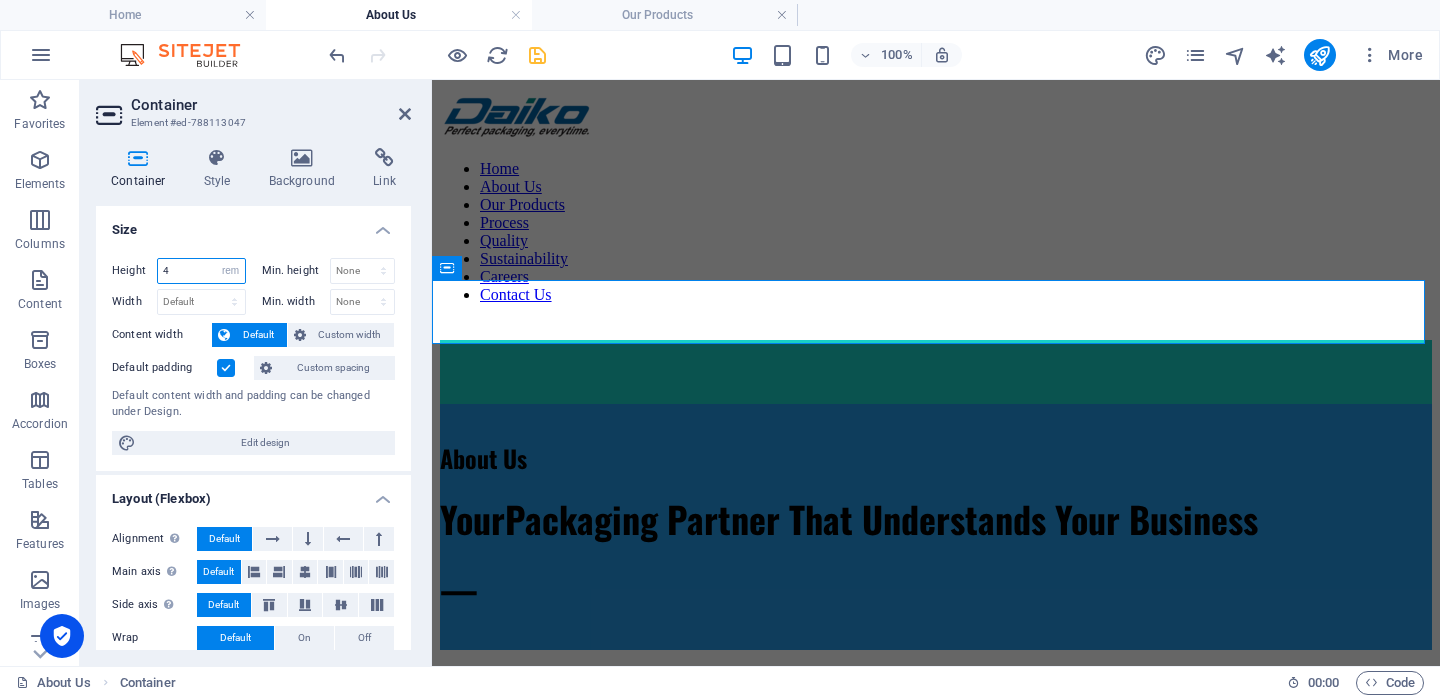 click on "4" at bounding box center (201, 271) 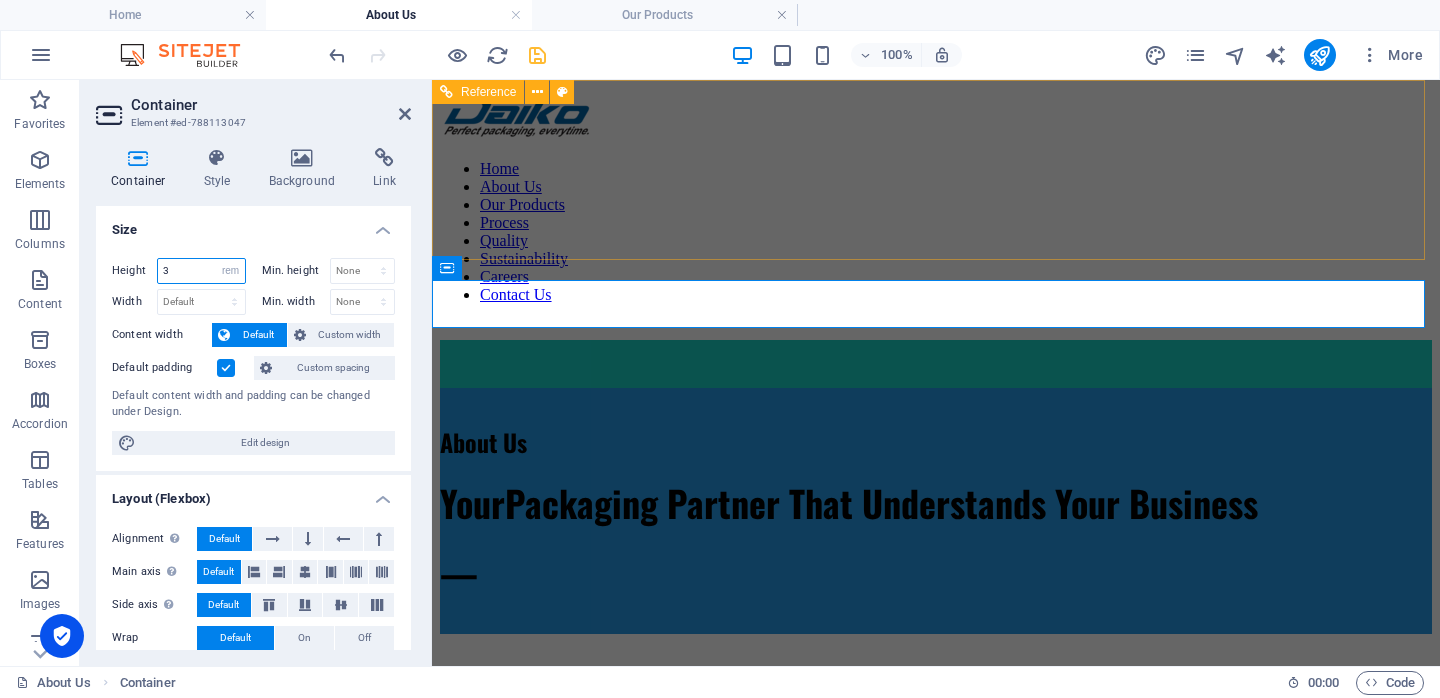 type on "3" 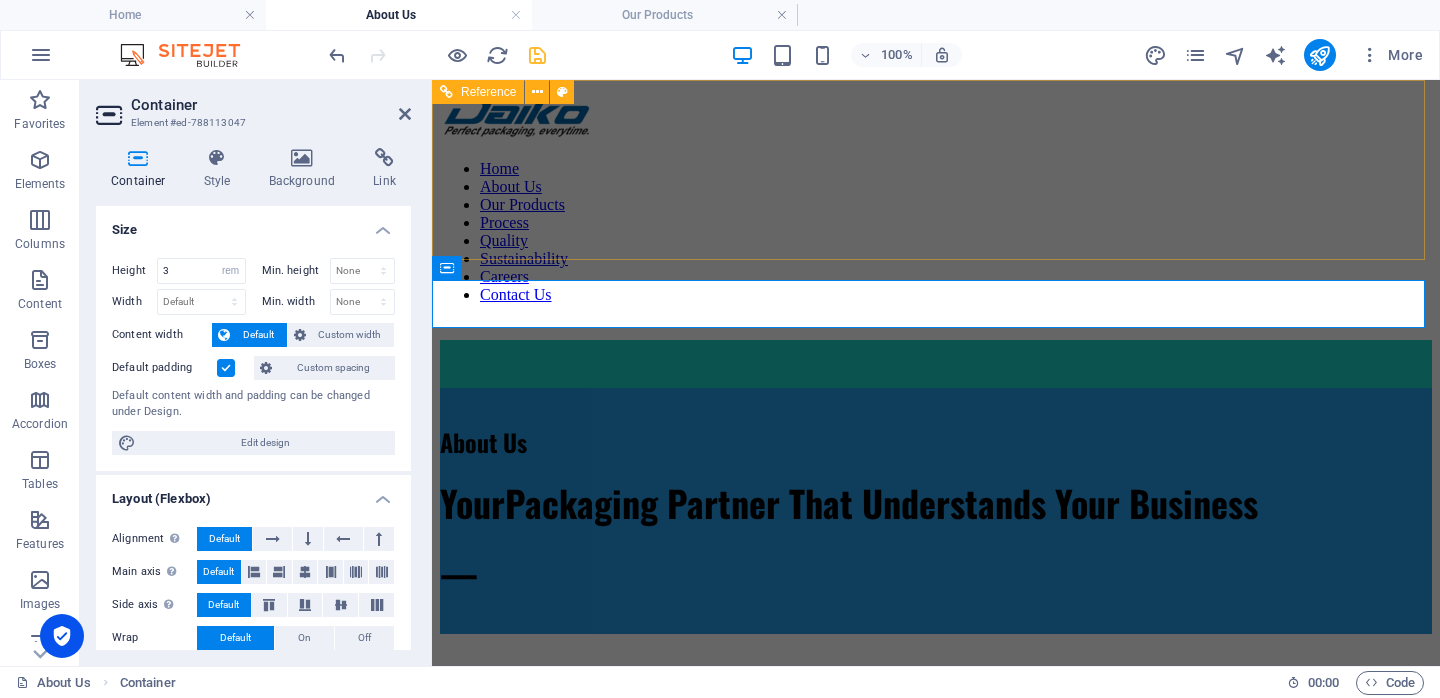 click at bounding box center (936, 116) 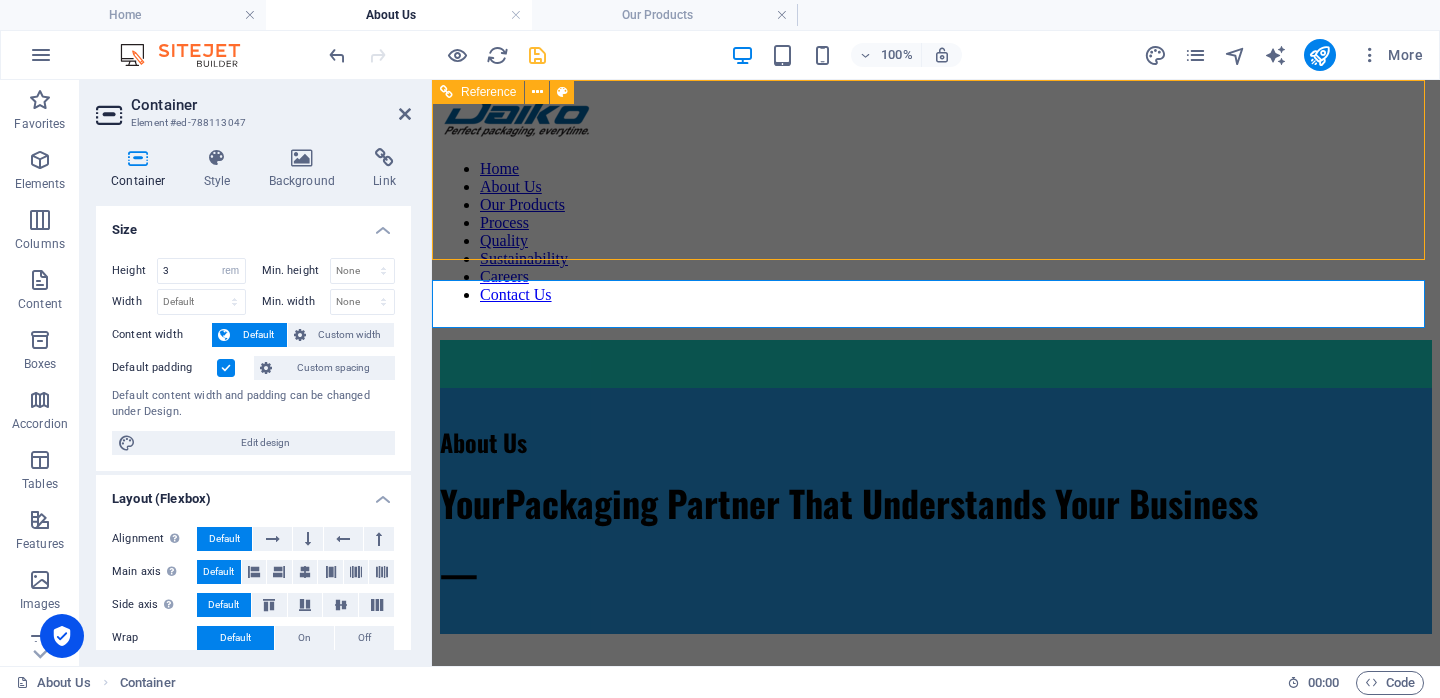 click at bounding box center [936, 116] 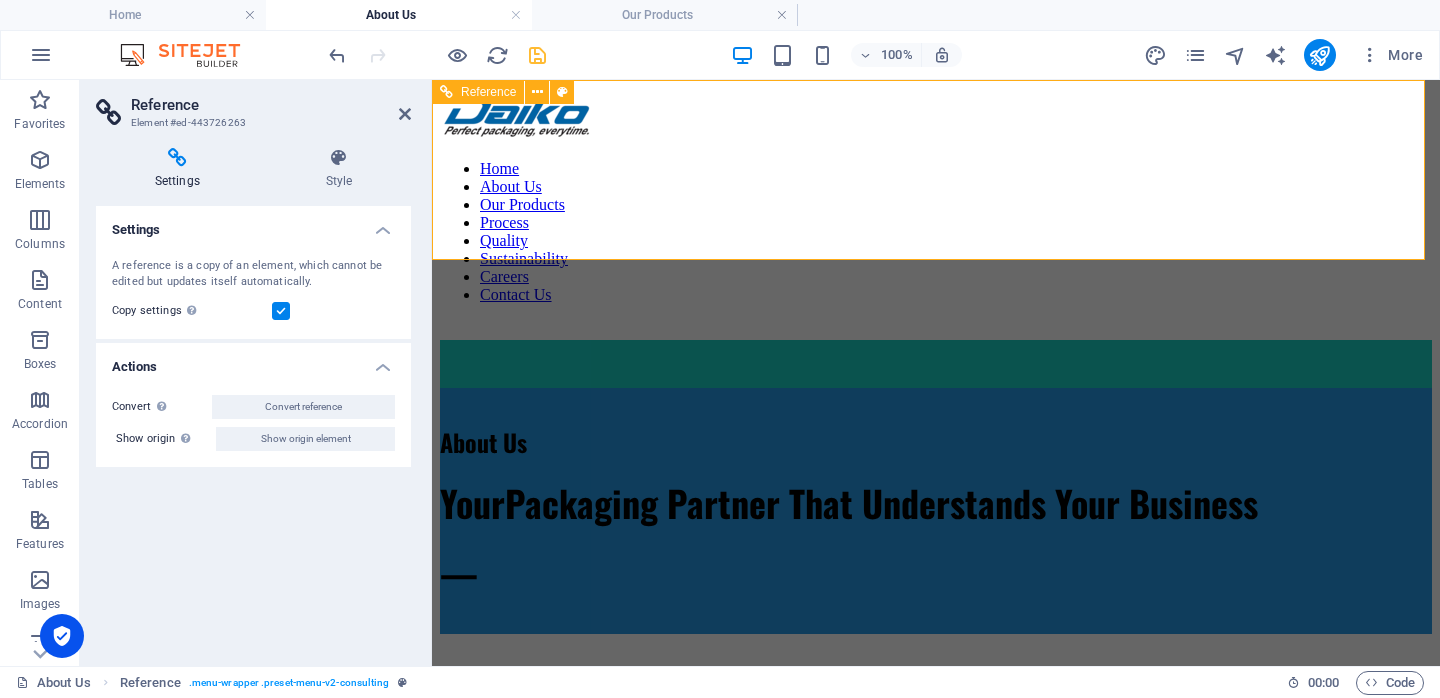 click at bounding box center (936, 116) 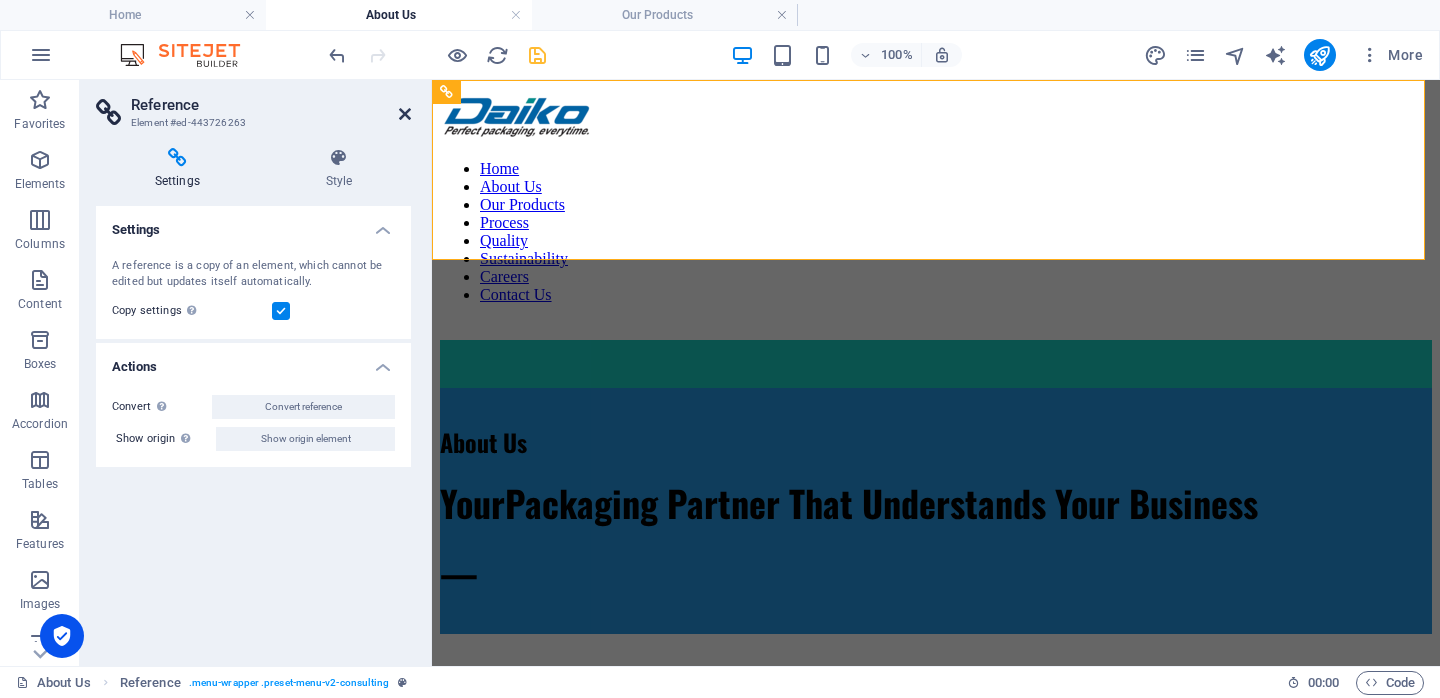 click at bounding box center (405, 114) 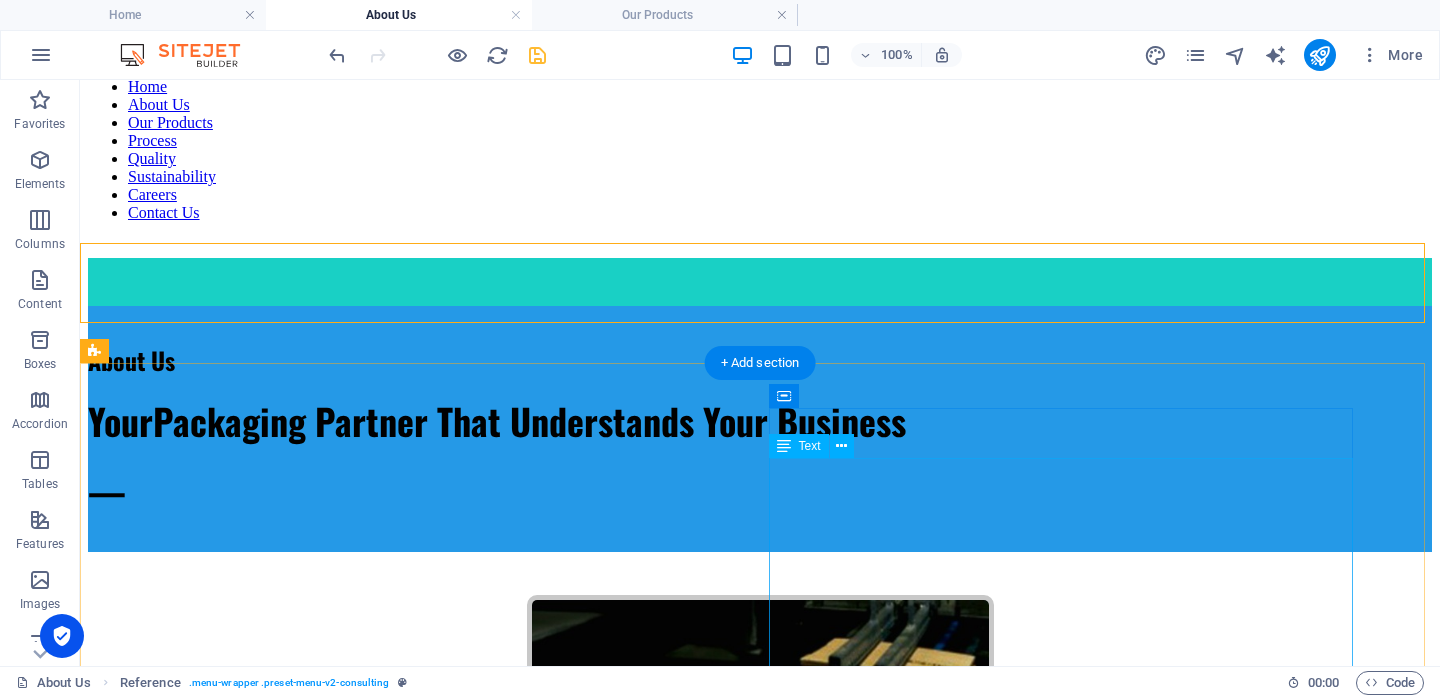 scroll, scrollTop: 0, scrollLeft: 0, axis: both 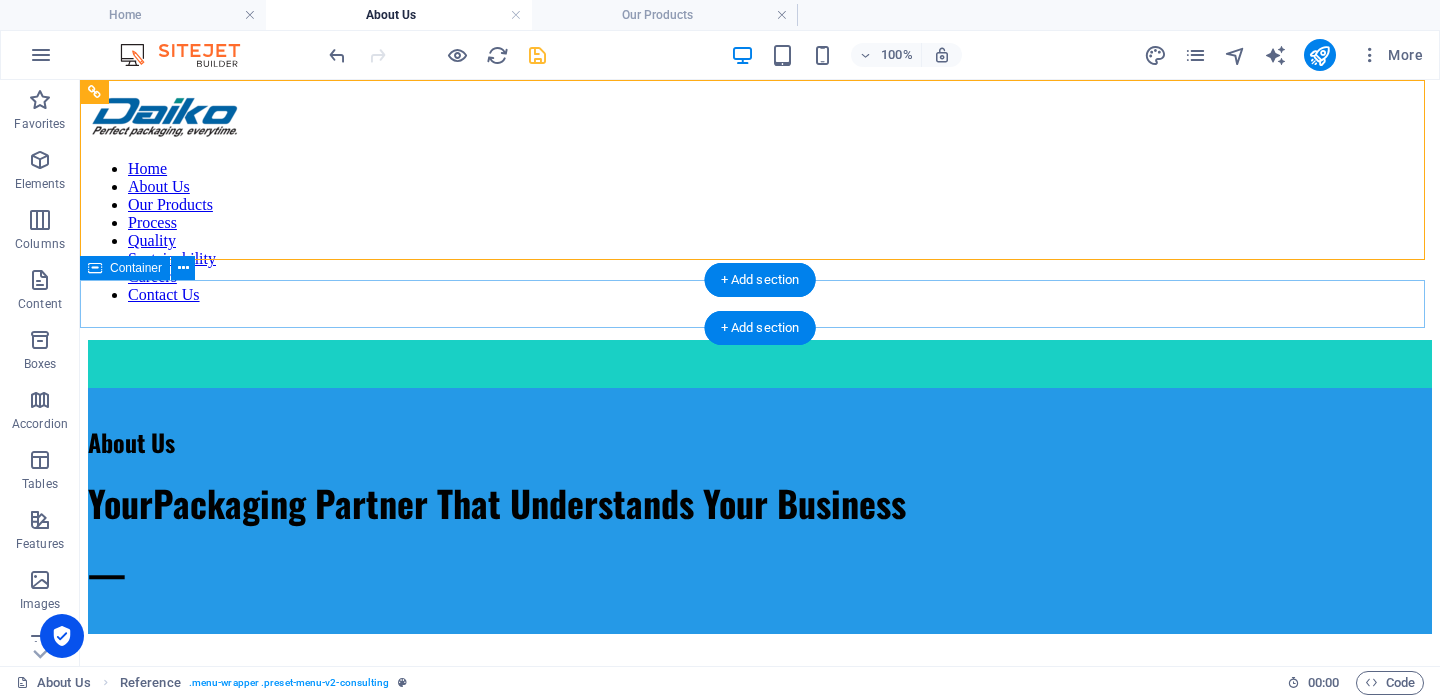 click at bounding box center [760, 364] 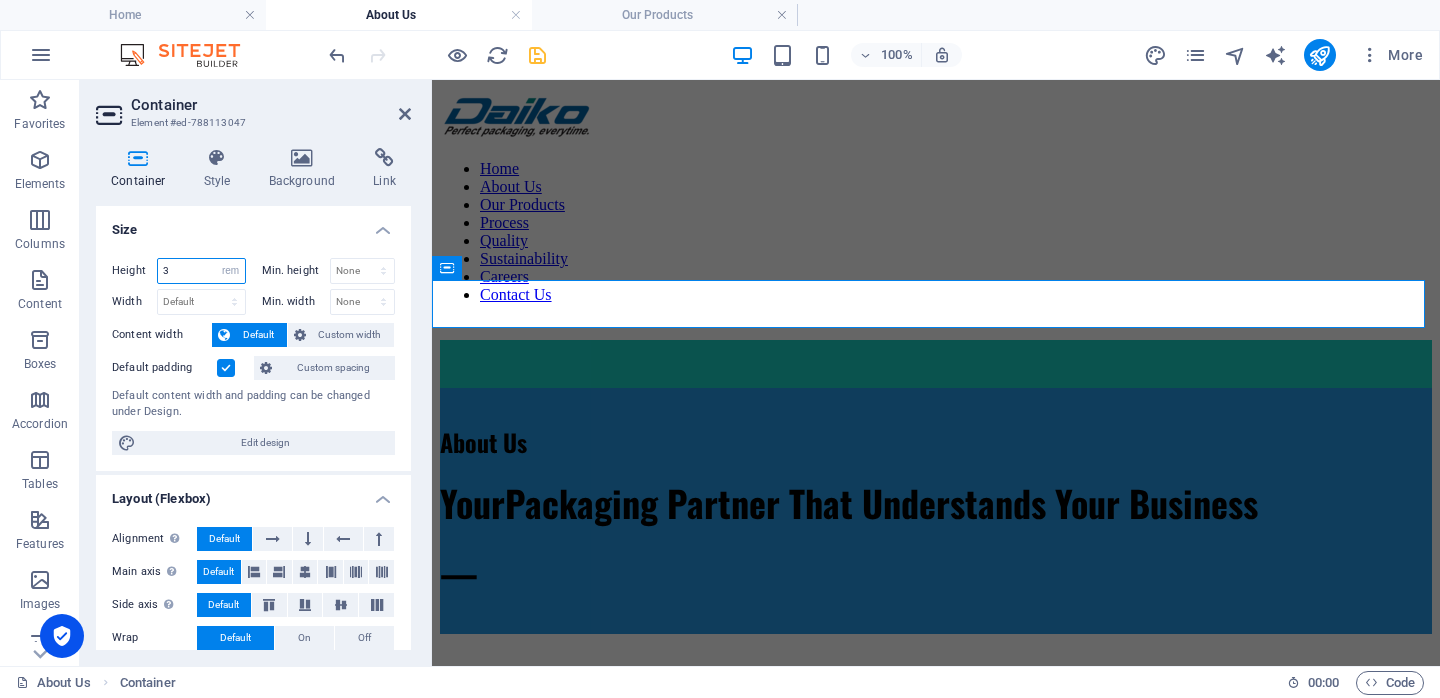 click on "3" at bounding box center [201, 271] 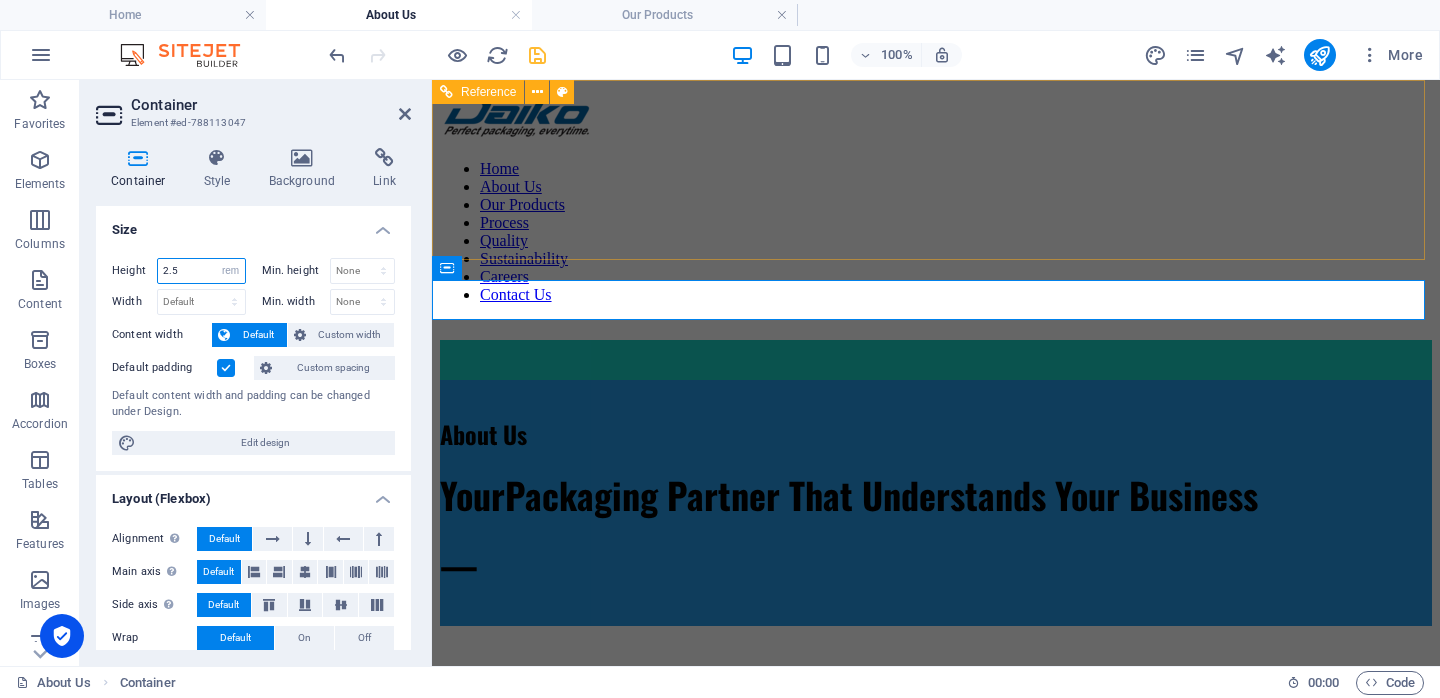 type on "2.5" 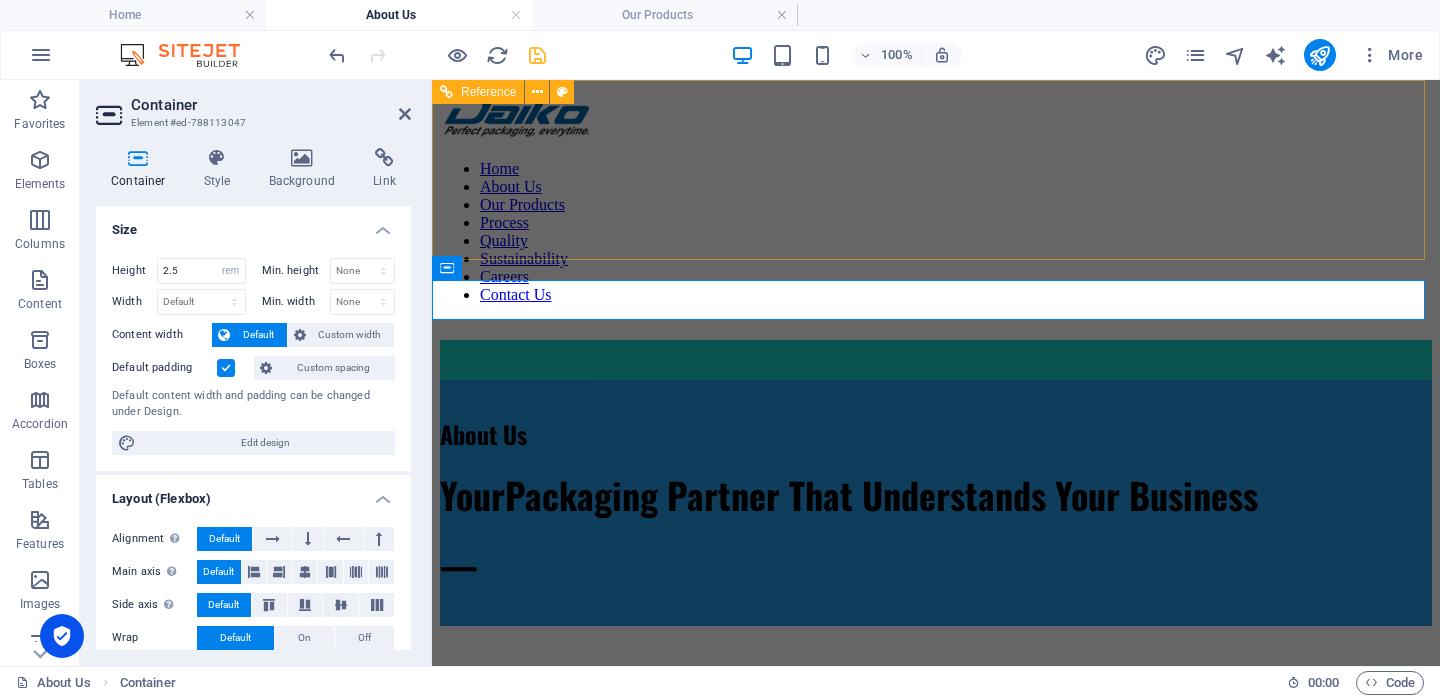 click at bounding box center [936, 116] 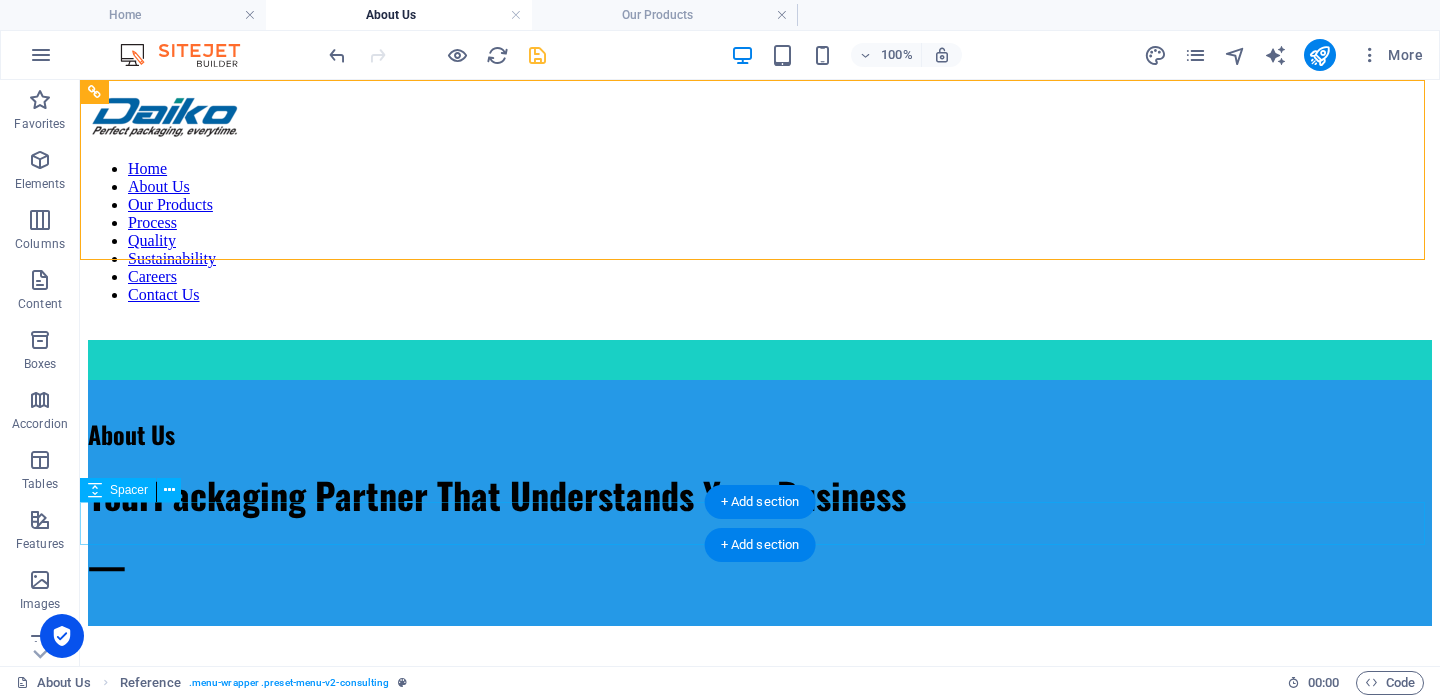 click at bounding box center (760, 647) 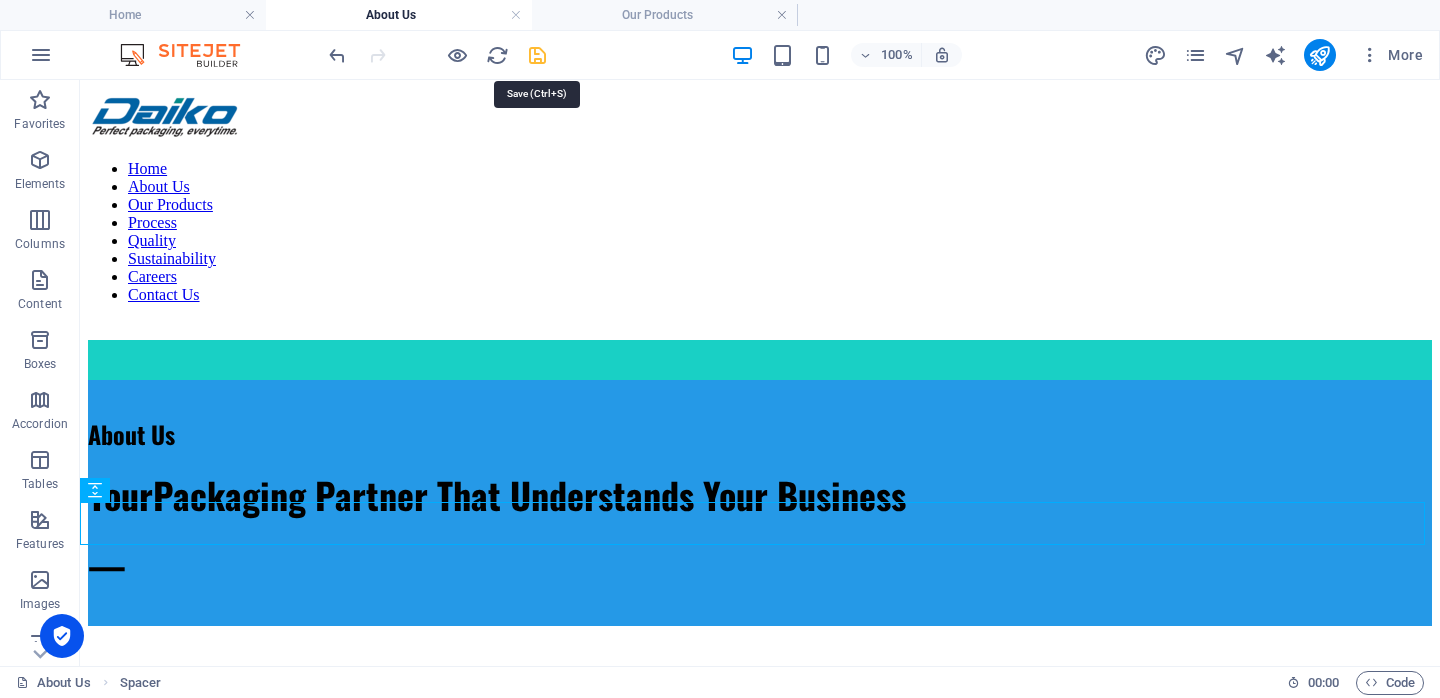 click at bounding box center (537, 55) 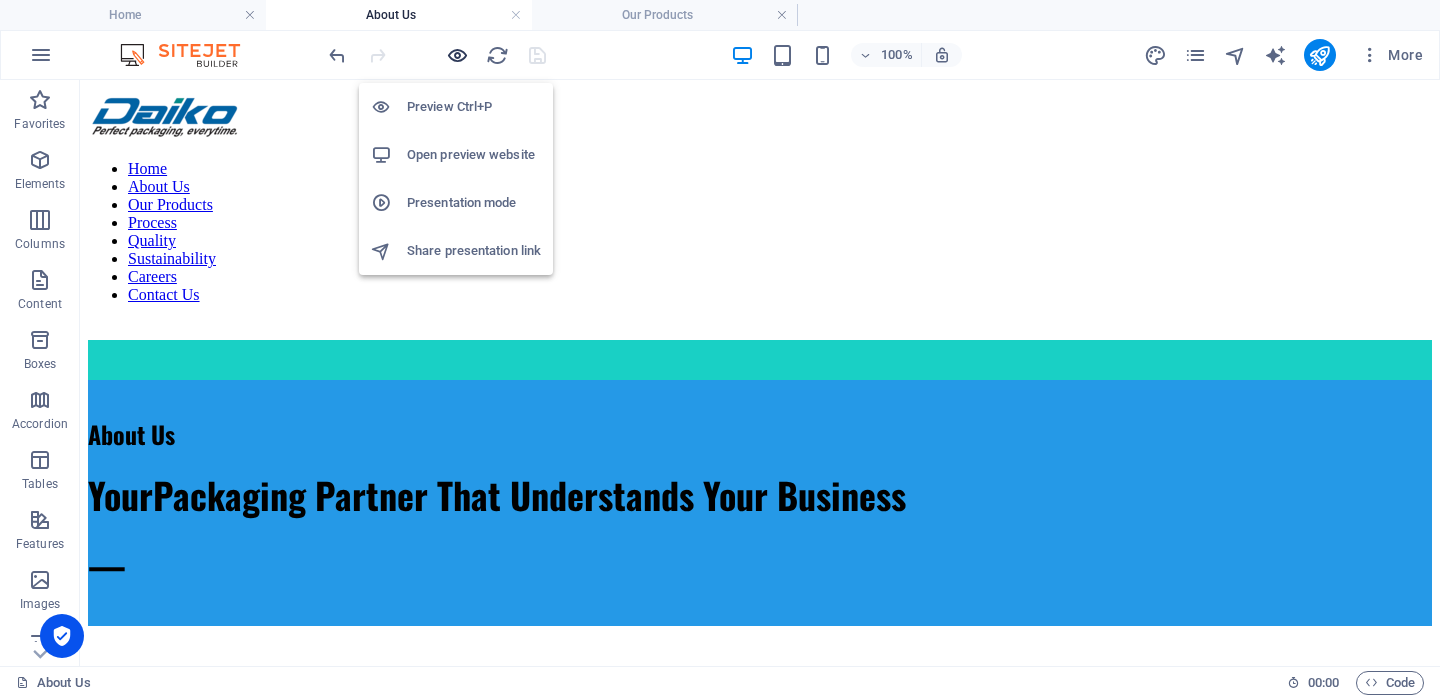 click at bounding box center (457, 55) 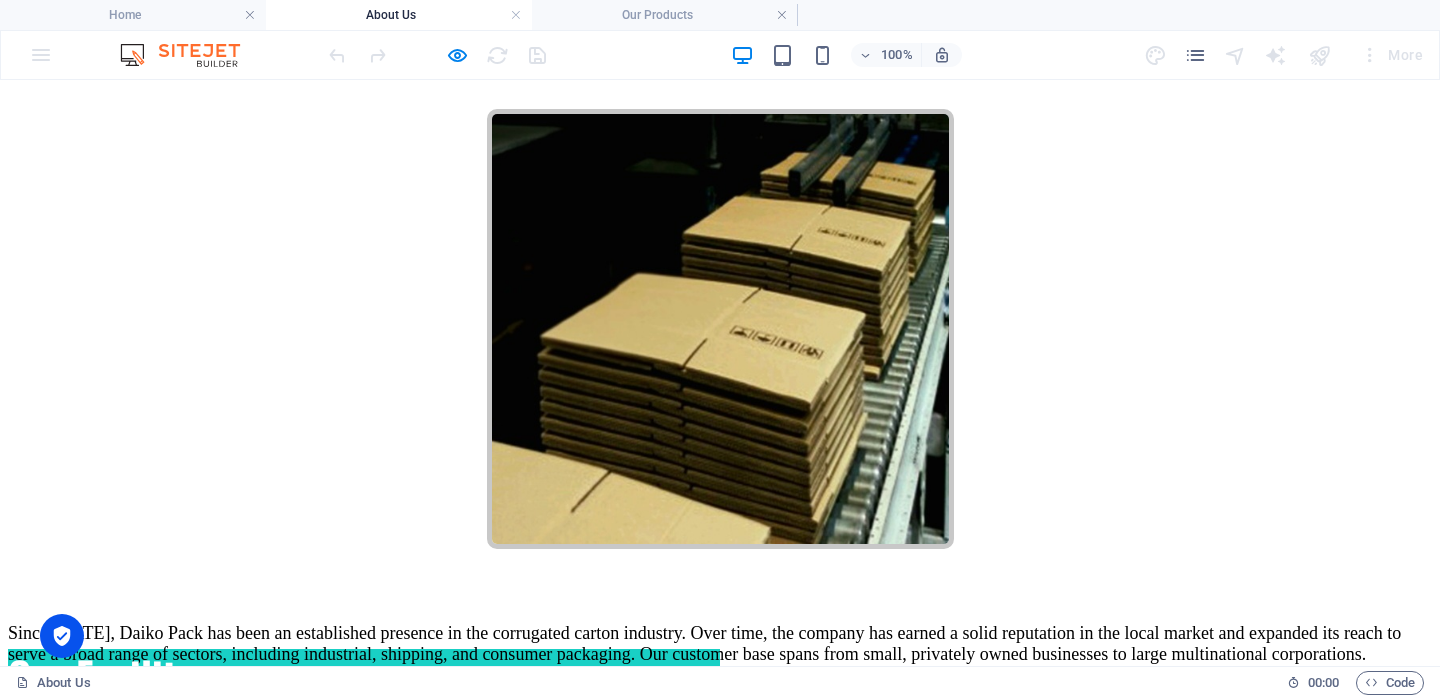 scroll, scrollTop: 0, scrollLeft: 0, axis: both 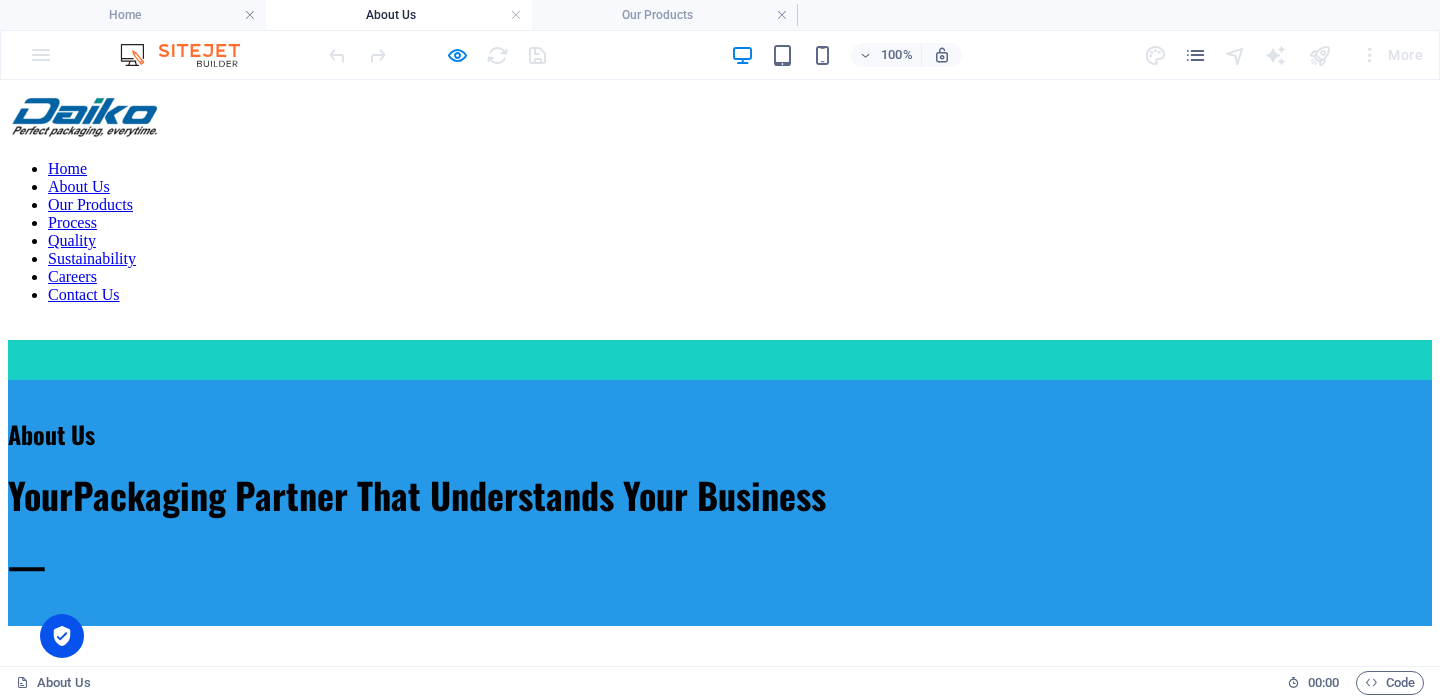 click at bounding box center [720, 360] 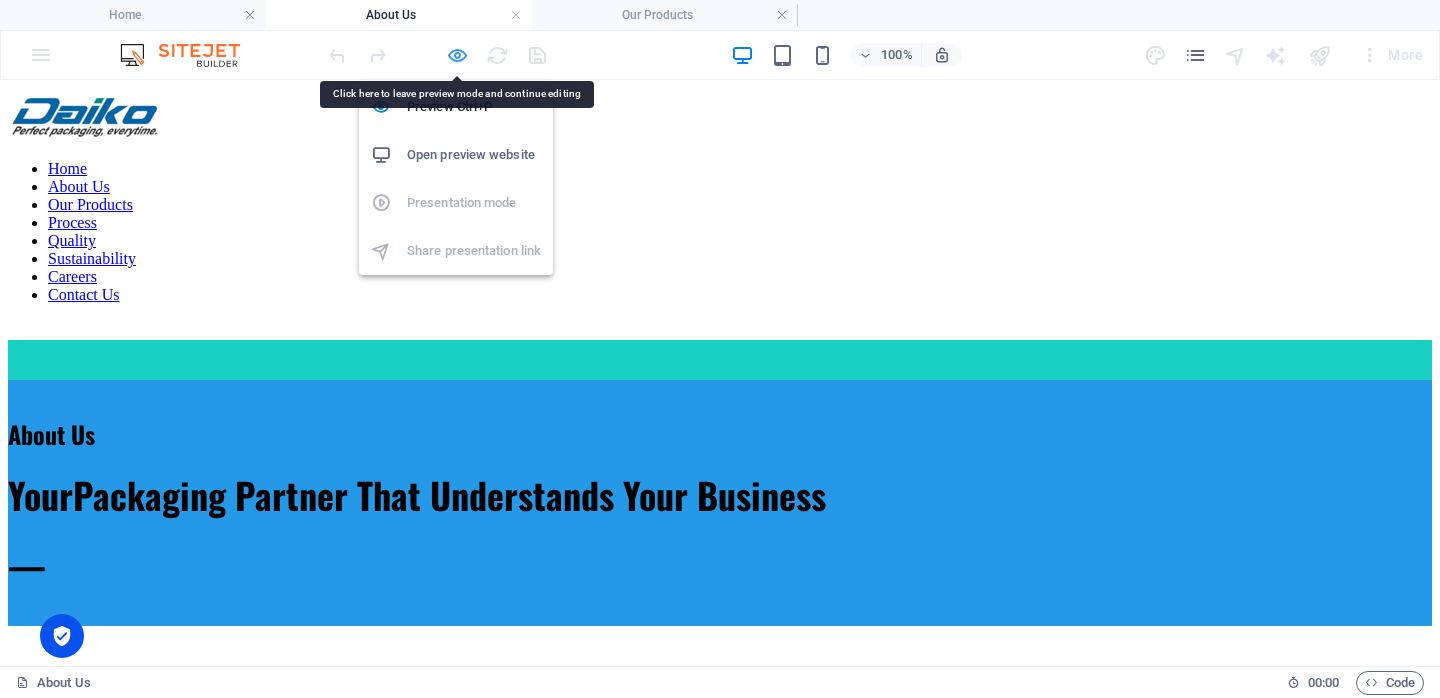 click at bounding box center (457, 55) 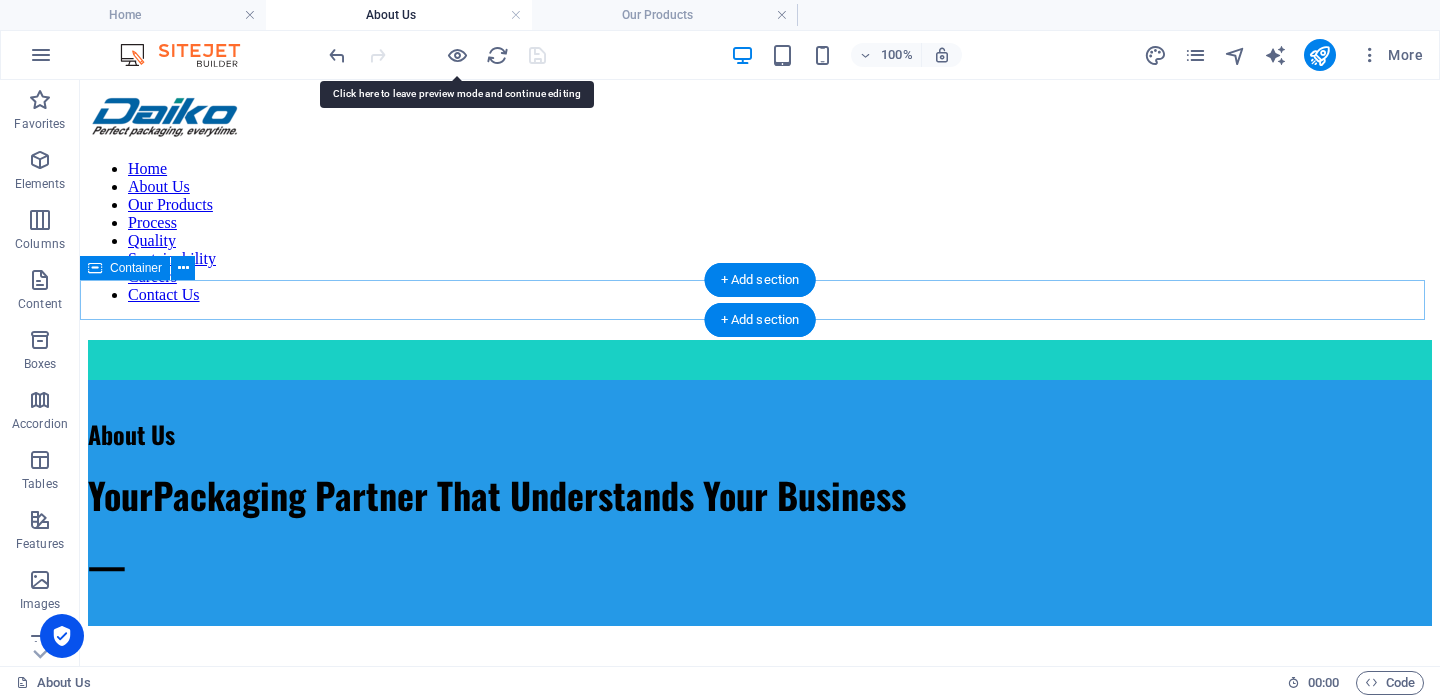 click at bounding box center [760, 360] 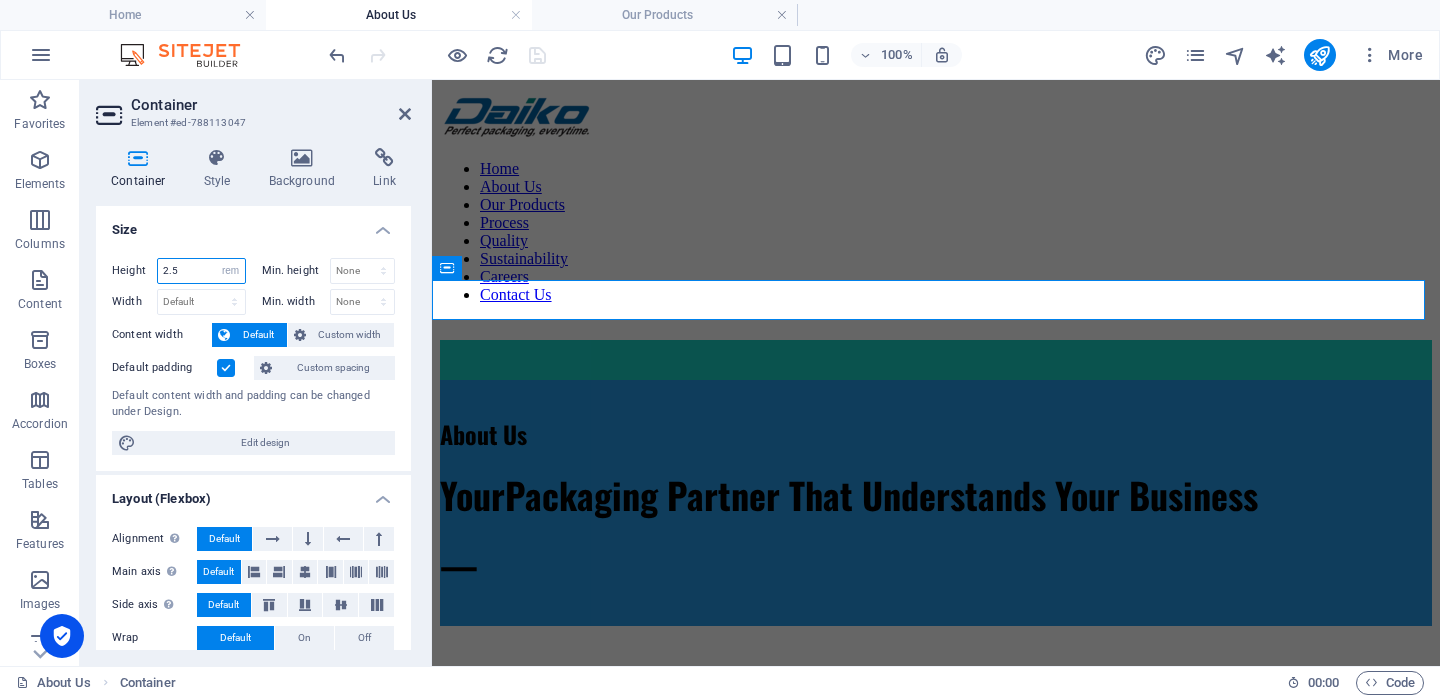click on "2.5" at bounding box center [201, 271] 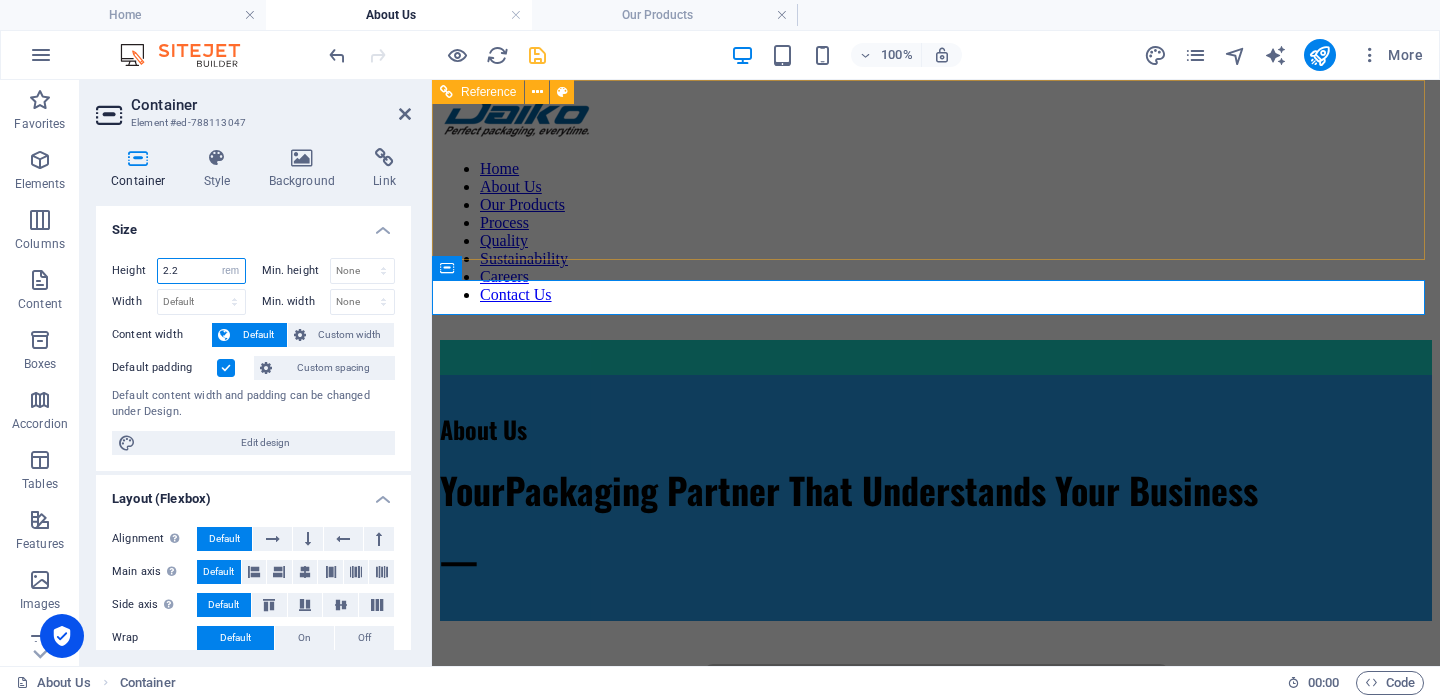 type on "2.2" 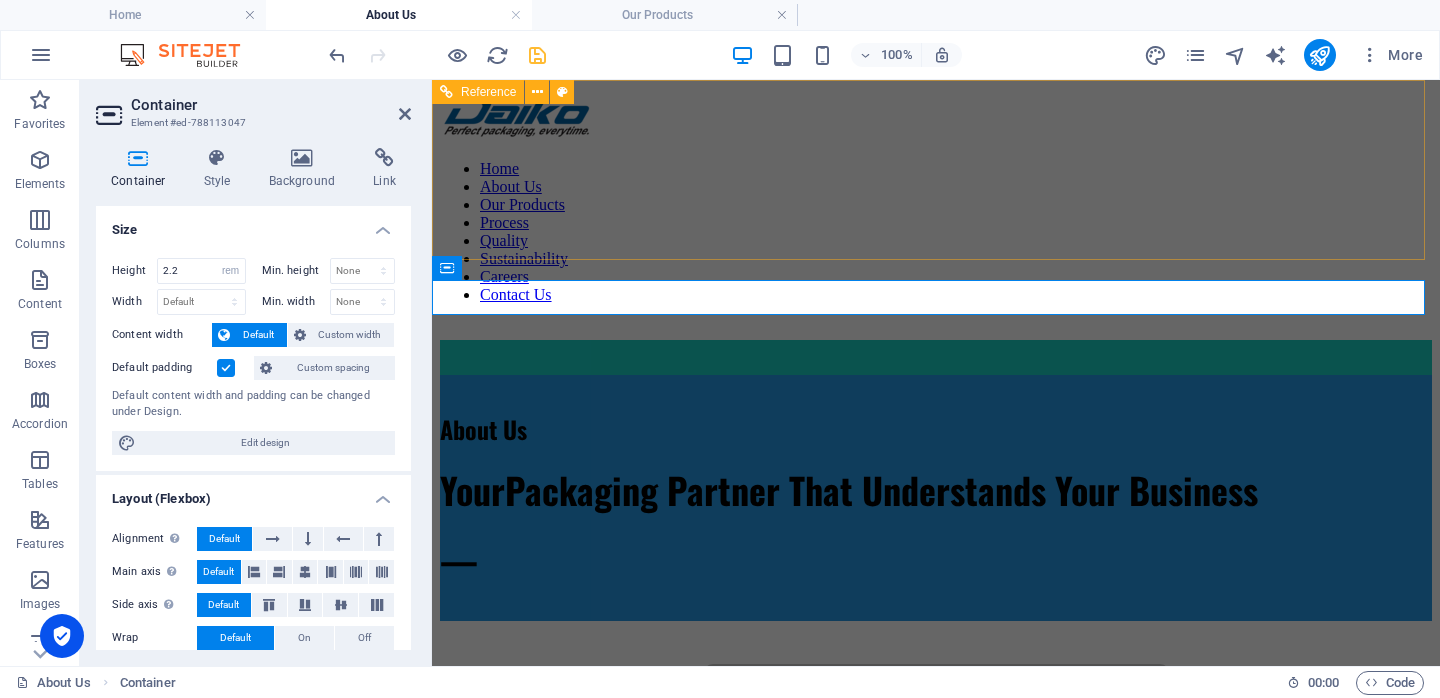 click at bounding box center [936, 116] 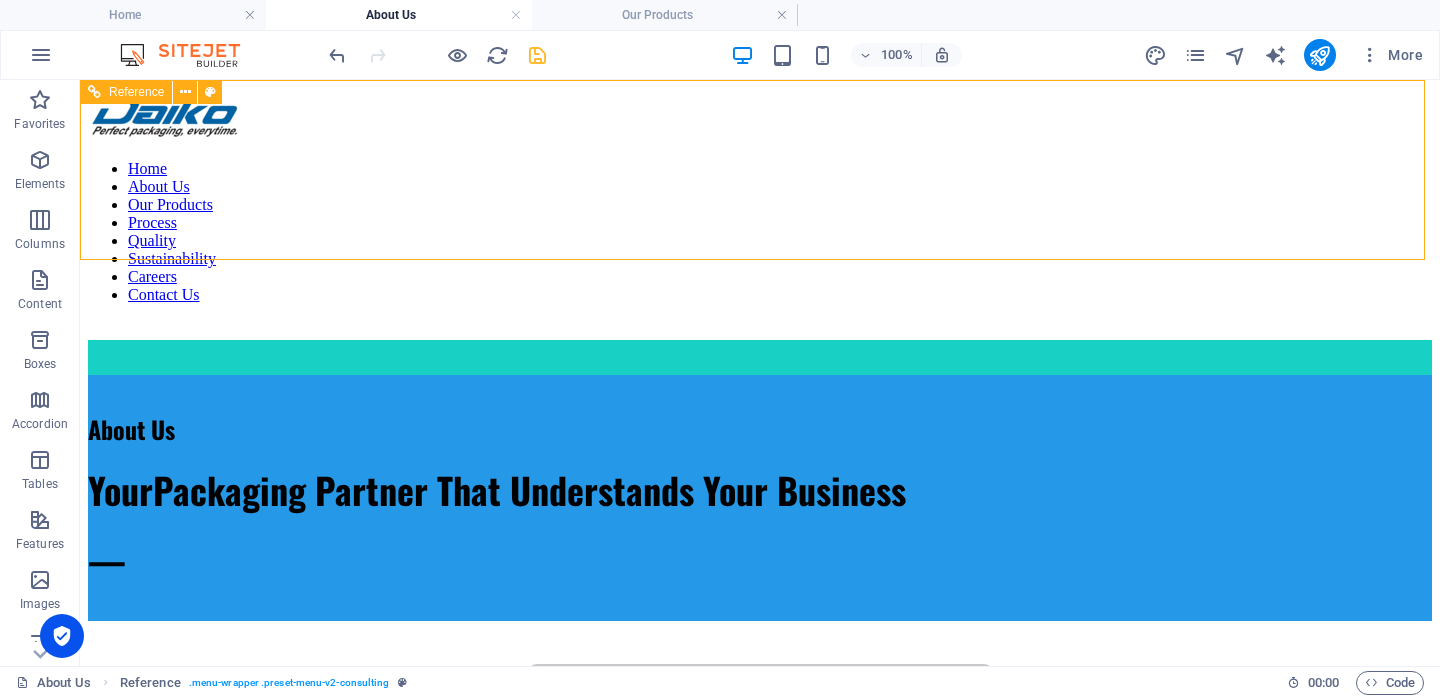 click at bounding box center [760, 116] 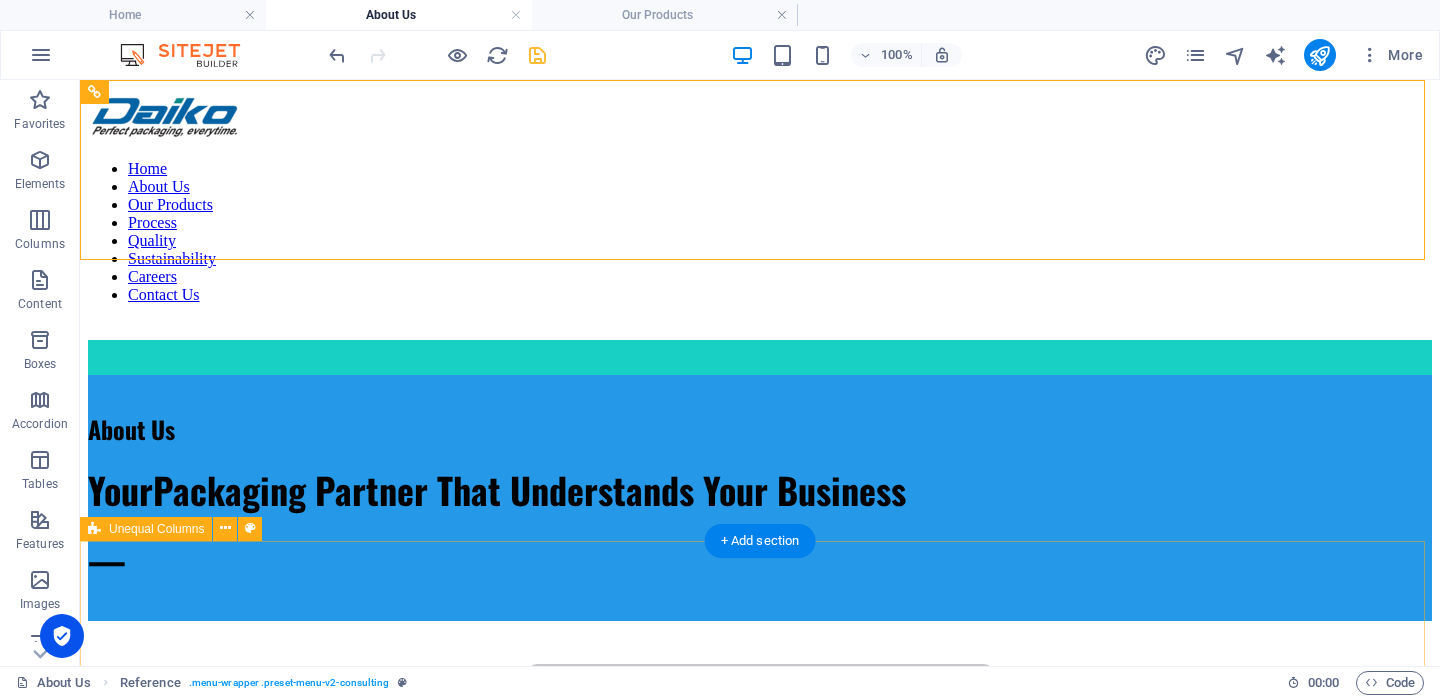 click on "Since [DATE], Daiko Pack has been an established presence in the corrugated carton industry. Over time, the company has earned a solid reputation in the local market and expanded its reach to serve a broad range of sectors, including industrial, shipping, and consumer packaging. Our customer base spans from small, privately owned businesses to large multinational corporations. Our approach is centred on supporting the growth of our clients by providing packaging solutions that reflect the quality and care they put into their own products. This philosophy has guided the growth of our capabilities and enabled us to handle projects of all sizes with consistency and precision. With a focus on quality, performance, and long-term partnerships, we aim to deliver packaging that protects, performs, and promotes." at bounding box center (760, 934) 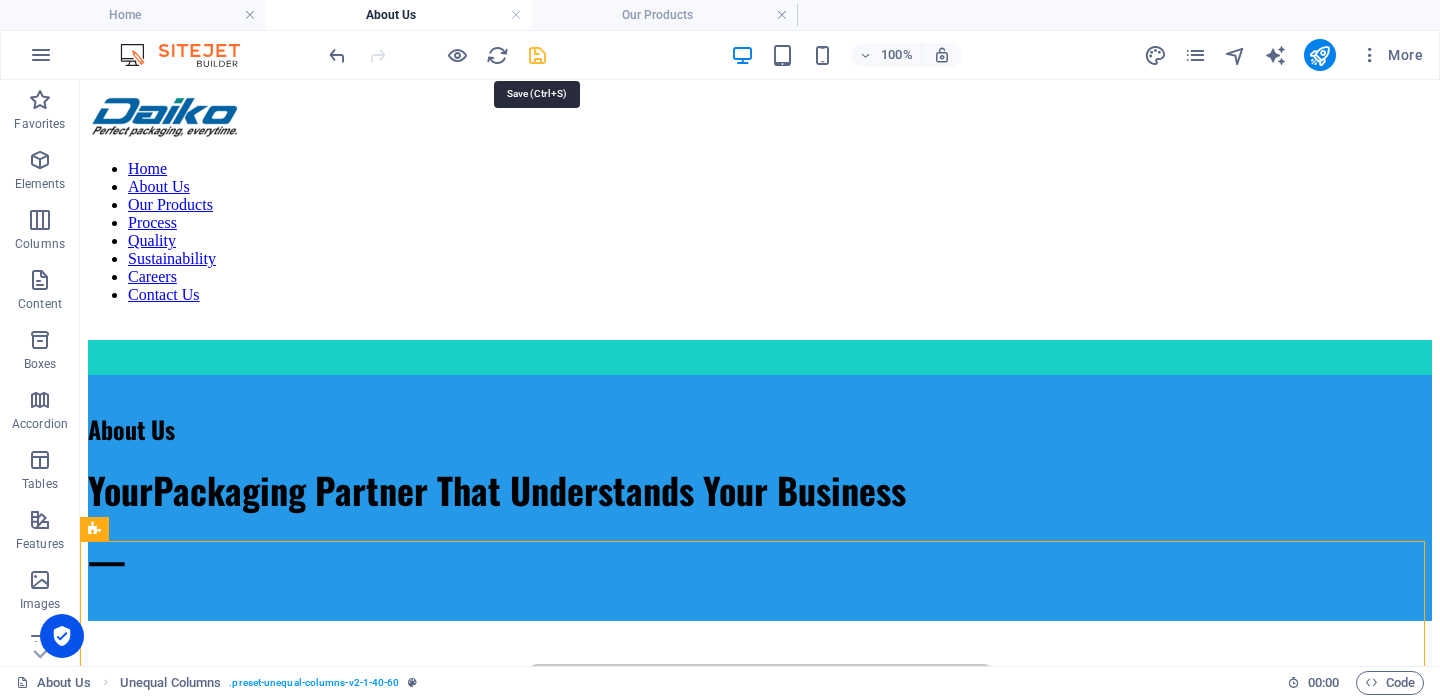 click at bounding box center (537, 55) 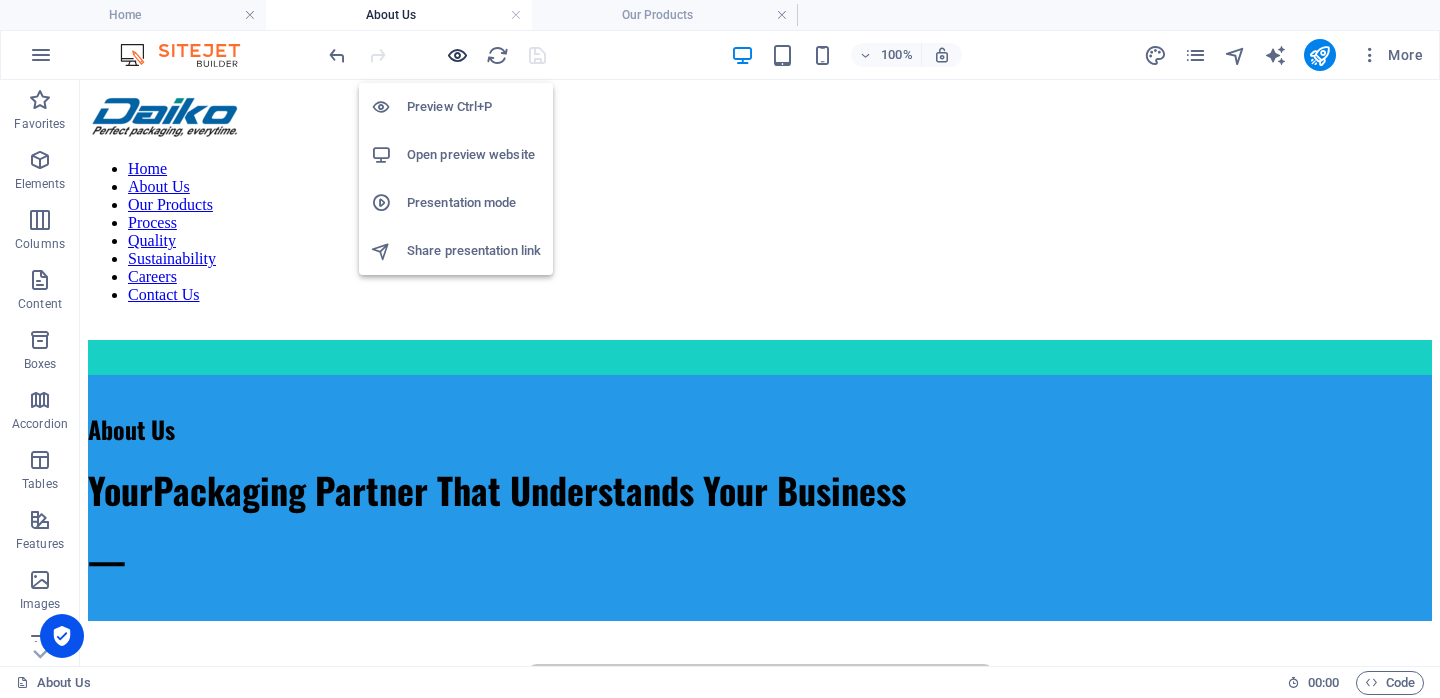 click at bounding box center [457, 55] 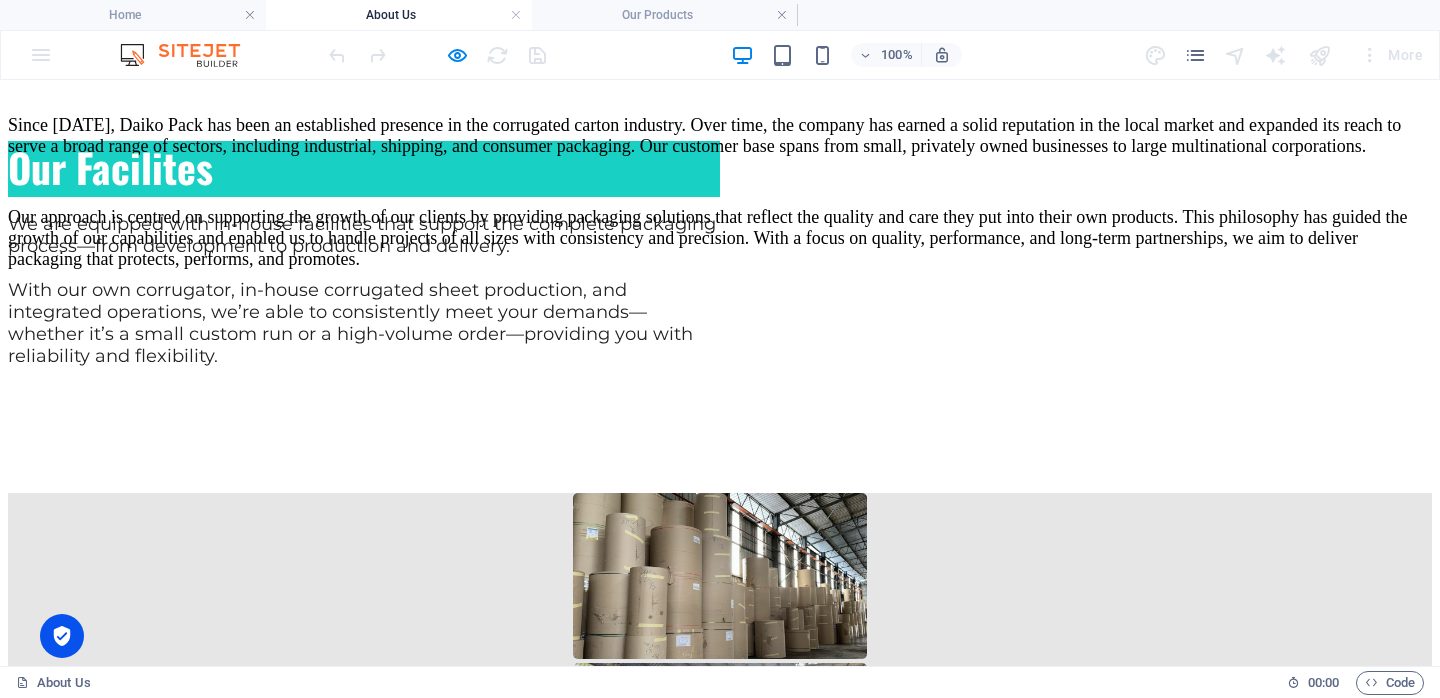 scroll, scrollTop: 0, scrollLeft: 0, axis: both 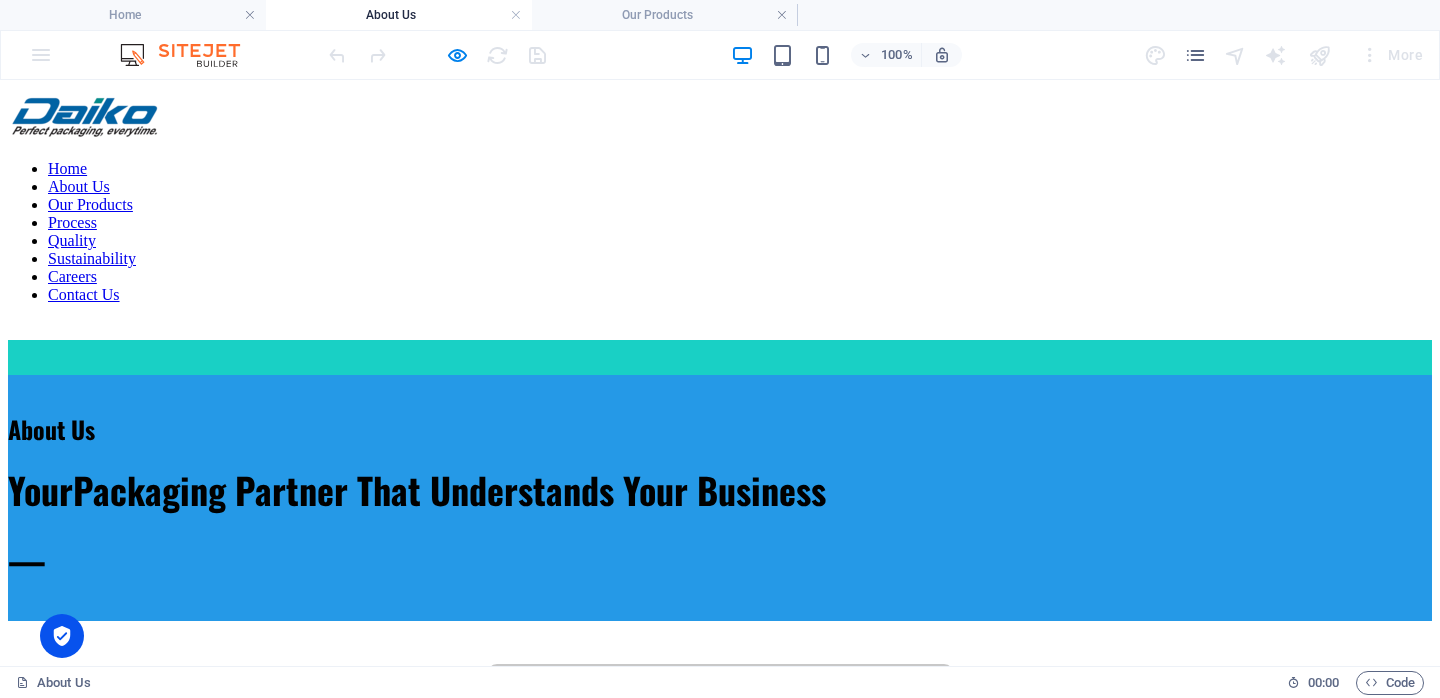 click on "—" at bounding box center (720, 558) 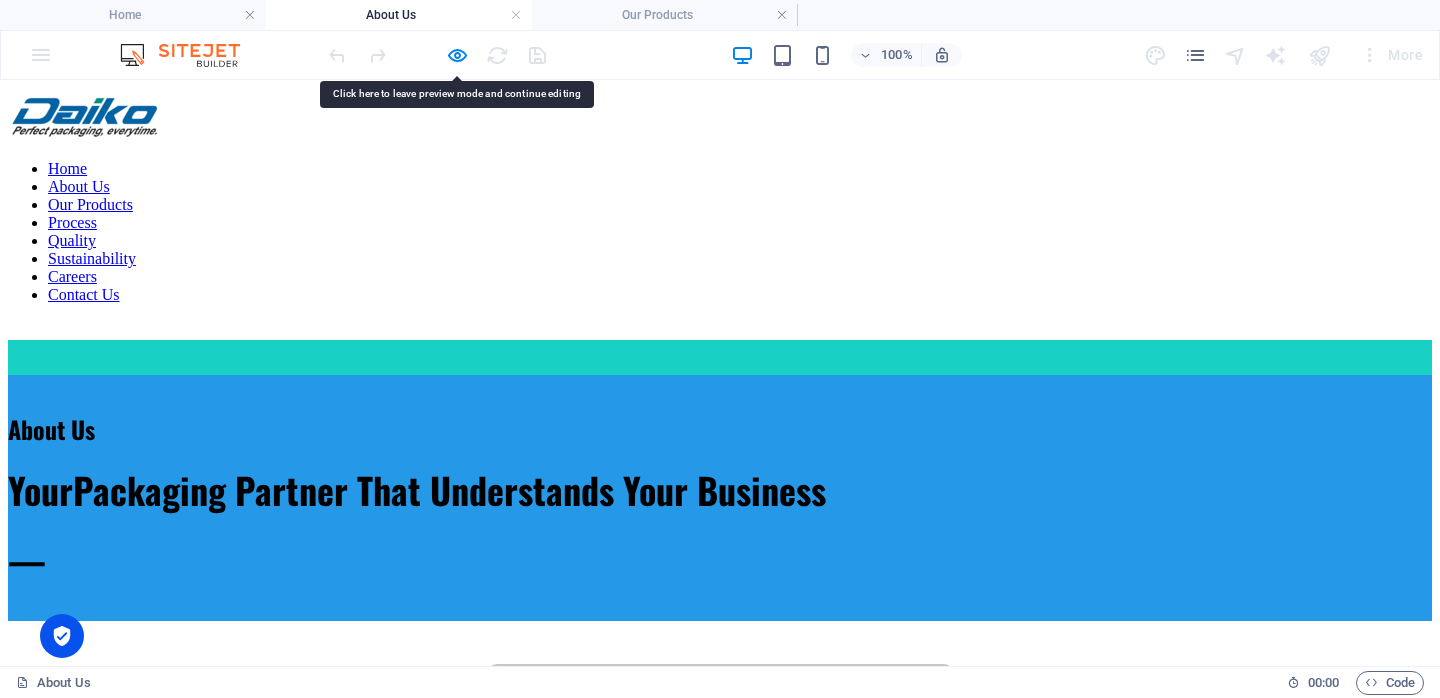 click on "Packaging Partner That Understands Your Business" at bounding box center [449, 489] 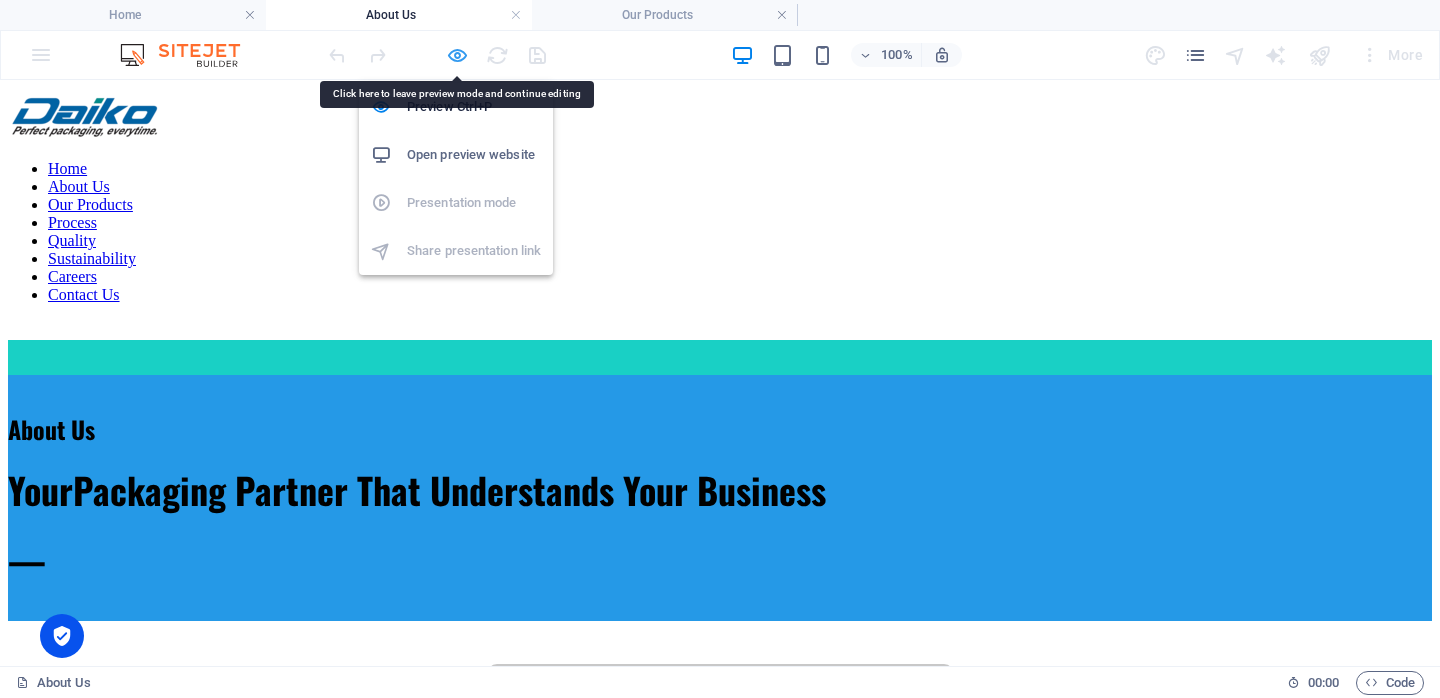 click at bounding box center [457, 55] 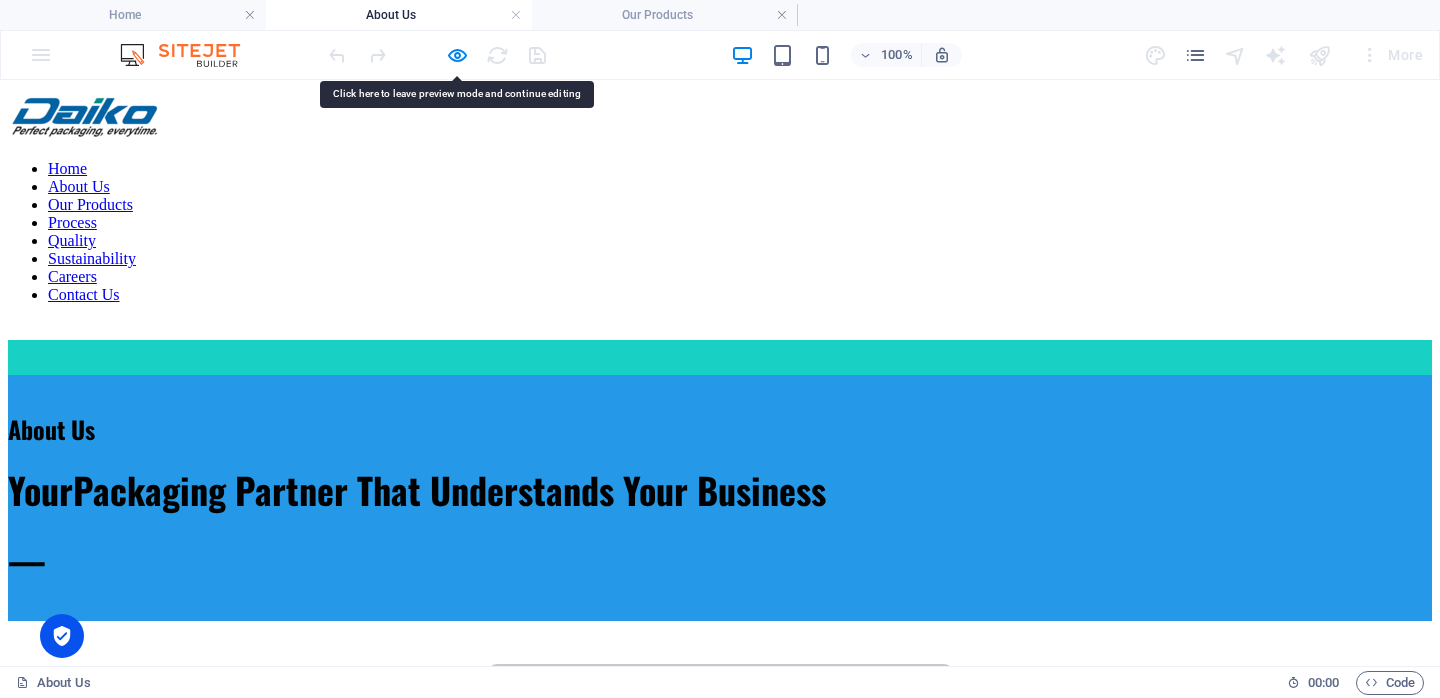click on "About Us Your  Packaging Partner That Understands Your Business —" at bounding box center (720, 498) 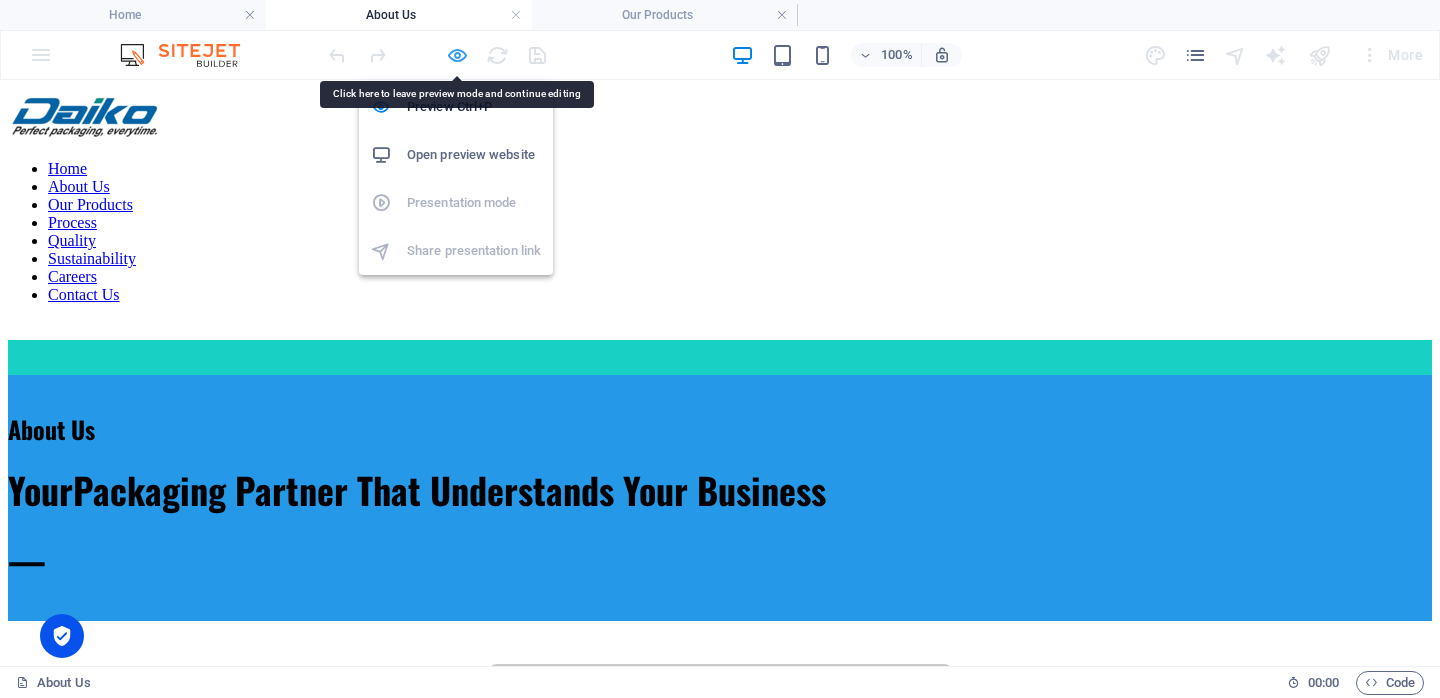 click at bounding box center [457, 55] 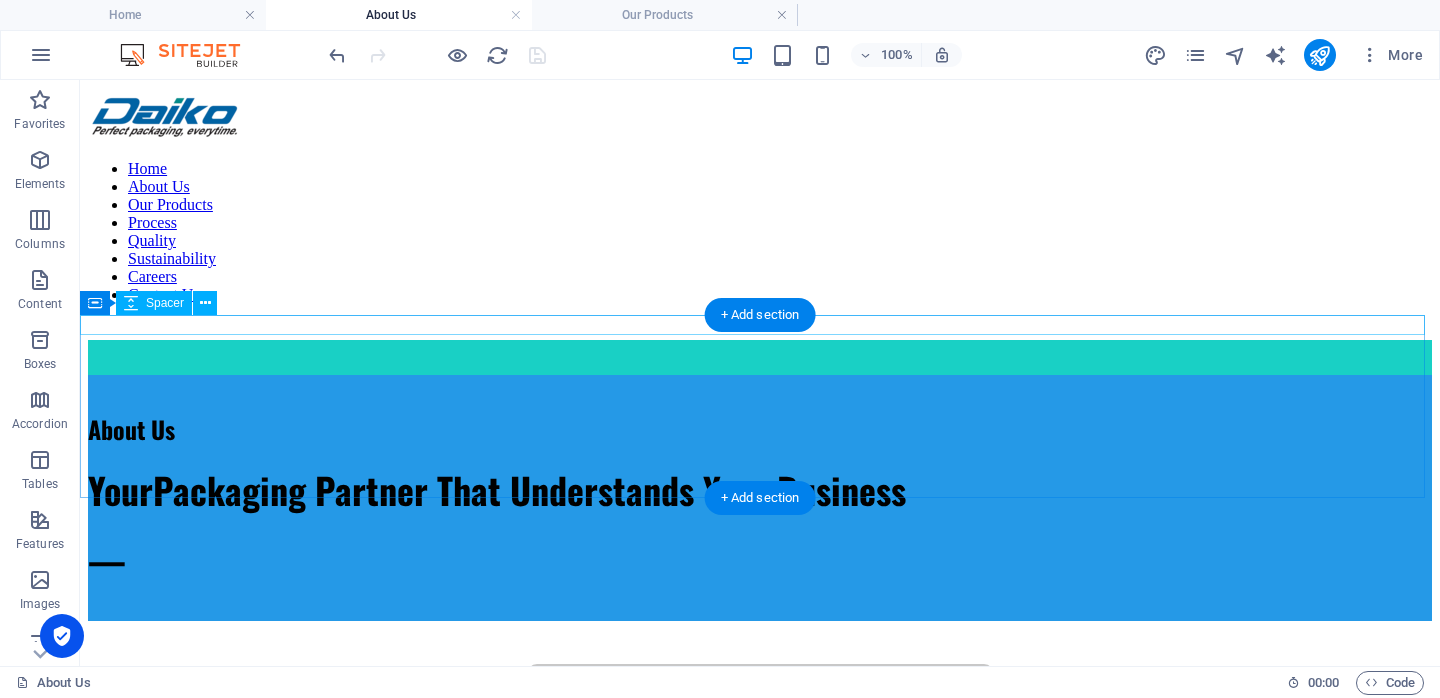 click at bounding box center (760, 385) 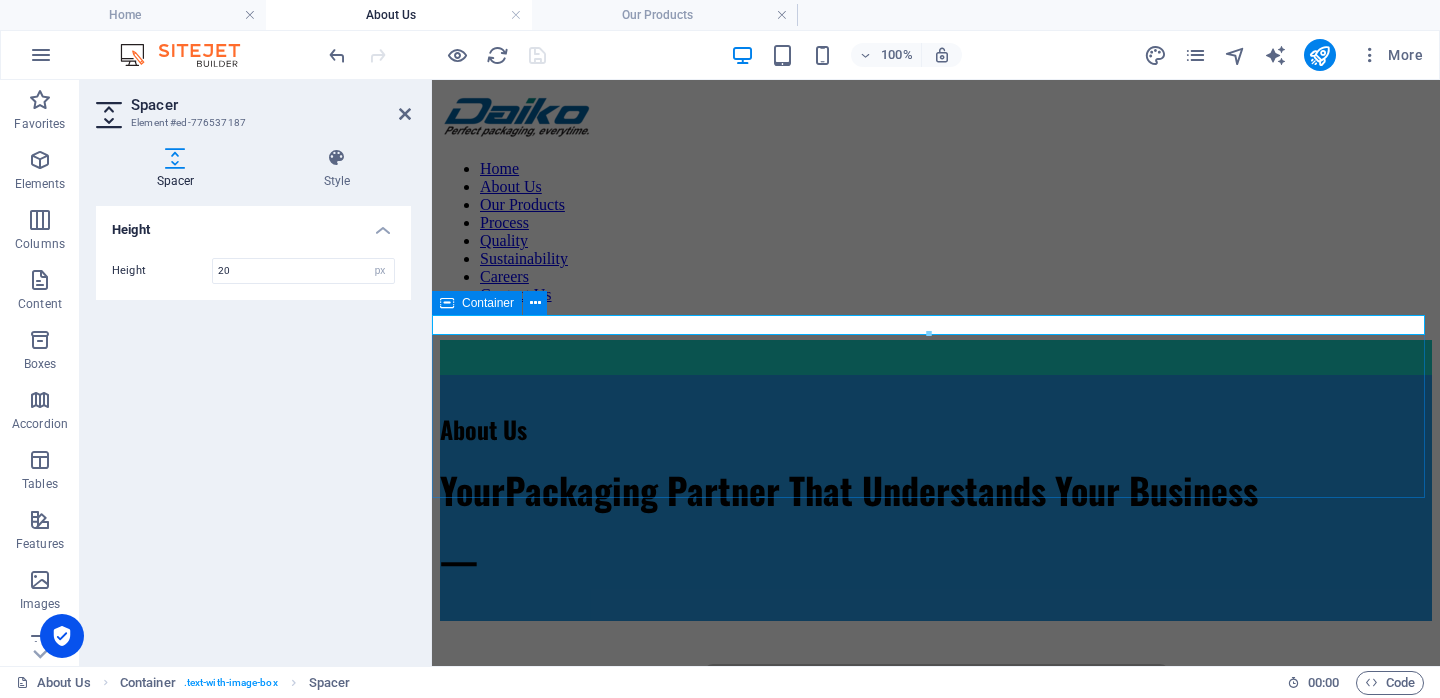 click on "About Us Your  Packaging Partner That Understands Your Business —" at bounding box center (936, 498) 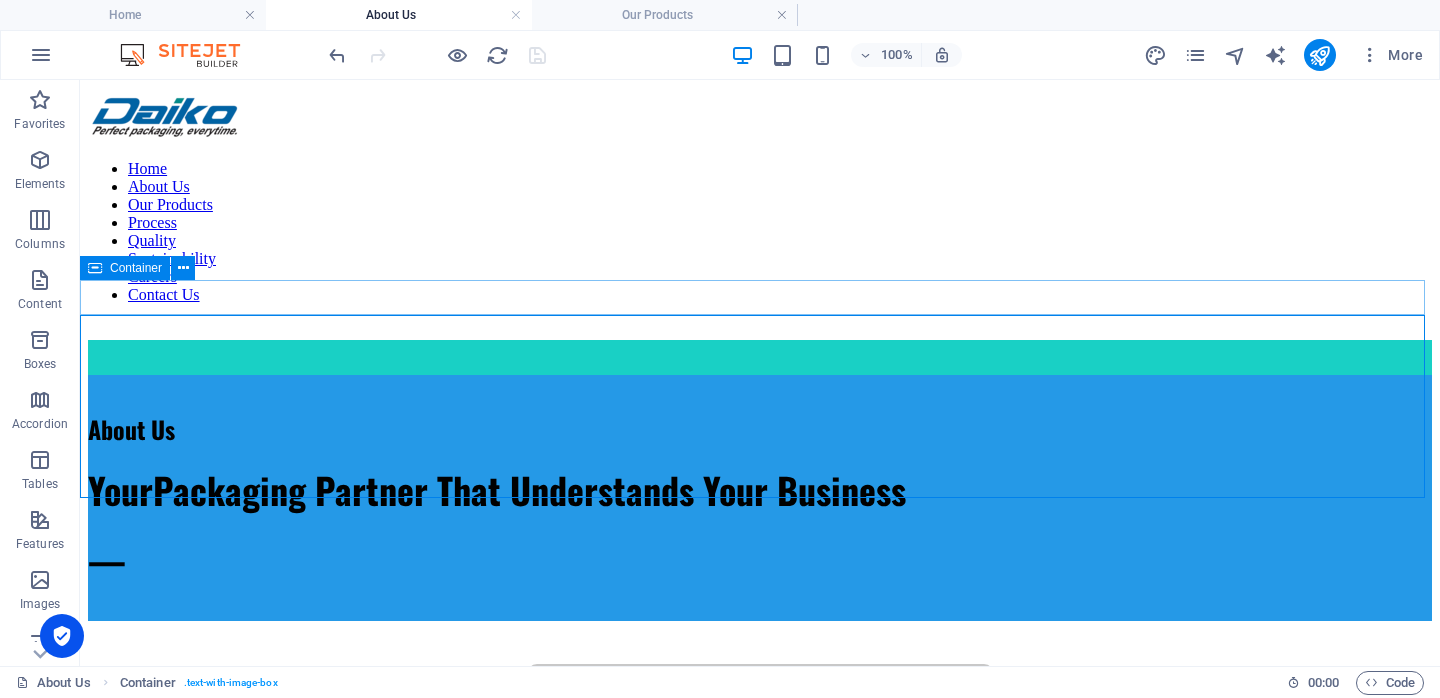 click at bounding box center [760, 357] 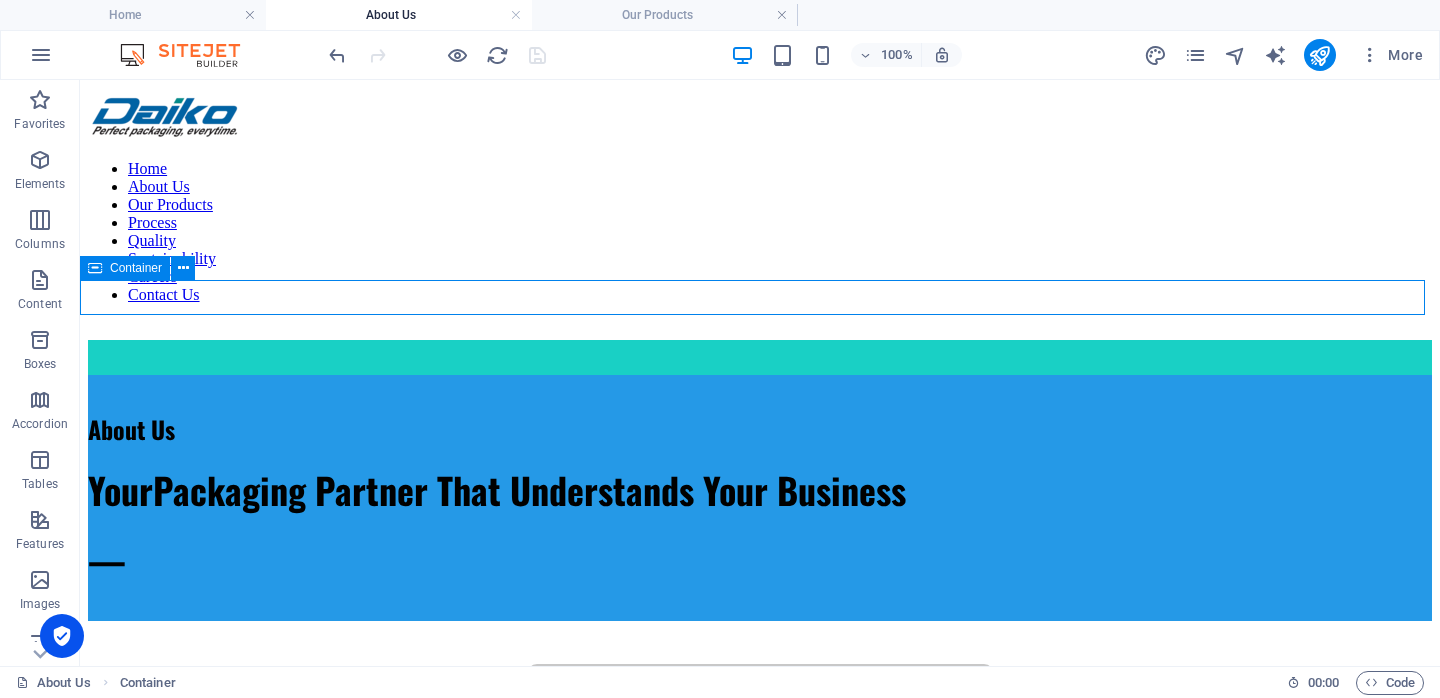 click at bounding box center [760, 357] 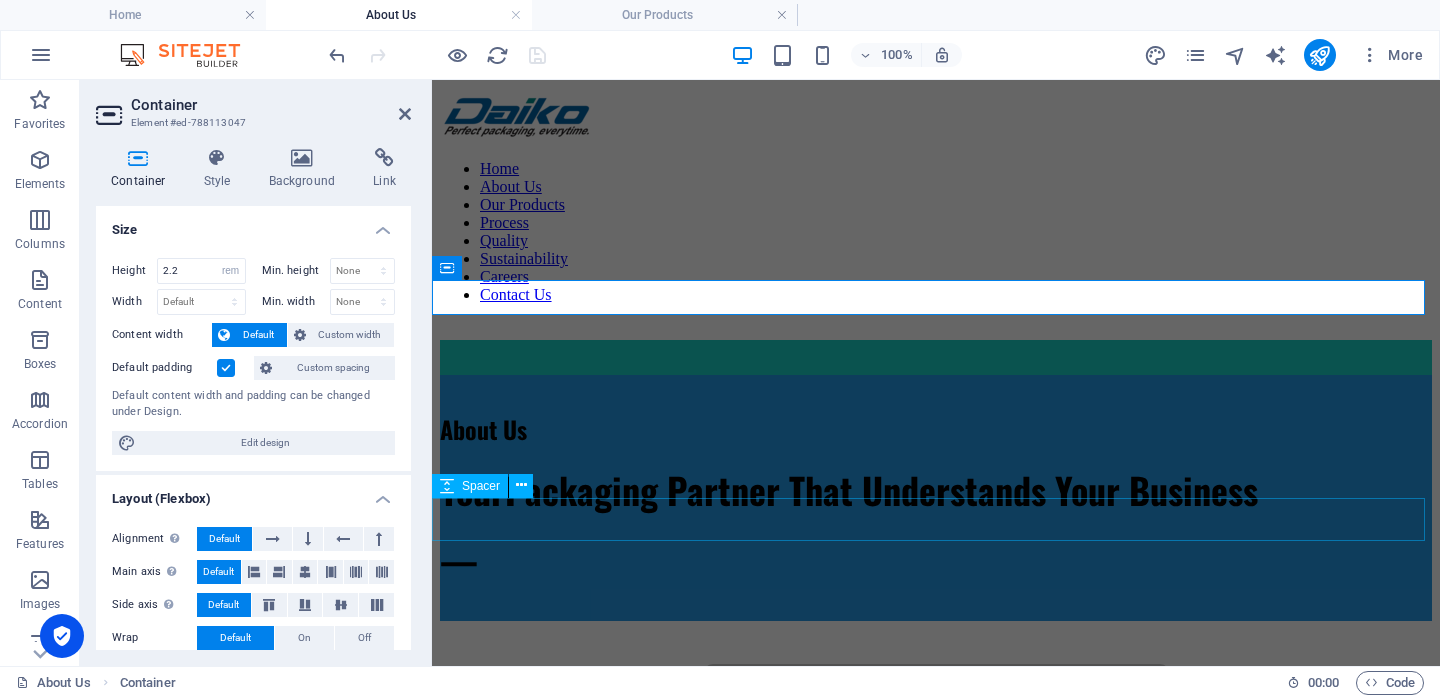 click at bounding box center (936, 642) 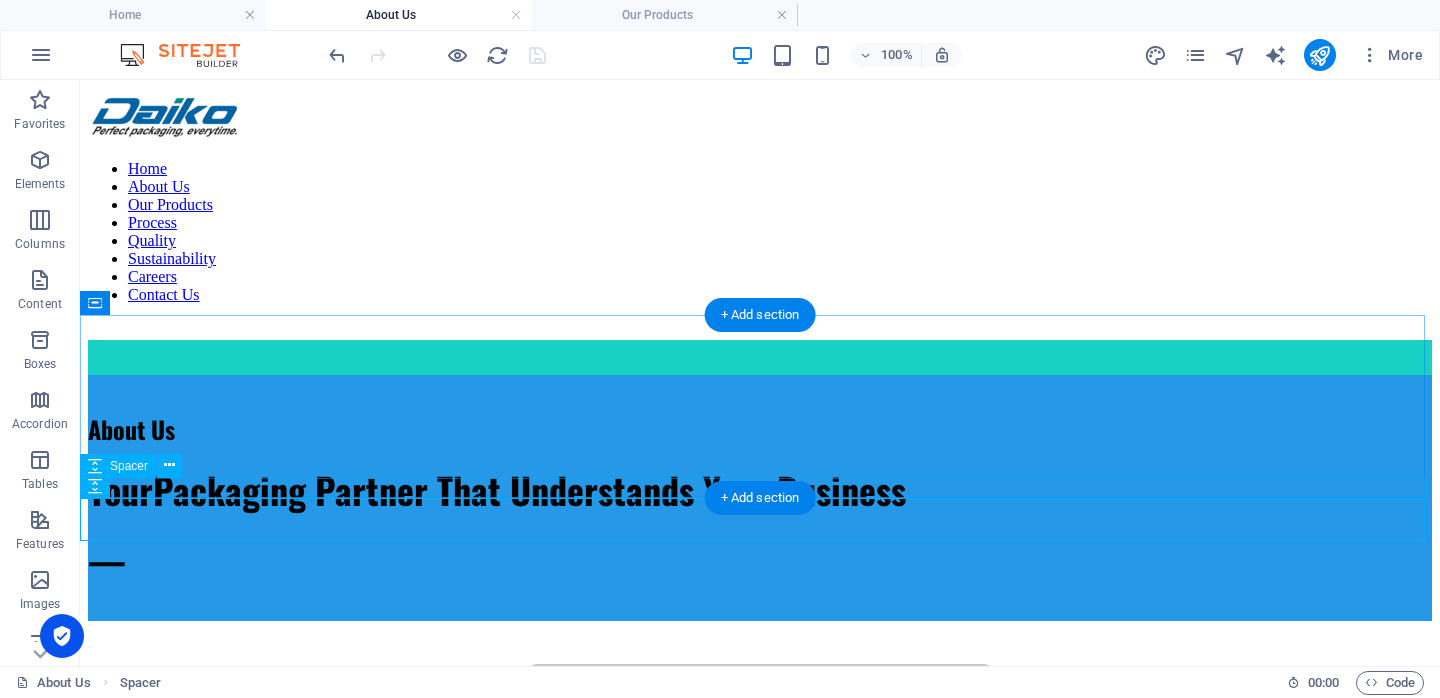 click at bounding box center [760, 611] 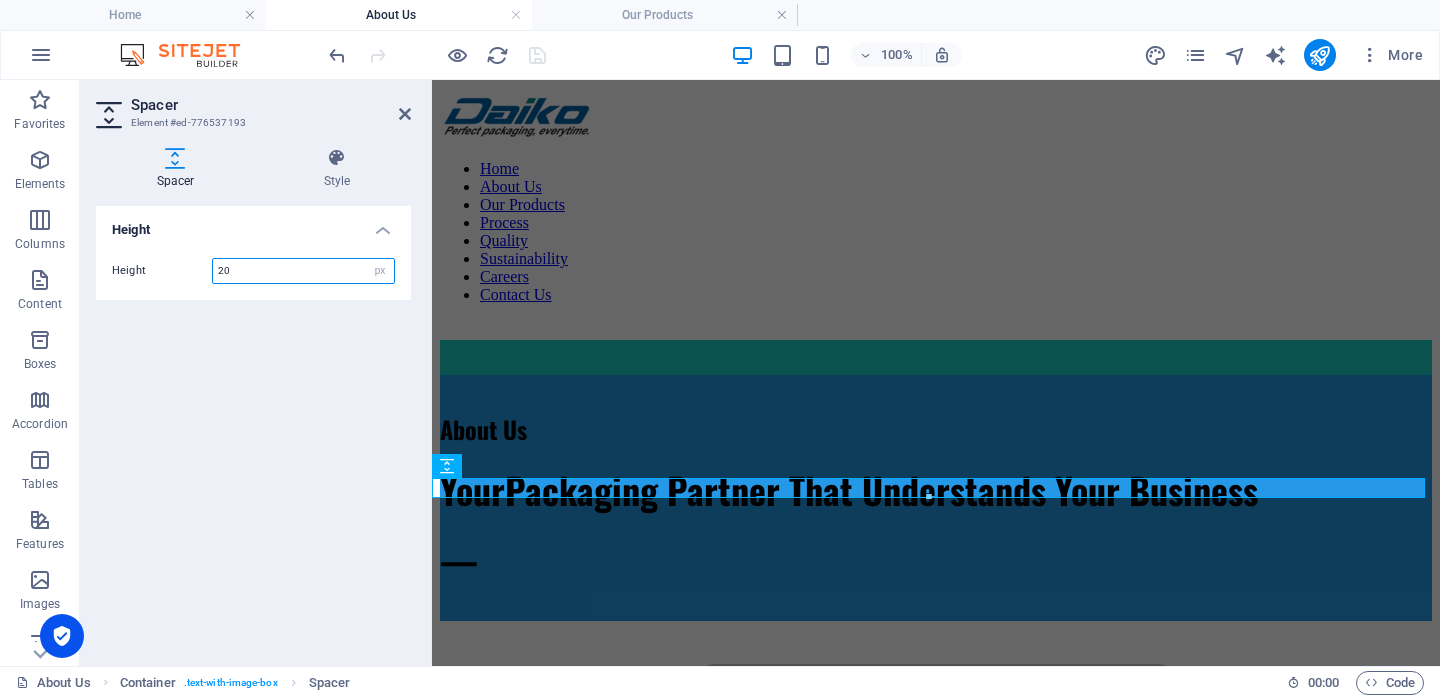 click on "20" at bounding box center (303, 271) 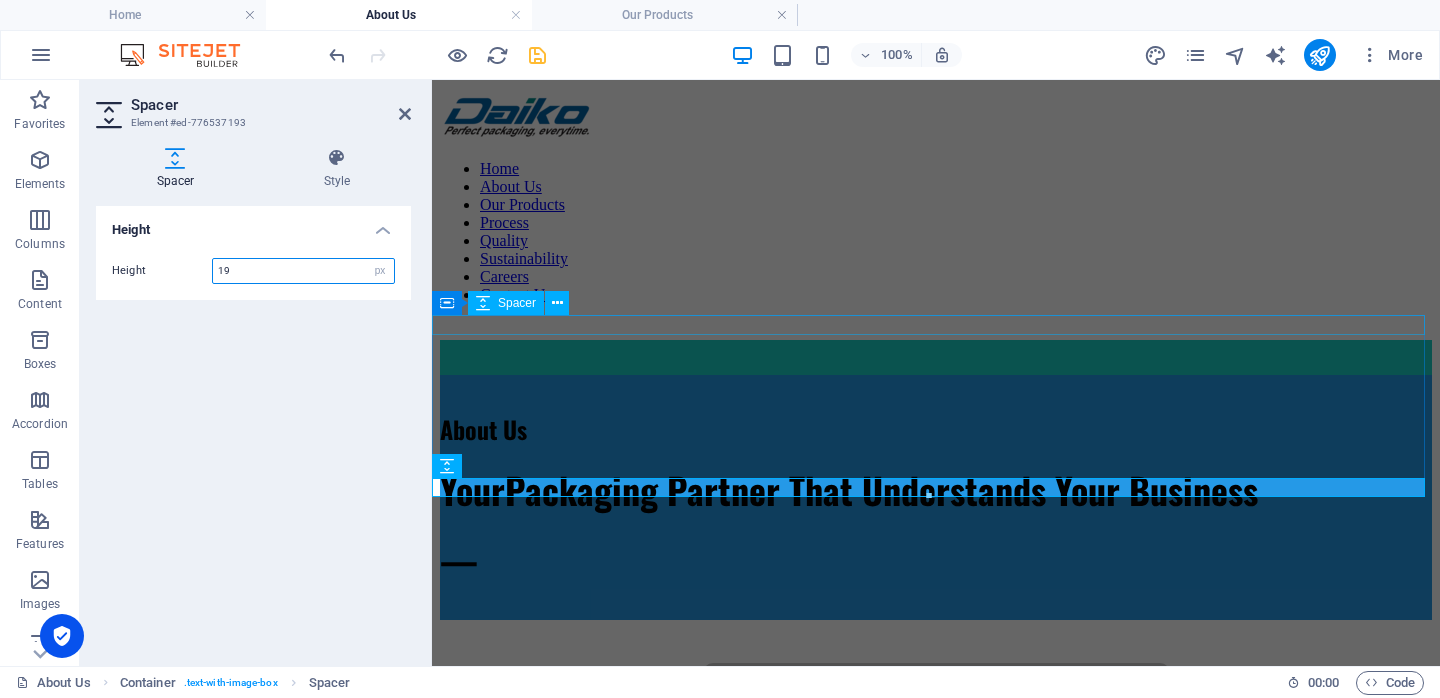 type on "19" 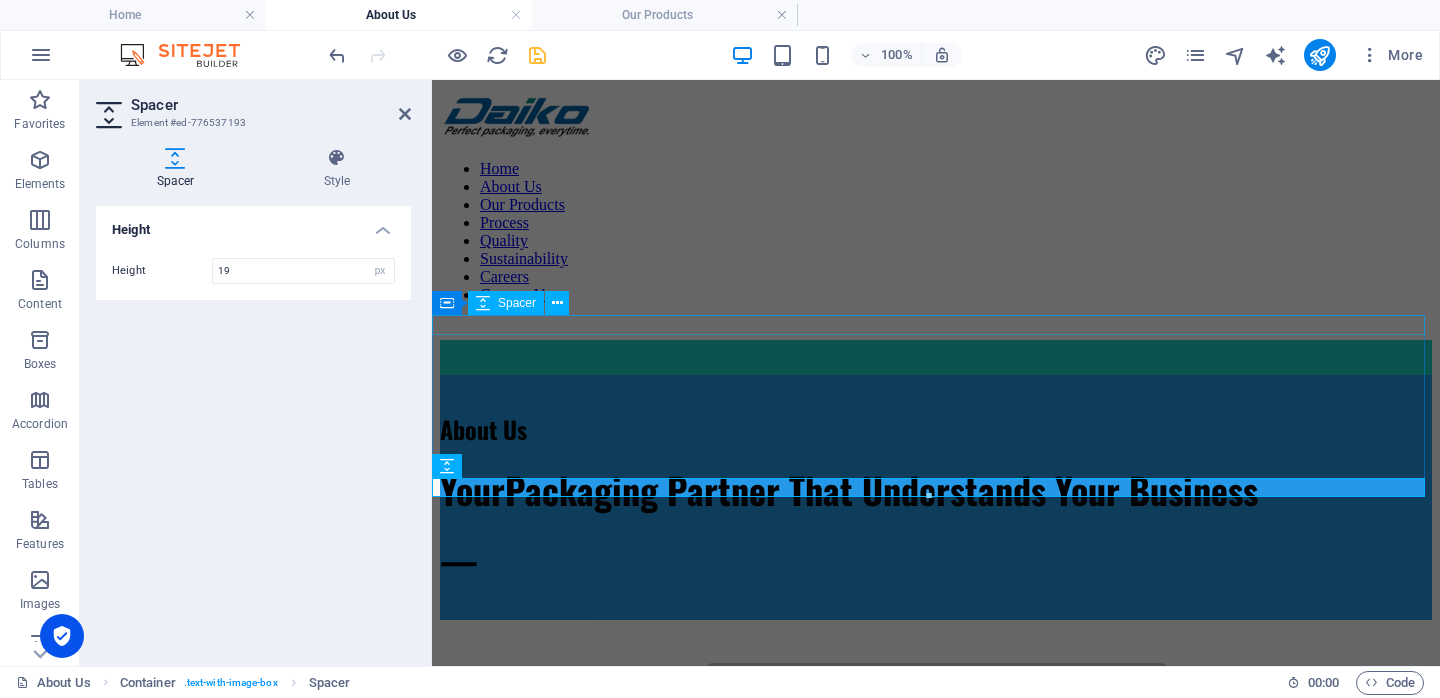 click at bounding box center (936, 385) 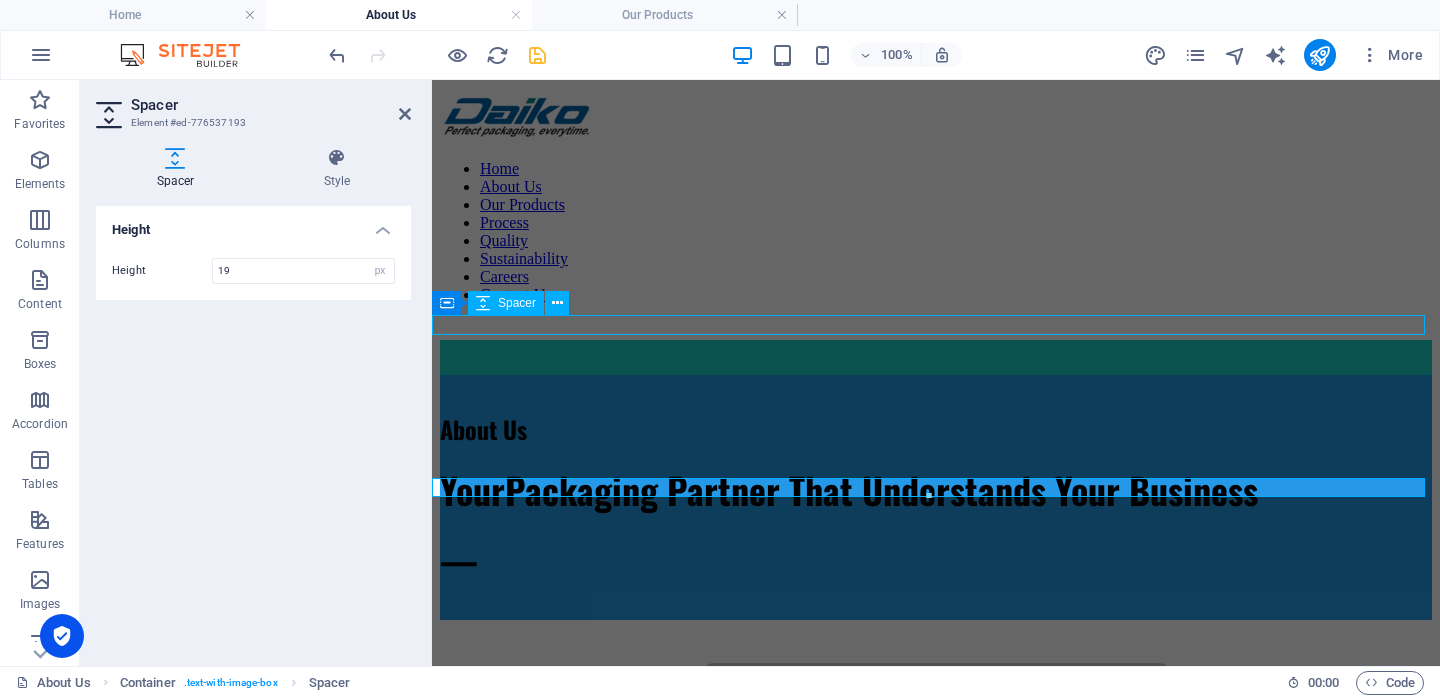 click at bounding box center [936, 385] 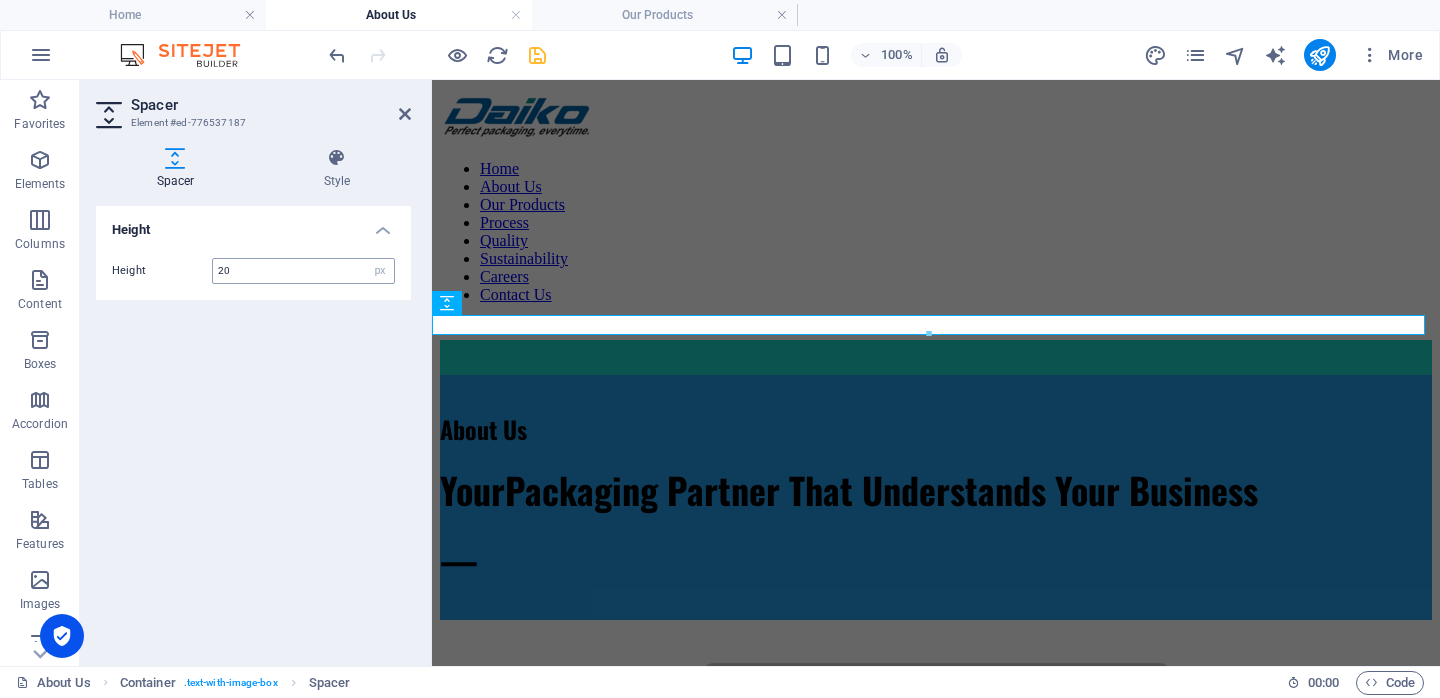 click on "20 px rem vh vw" at bounding box center (303, 271) 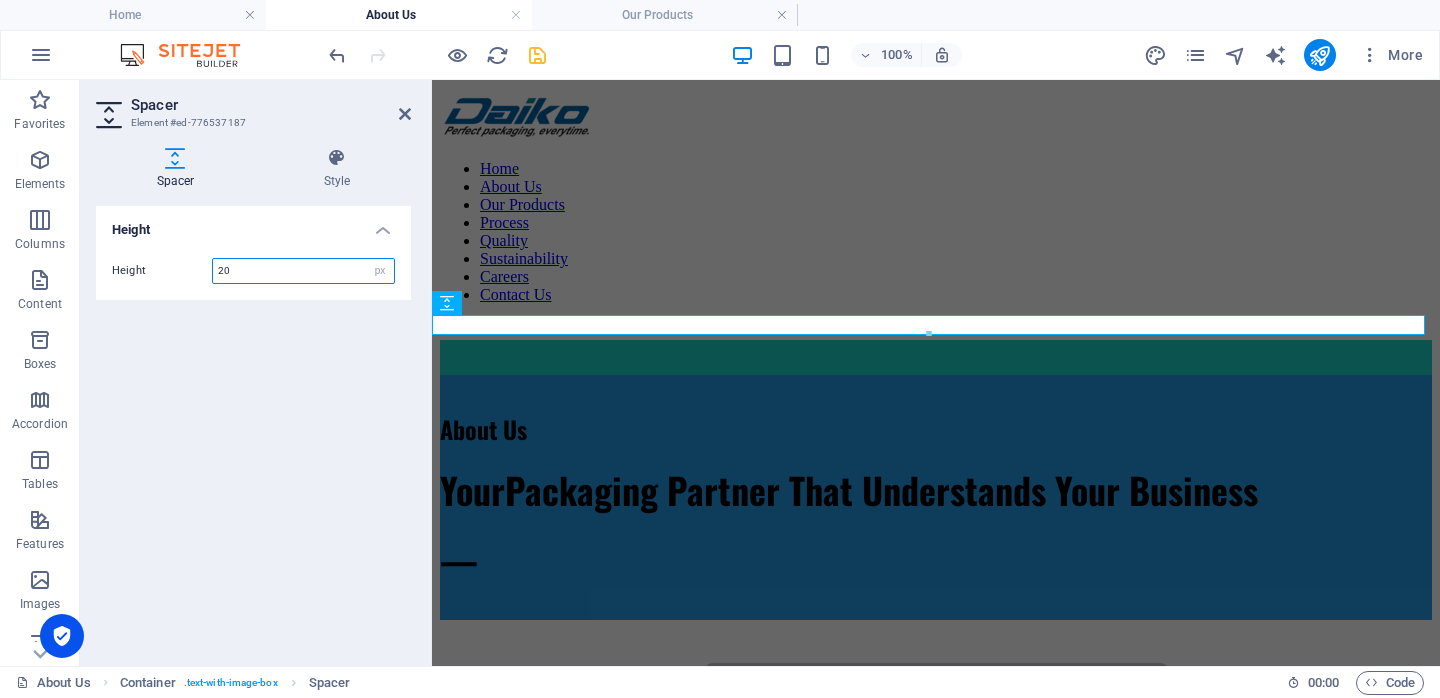 click on "20" at bounding box center [303, 271] 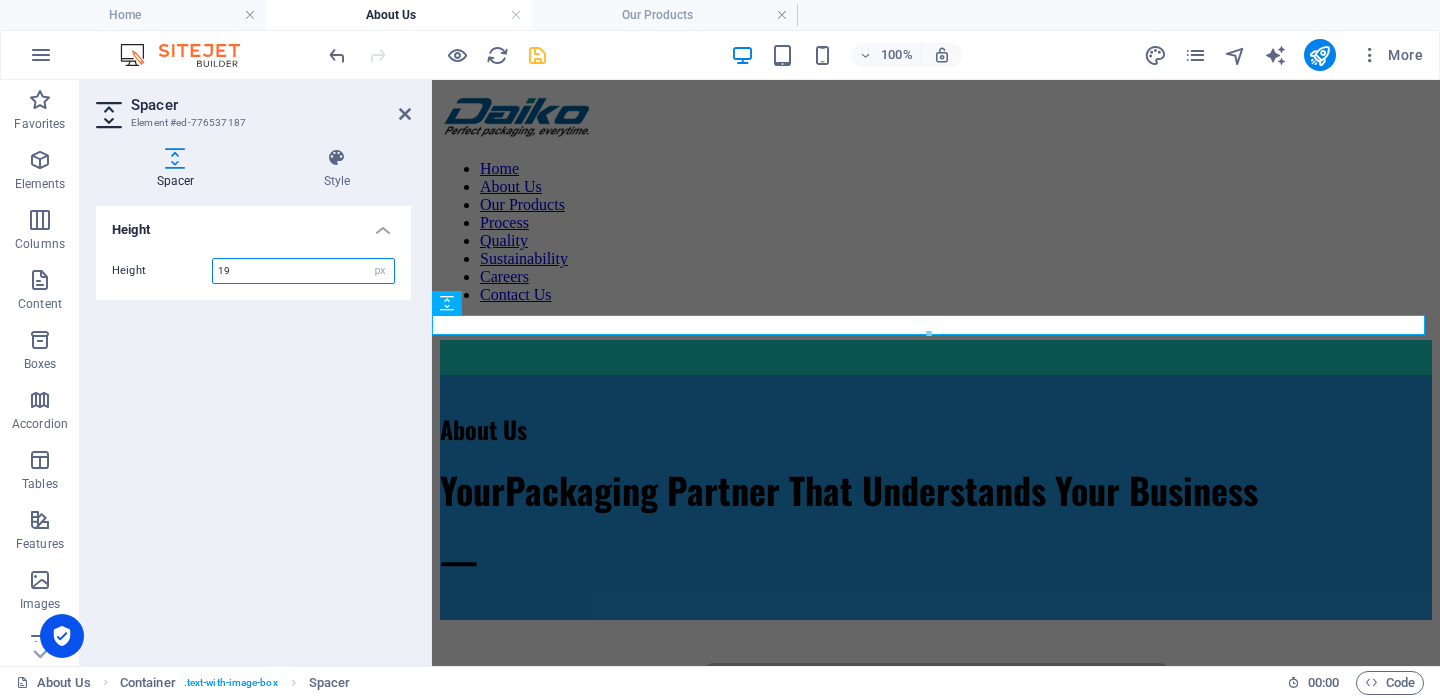 type on "19" 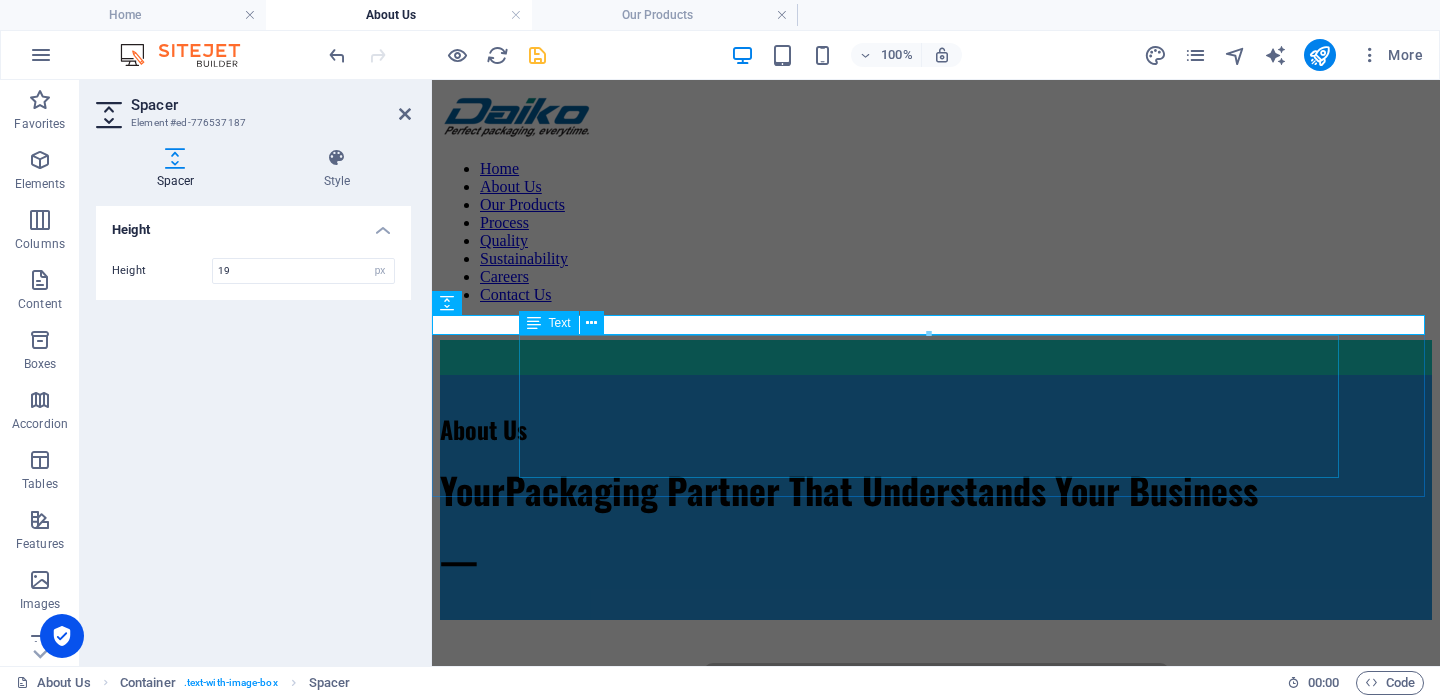 click on "About Us Your  Packaging Partner That Understands Your Business —" at bounding box center [936, 498] 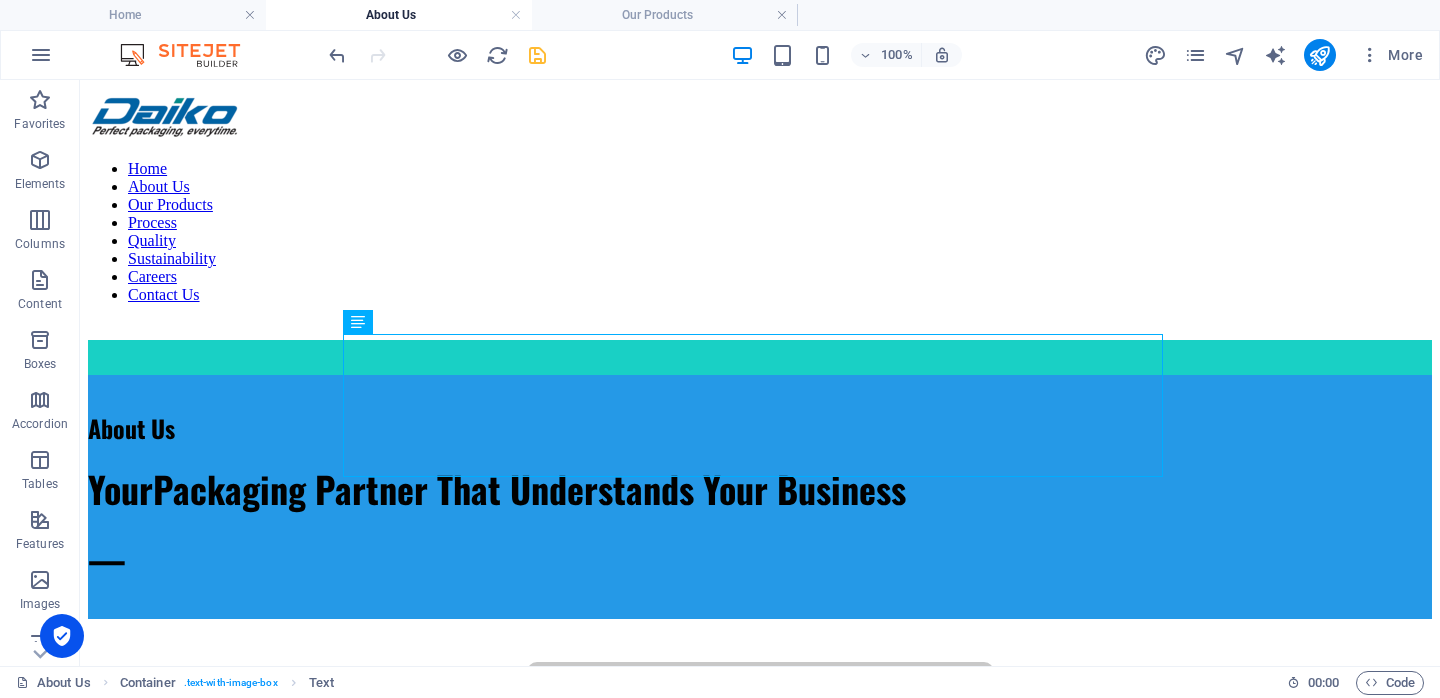 click at bounding box center [437, 55] 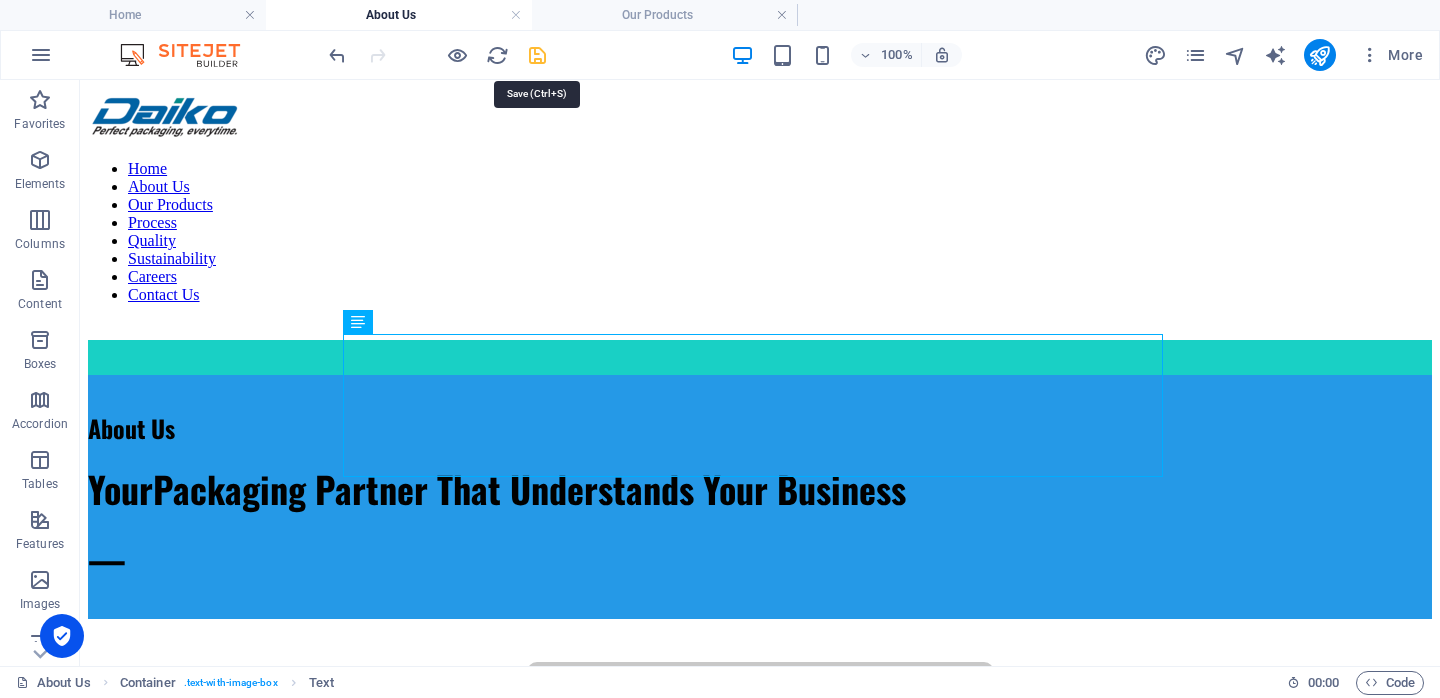 click at bounding box center [537, 55] 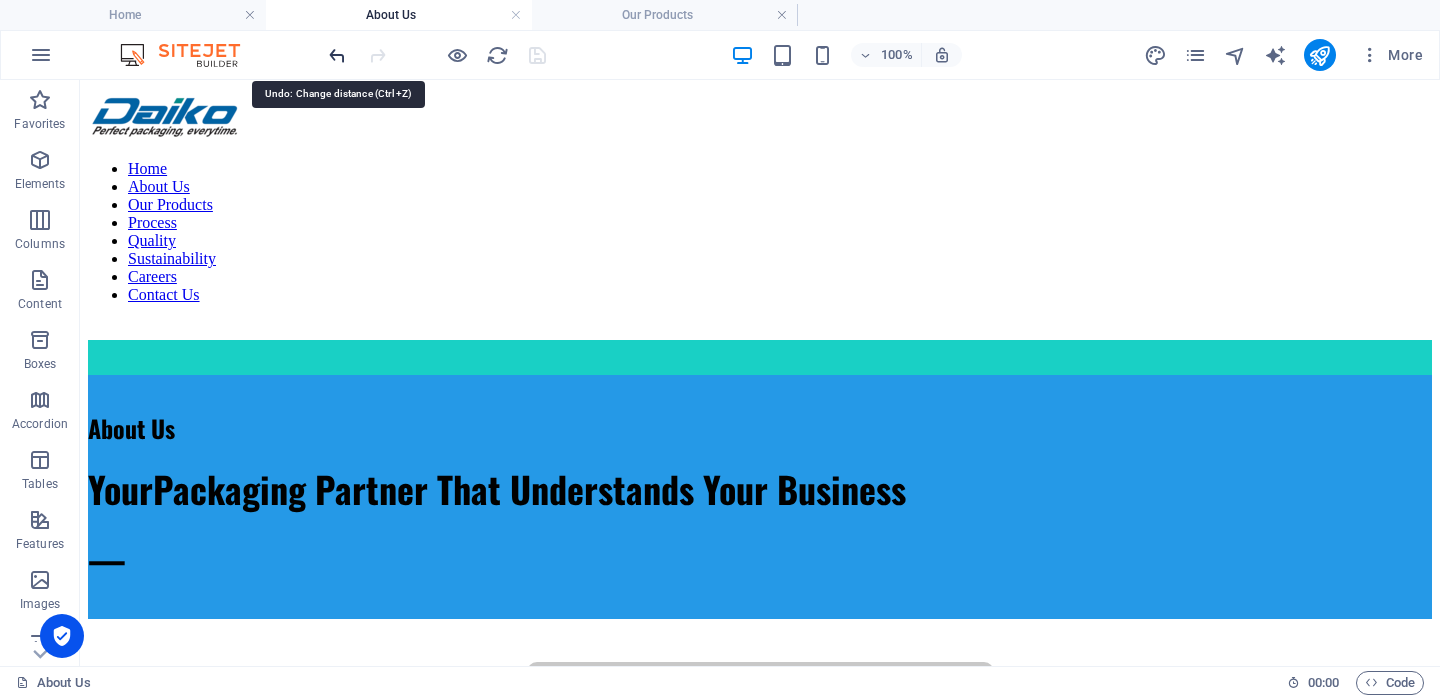 click at bounding box center [337, 55] 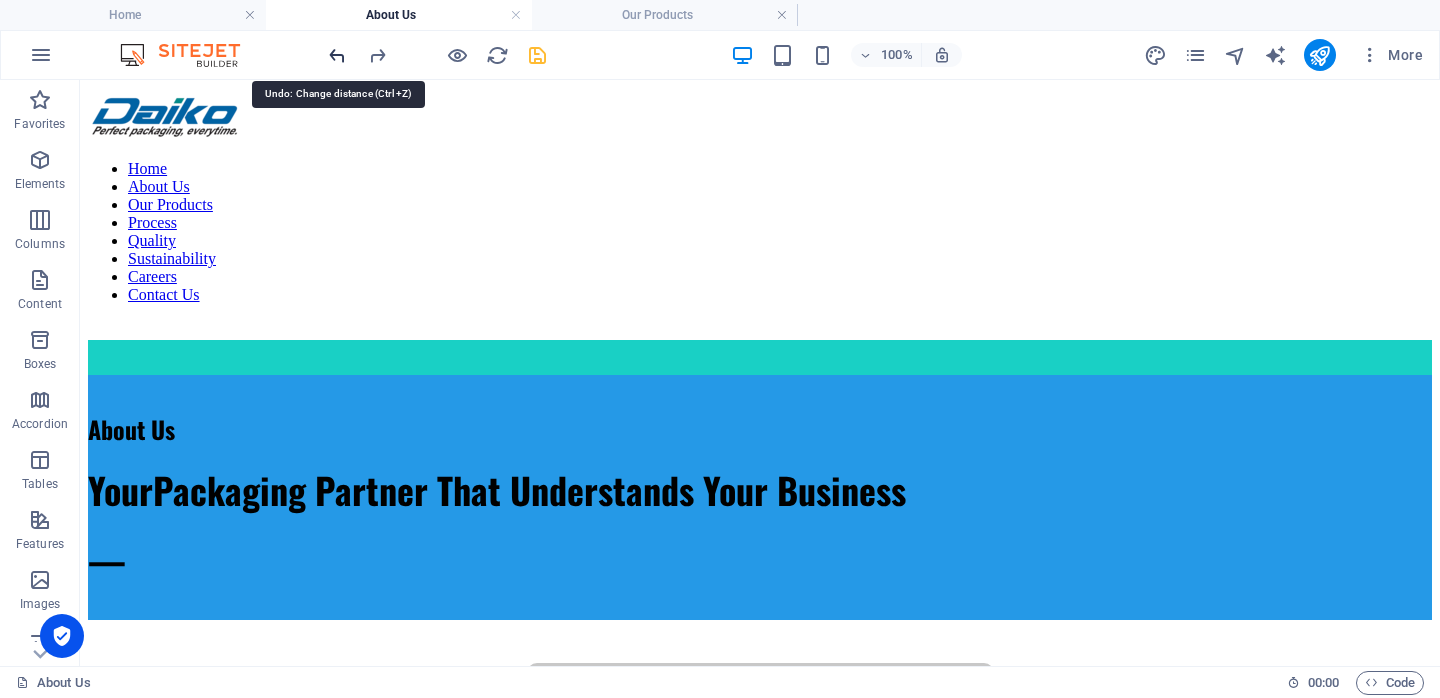 click at bounding box center (337, 55) 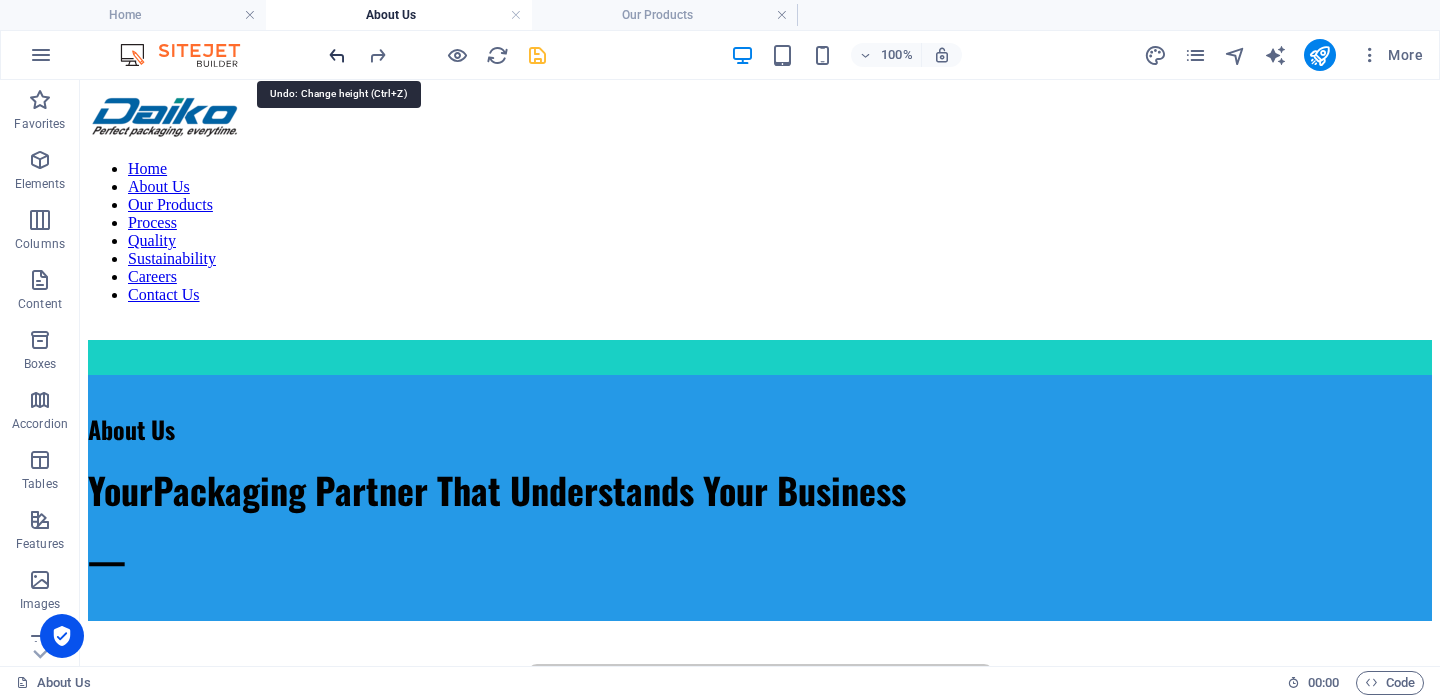 click at bounding box center (337, 55) 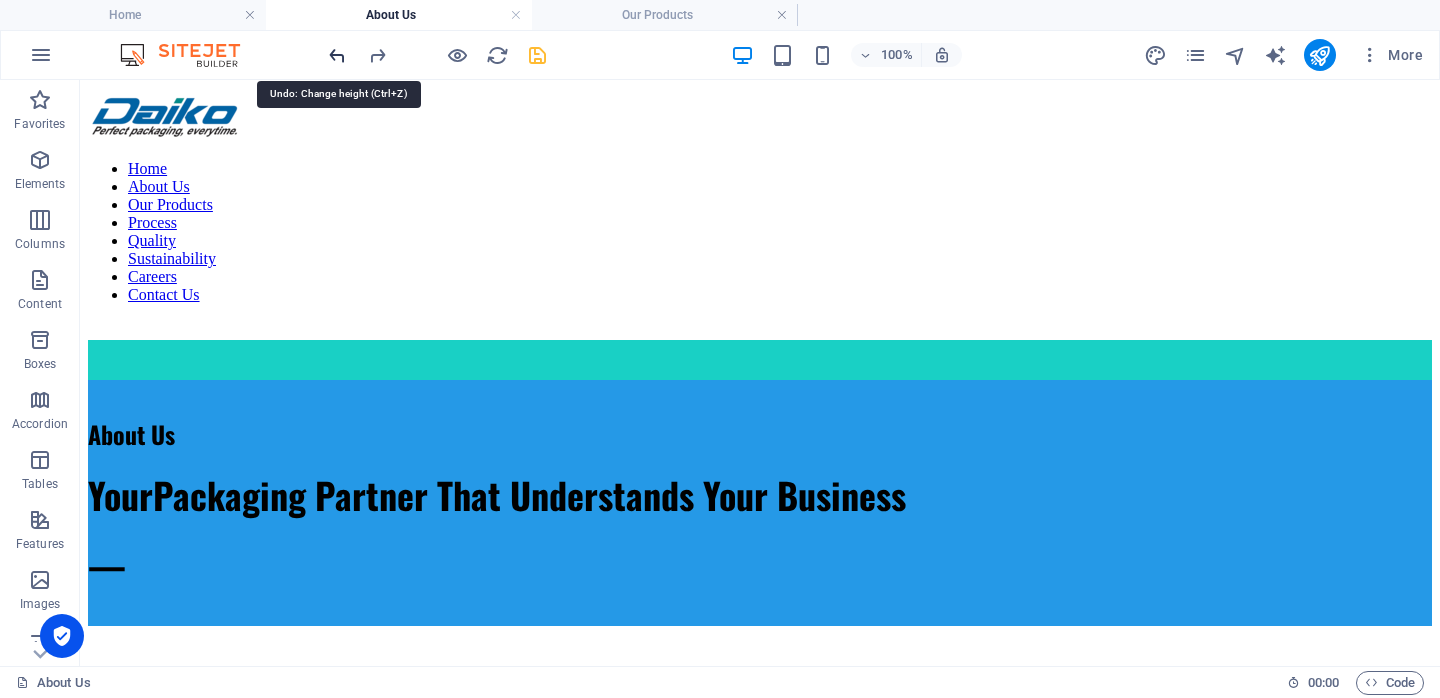 click at bounding box center [337, 55] 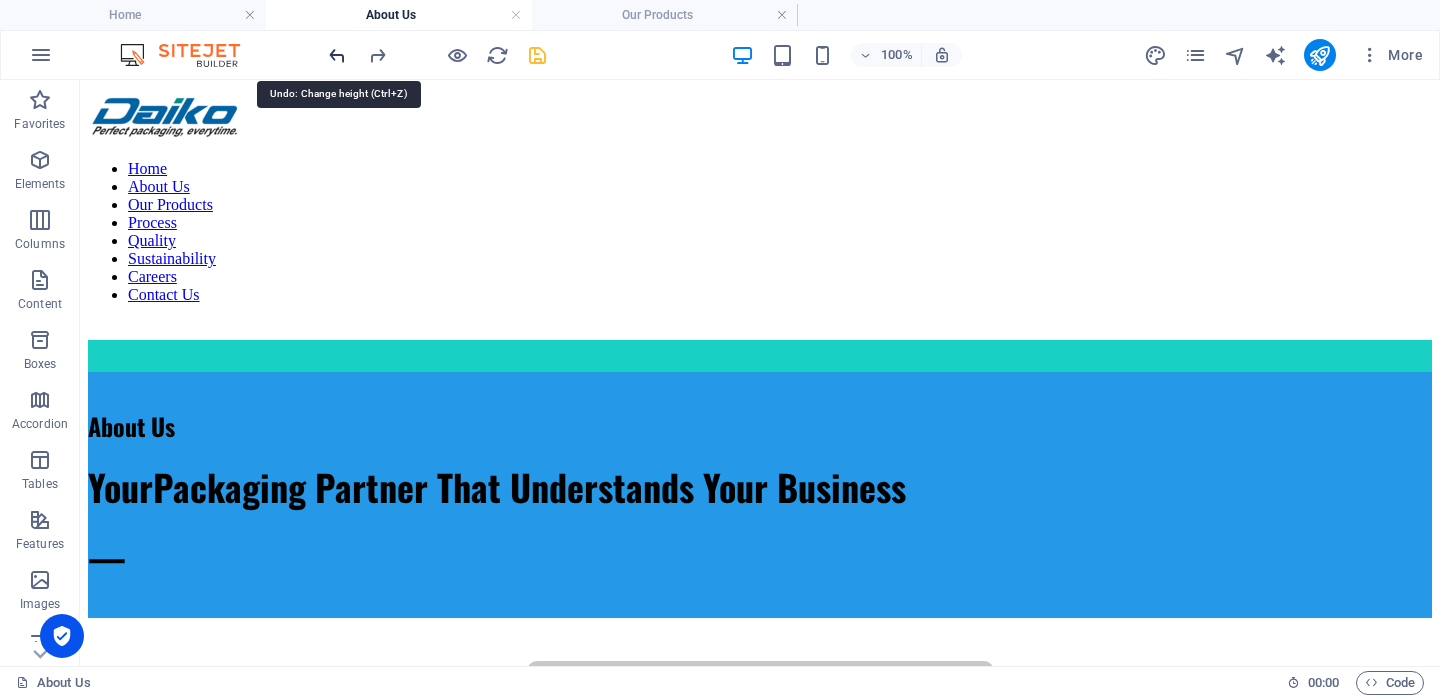 click at bounding box center (337, 55) 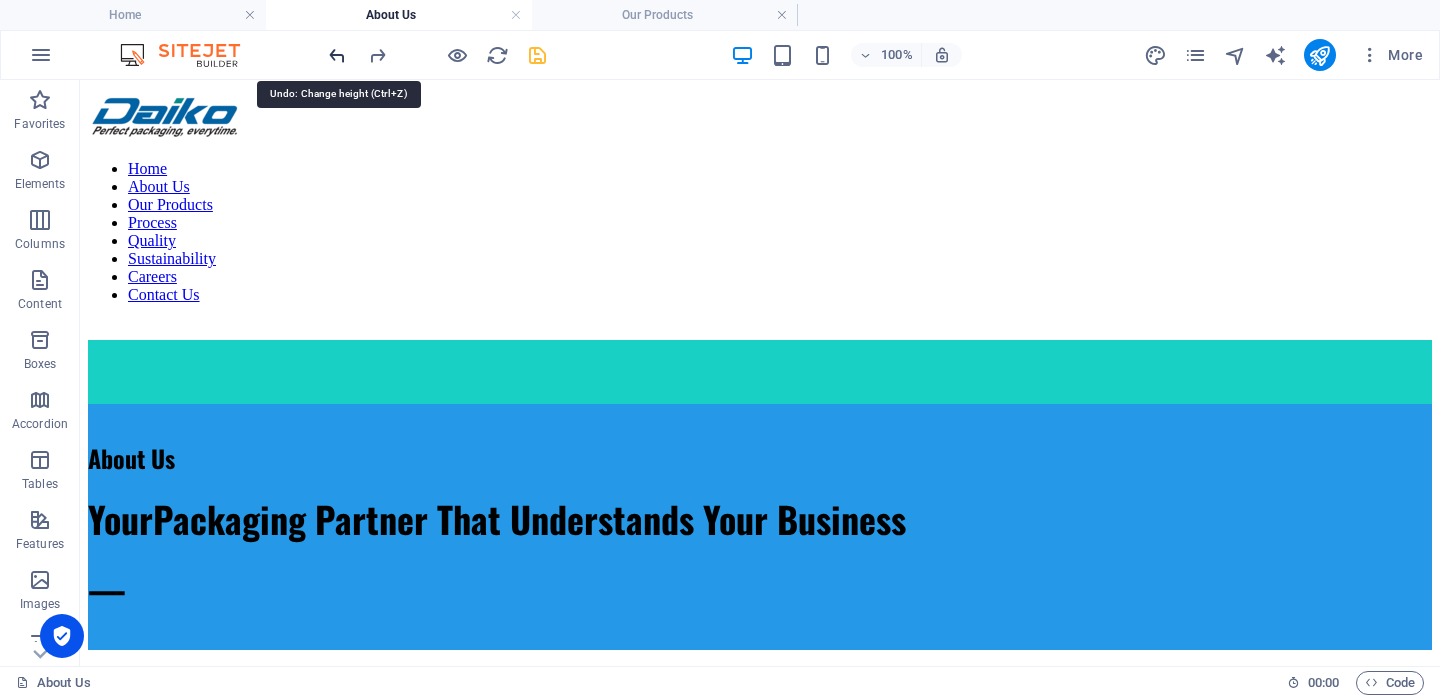 click at bounding box center (337, 55) 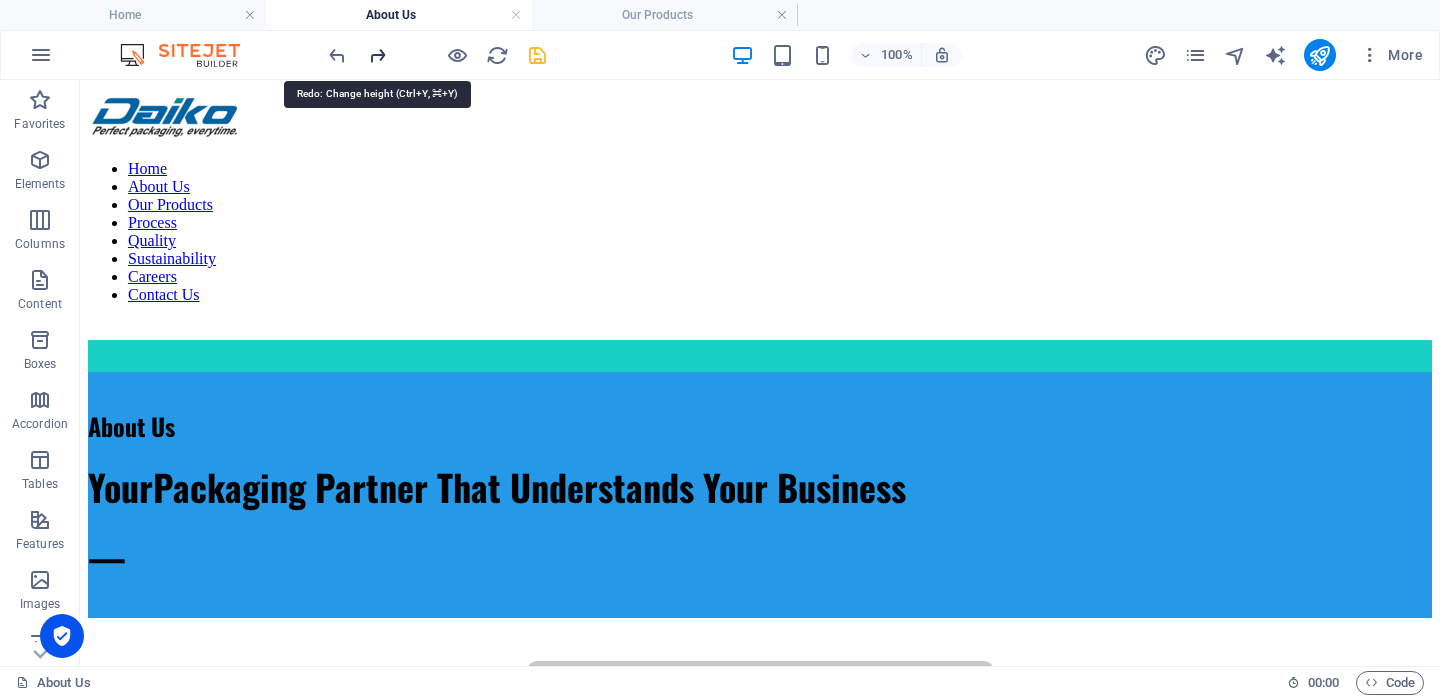 click at bounding box center (377, 55) 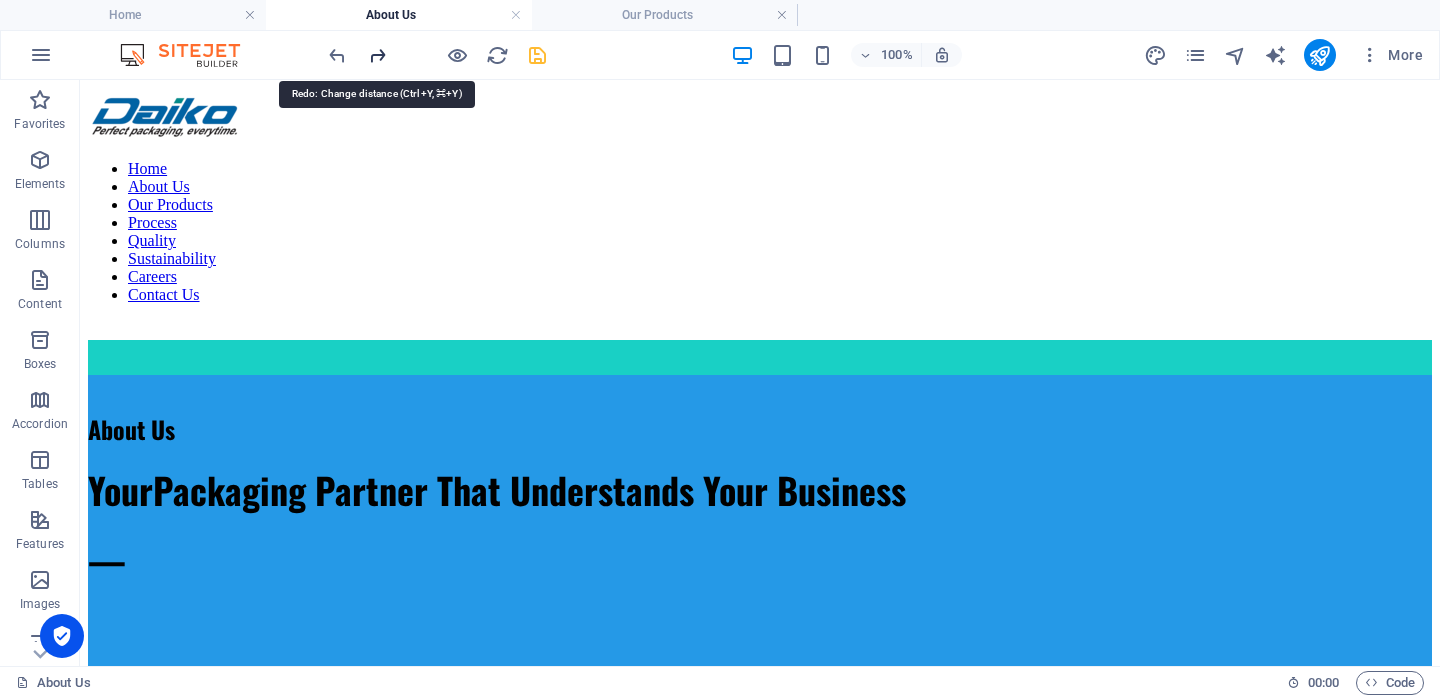 click at bounding box center (377, 55) 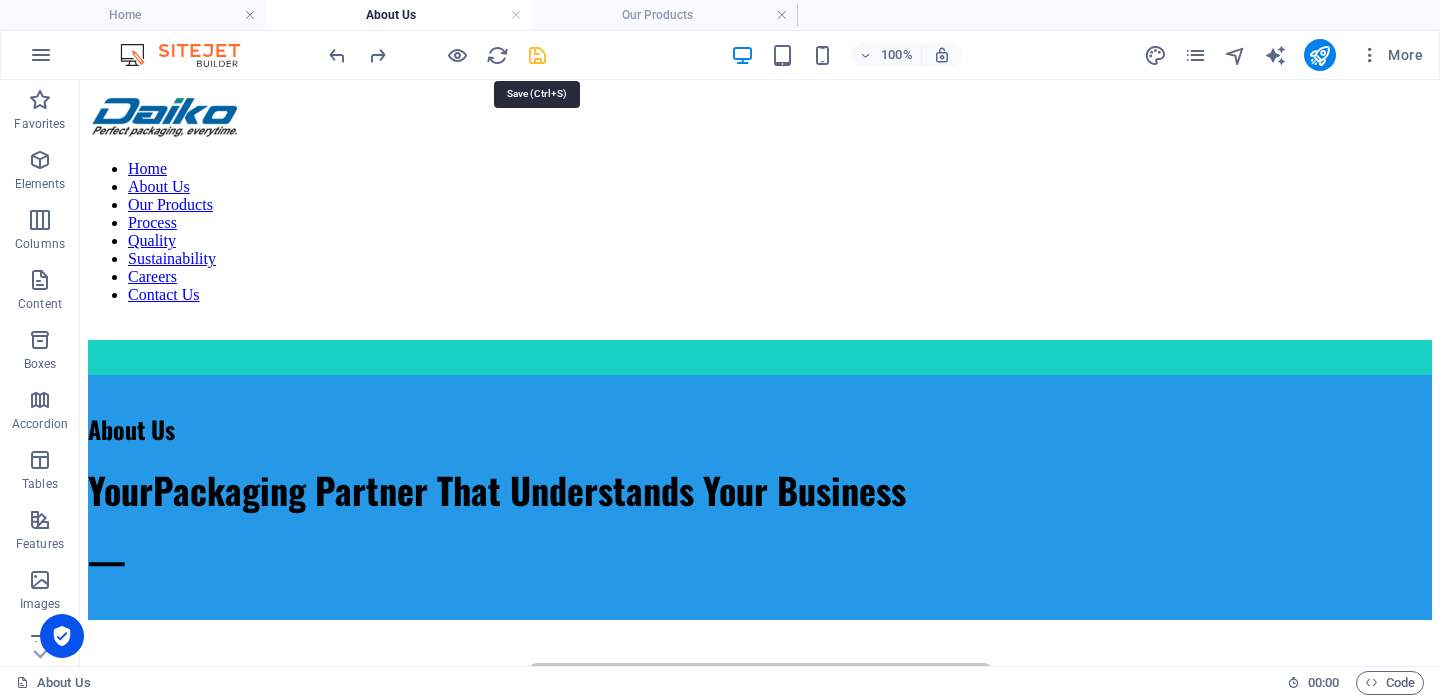 click at bounding box center (537, 55) 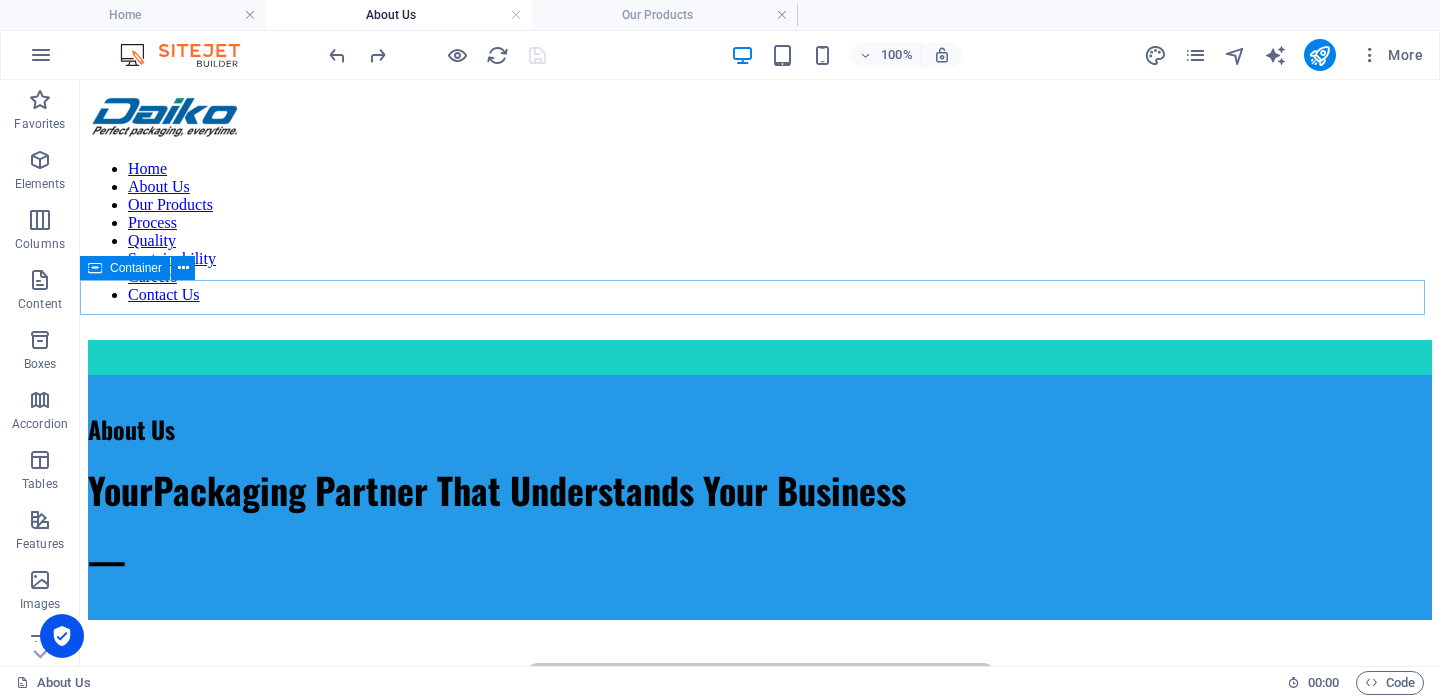 click at bounding box center [760, 357] 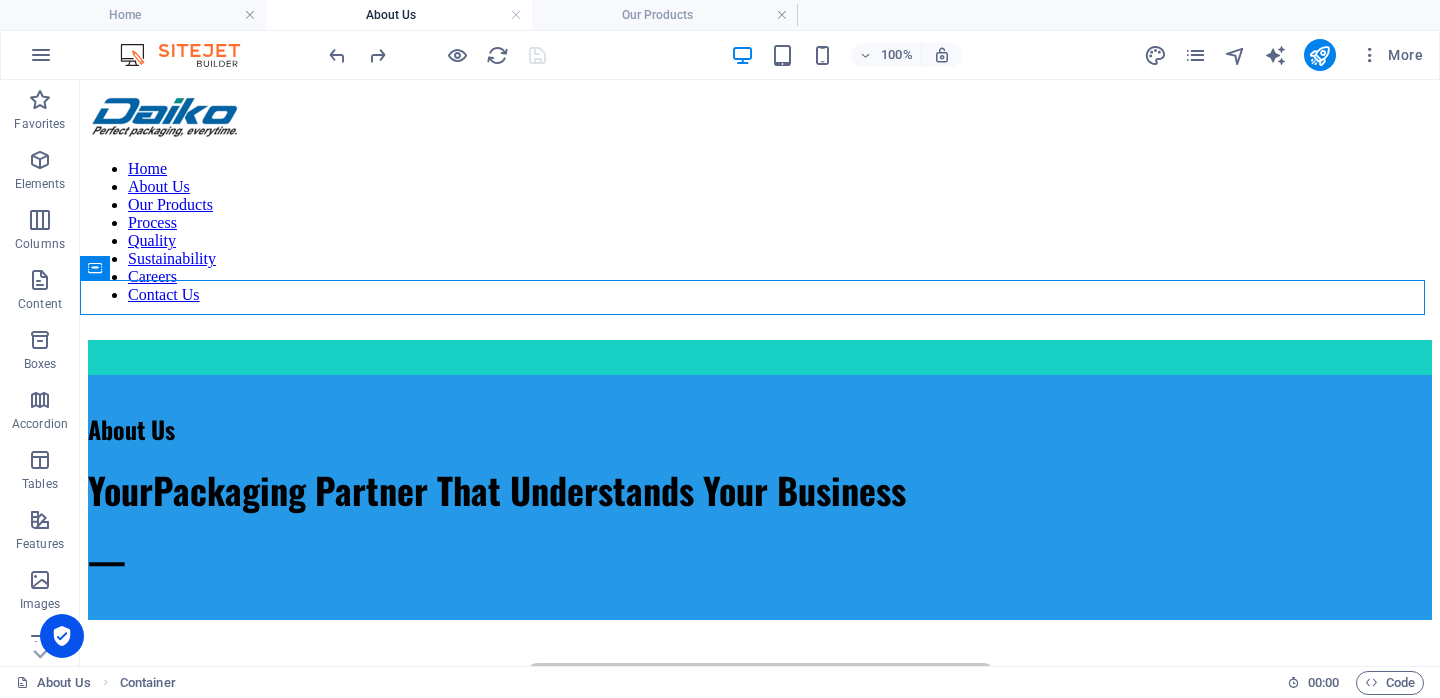 click at bounding box center (437, 55) 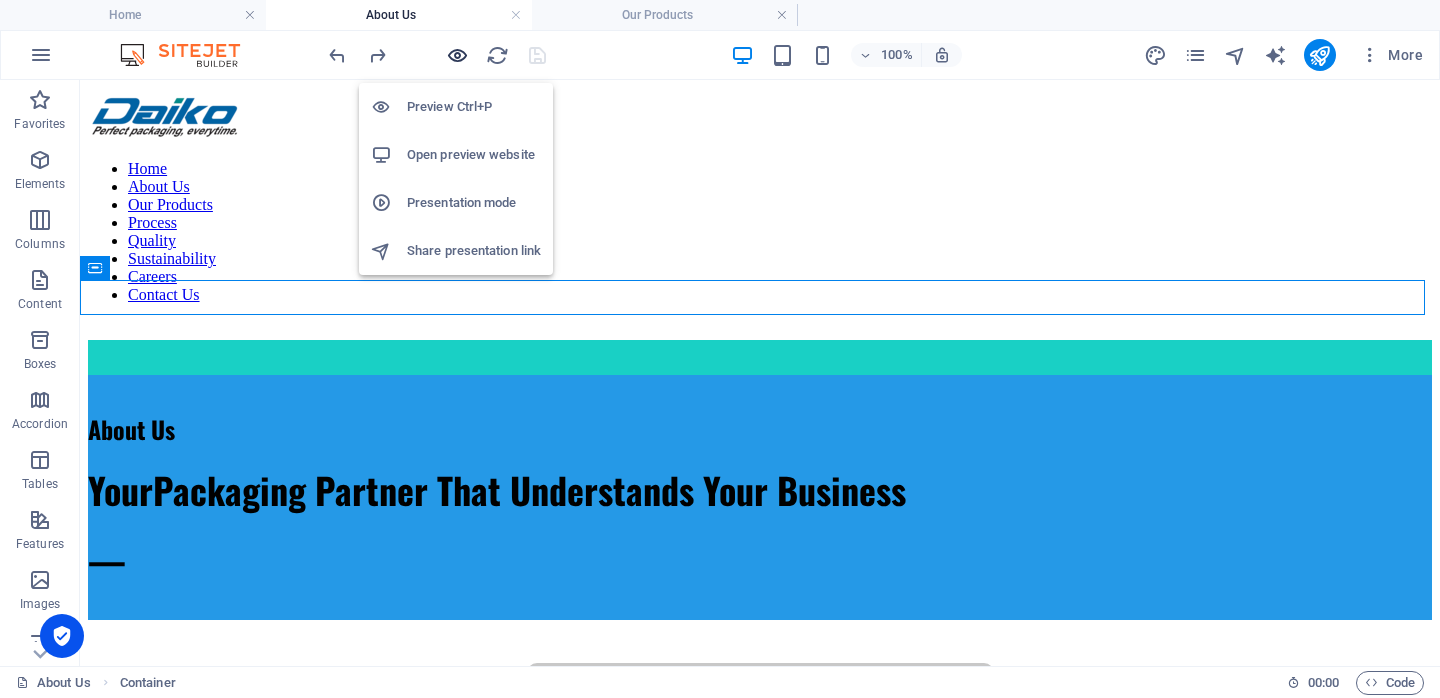 drag, startPoint x: 462, startPoint y: 58, endPoint x: 969, endPoint y: 66, distance: 507.0631 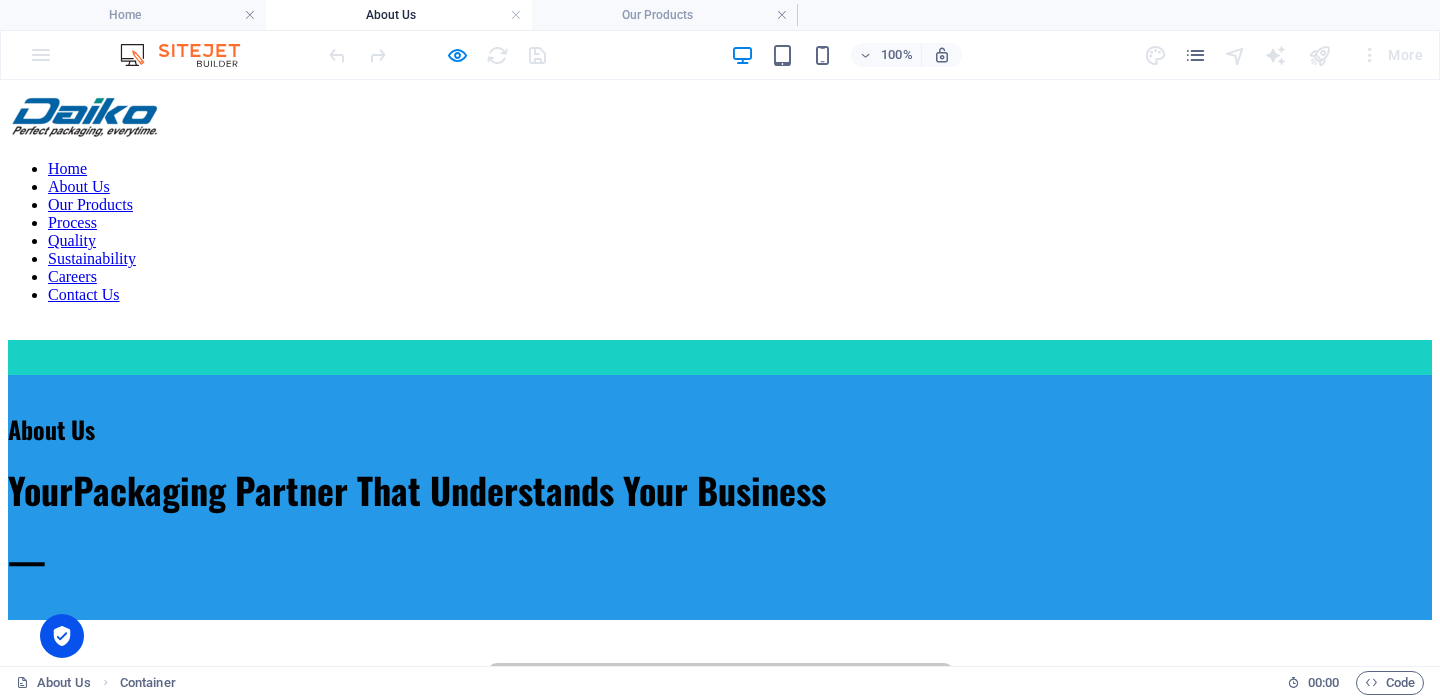 click on "Careers" at bounding box center (72, 276) 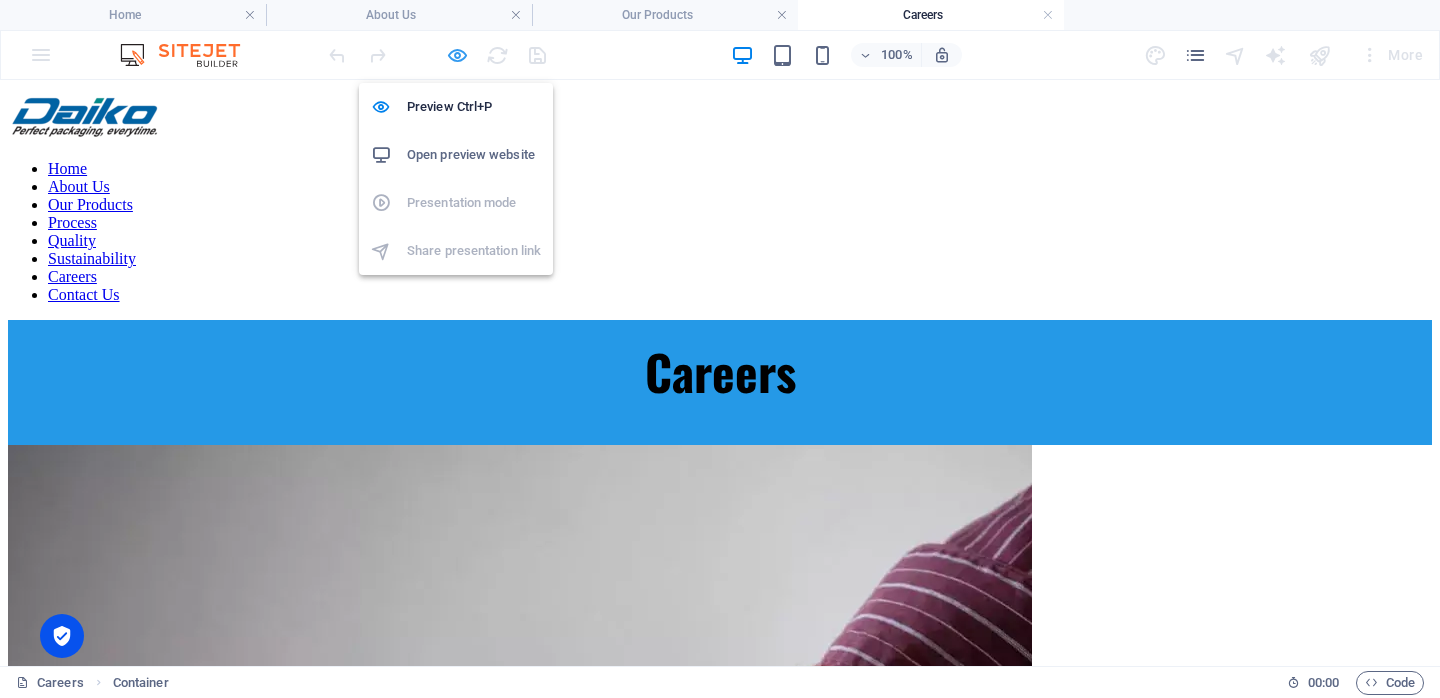 scroll, scrollTop: 0, scrollLeft: 0, axis: both 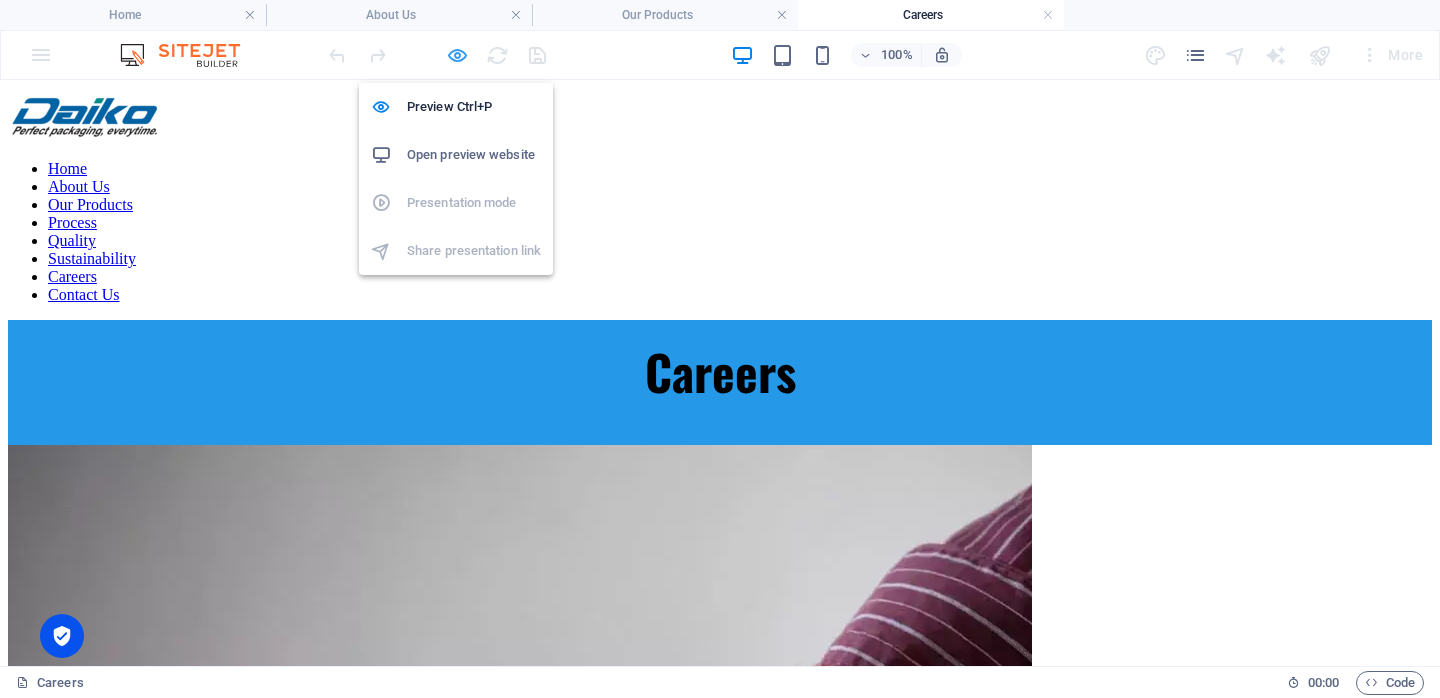 click at bounding box center [457, 55] 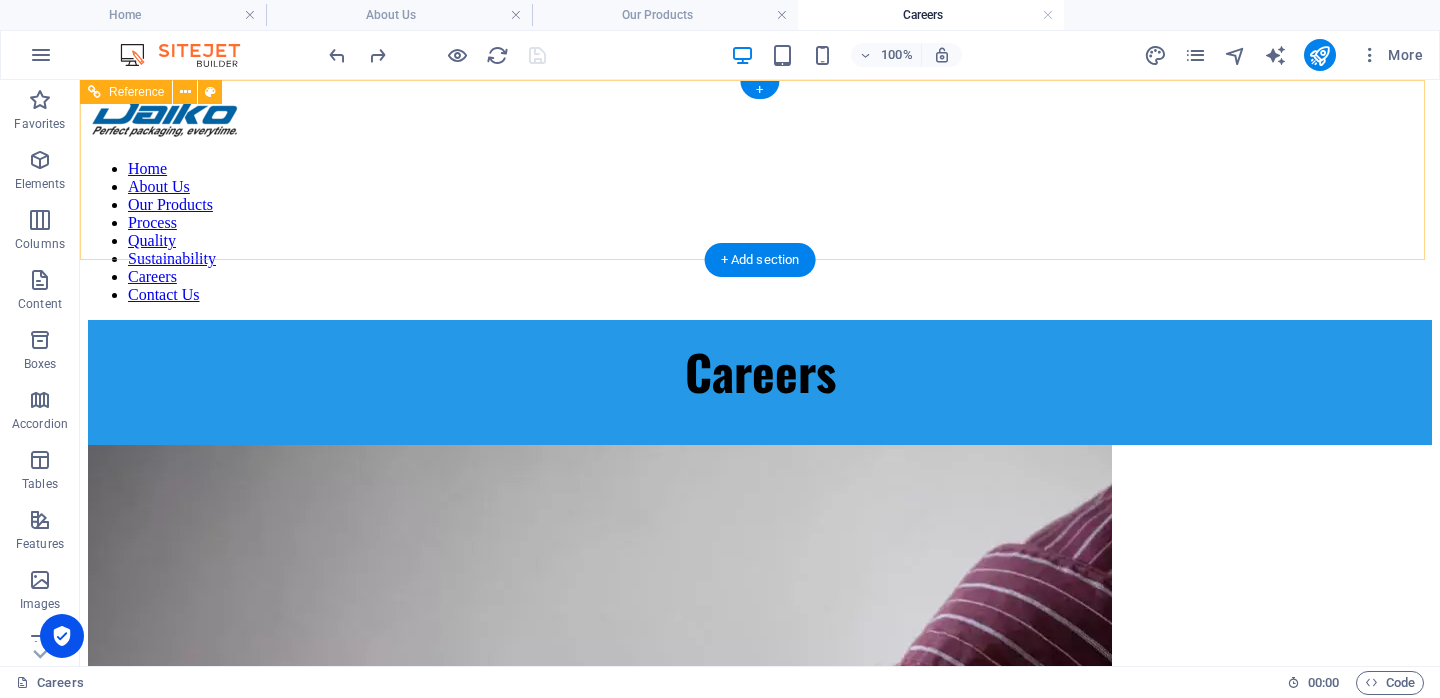 type 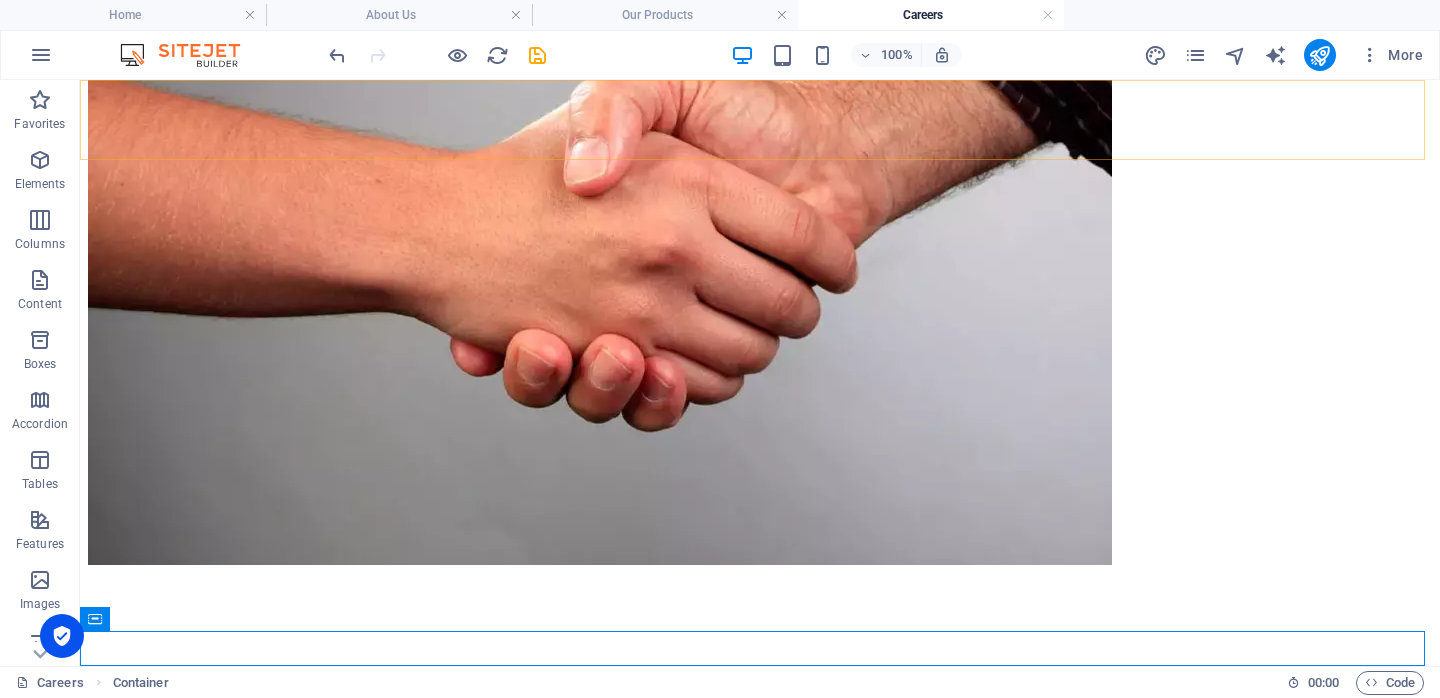 drag, startPoint x: 921, startPoint y: 648, endPoint x: 1120, endPoint y: 632, distance: 199.64218 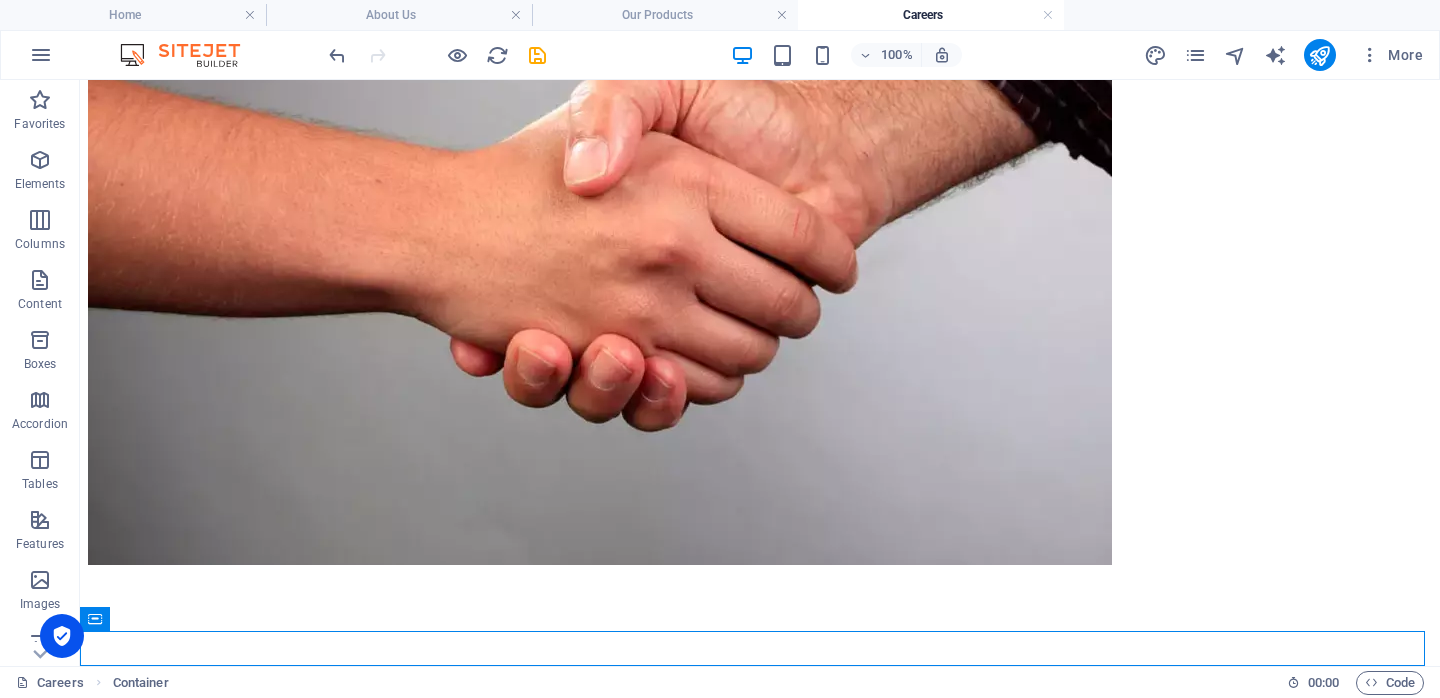 drag, startPoint x: 990, startPoint y: 649, endPoint x: 1015, endPoint y: 62, distance: 587.5321 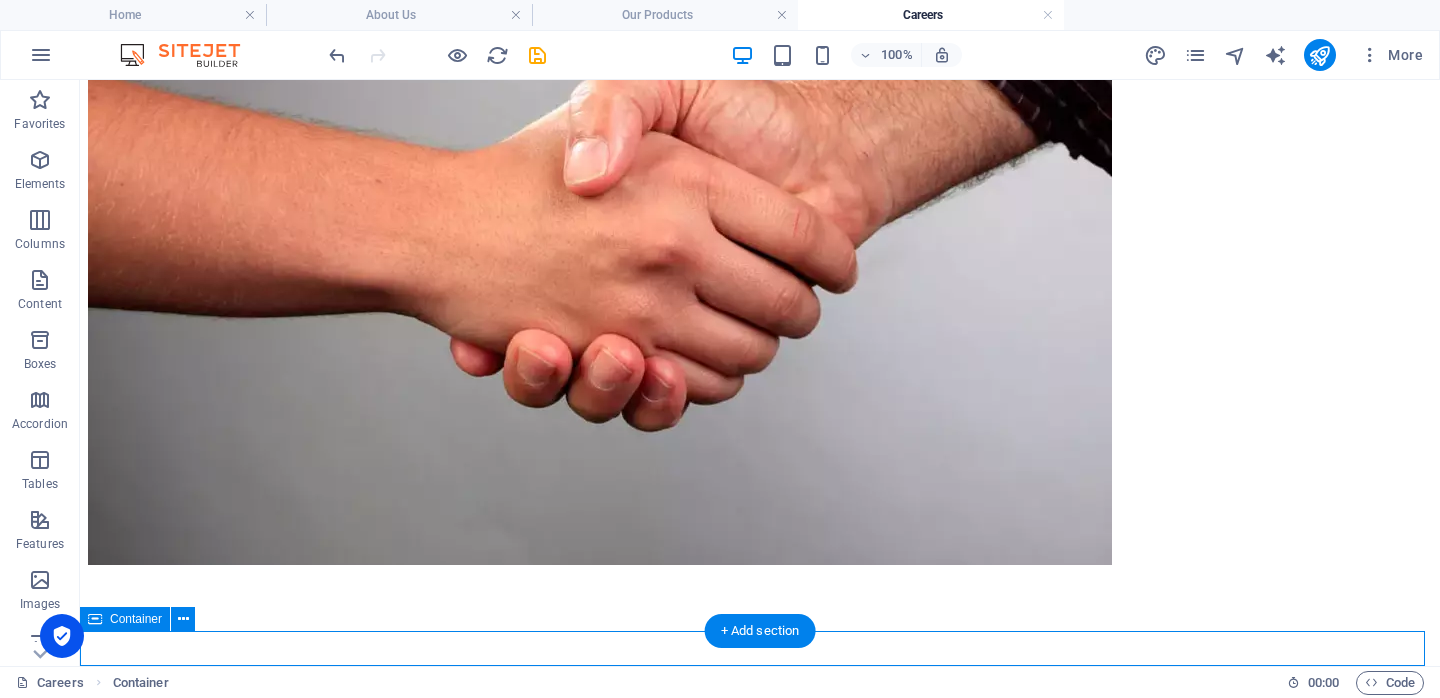 click at bounding box center (760, 5605) 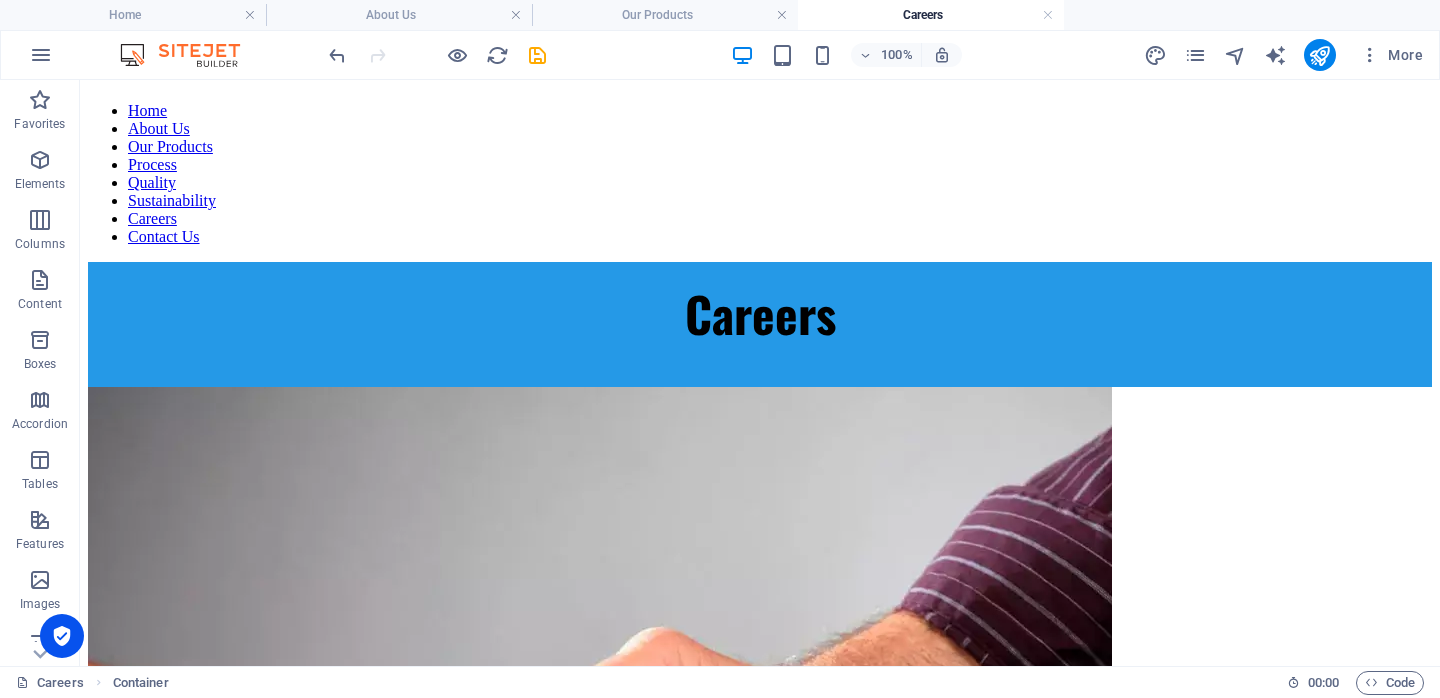 scroll, scrollTop: 34, scrollLeft: 0, axis: vertical 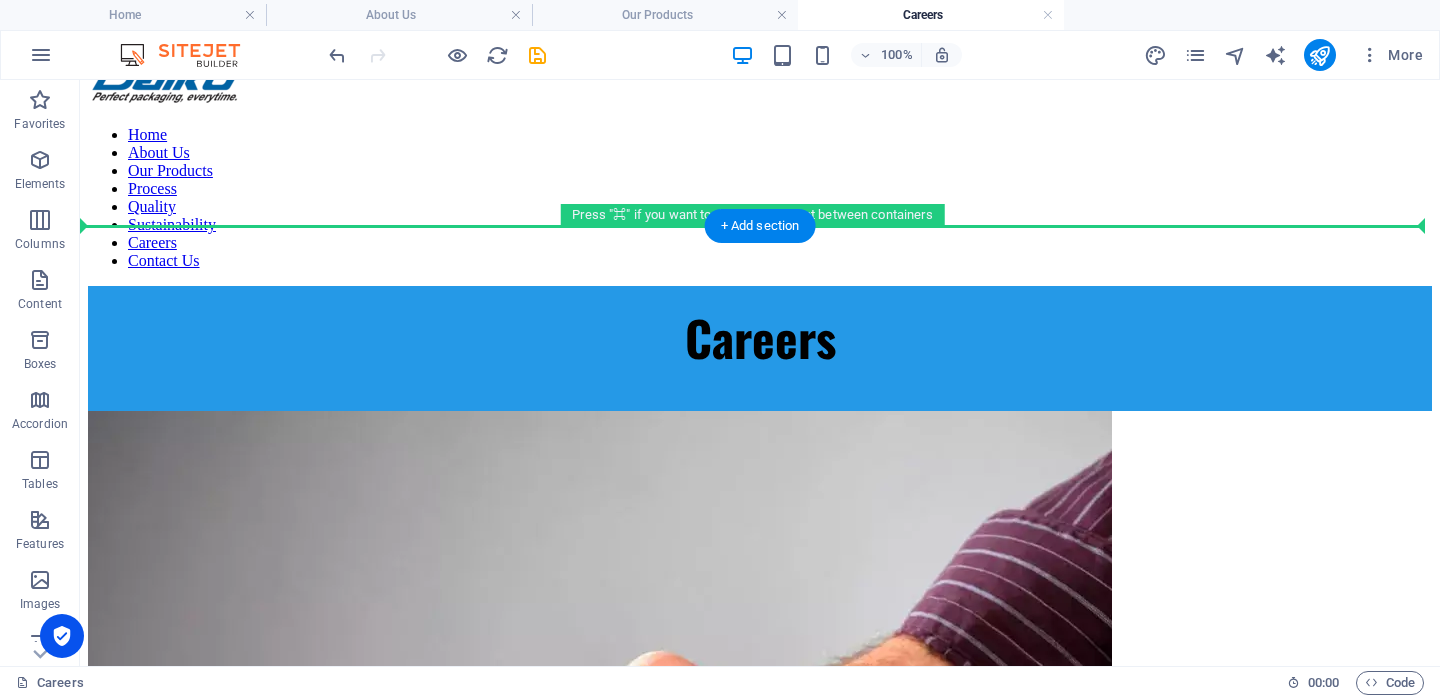 drag, startPoint x: 1047, startPoint y: 649, endPoint x: 1019, endPoint y: 225, distance: 424.92352 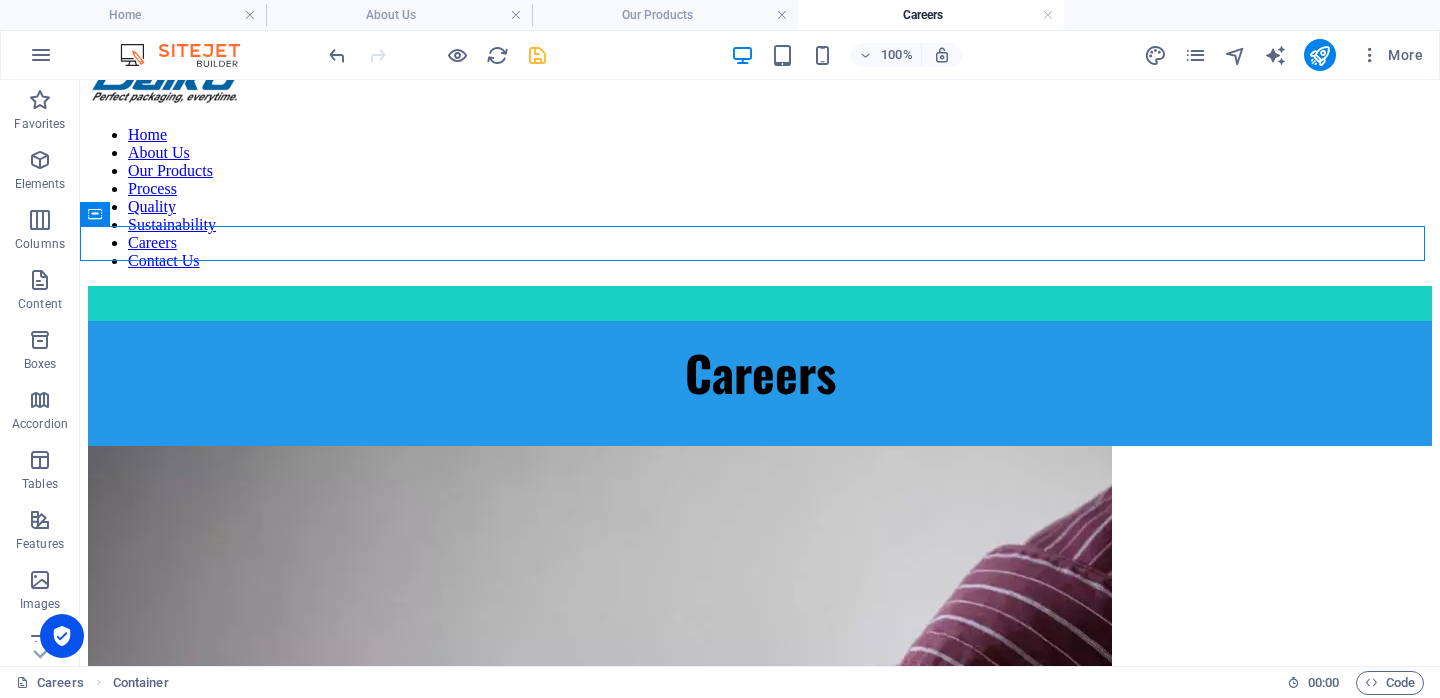 click at bounding box center [537, 55] 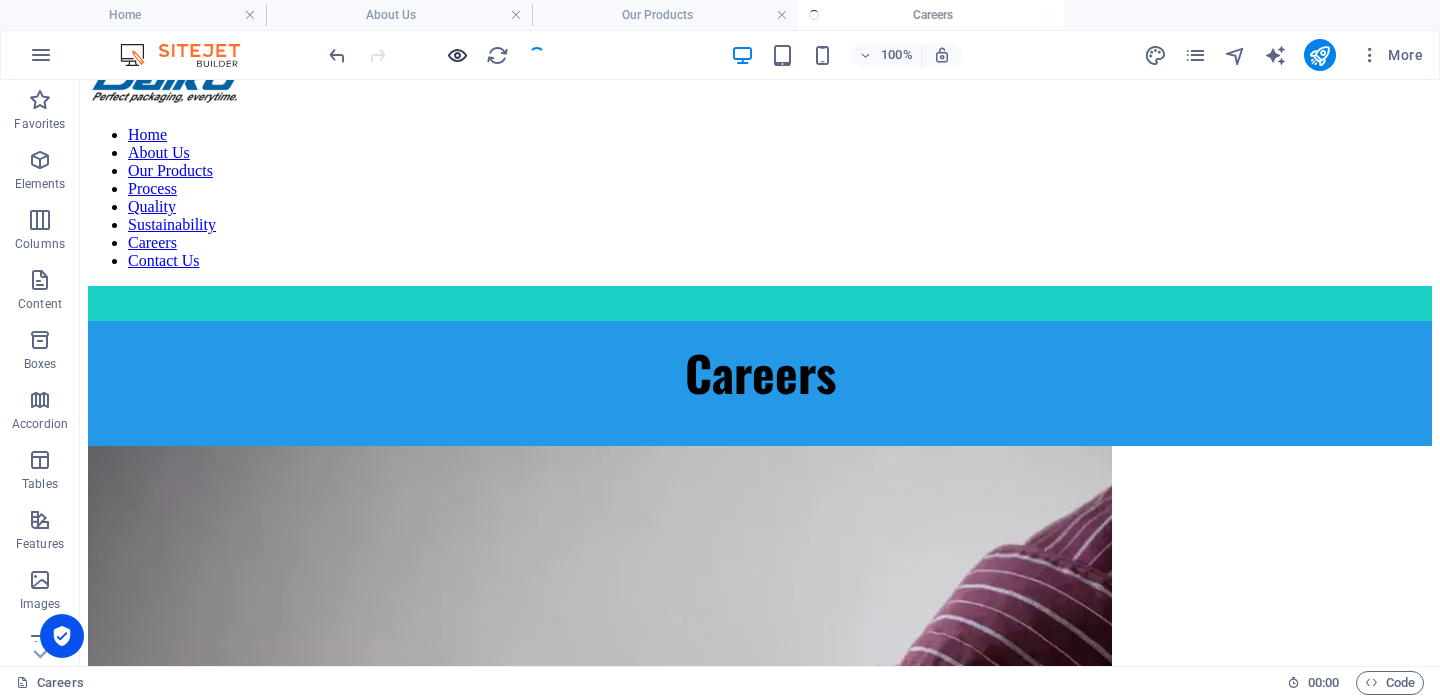 click at bounding box center (457, 55) 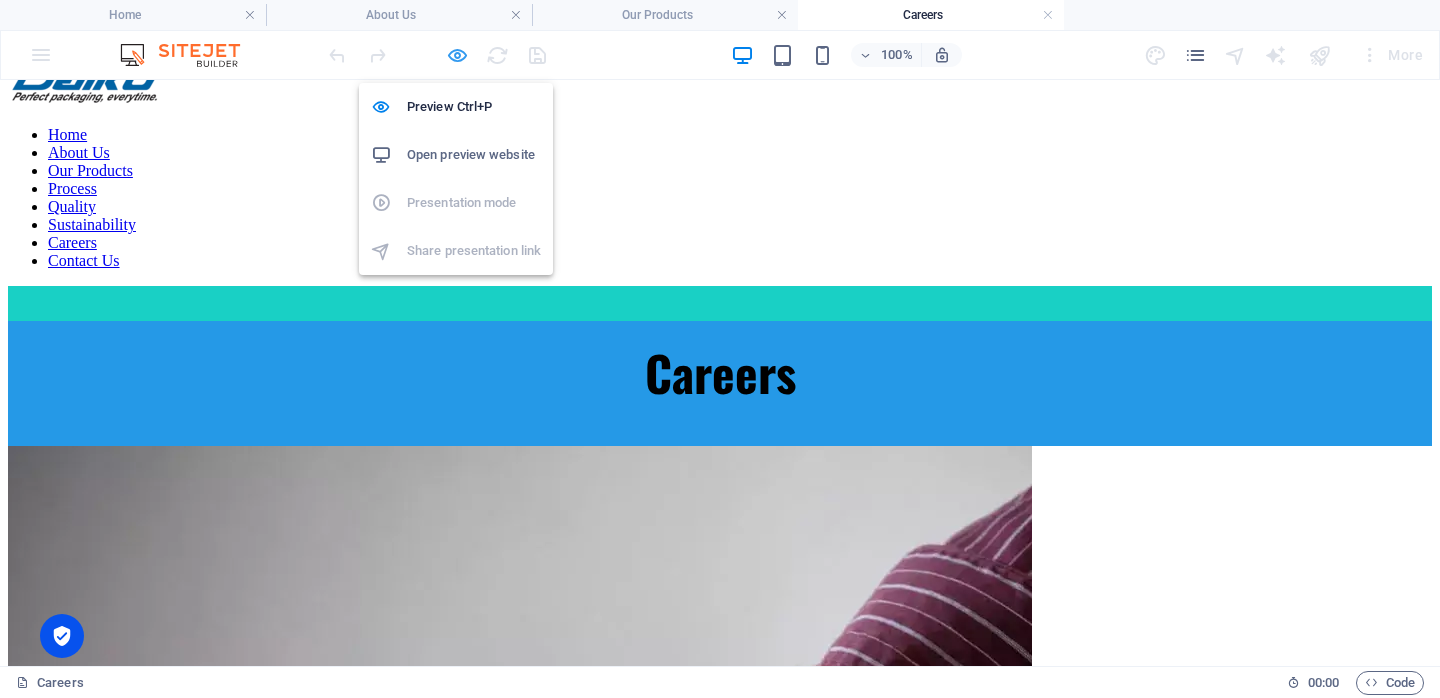 click at bounding box center [457, 55] 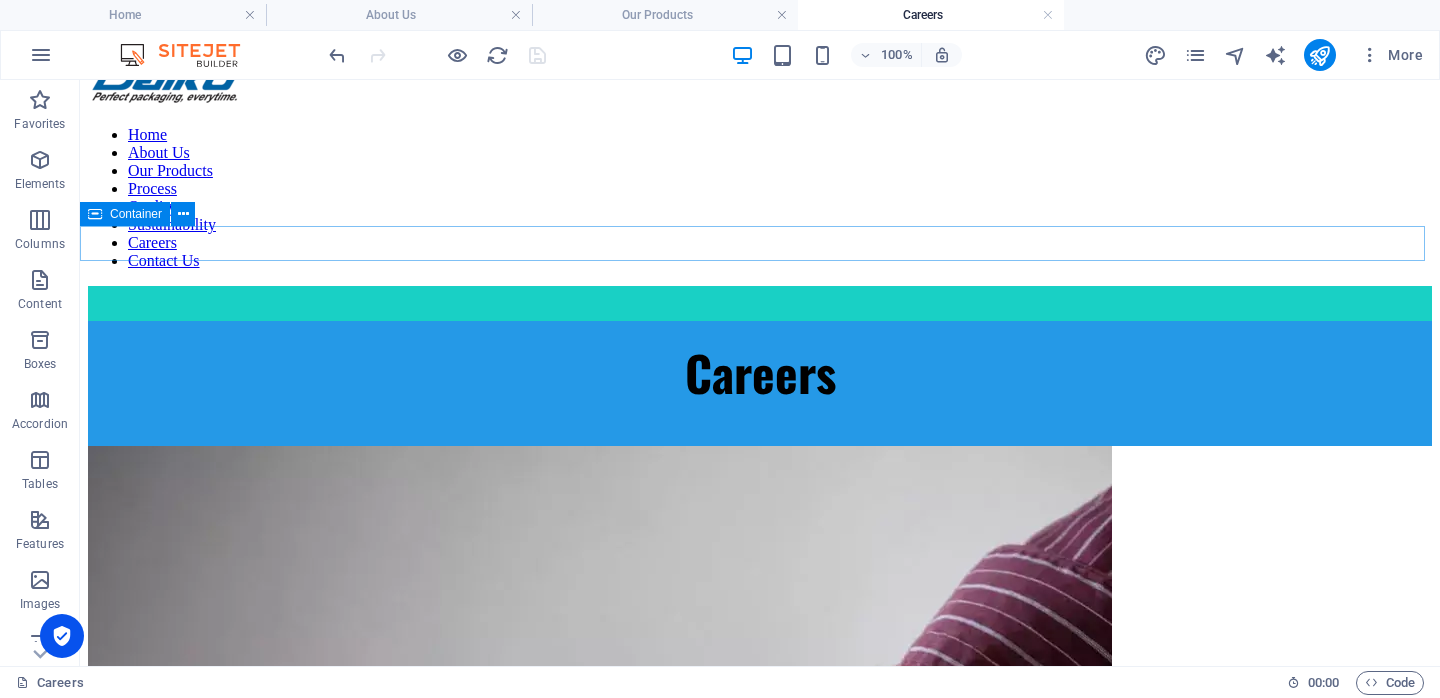 click at bounding box center [760, 303] 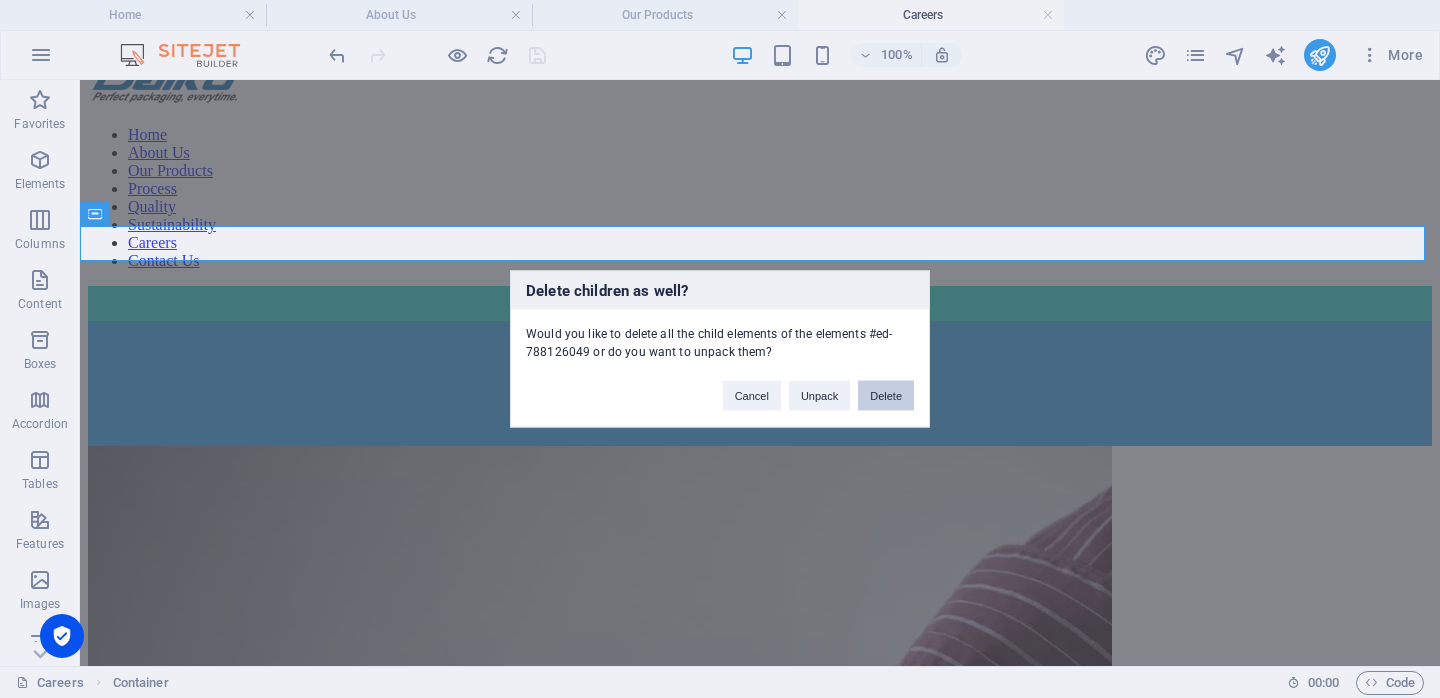 click on "Delete" at bounding box center [886, 396] 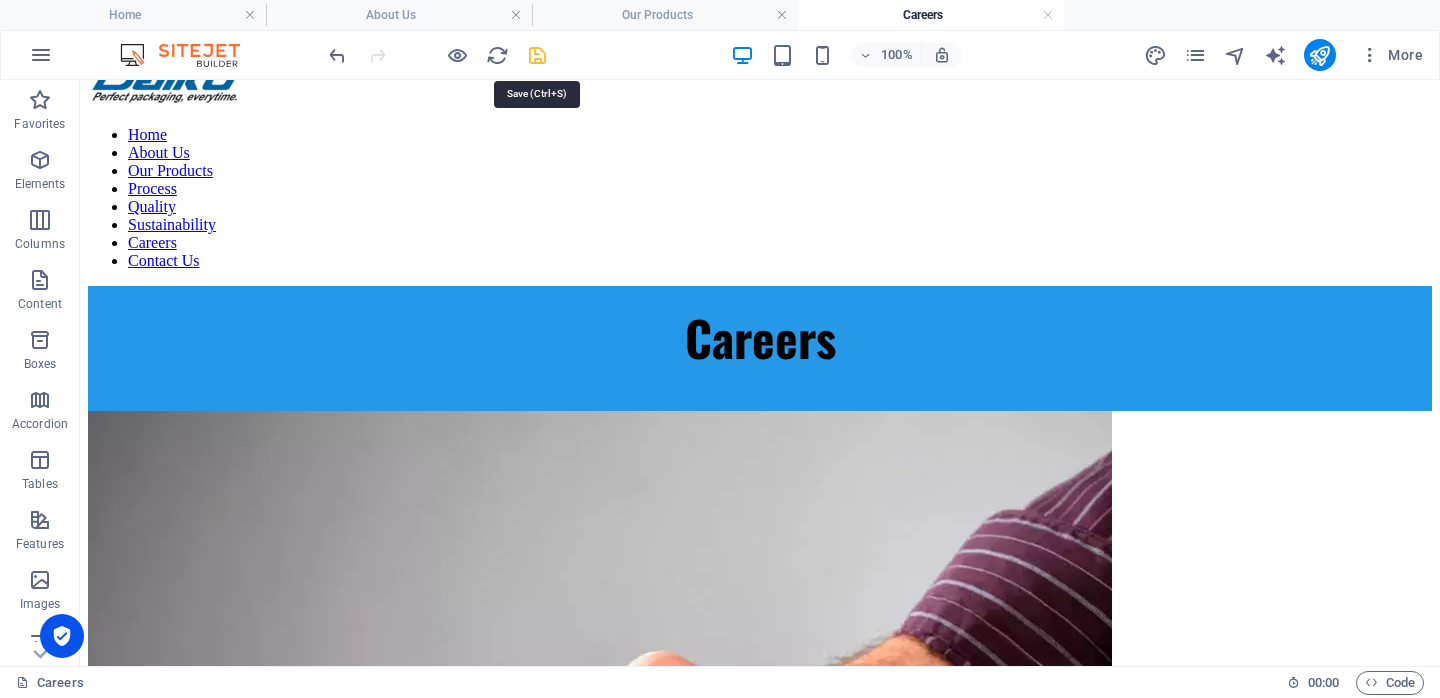 click at bounding box center (537, 55) 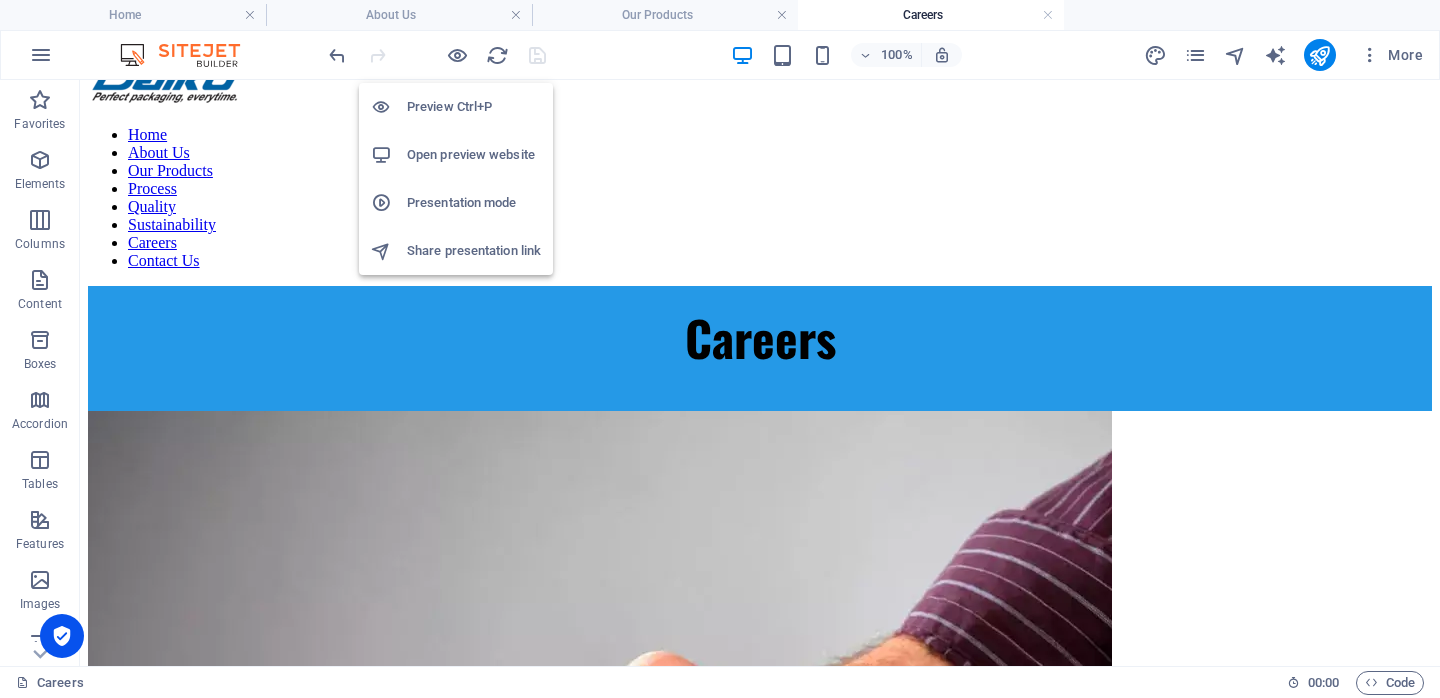 click at bounding box center [457, 55] 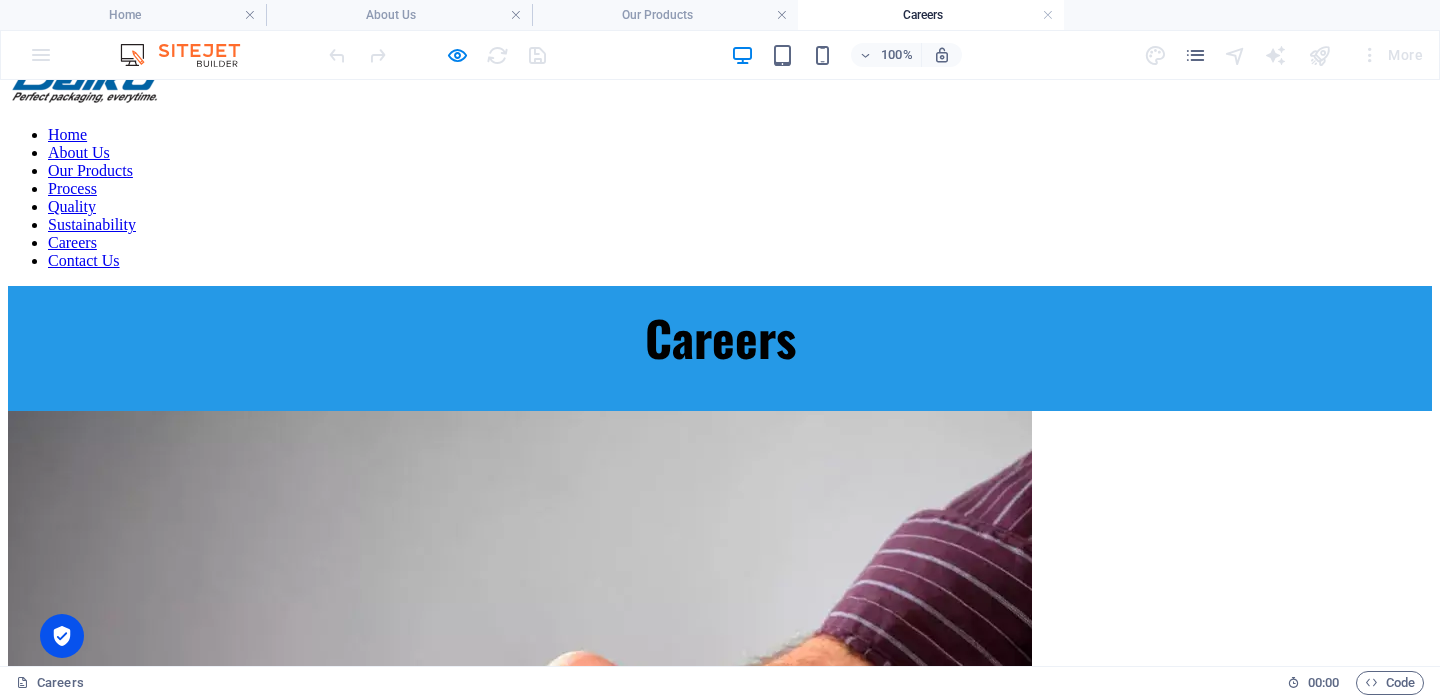click on "Contact Us" at bounding box center [84, 260] 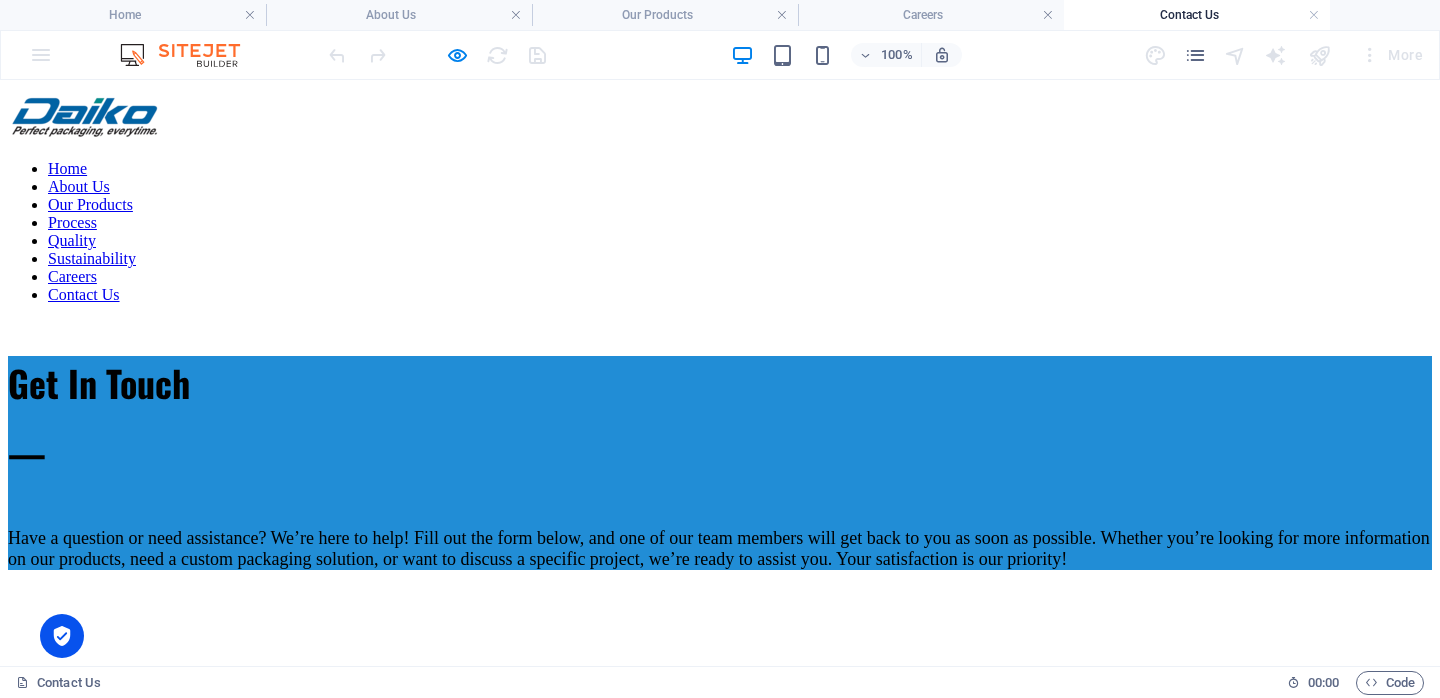 scroll, scrollTop: 0, scrollLeft: 0, axis: both 